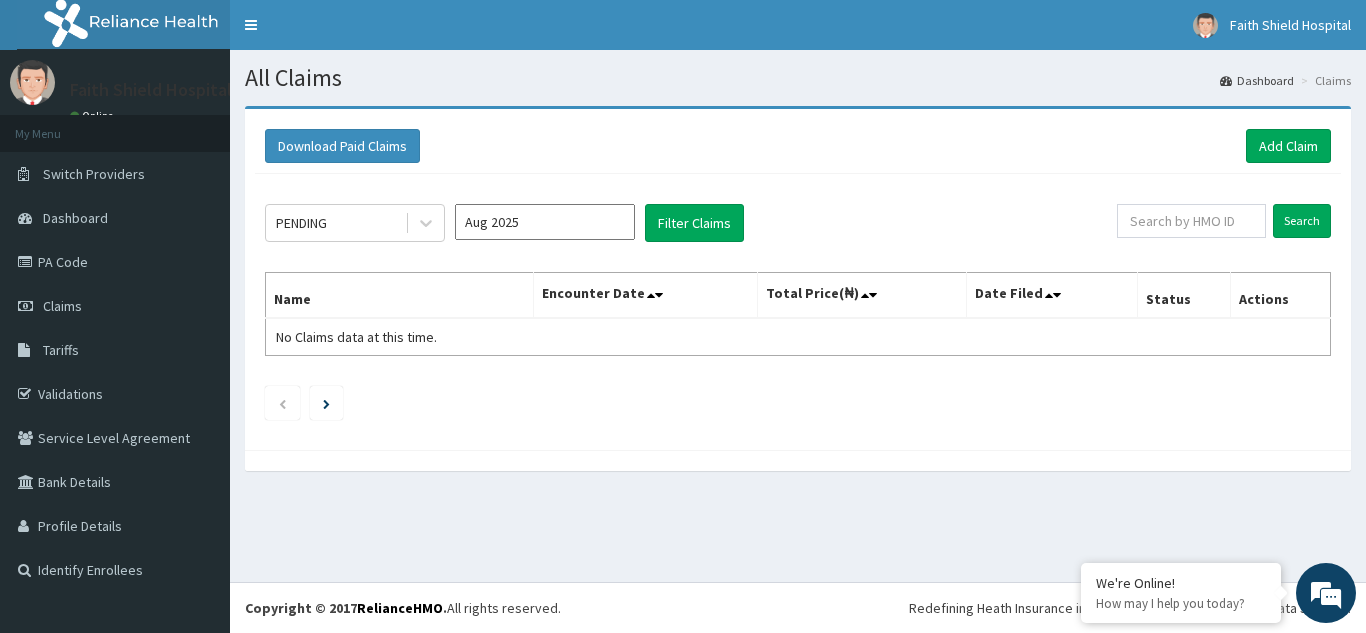 scroll, scrollTop: 0, scrollLeft: 0, axis: both 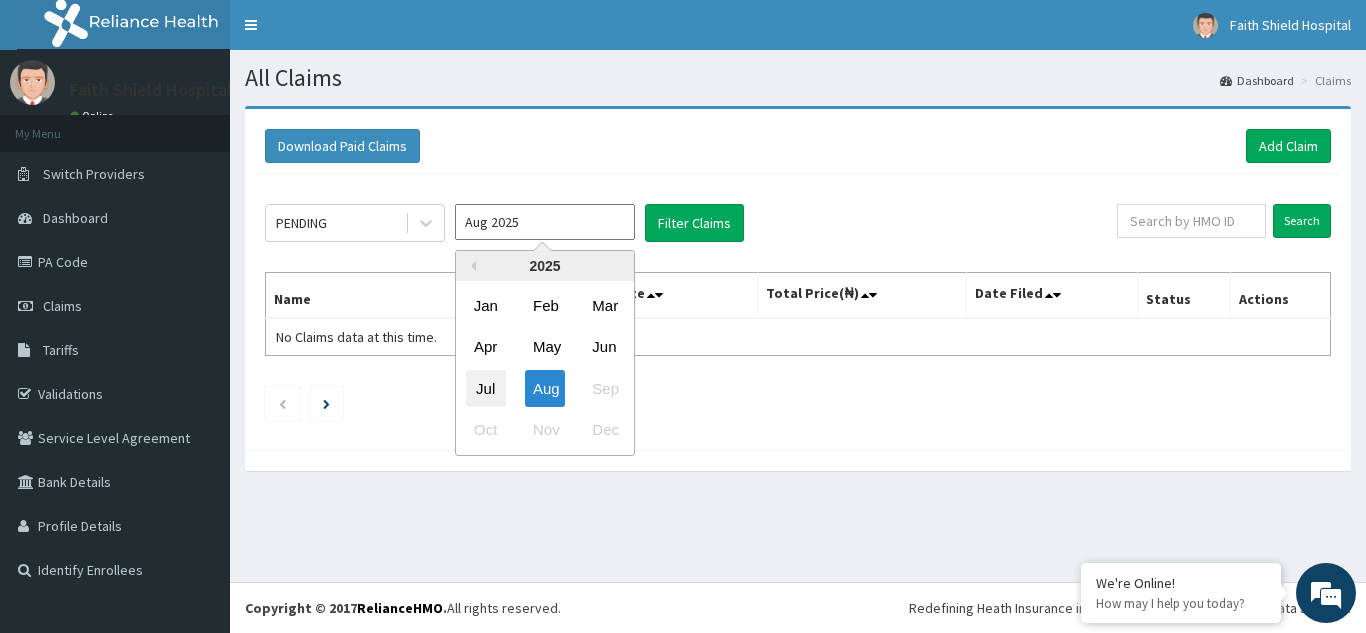 click on "Jul" at bounding box center (486, 388) 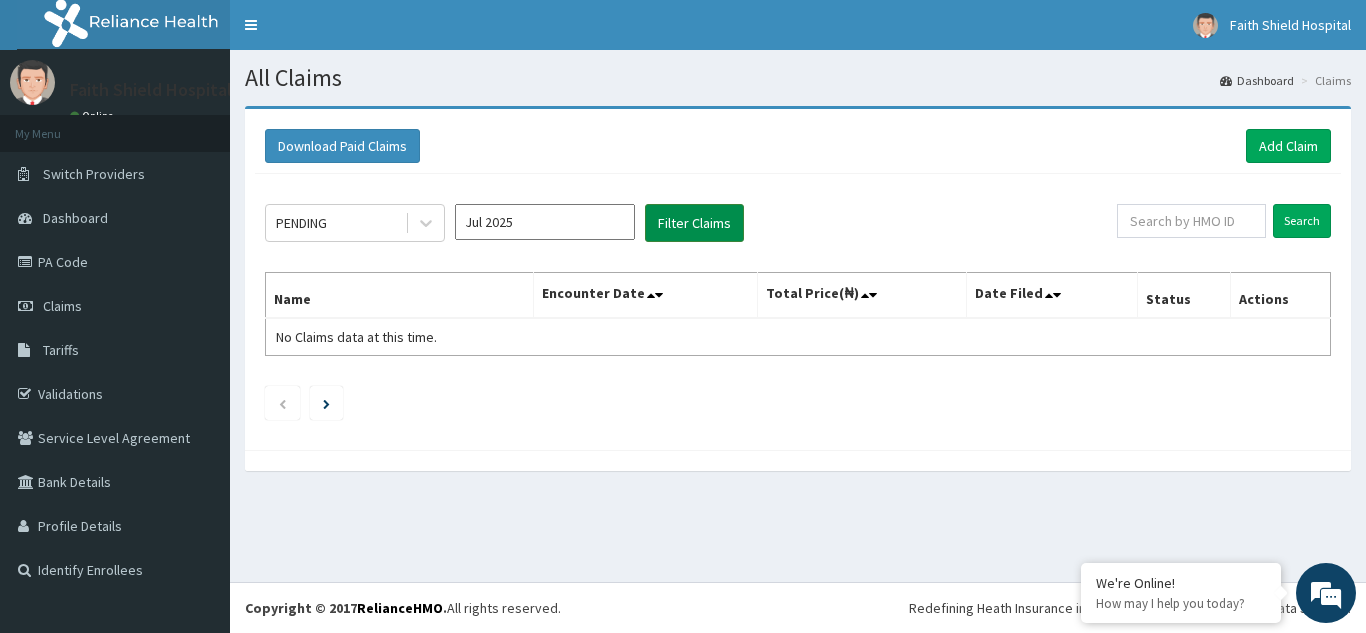 click on "Filter Claims" at bounding box center [694, 223] 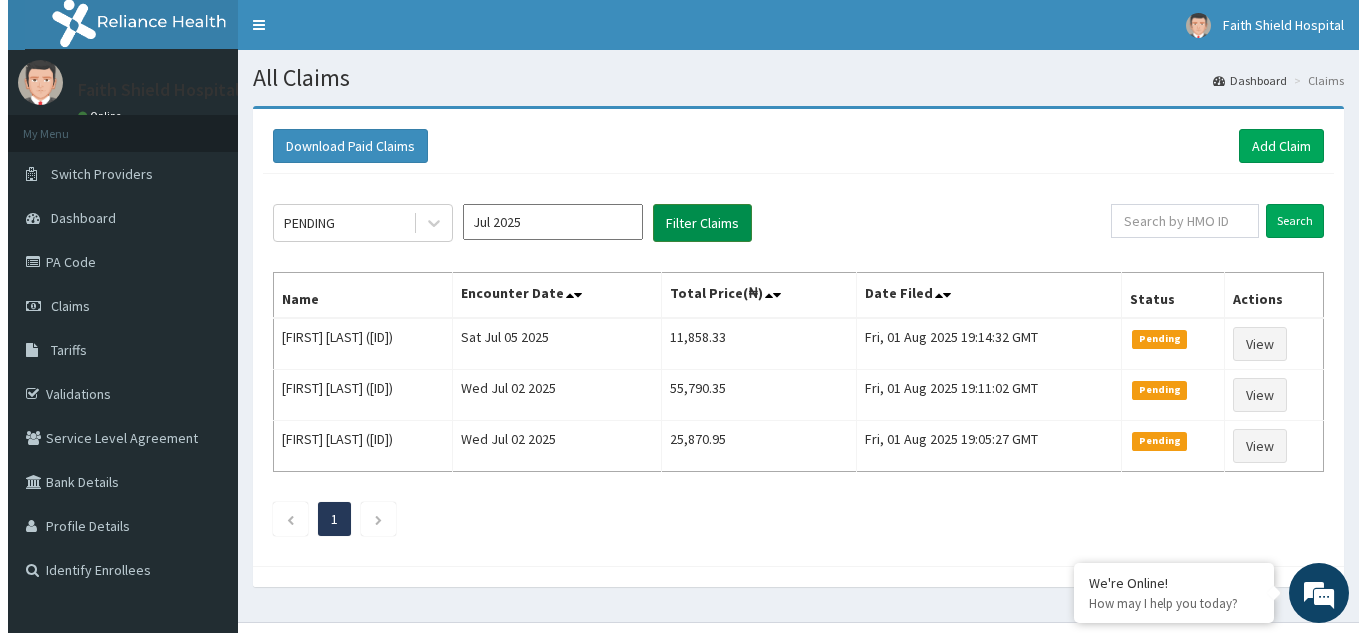 scroll, scrollTop: 0, scrollLeft: 0, axis: both 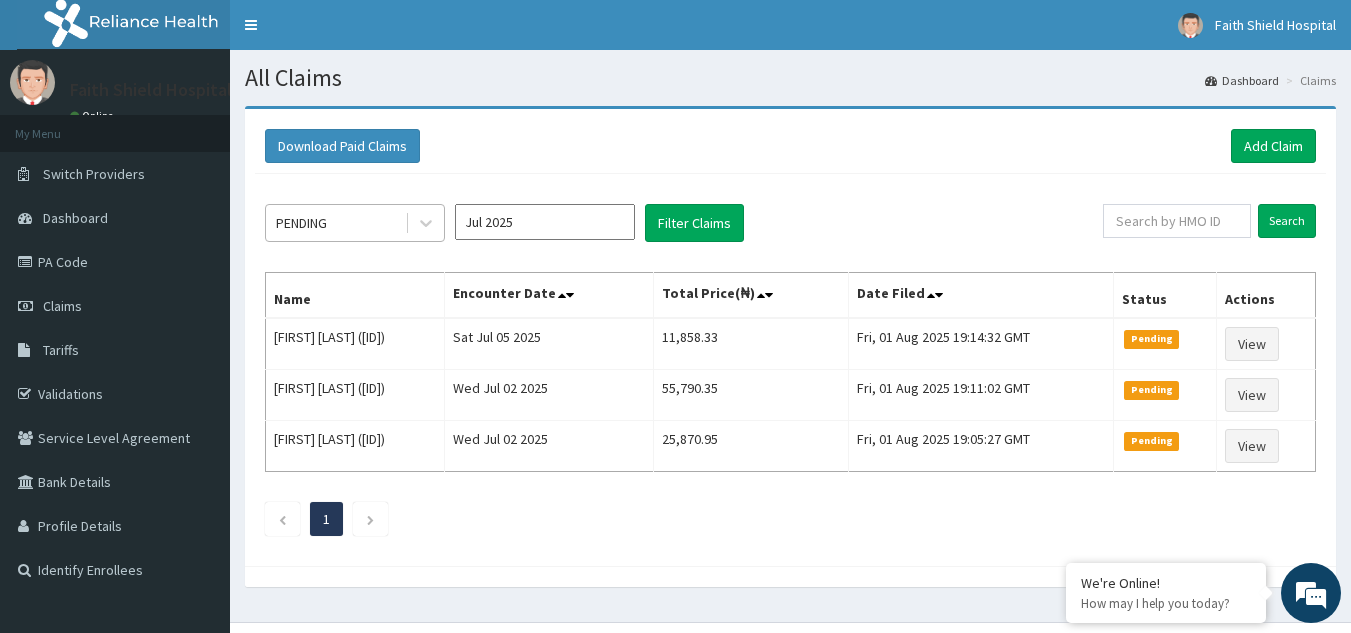click on "PENDING" at bounding box center [335, 223] 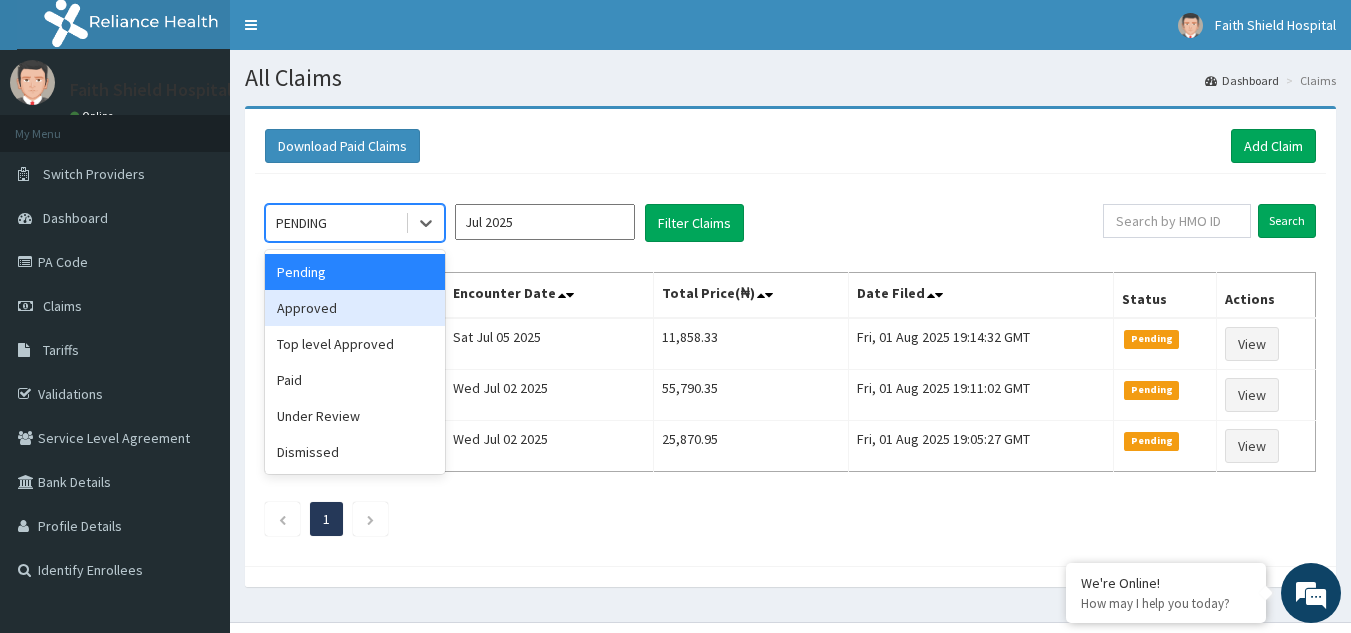 click on "Approved" at bounding box center [355, 308] 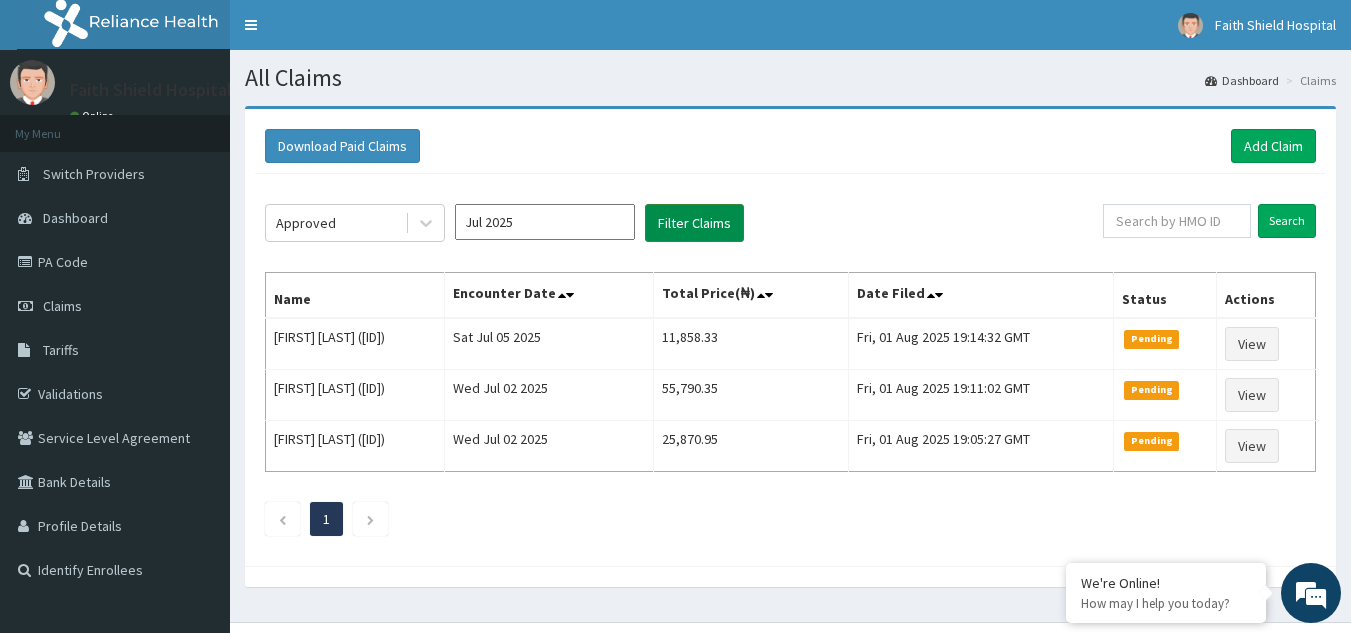 click on "Filter Claims" at bounding box center [694, 223] 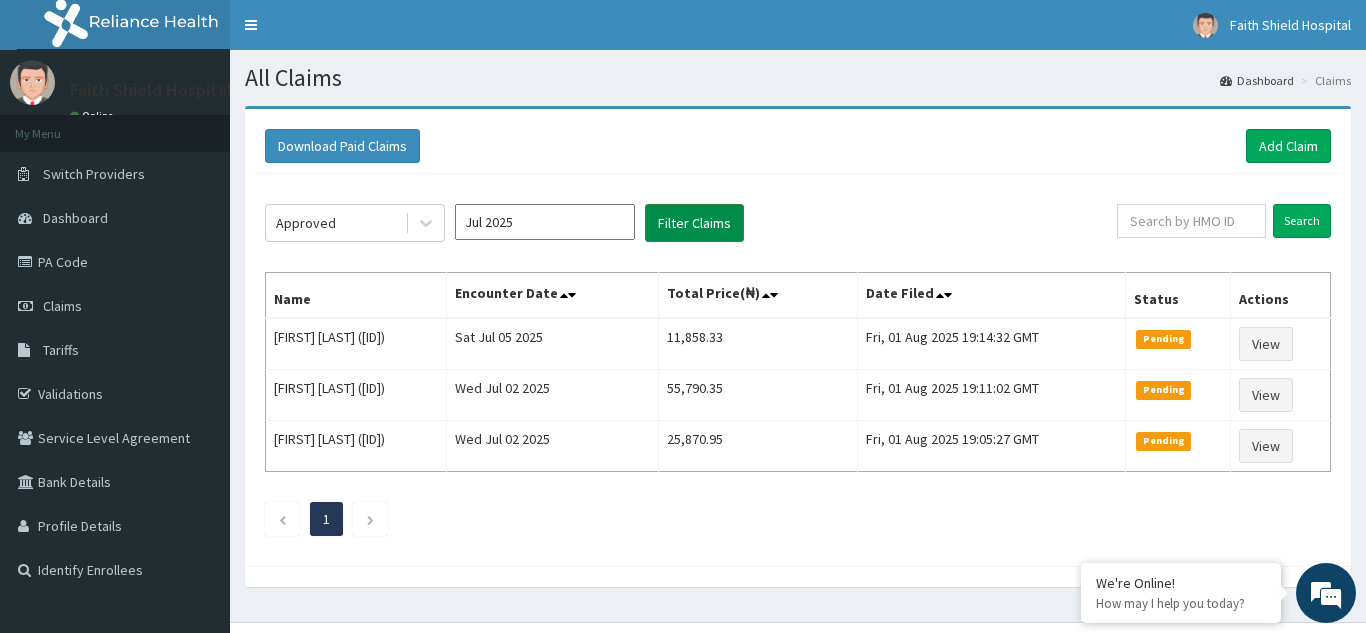 click on "Filter Claims" at bounding box center (694, 223) 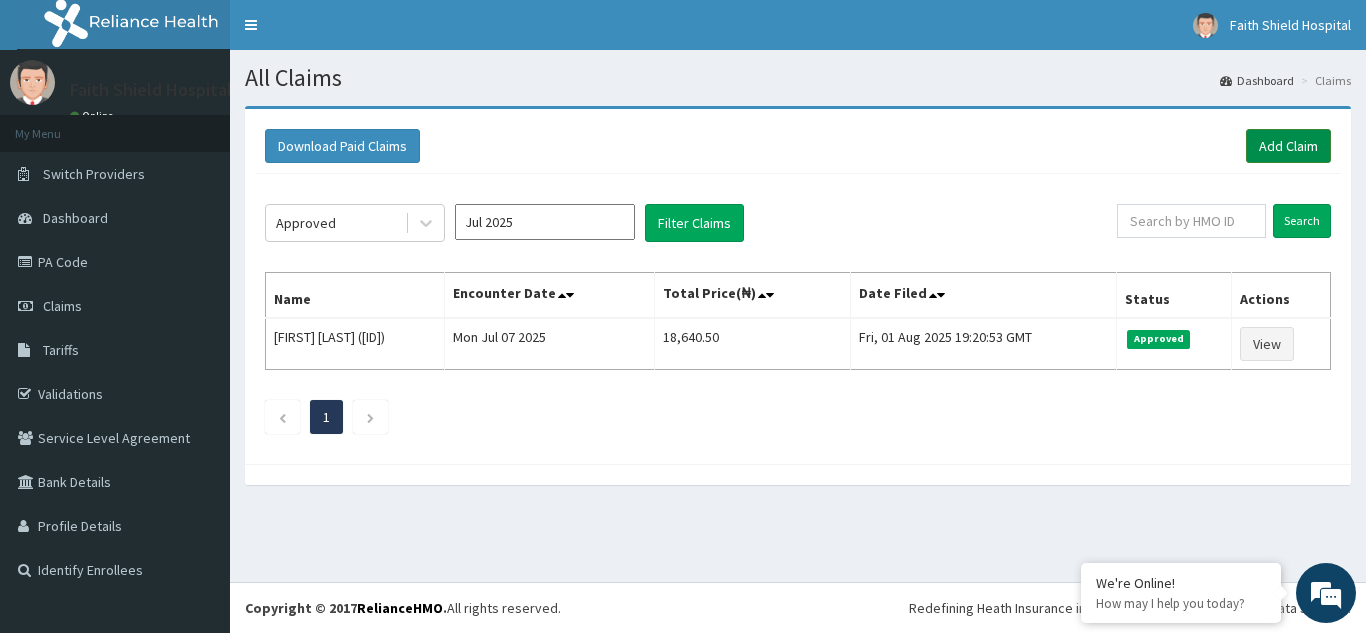 click on "Add Claim" at bounding box center [1288, 146] 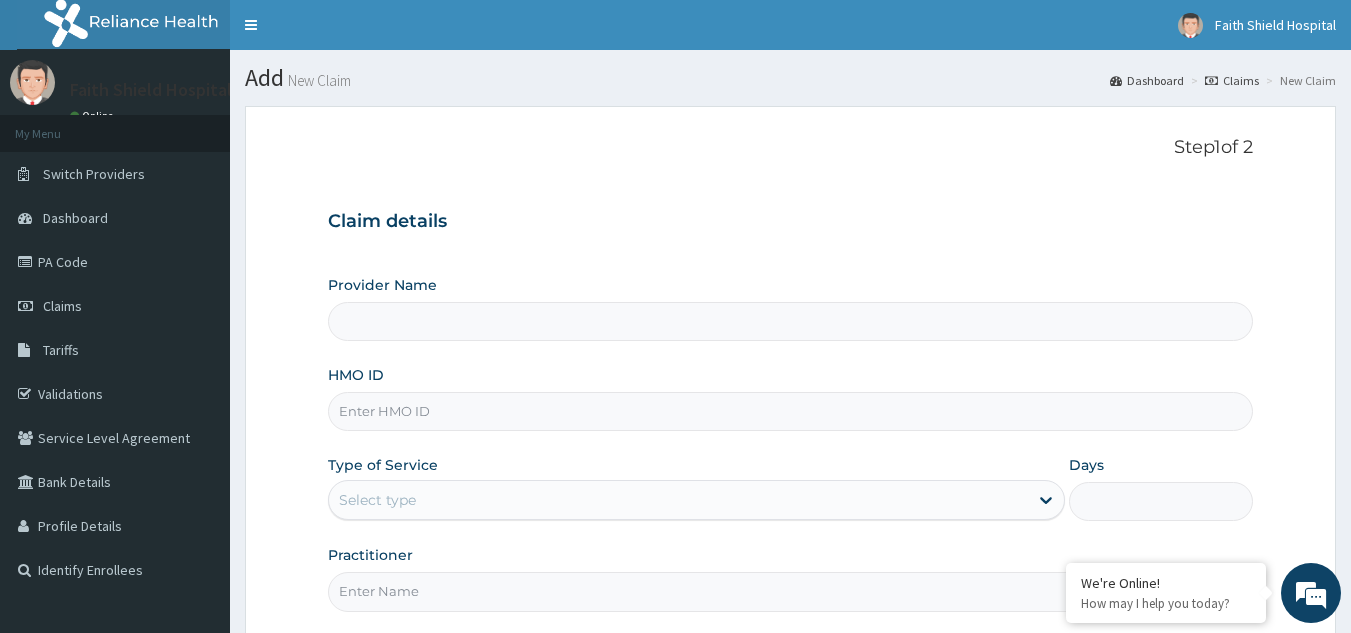 scroll, scrollTop: 0, scrollLeft: 0, axis: both 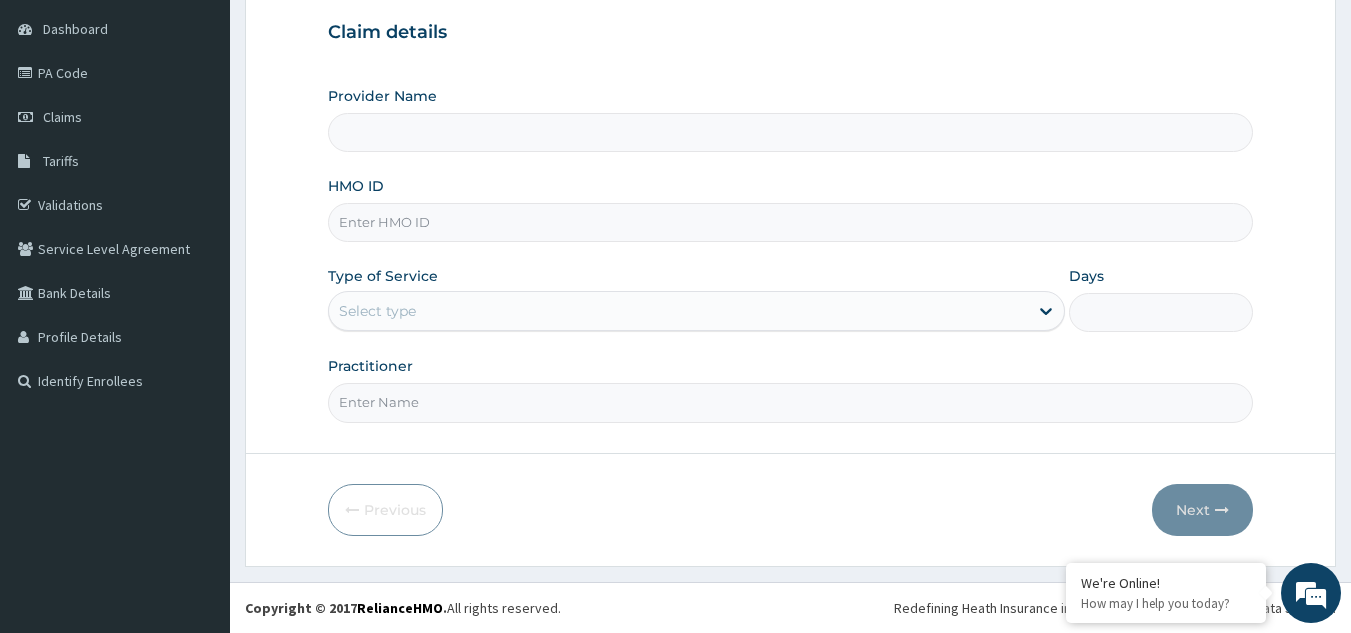 type on "Faith Shield  Hospital" 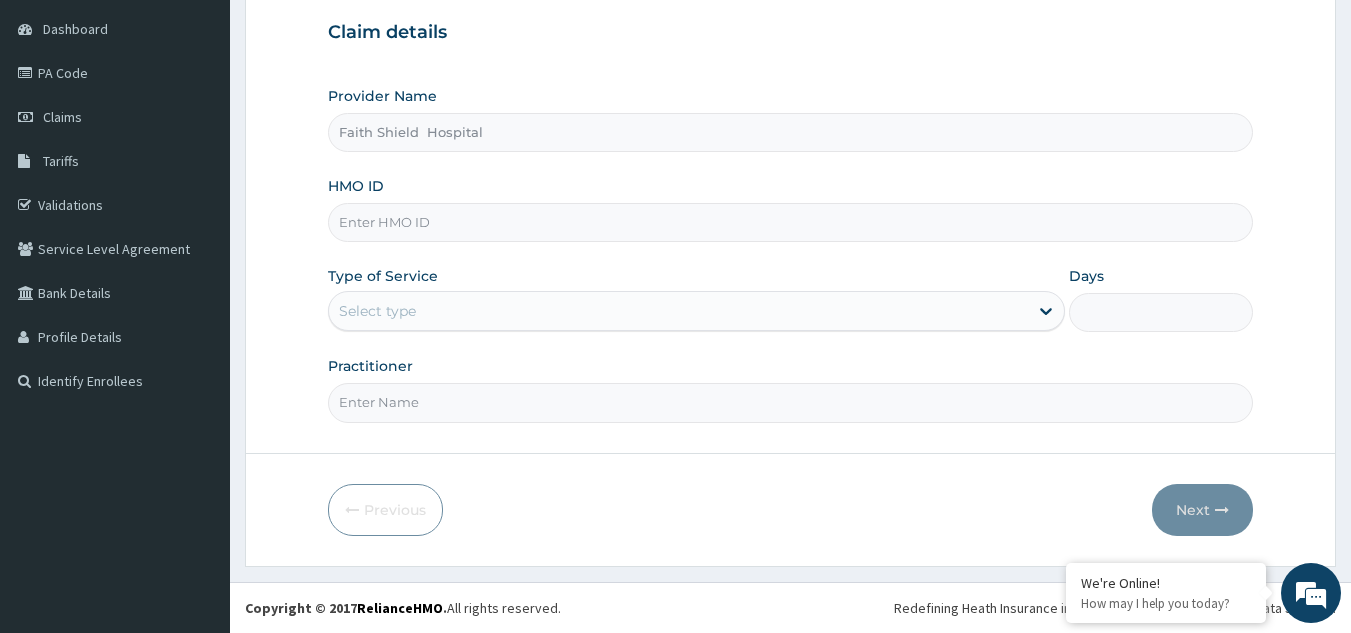scroll, scrollTop: 0, scrollLeft: 0, axis: both 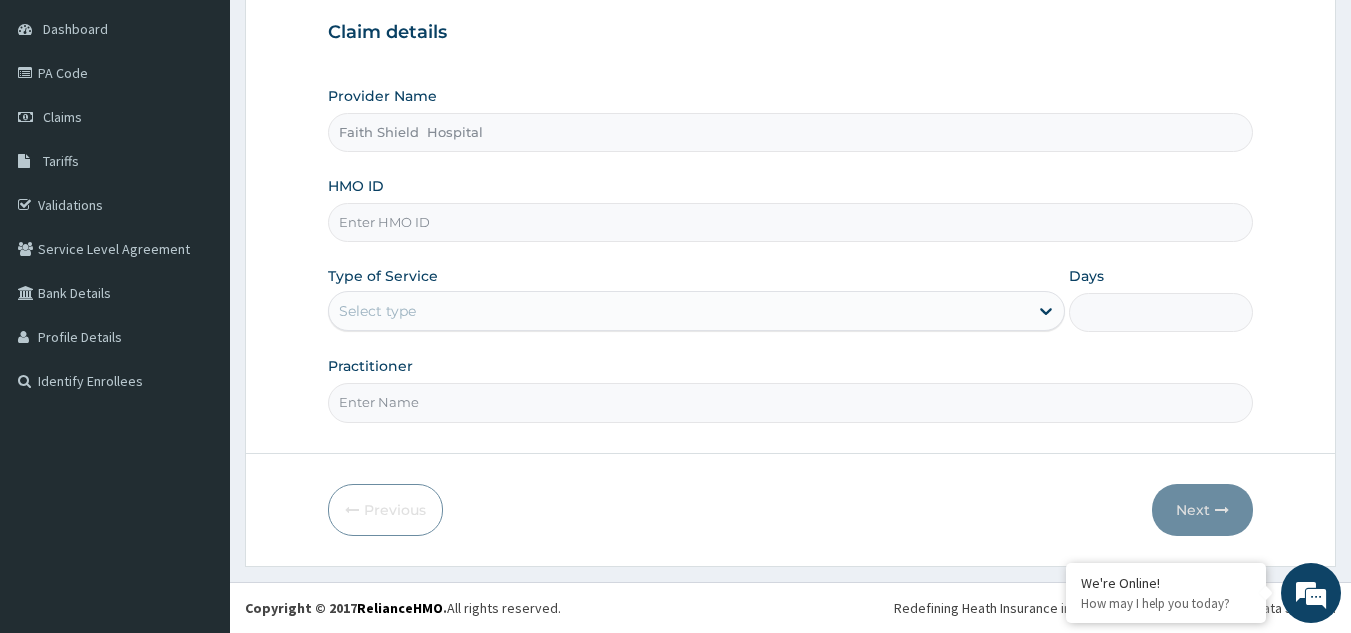 click on "HMO ID" at bounding box center [791, 222] 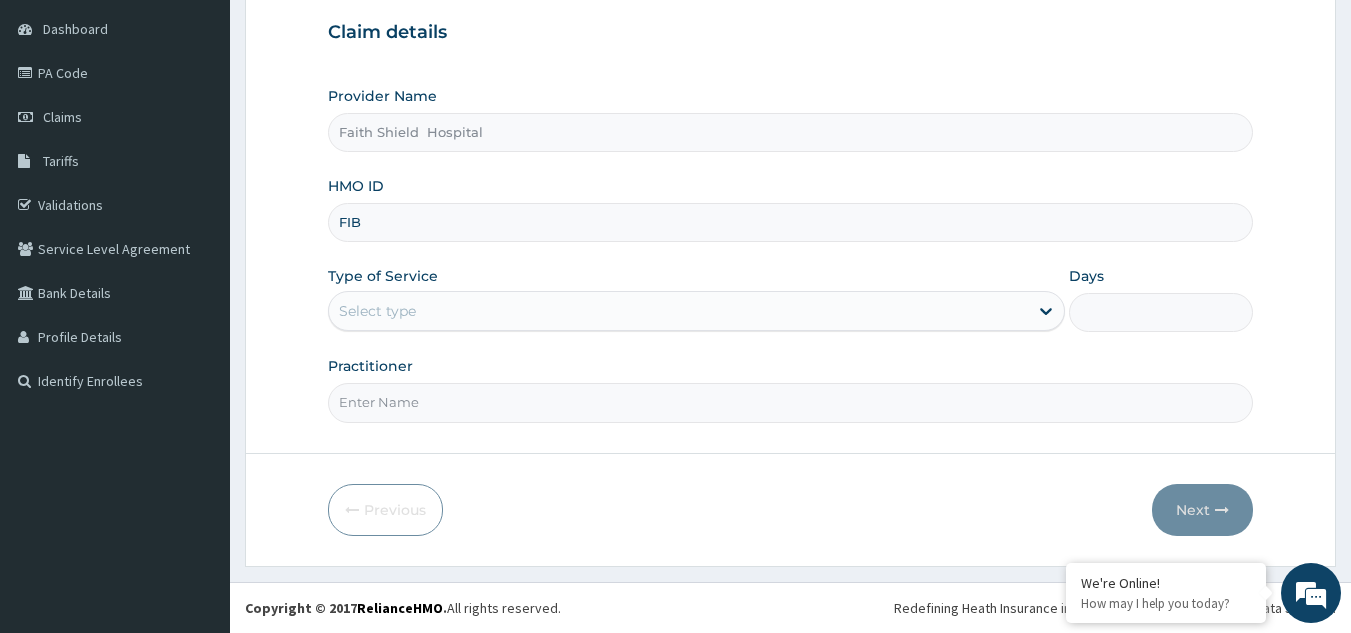 type on "FIB/10009/C" 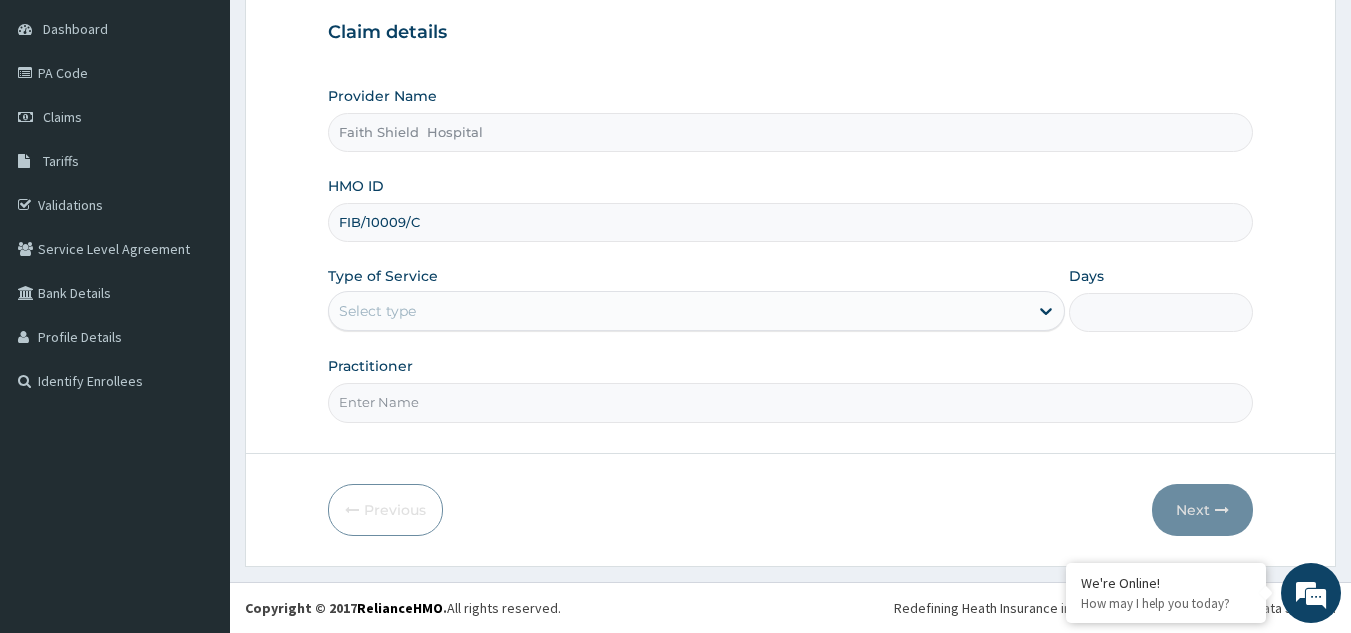 click on "Select type" at bounding box center [377, 311] 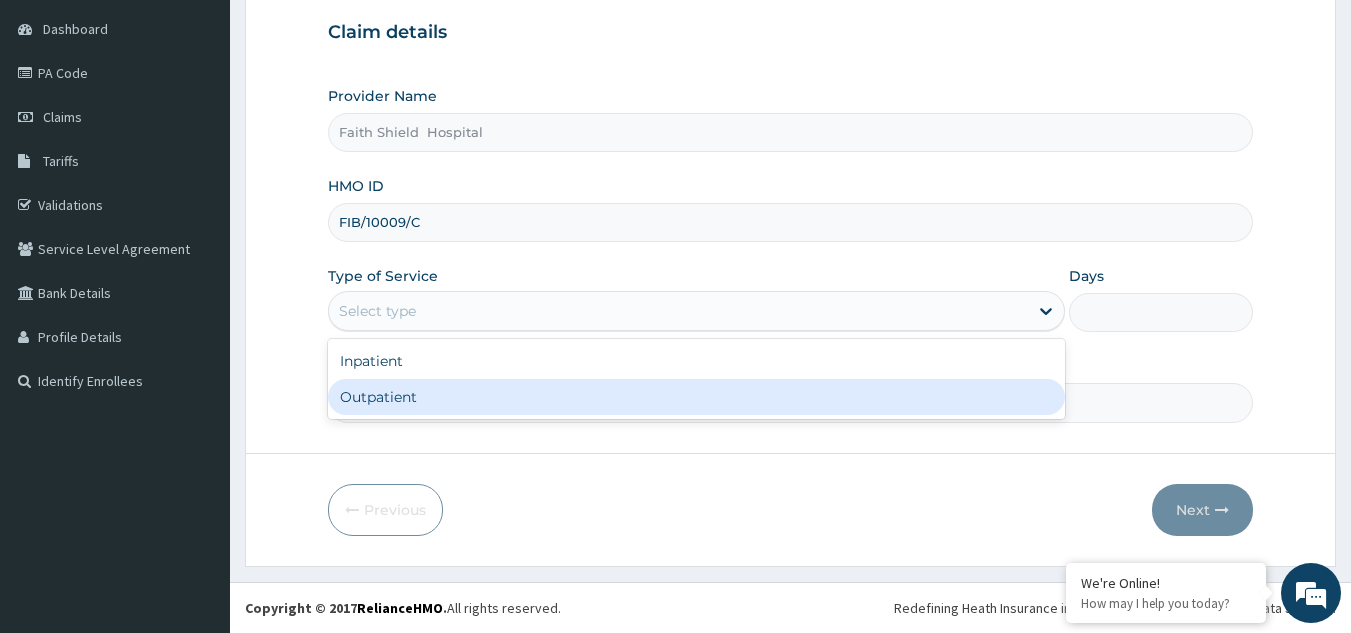 click on "Outpatient" at bounding box center [696, 397] 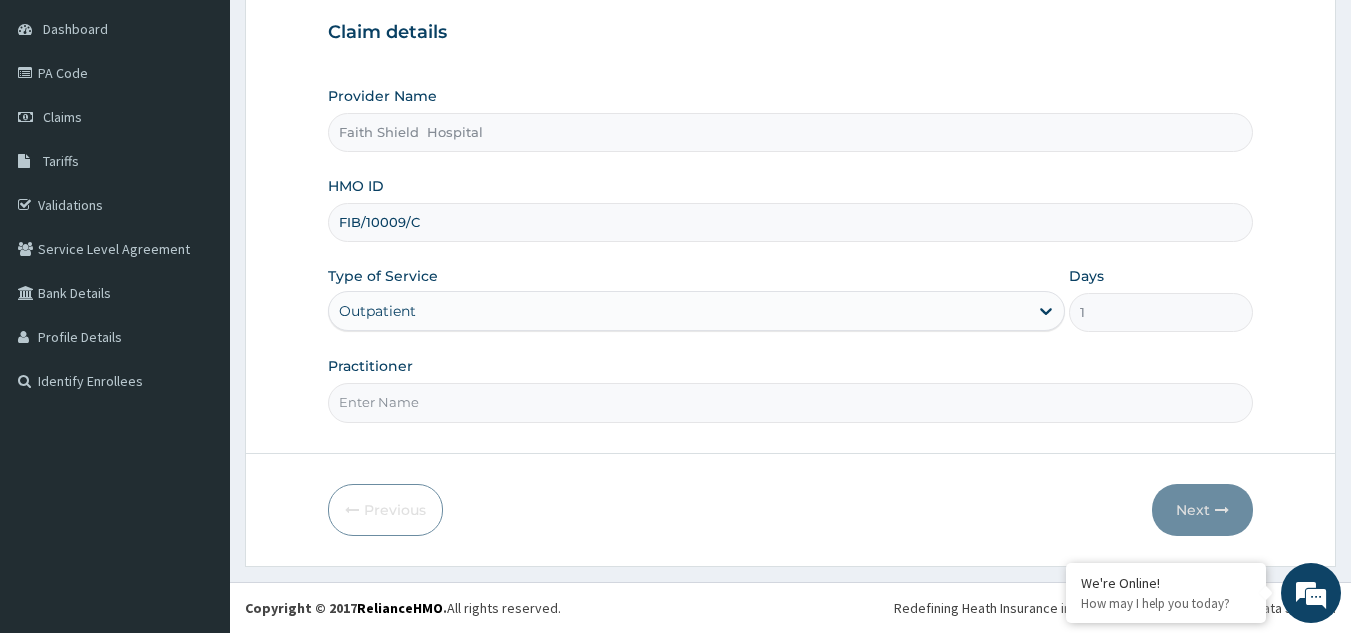 click on "Practitioner" at bounding box center (791, 402) 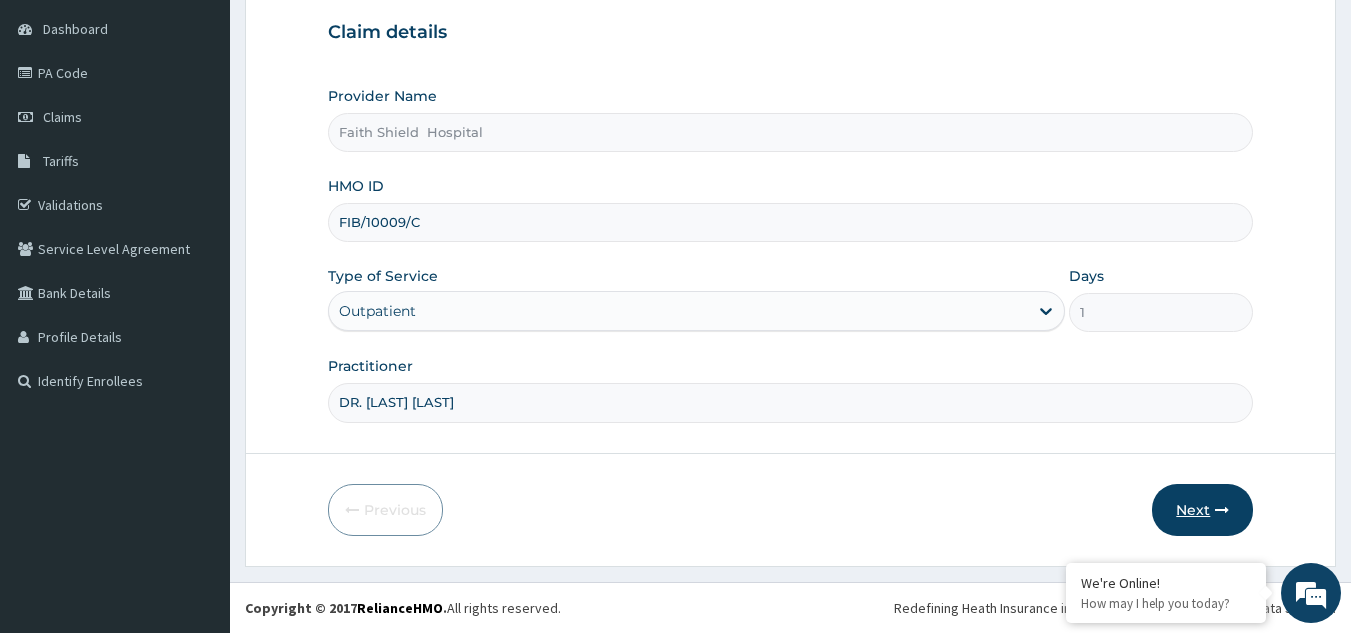 click on "Next" at bounding box center [1202, 510] 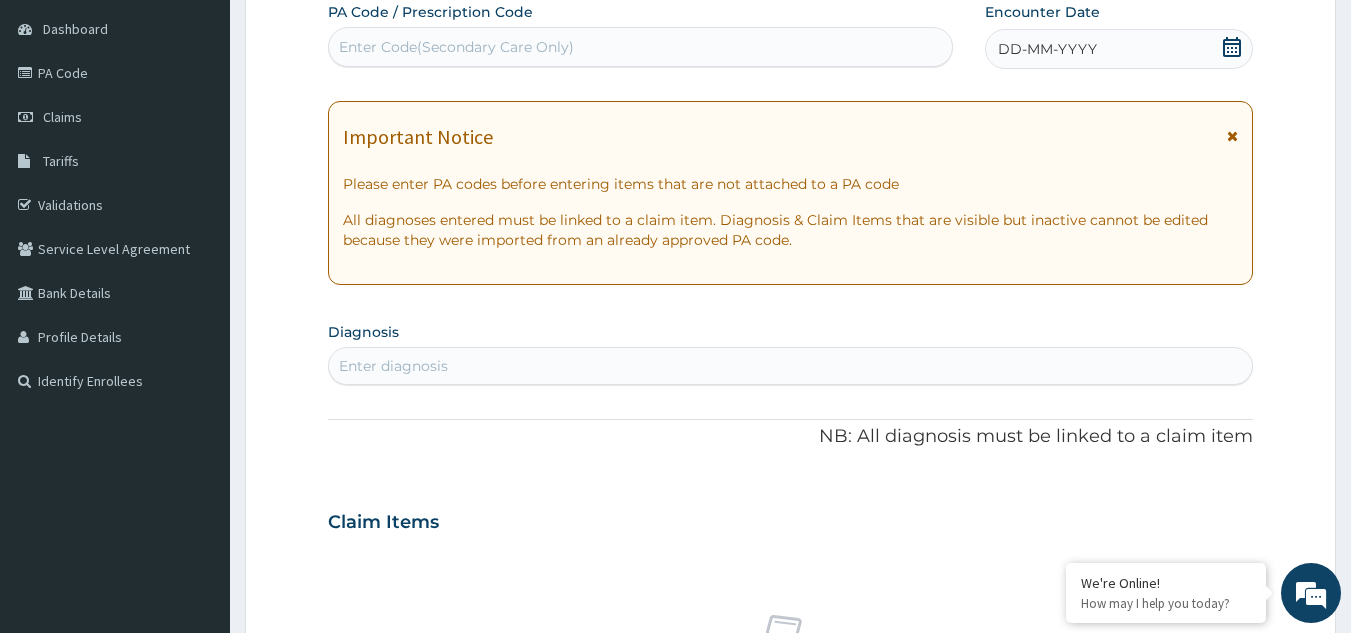 click 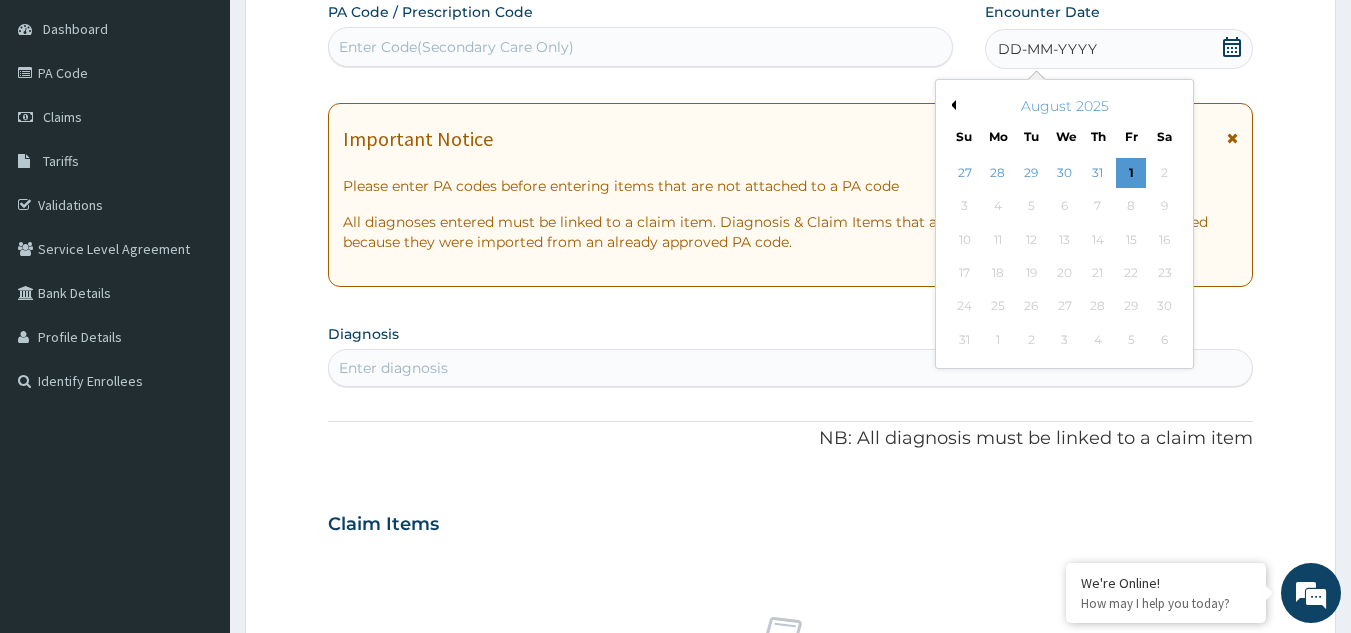 click on "Previous Month" at bounding box center [951, 105] 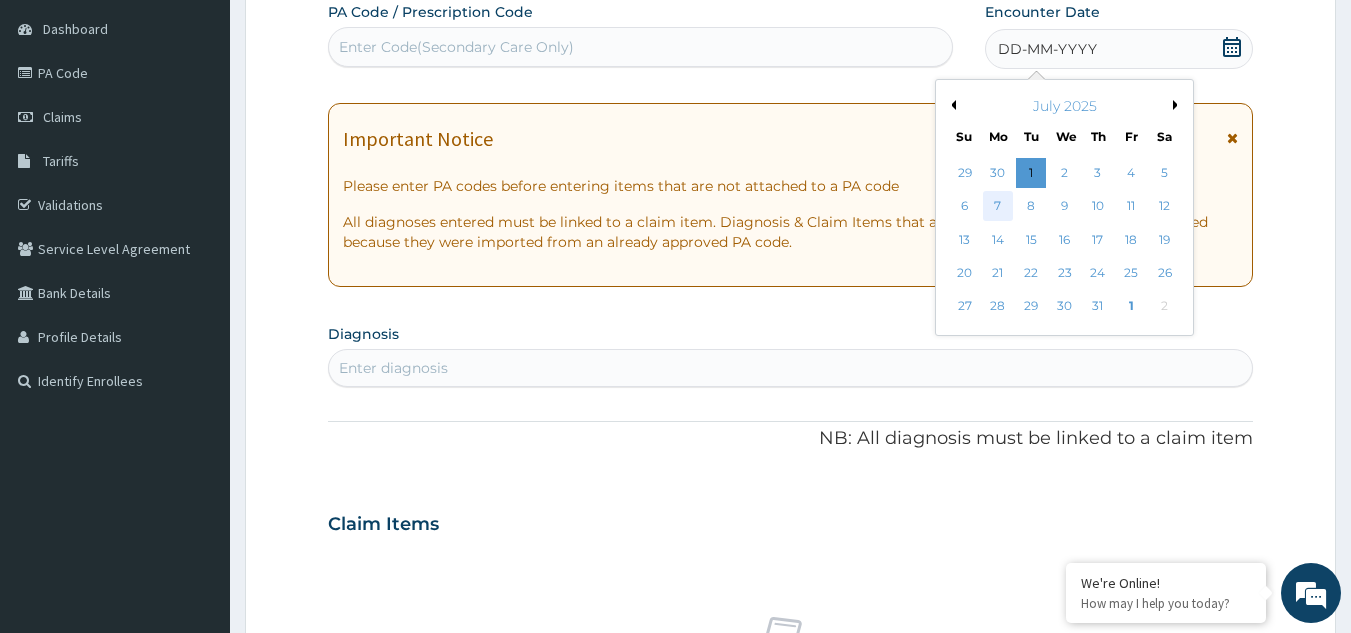 click on "7" at bounding box center [998, 207] 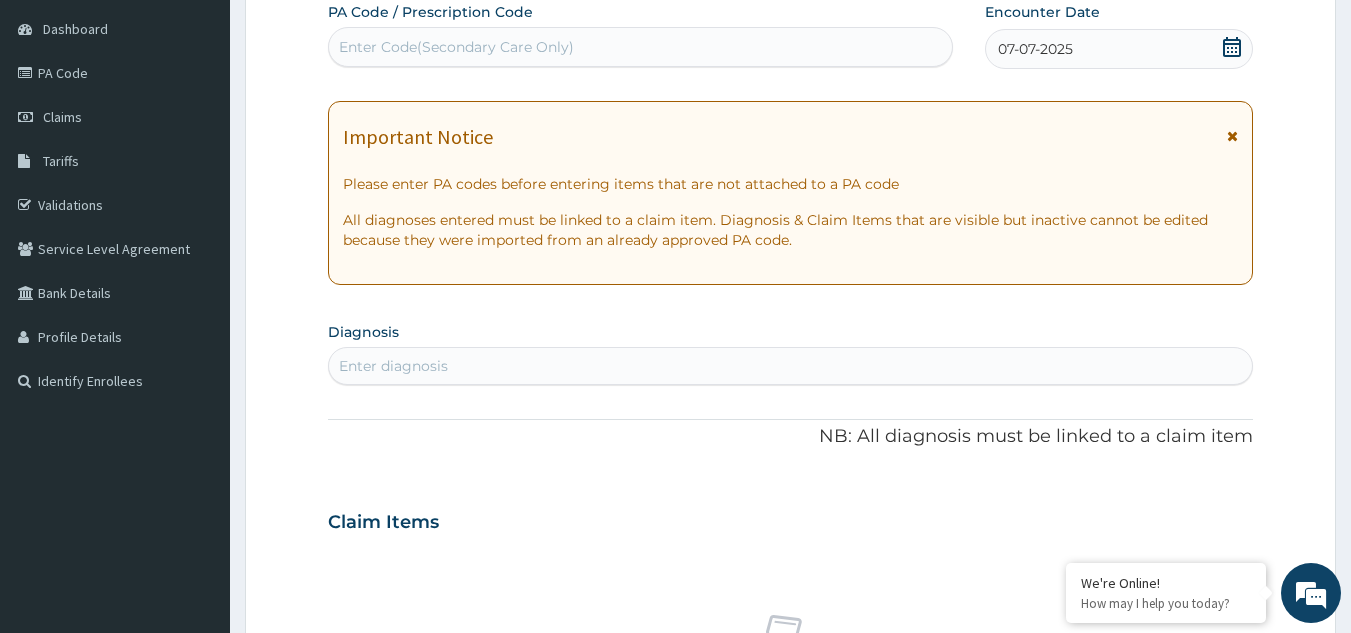 click on "Enter diagnosis" at bounding box center (393, 366) 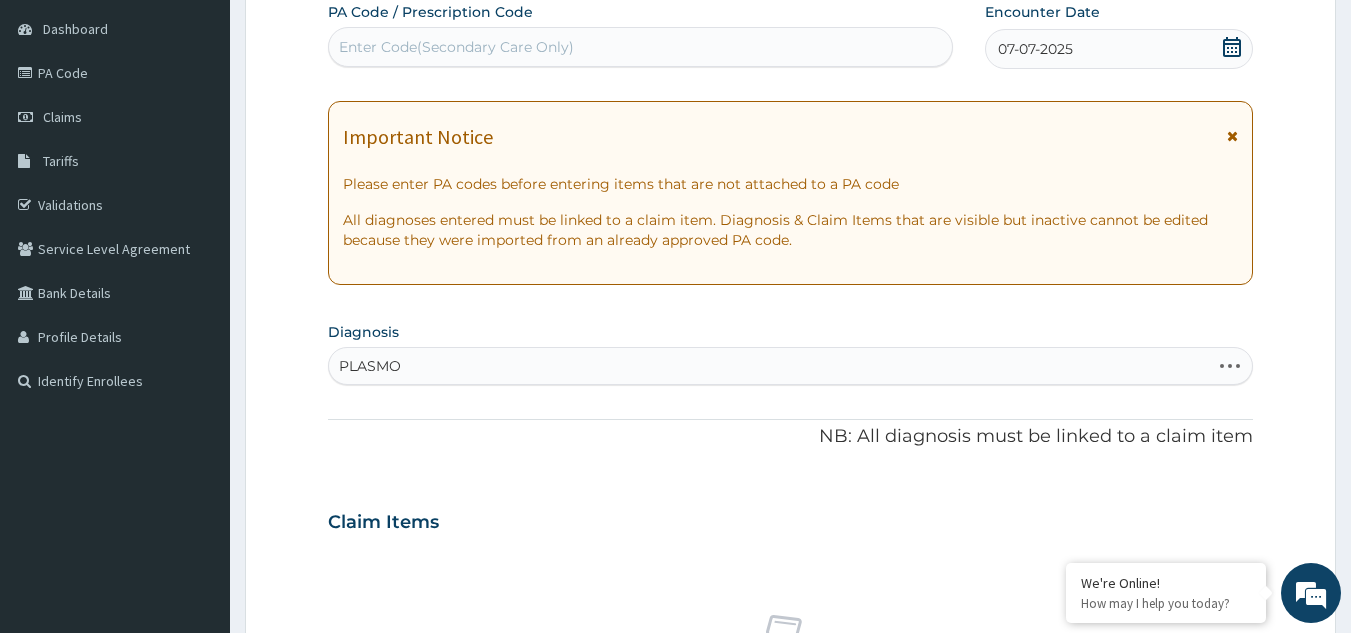 type on "PLASMOD" 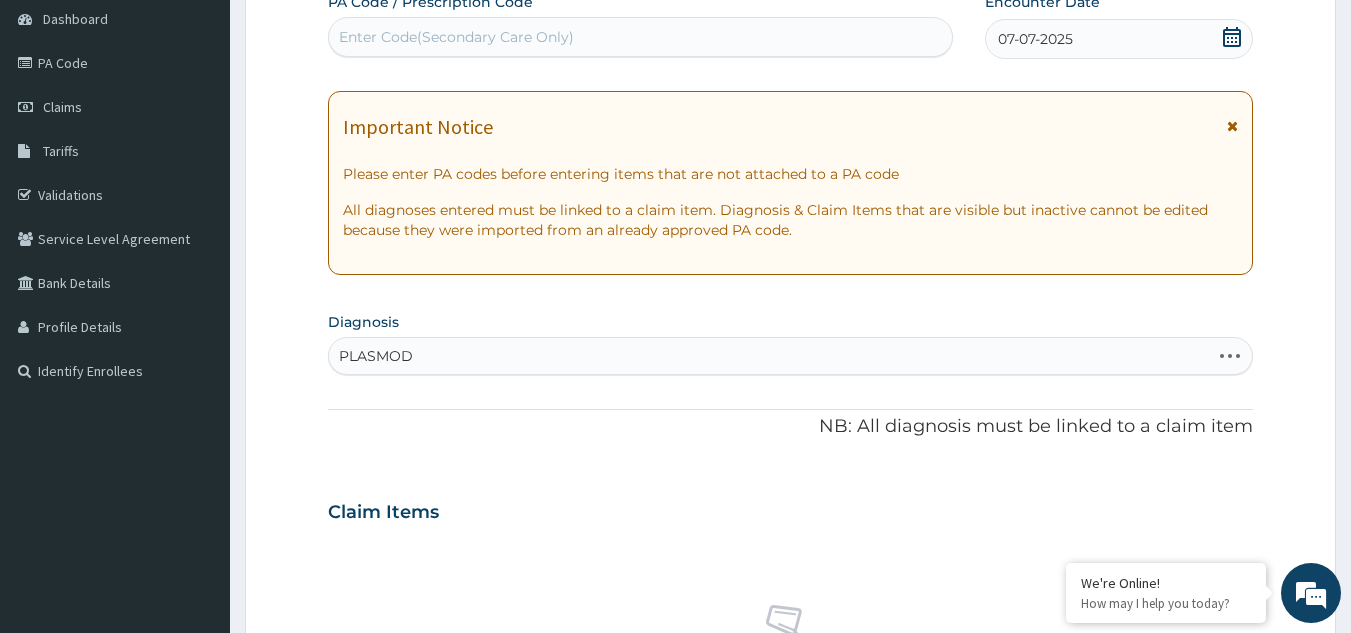 scroll, scrollTop: 200, scrollLeft: 0, axis: vertical 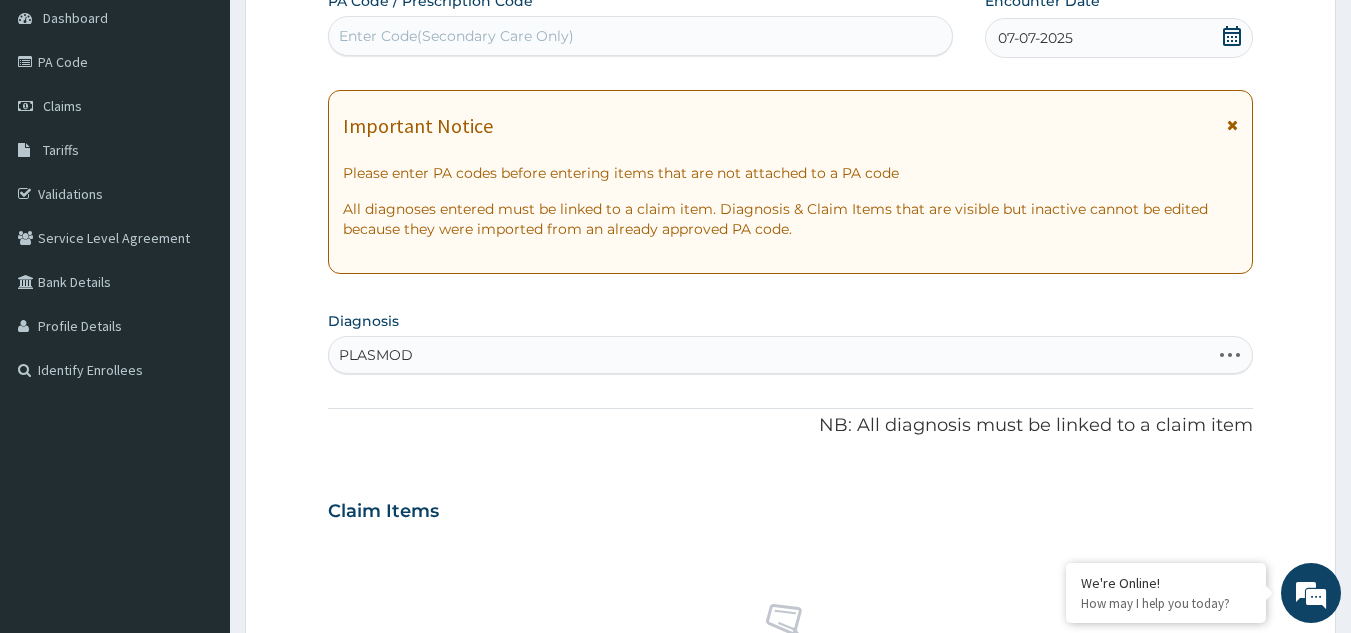 click on "PLASMOD PLASMOD" at bounding box center (770, 355) 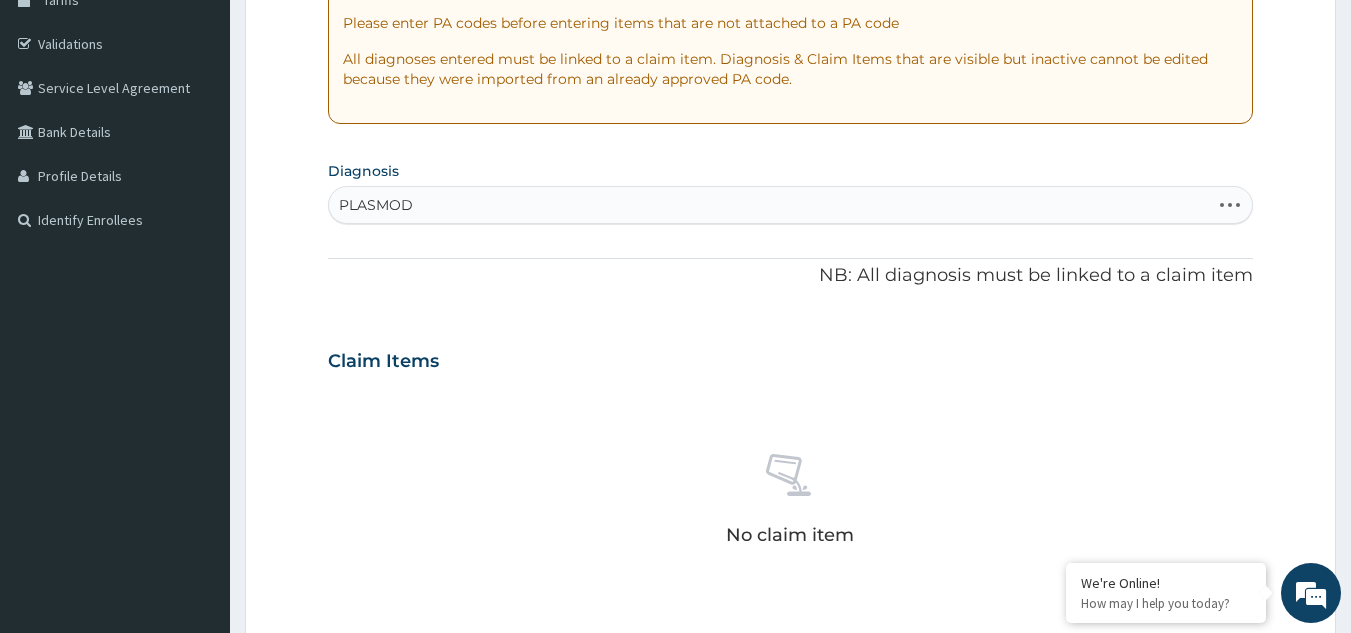 scroll, scrollTop: 300, scrollLeft: 0, axis: vertical 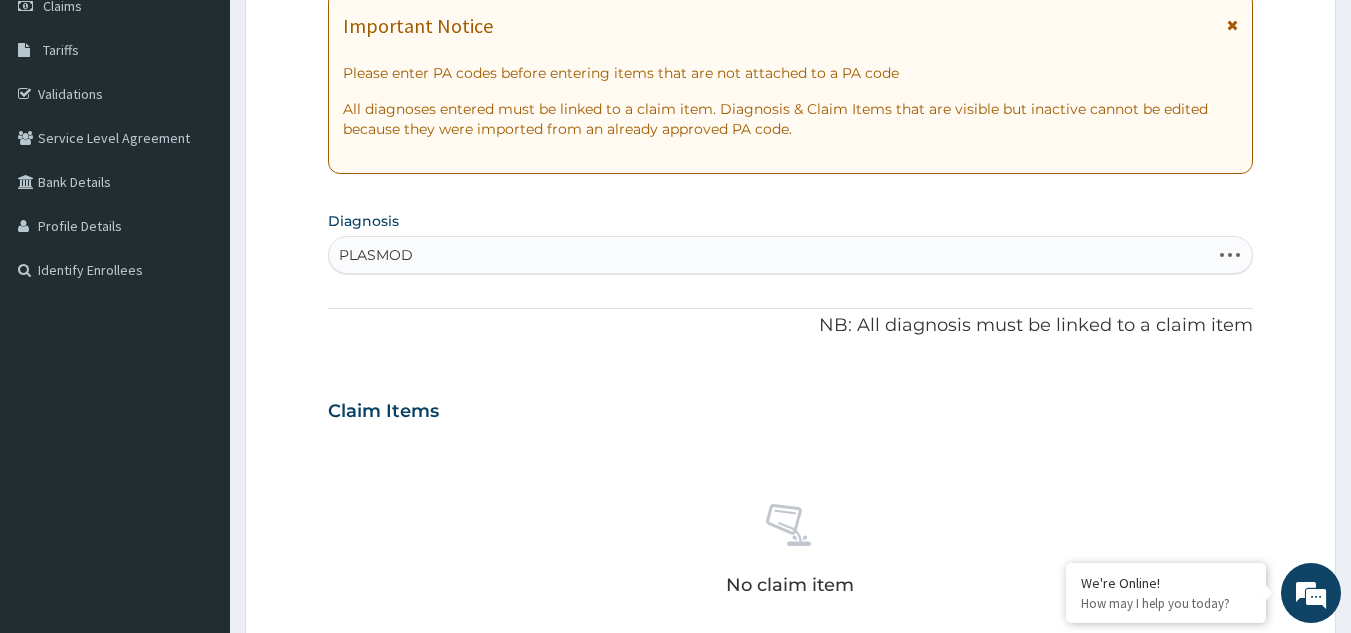 click on "PLASMOD PLASMOD" at bounding box center (770, 255) 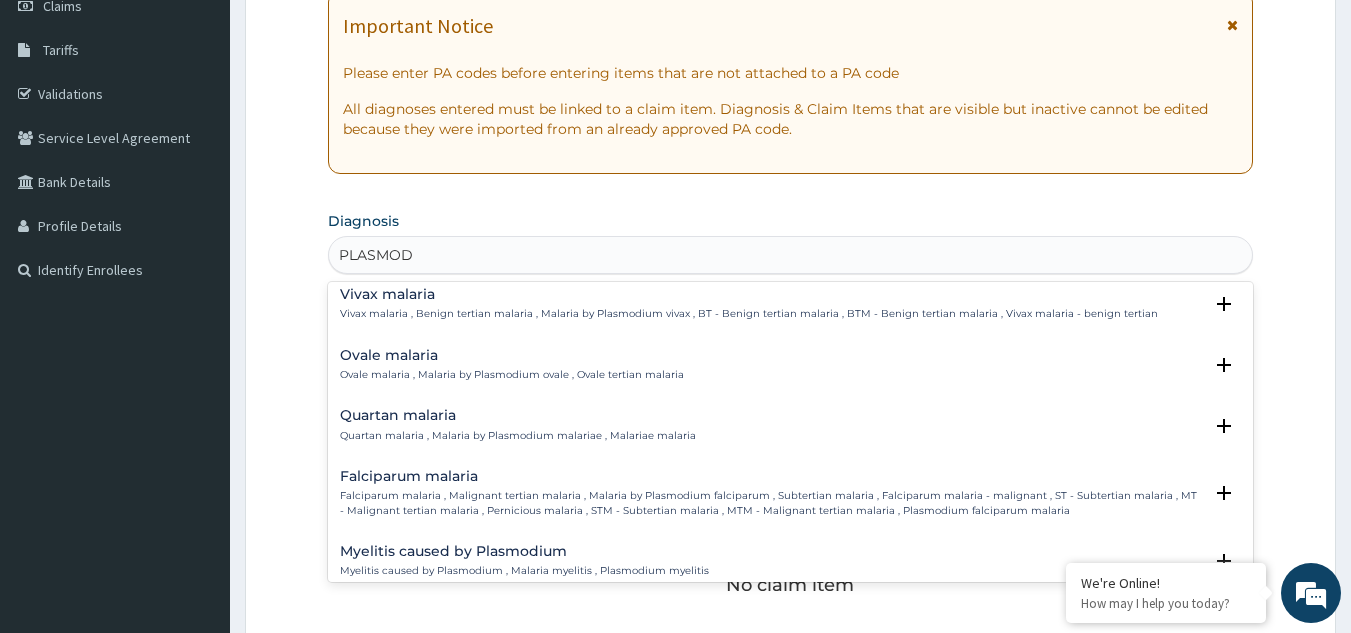 scroll, scrollTop: 100, scrollLeft: 0, axis: vertical 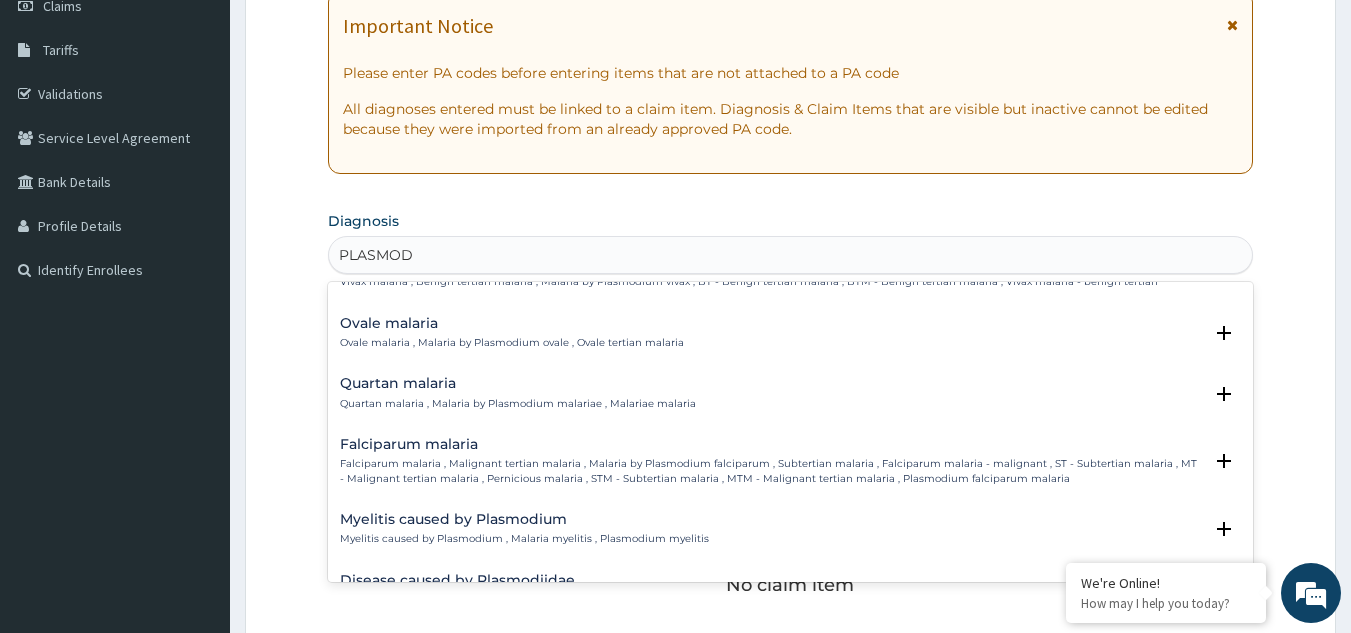 click on "Falciparum malaria" at bounding box center (771, 444) 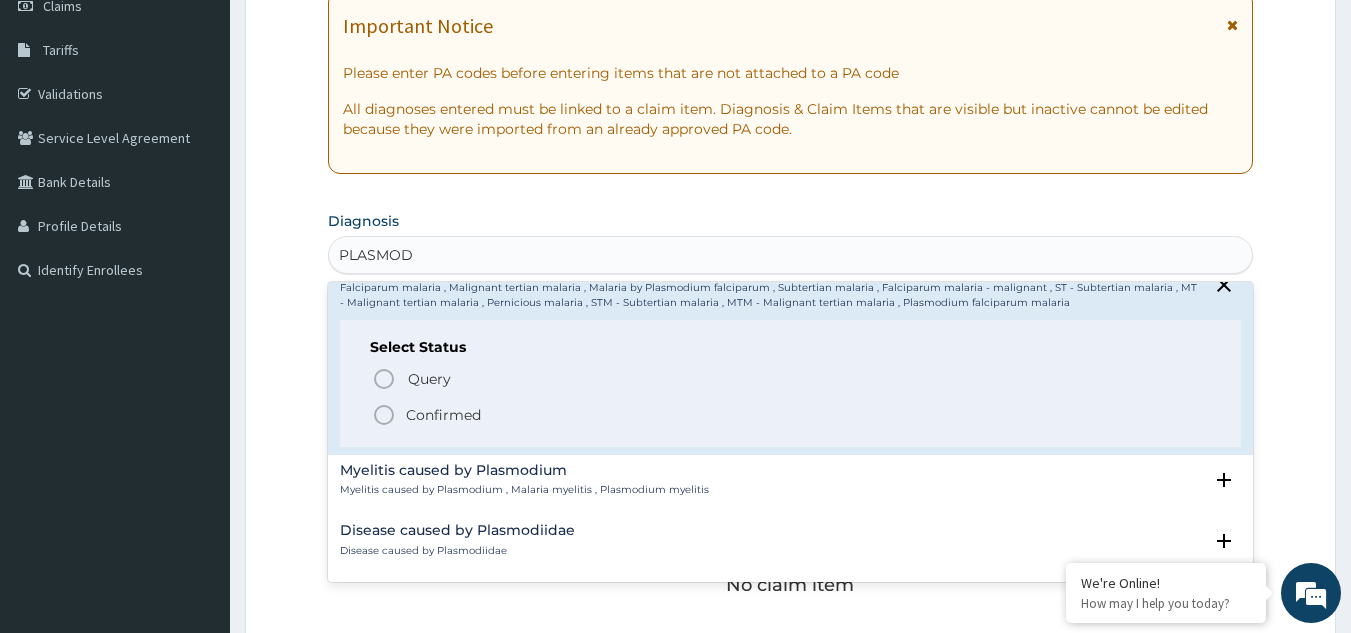 scroll, scrollTop: 300, scrollLeft: 0, axis: vertical 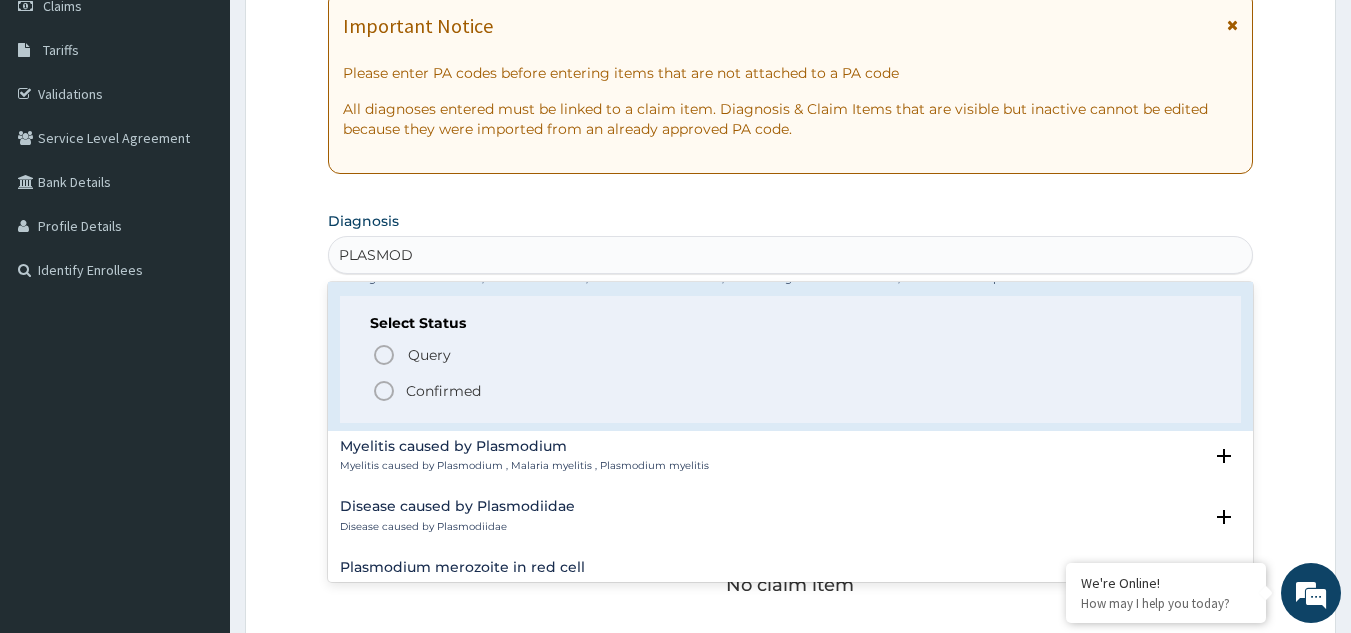 click 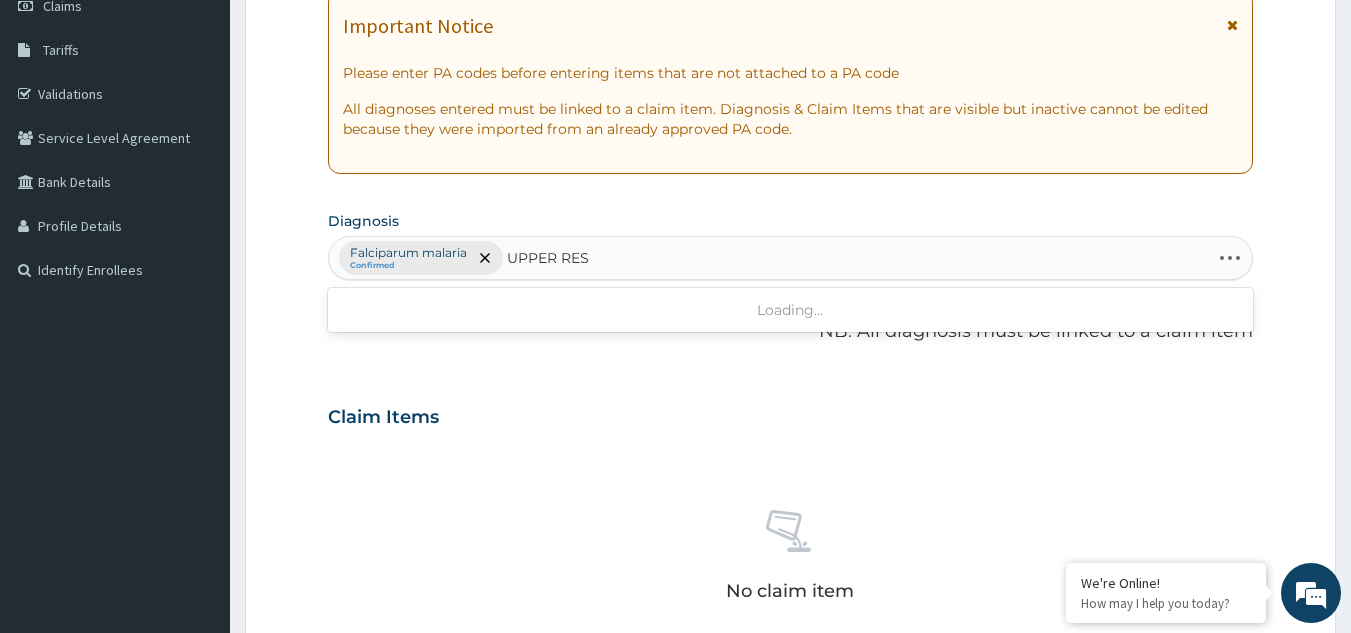 type on "UPPER RESP" 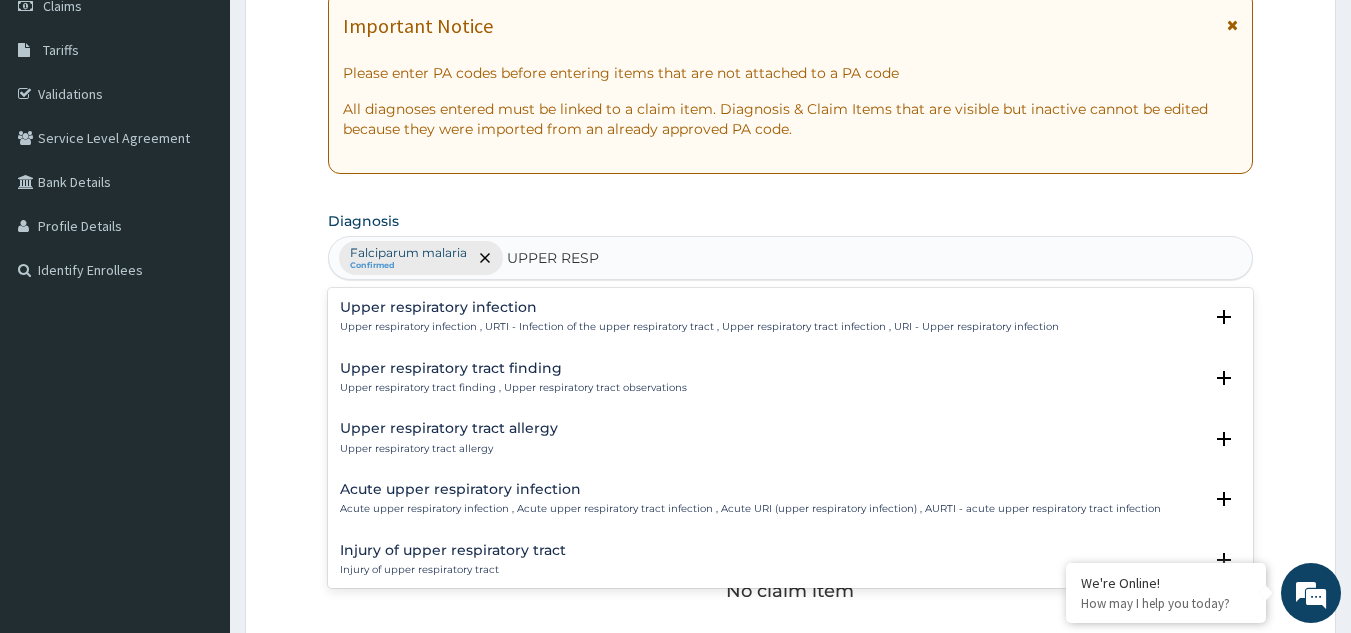 click on "Upper respiratory infection Upper respiratory infection , URTI - Infection of the upper respiratory tract , Upper respiratory tract infection , URI - Upper respiratory infection" at bounding box center [699, 317] 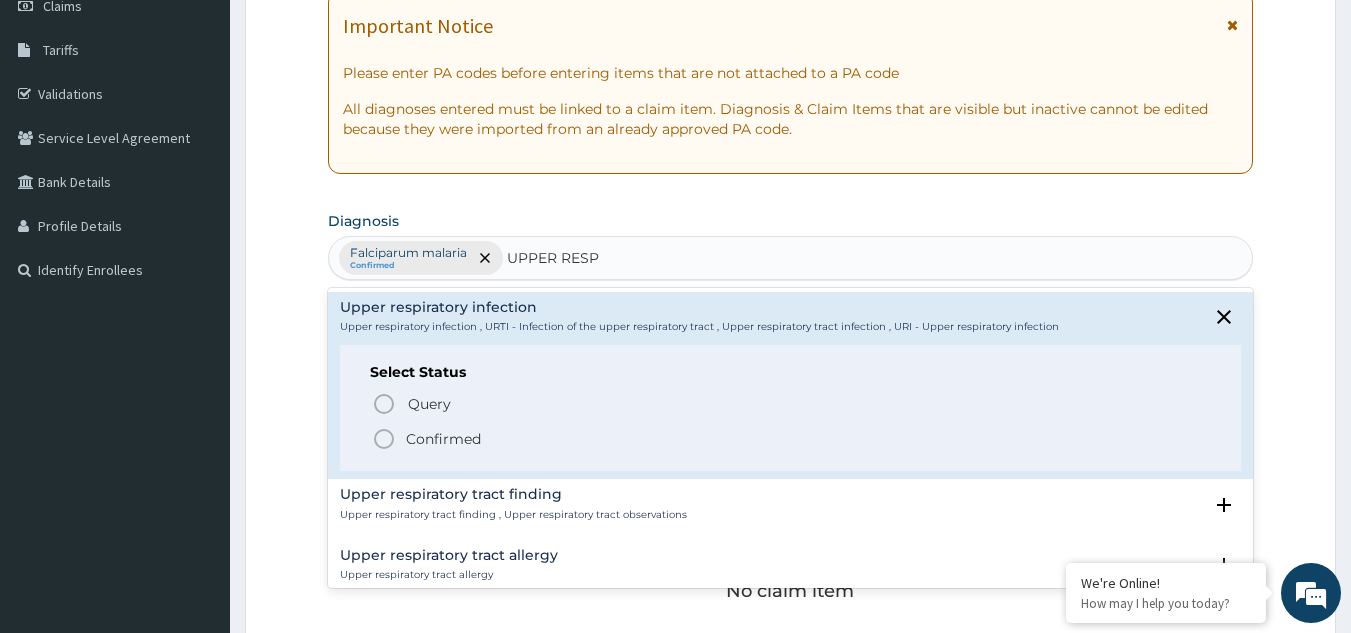 click 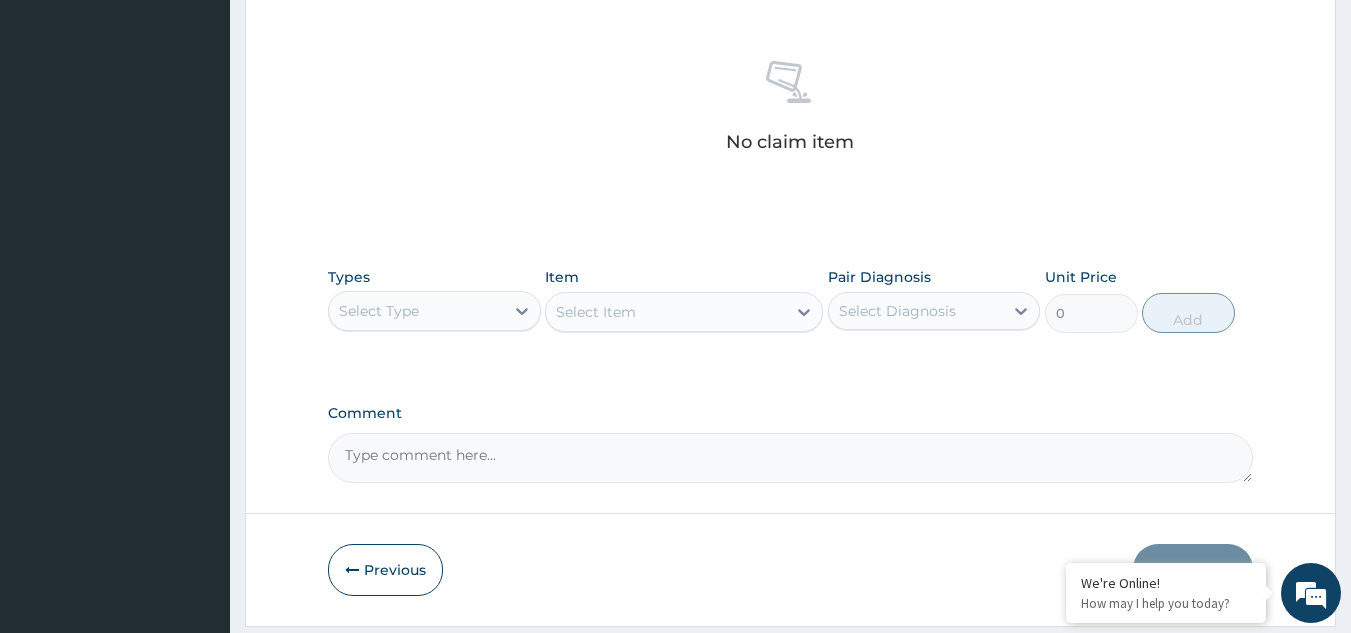 scroll, scrollTop: 800, scrollLeft: 0, axis: vertical 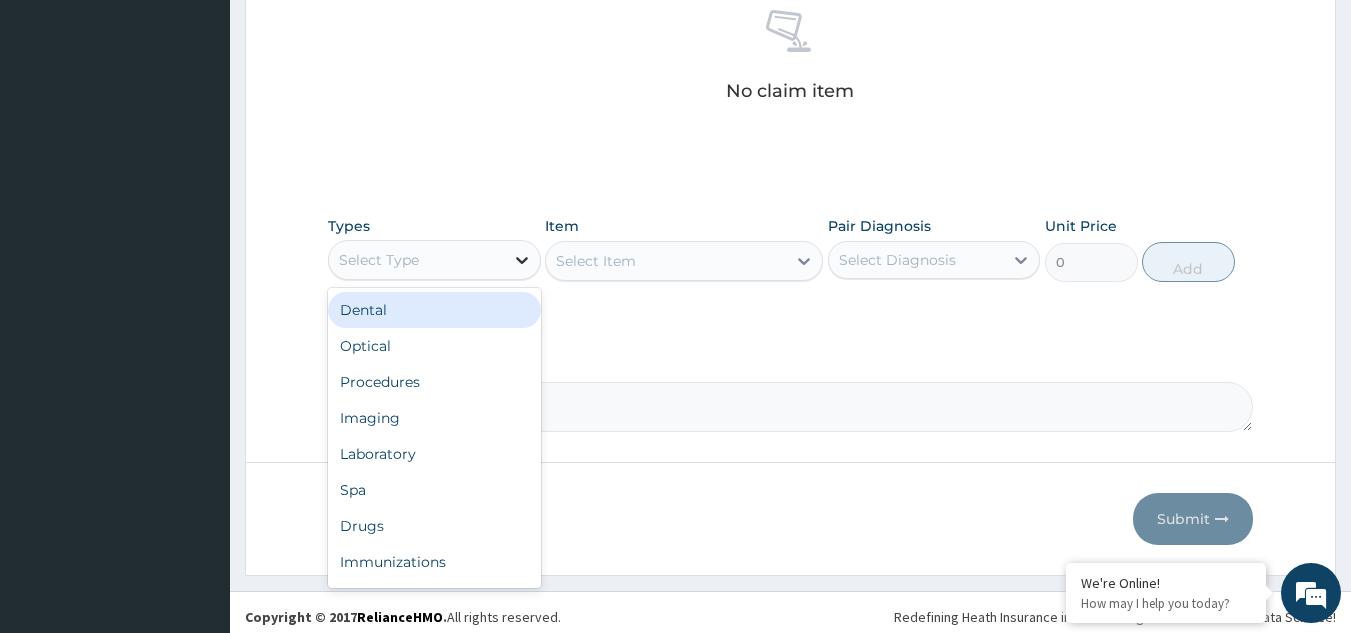 click 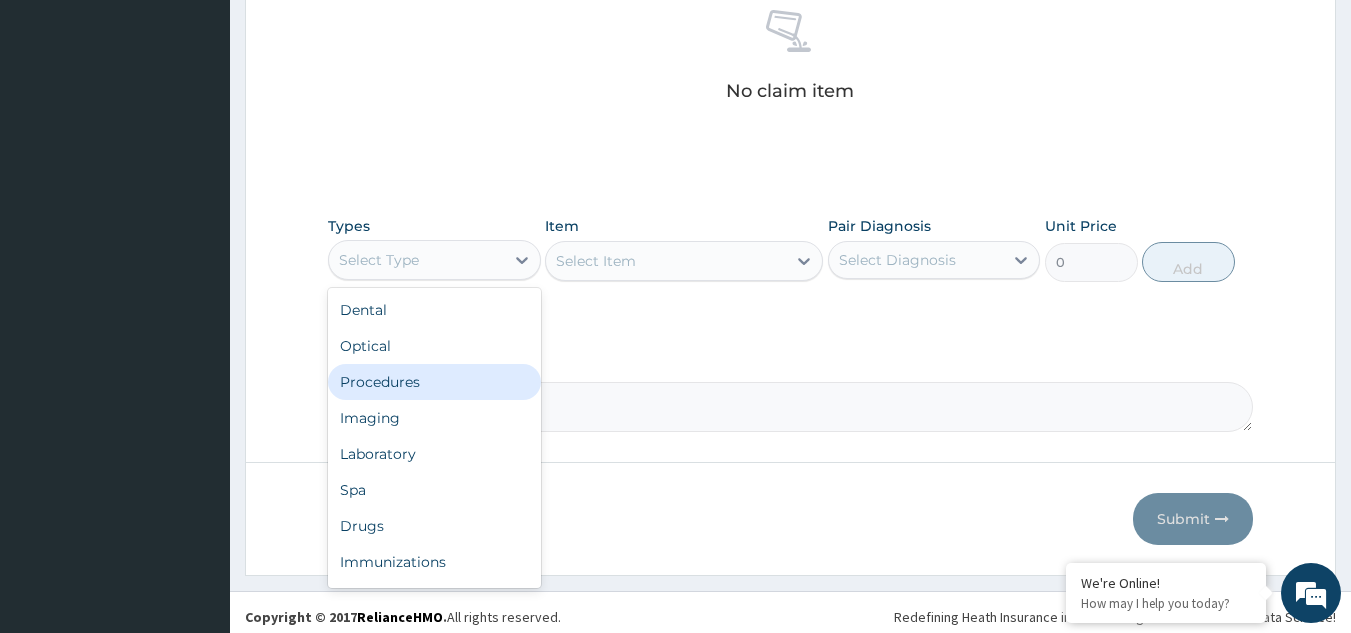 click on "Procedures" at bounding box center (434, 382) 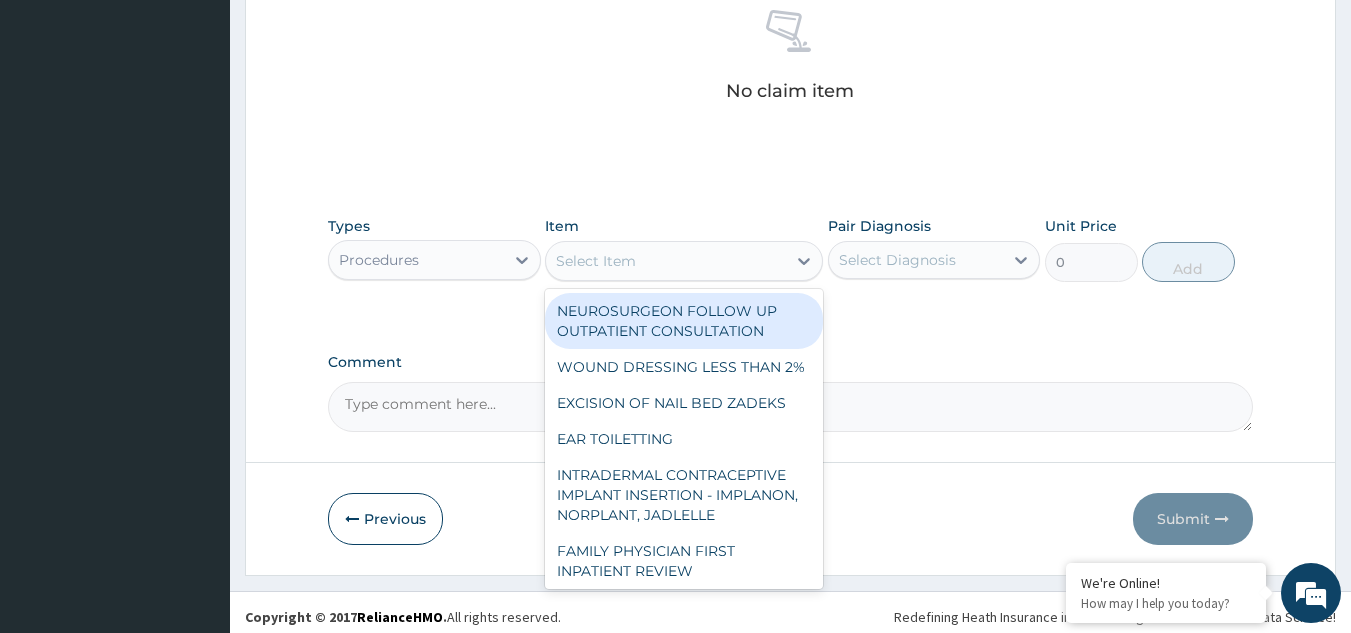 click on "Select Item" at bounding box center (596, 261) 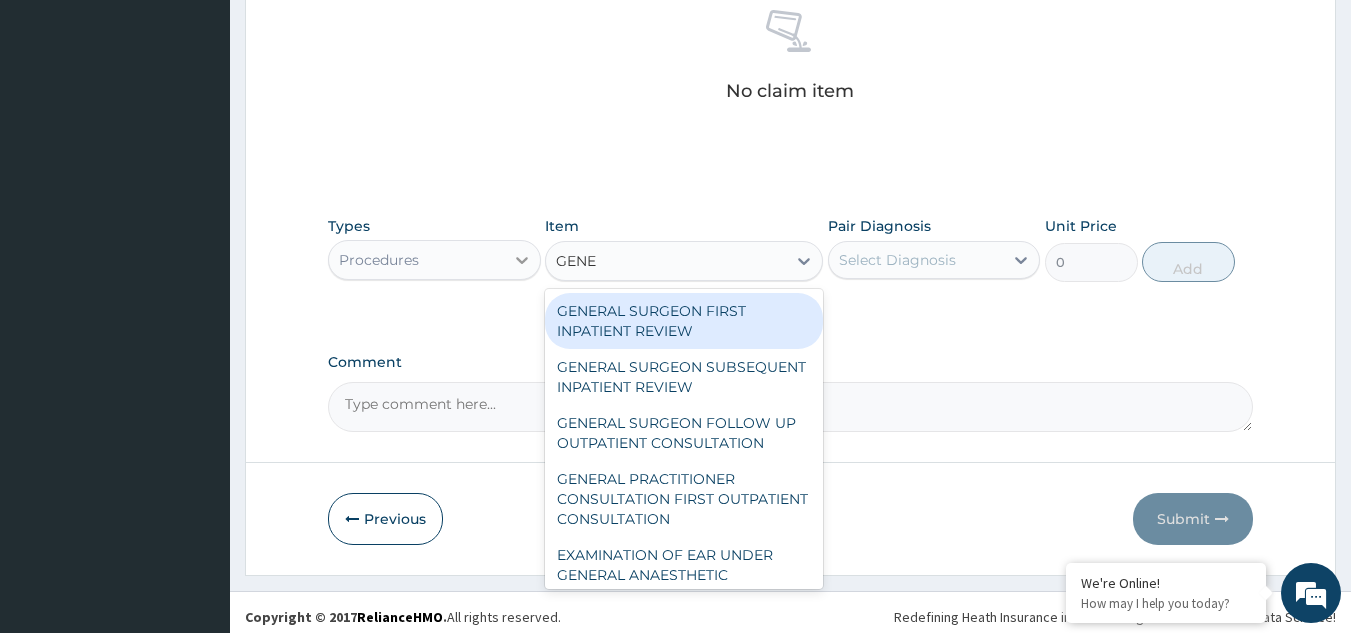 type on "GENER" 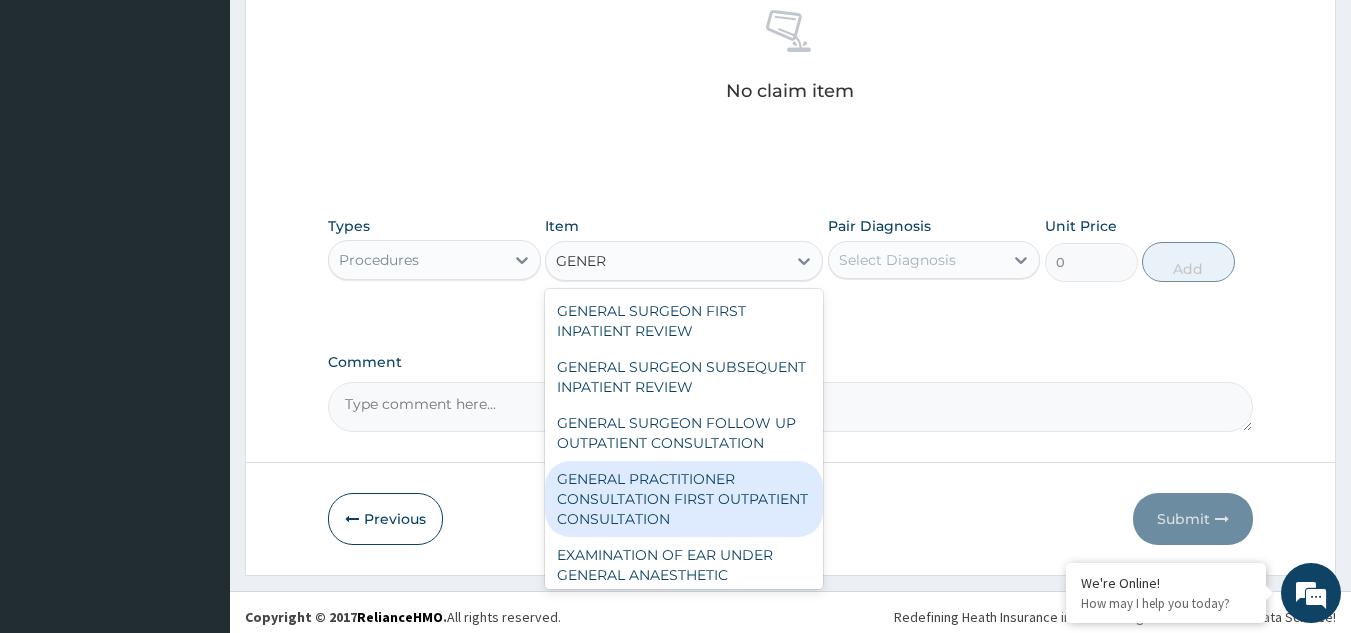 click on "GENERAL PRACTITIONER CONSULTATION FIRST OUTPATIENT CONSULTATION" at bounding box center [684, 499] 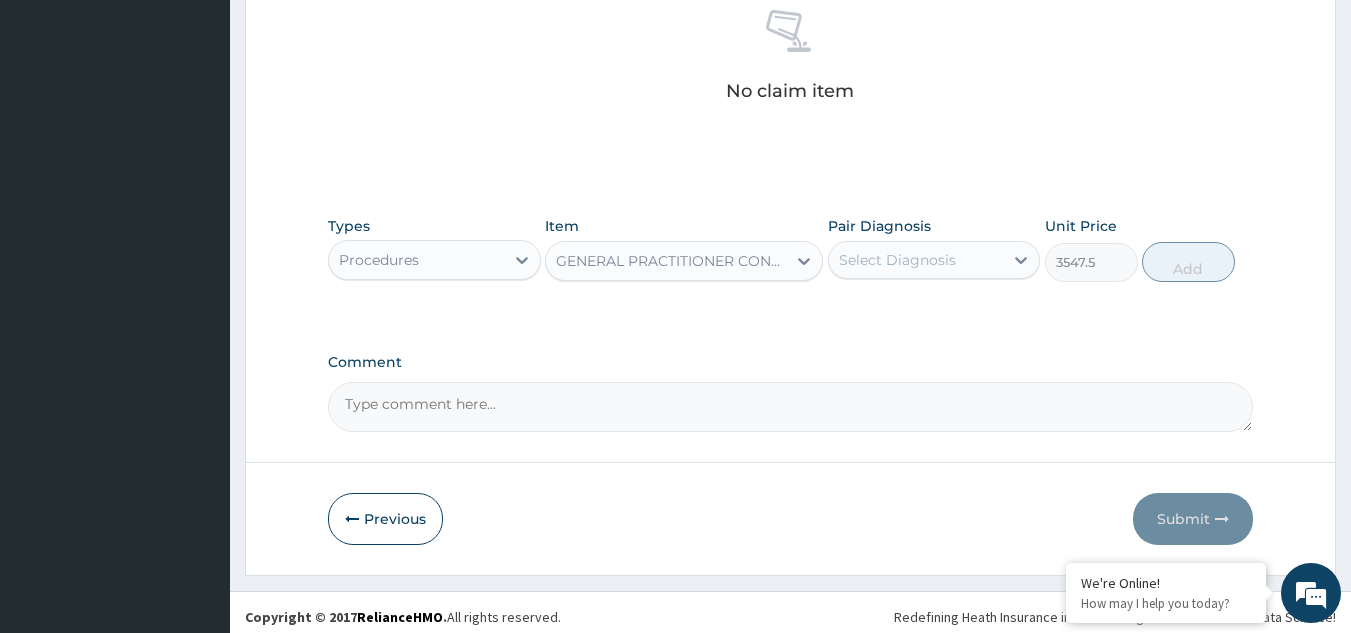 click on "Select Diagnosis" at bounding box center [897, 260] 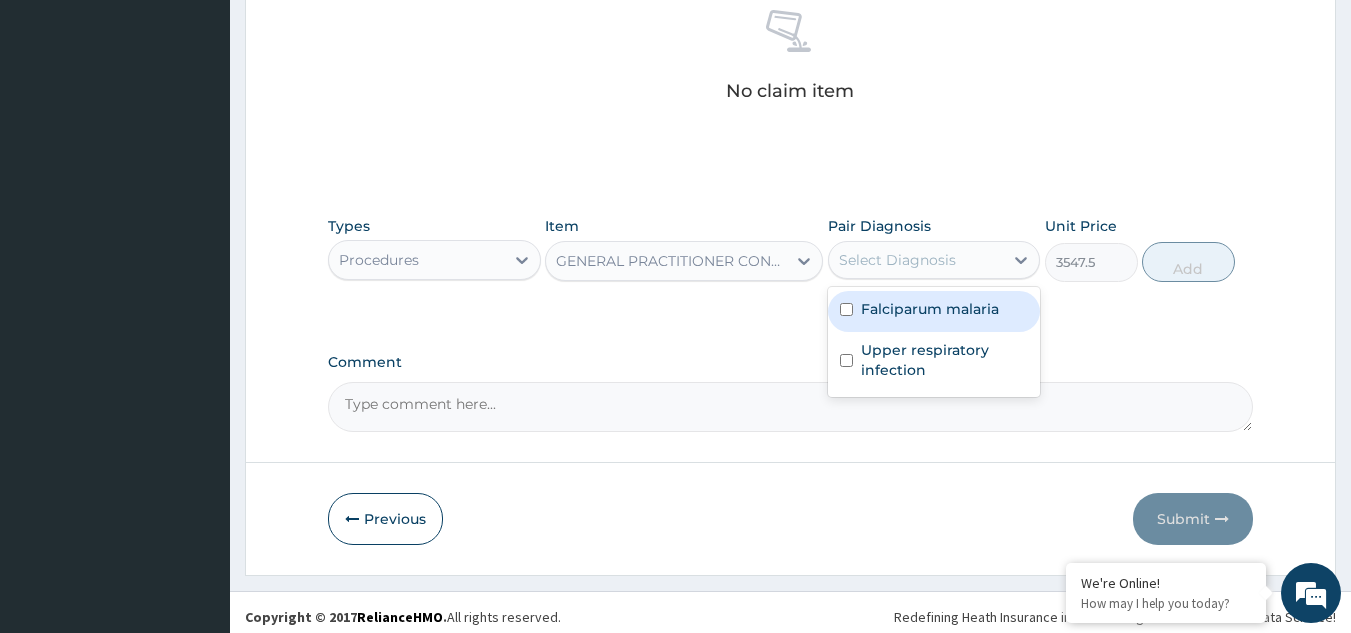 click on "Falciparum malaria" at bounding box center (930, 309) 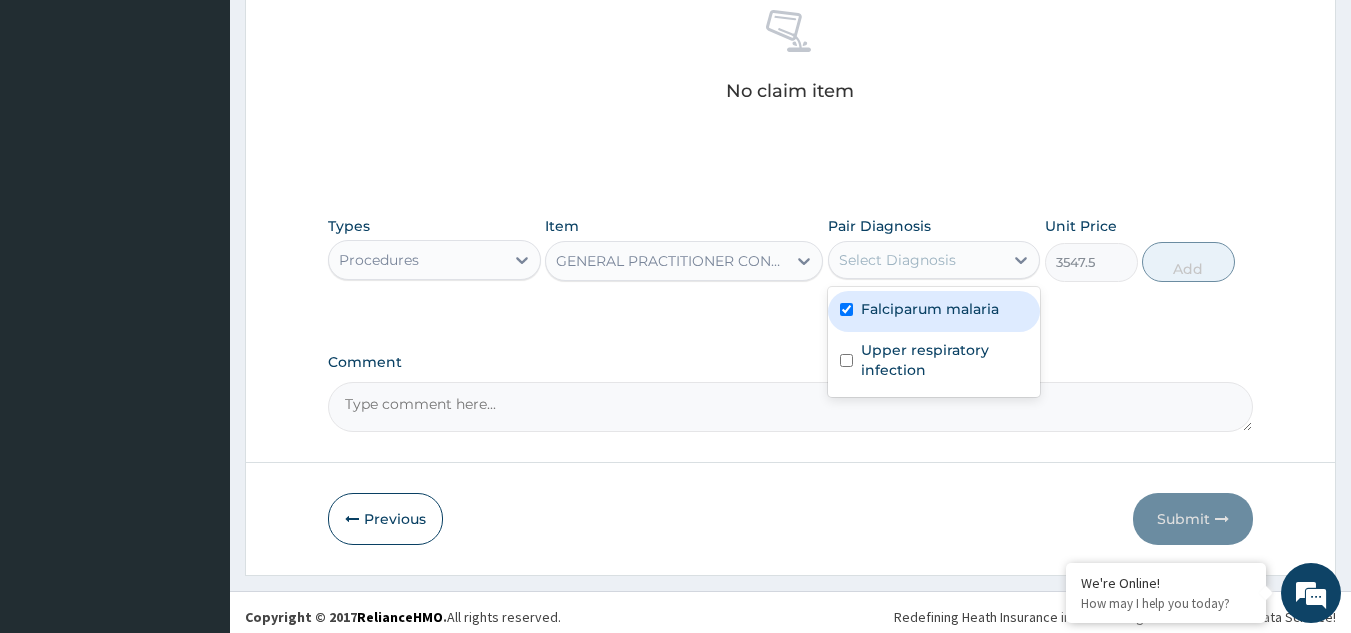 checkbox on "true" 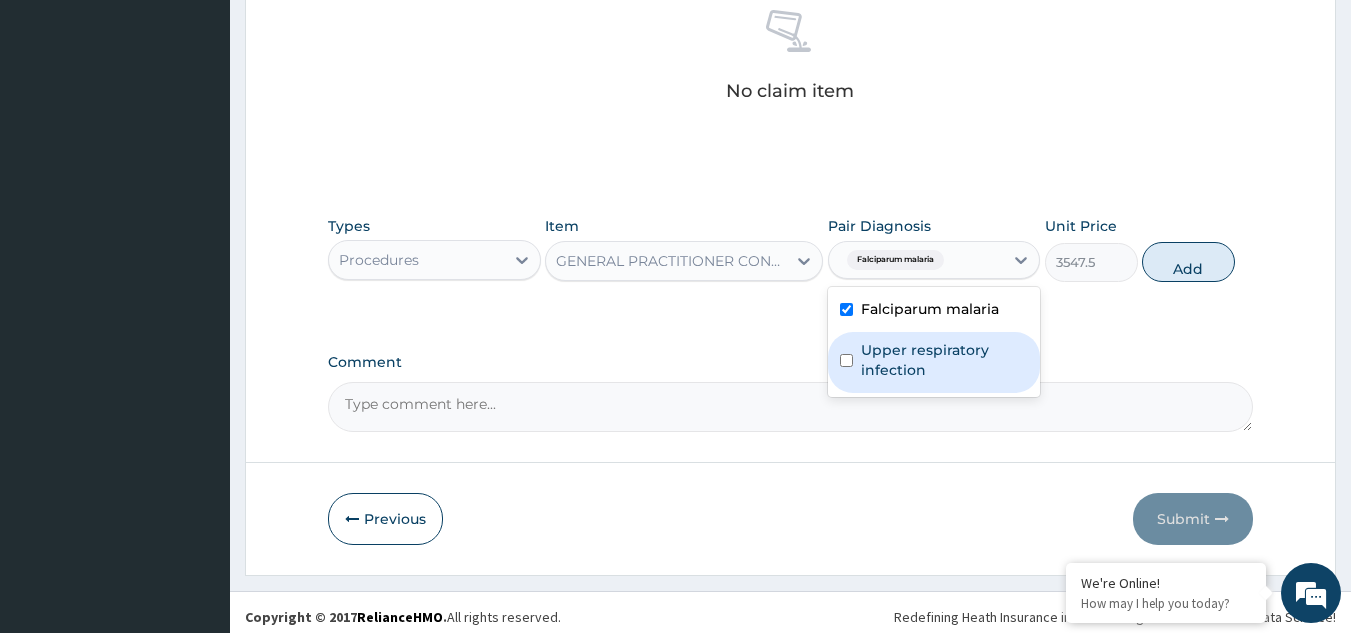 click on "Upper respiratory infection" at bounding box center [945, 360] 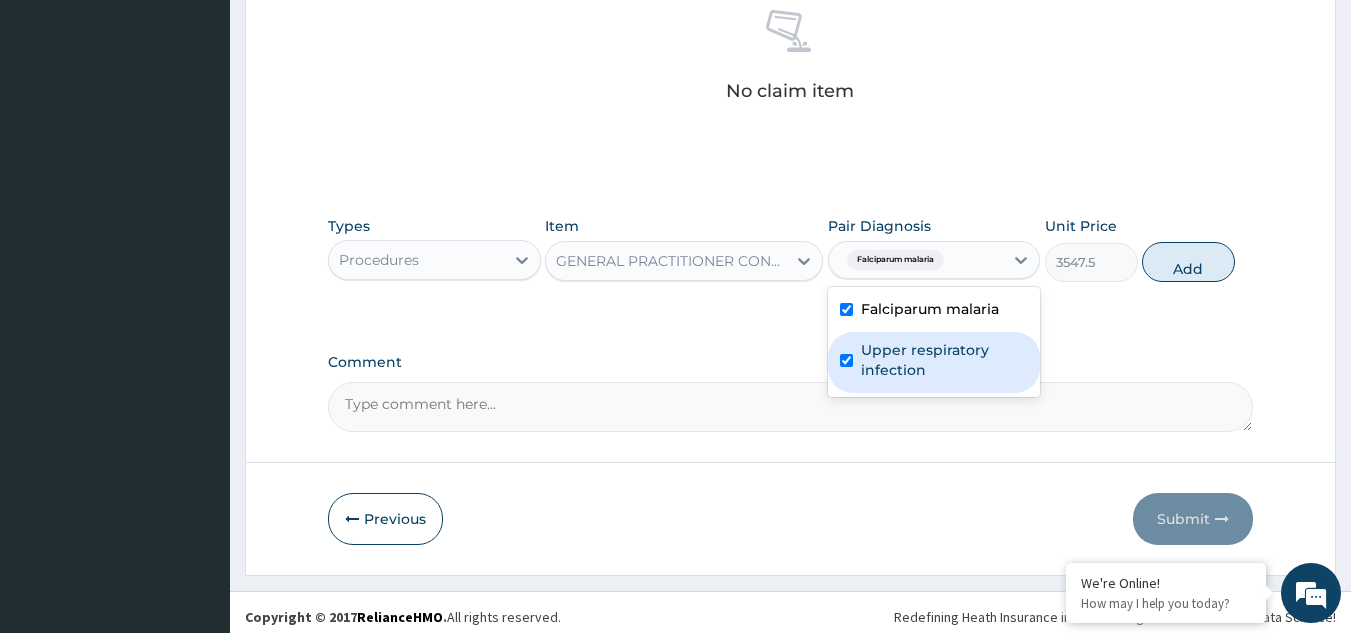 checkbox on "true" 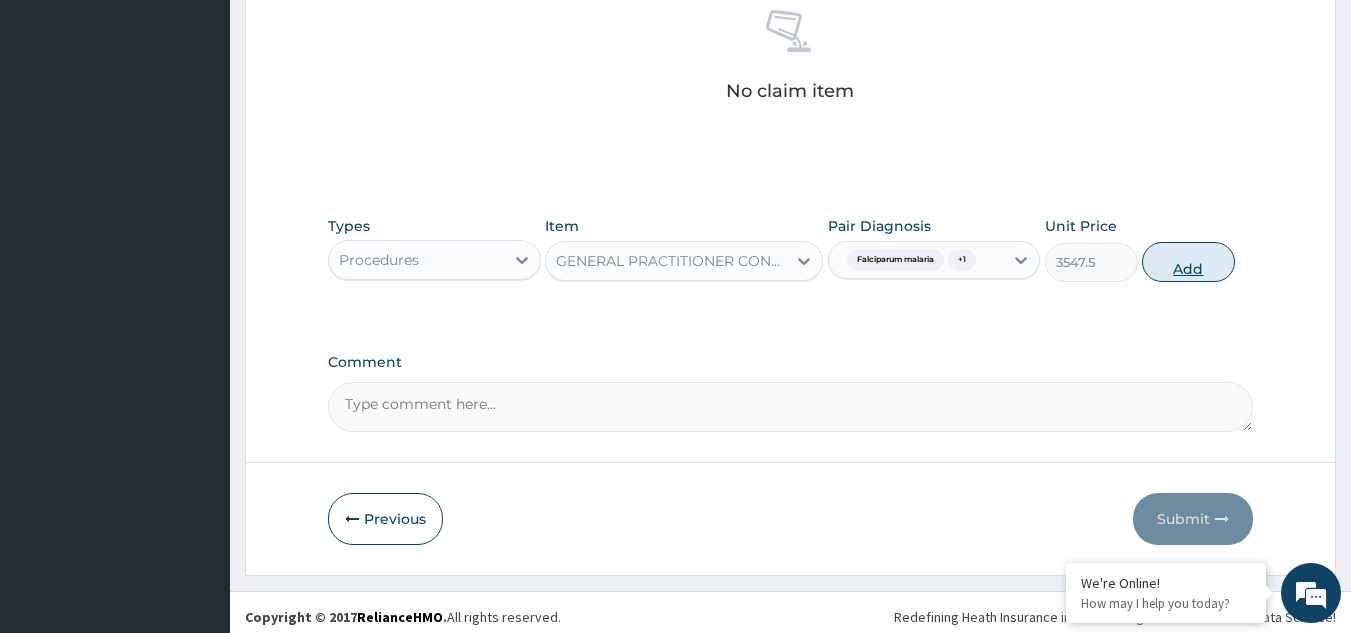 click on "Add" at bounding box center [1188, 262] 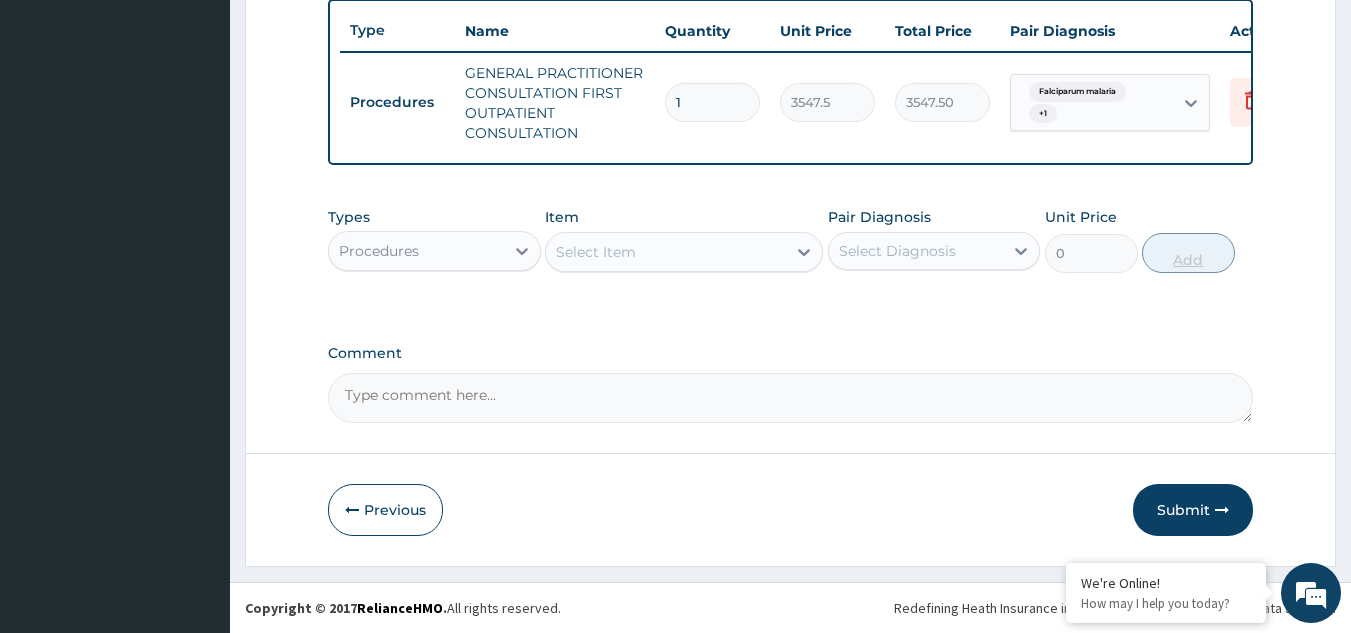 scroll, scrollTop: 760, scrollLeft: 0, axis: vertical 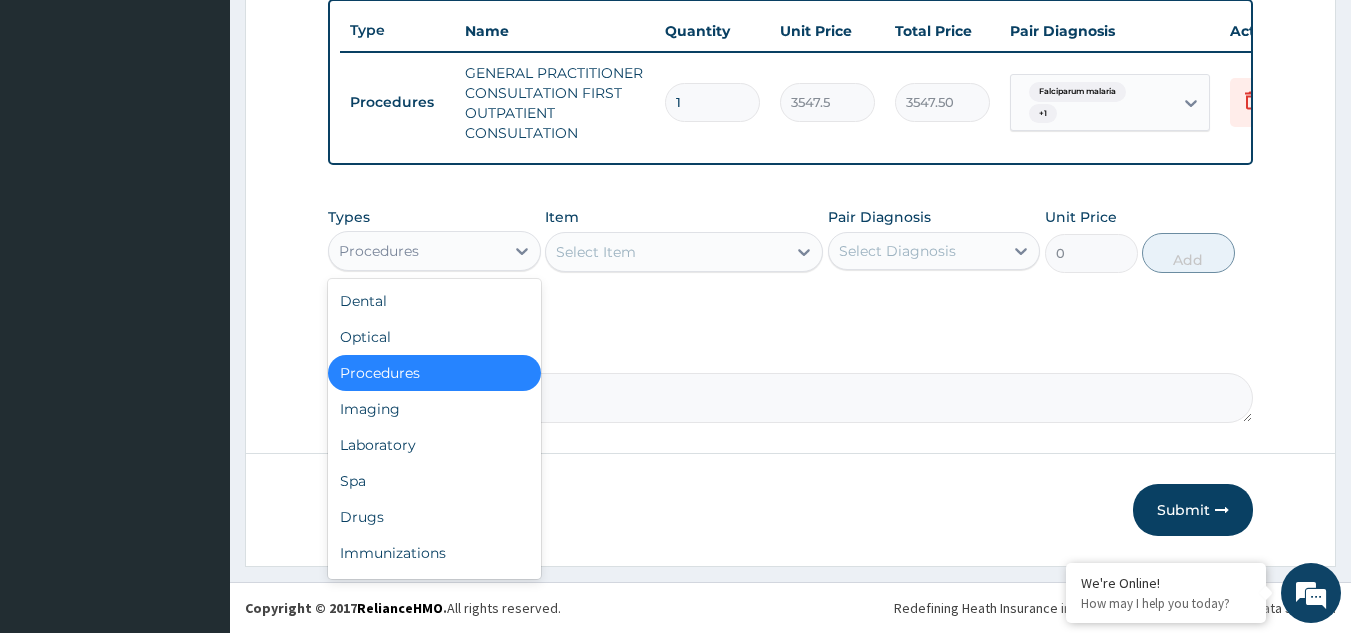 drag, startPoint x: 461, startPoint y: 250, endPoint x: 448, endPoint y: 284, distance: 36.40055 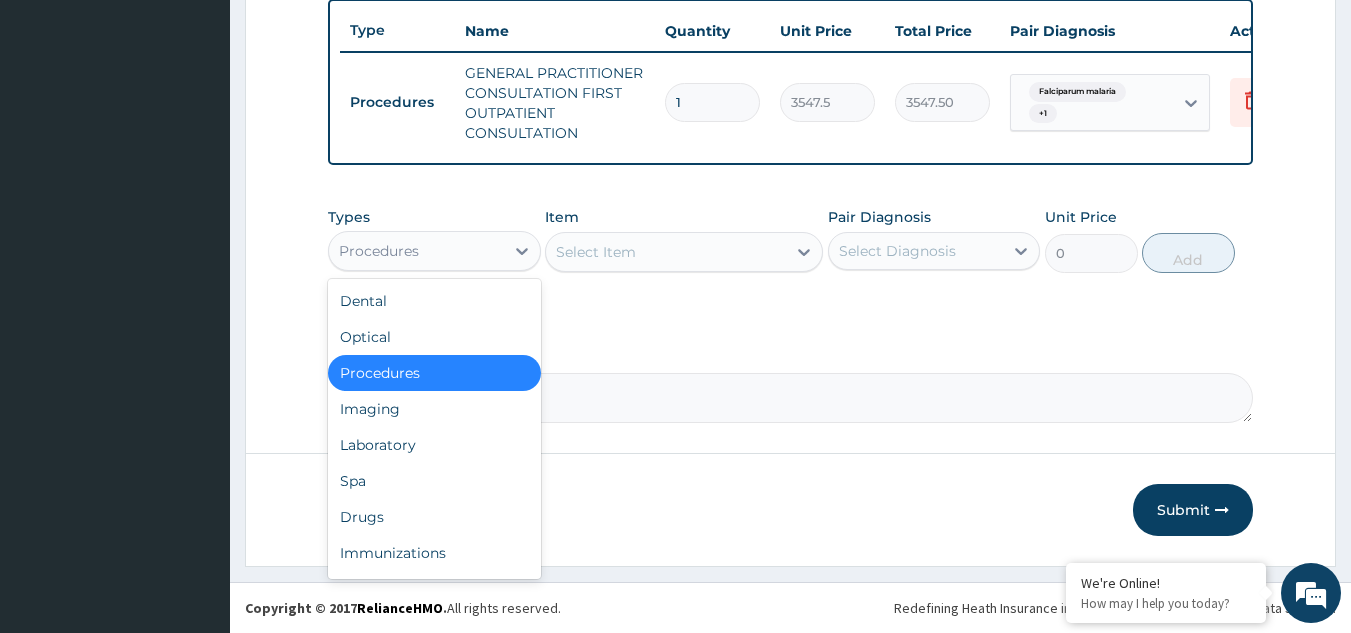 click on "Procedures" at bounding box center (416, 251) 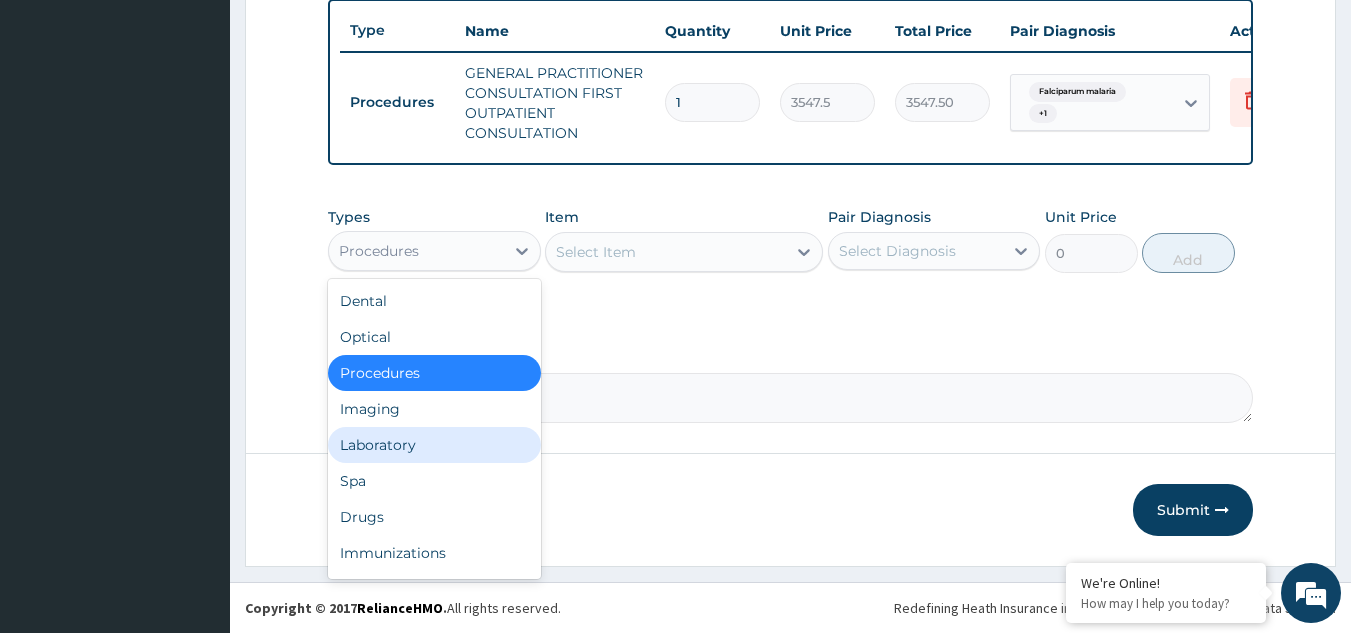 click on "Laboratory" at bounding box center (434, 445) 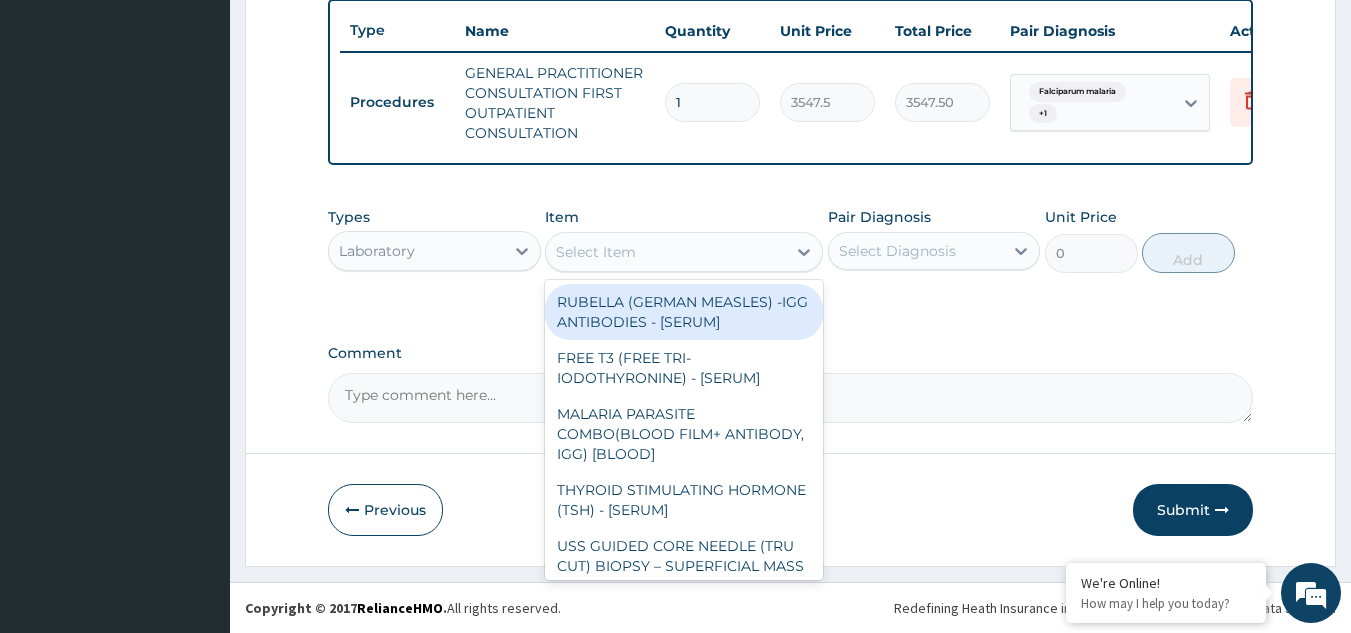 click on "Select Item" at bounding box center (596, 252) 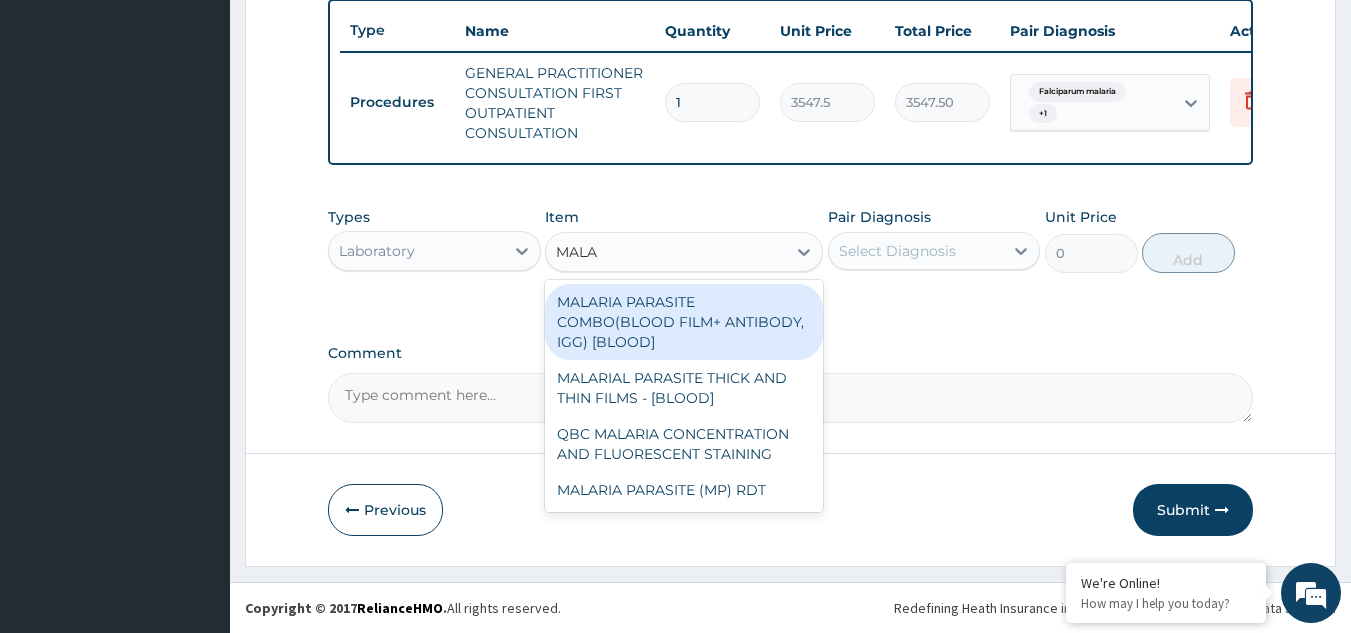 type on "MALAR" 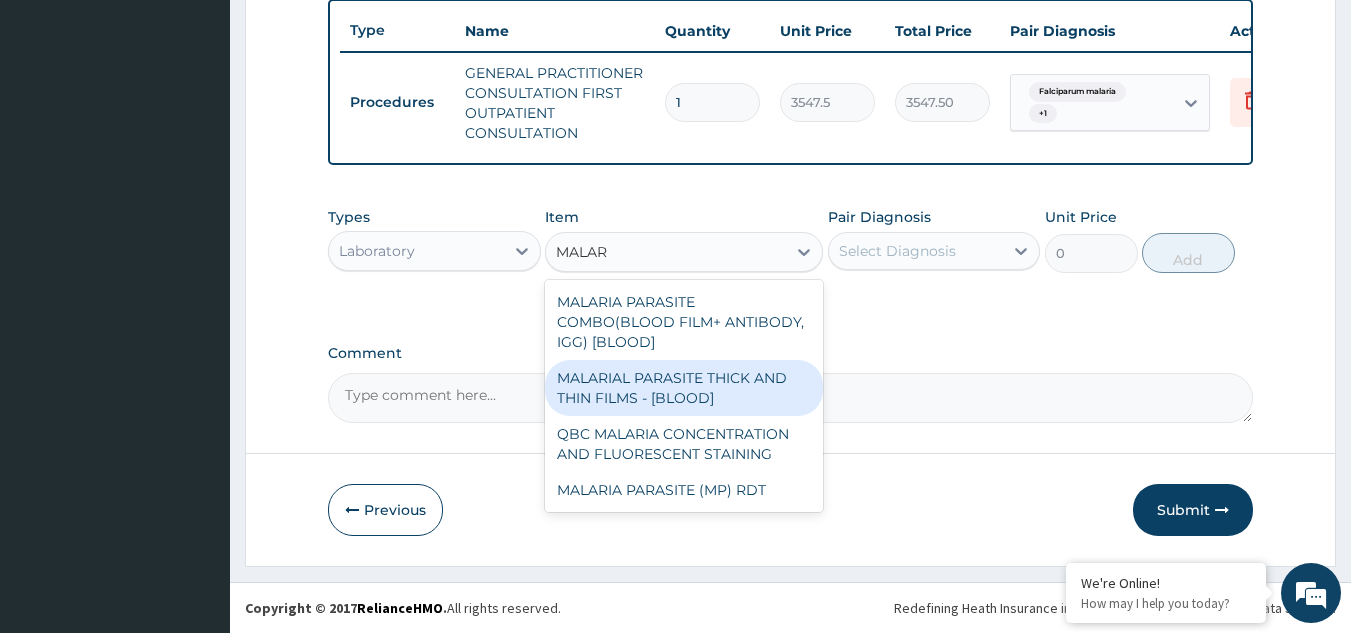 click on "MALARIAL PARASITE THICK AND THIN FILMS - [BLOOD]" at bounding box center (684, 388) 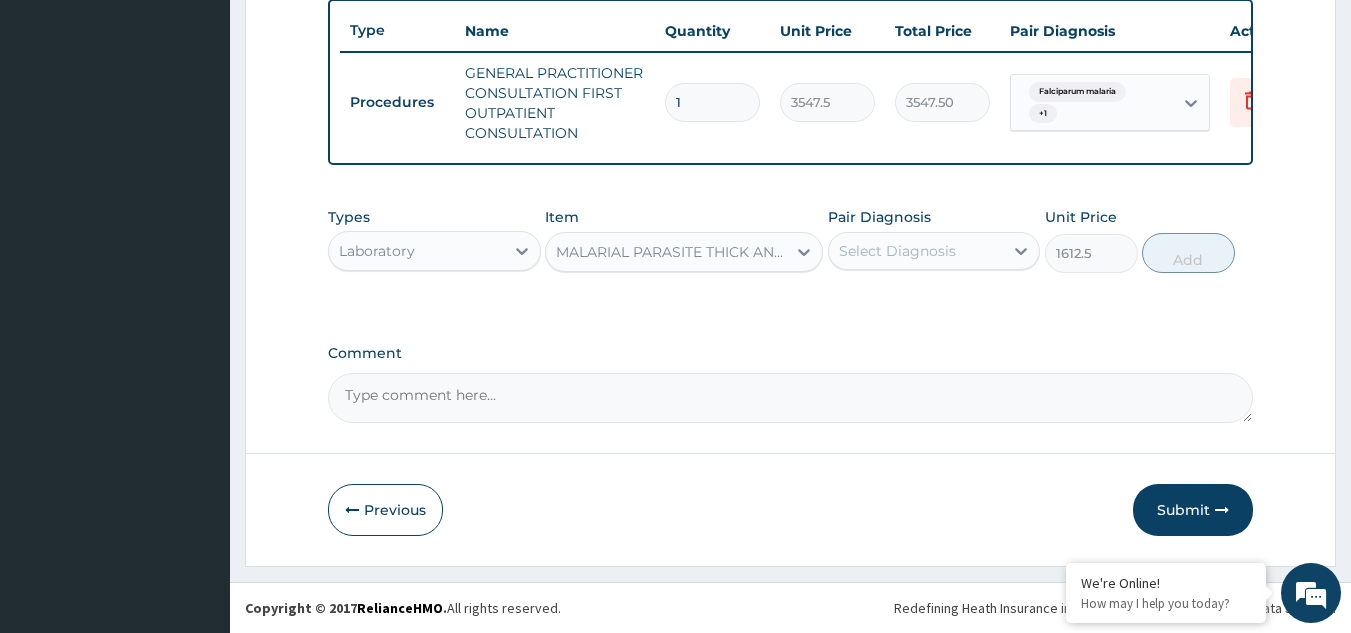 click on "Select Diagnosis" at bounding box center (897, 251) 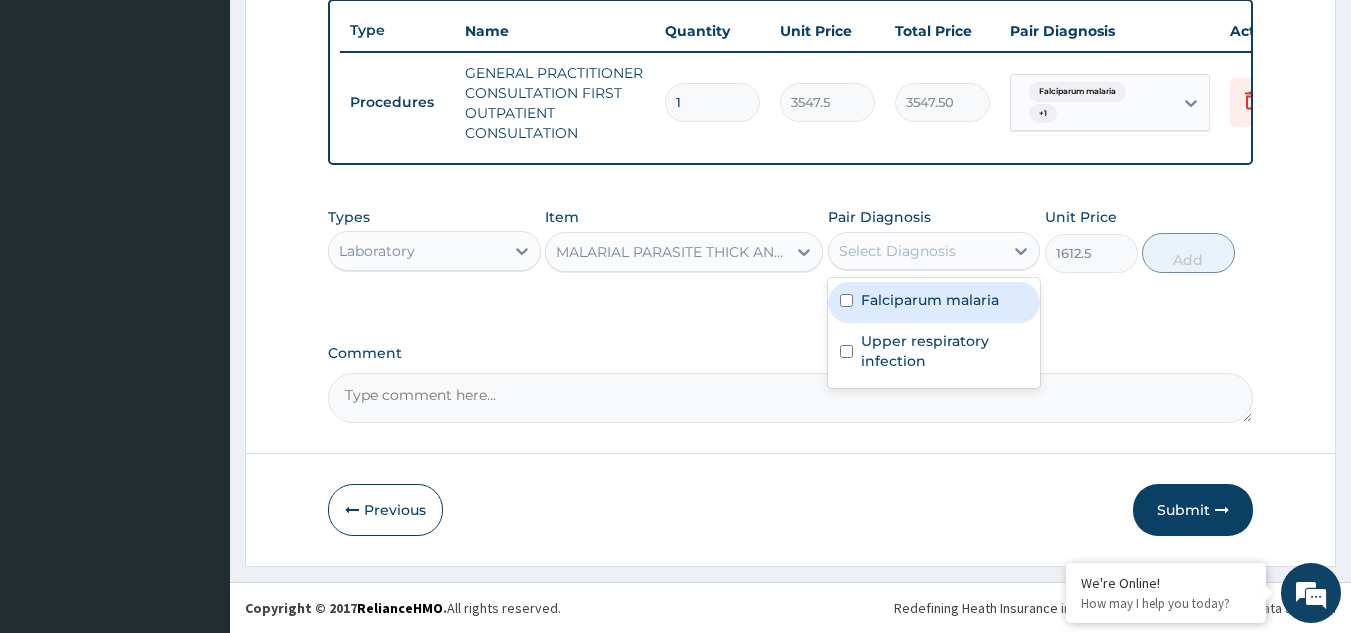 click on "Falciparum malaria" at bounding box center [930, 300] 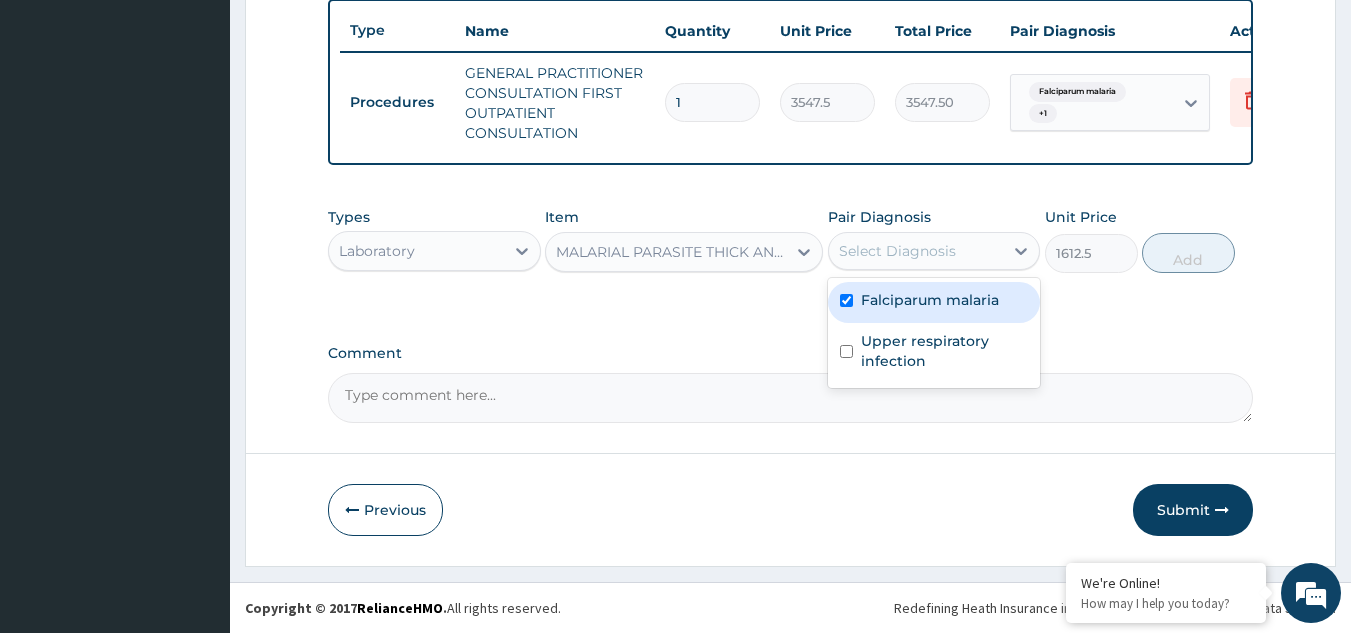 checkbox on "true" 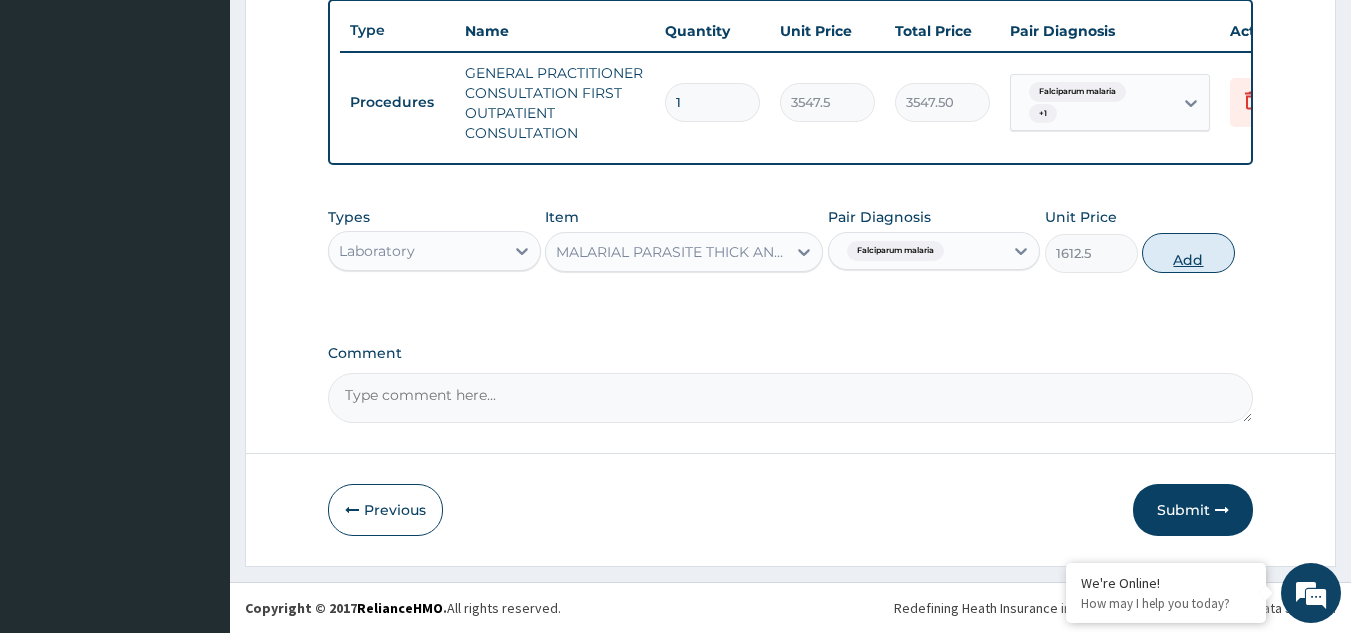 click on "Add" at bounding box center (1188, 253) 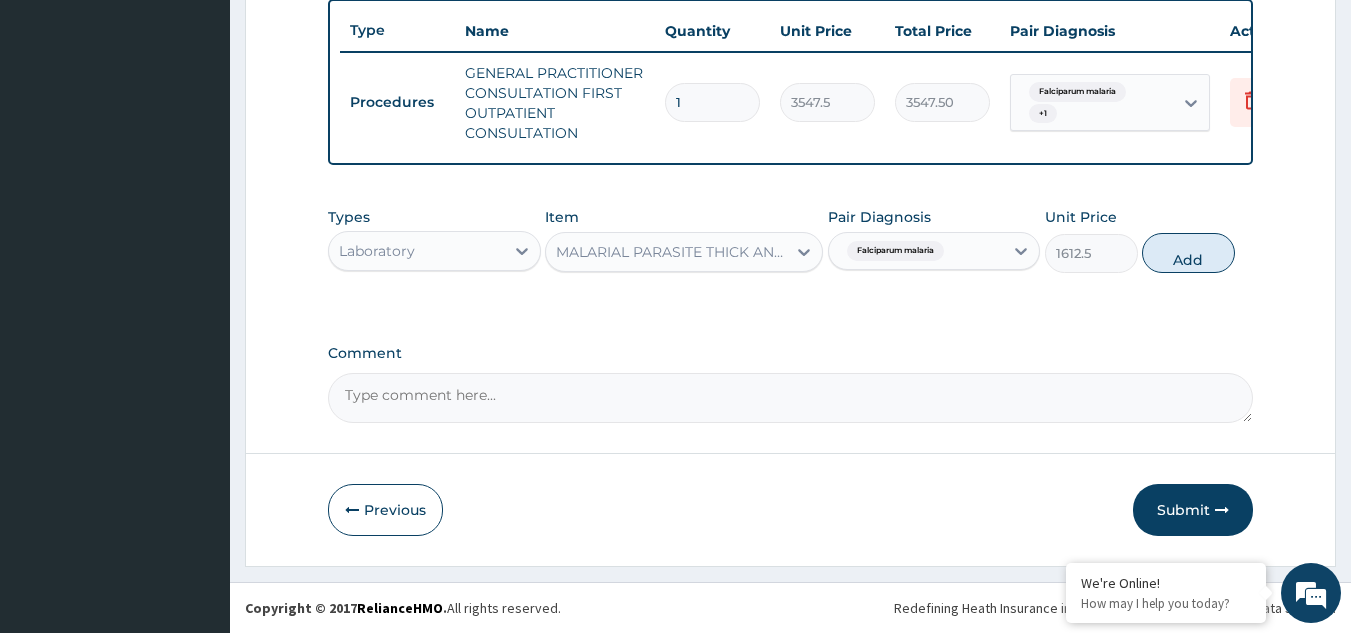 type on "0" 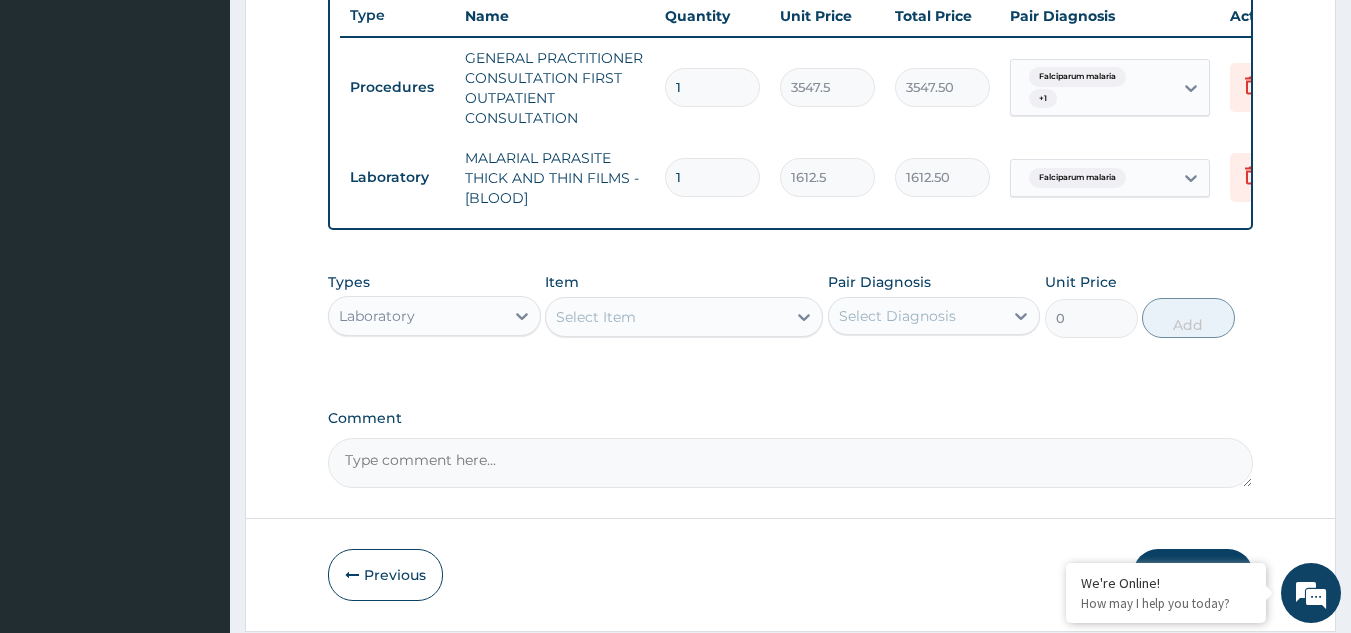 click on "Laboratory" at bounding box center (416, 316) 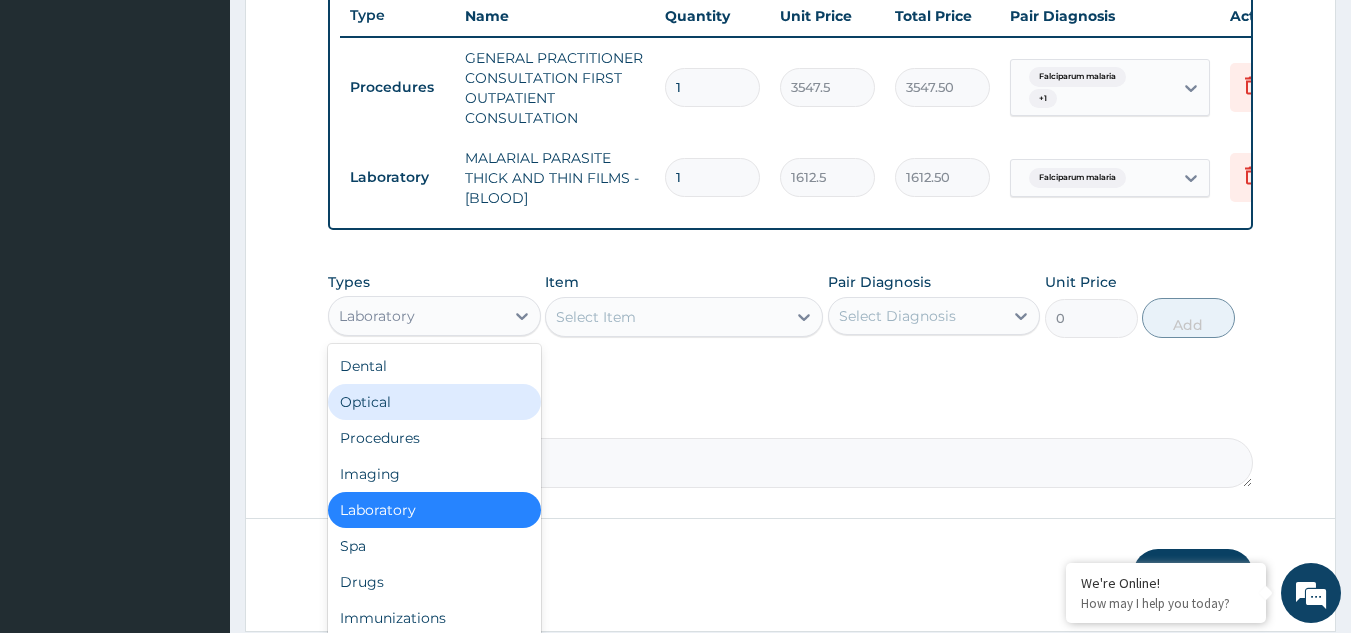scroll, scrollTop: 68, scrollLeft: 0, axis: vertical 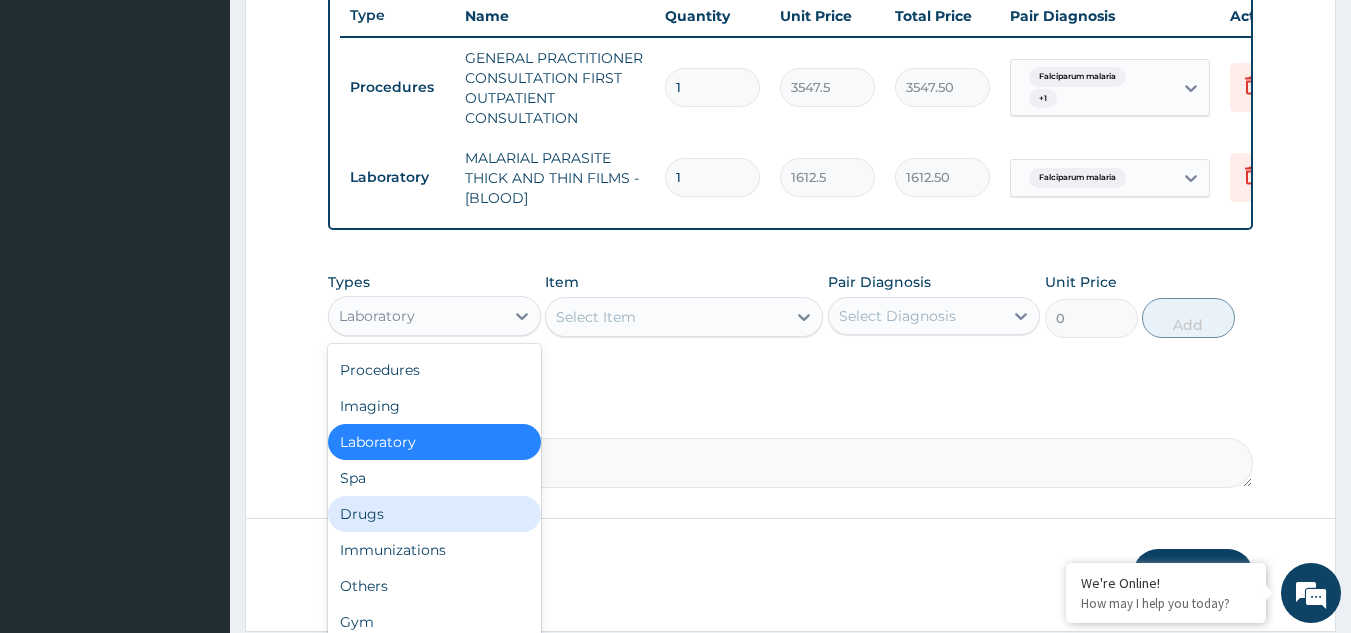 click on "Drugs" at bounding box center [434, 514] 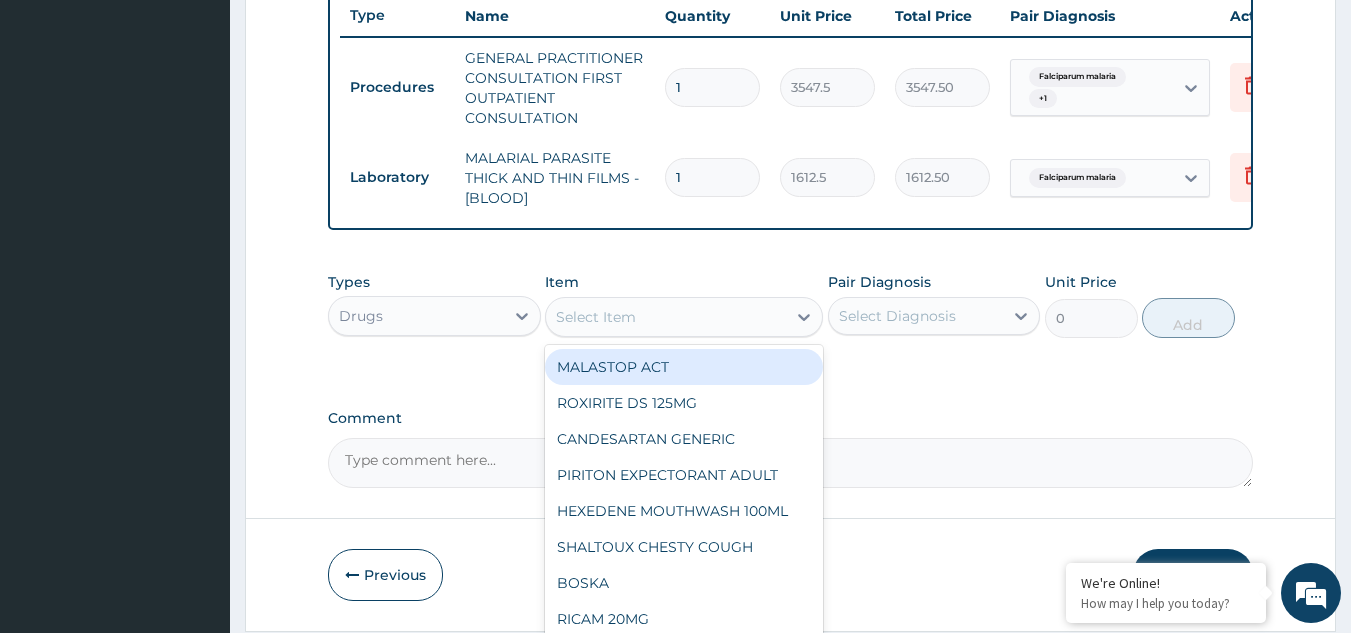 click on "Select Item" at bounding box center [596, 317] 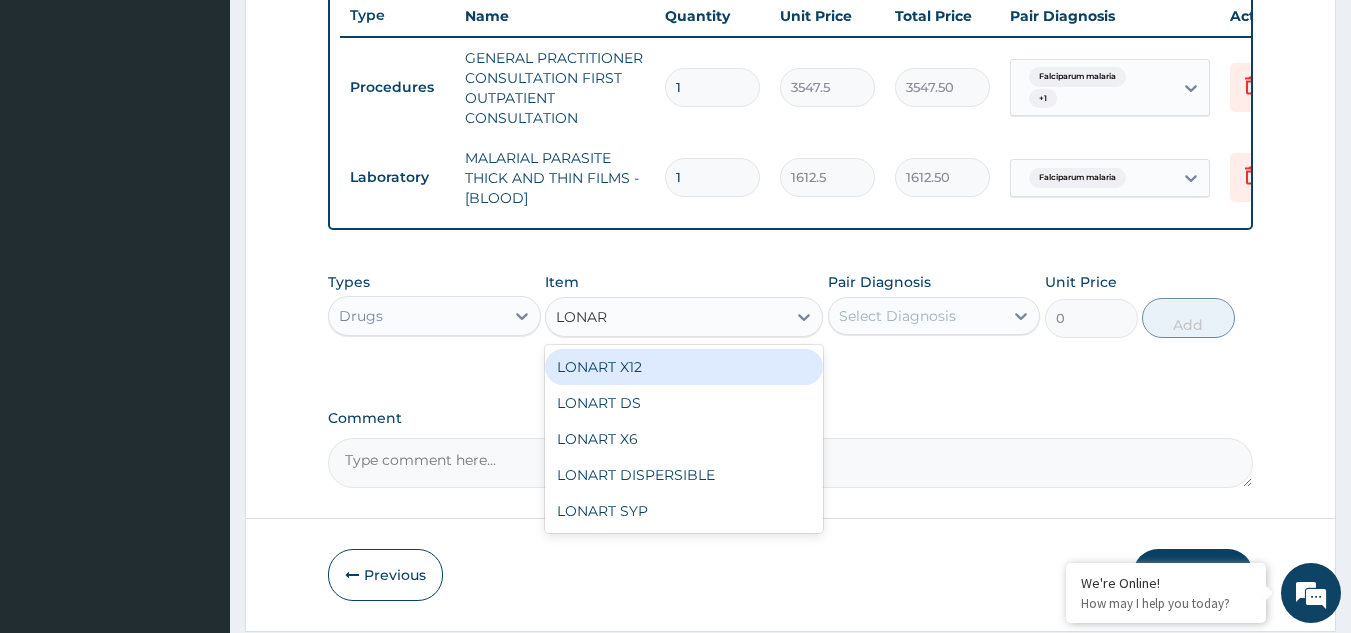 type on "LONART" 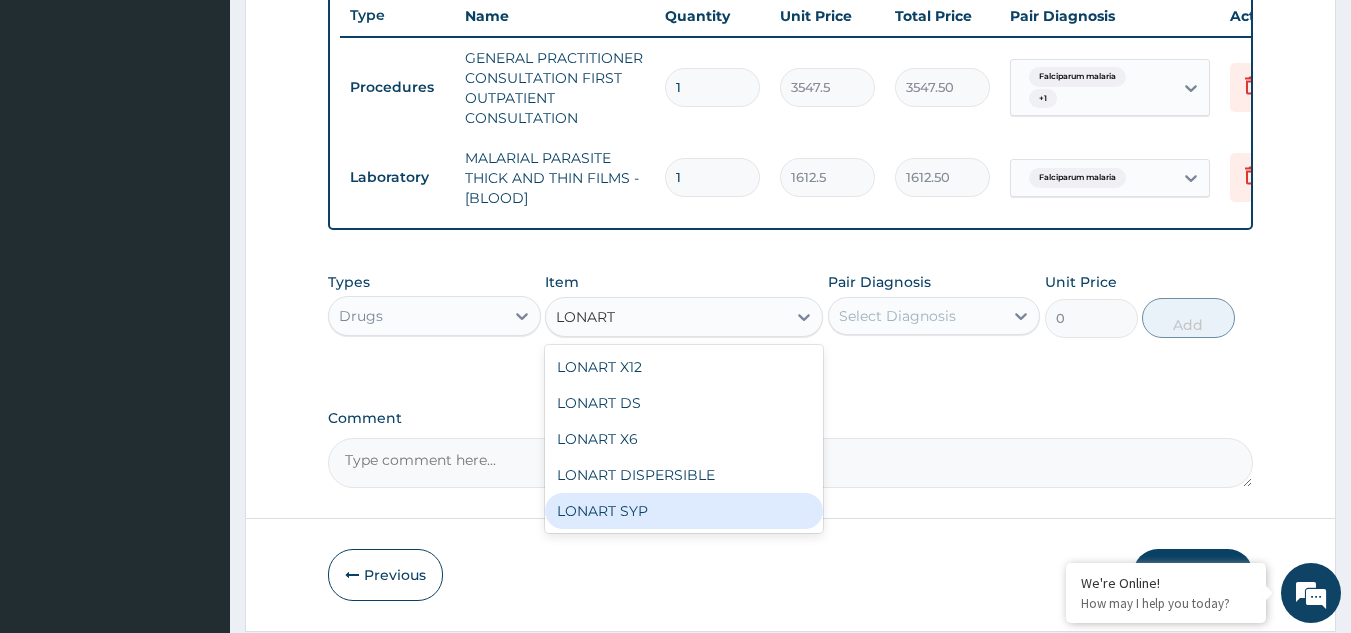 drag, startPoint x: 601, startPoint y: 522, endPoint x: 590, endPoint y: 513, distance: 14.21267 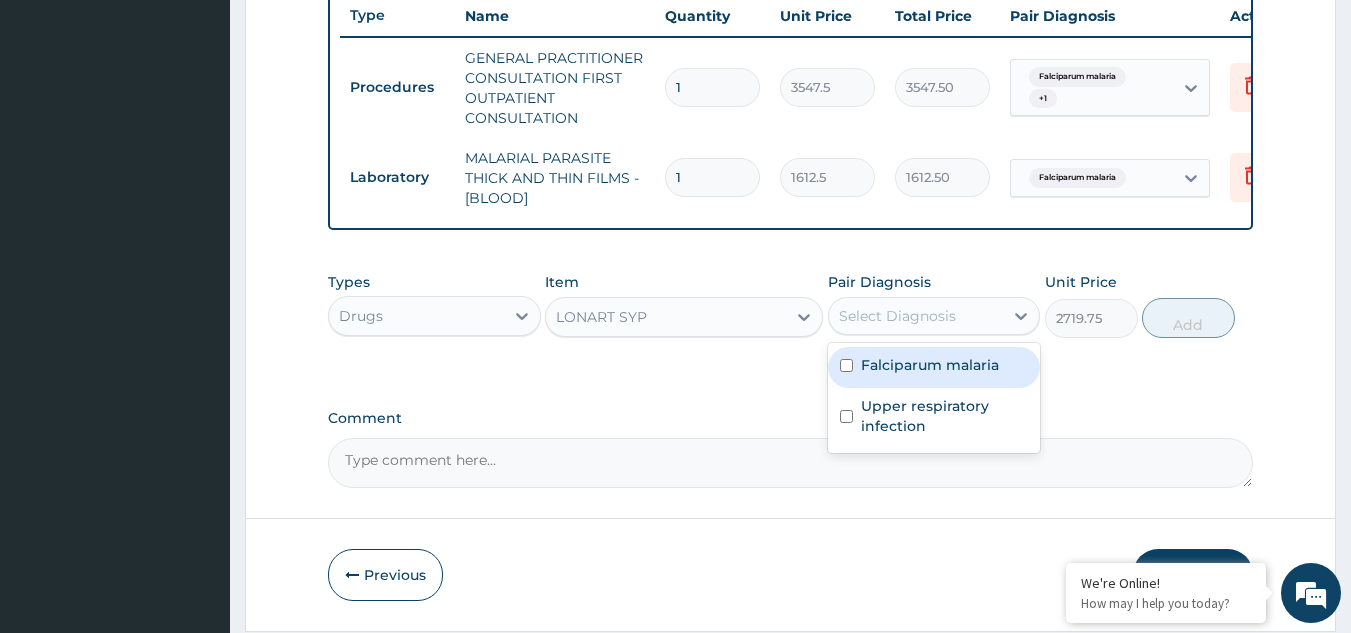 drag, startPoint x: 872, startPoint y: 325, endPoint x: 861, endPoint y: 366, distance: 42.44997 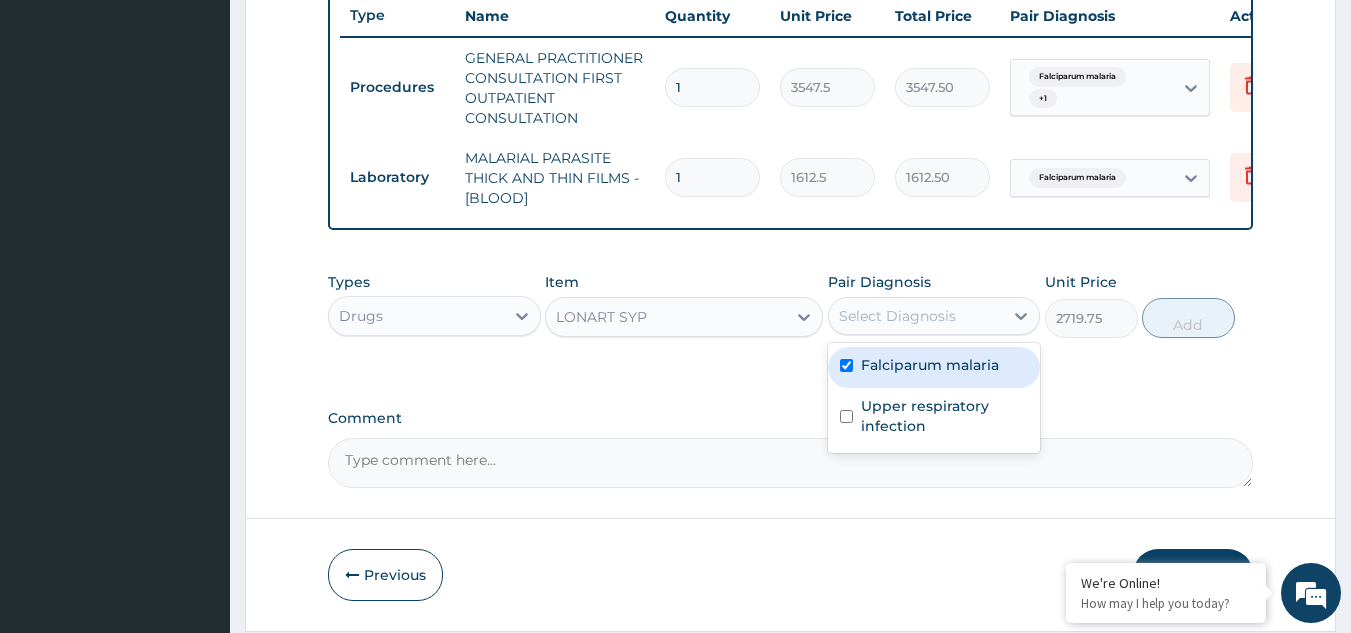 checkbox on "true" 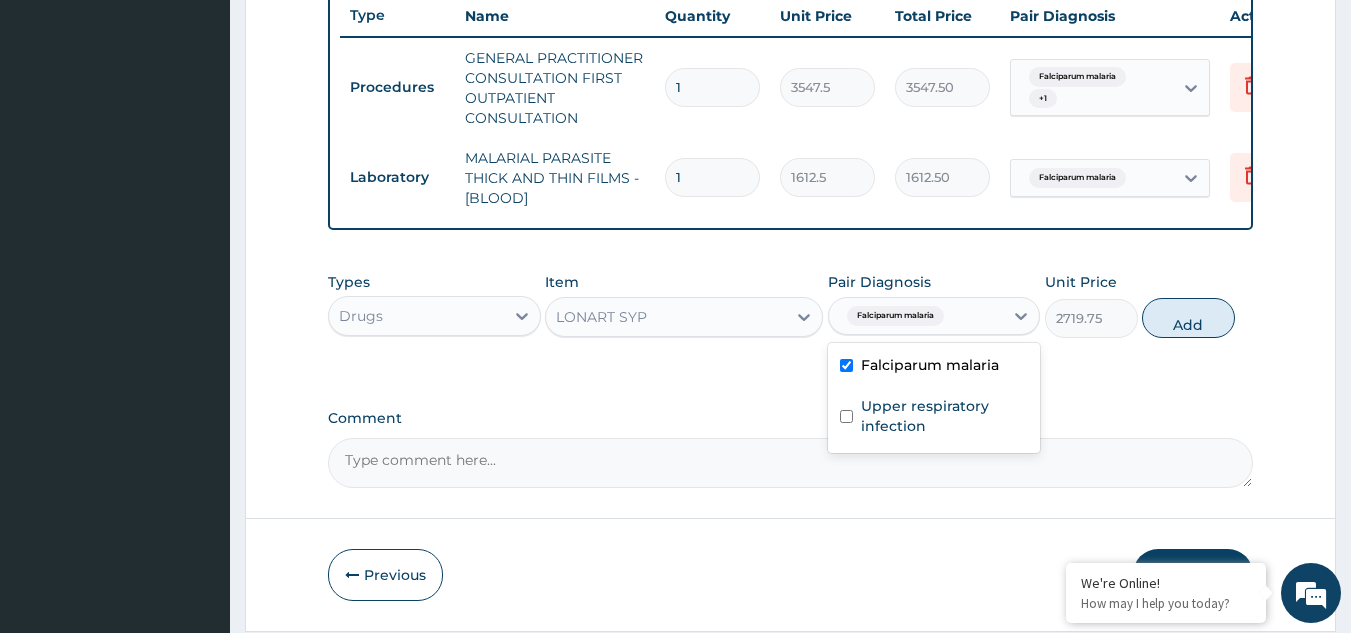 click on "Add" at bounding box center (1188, 318) 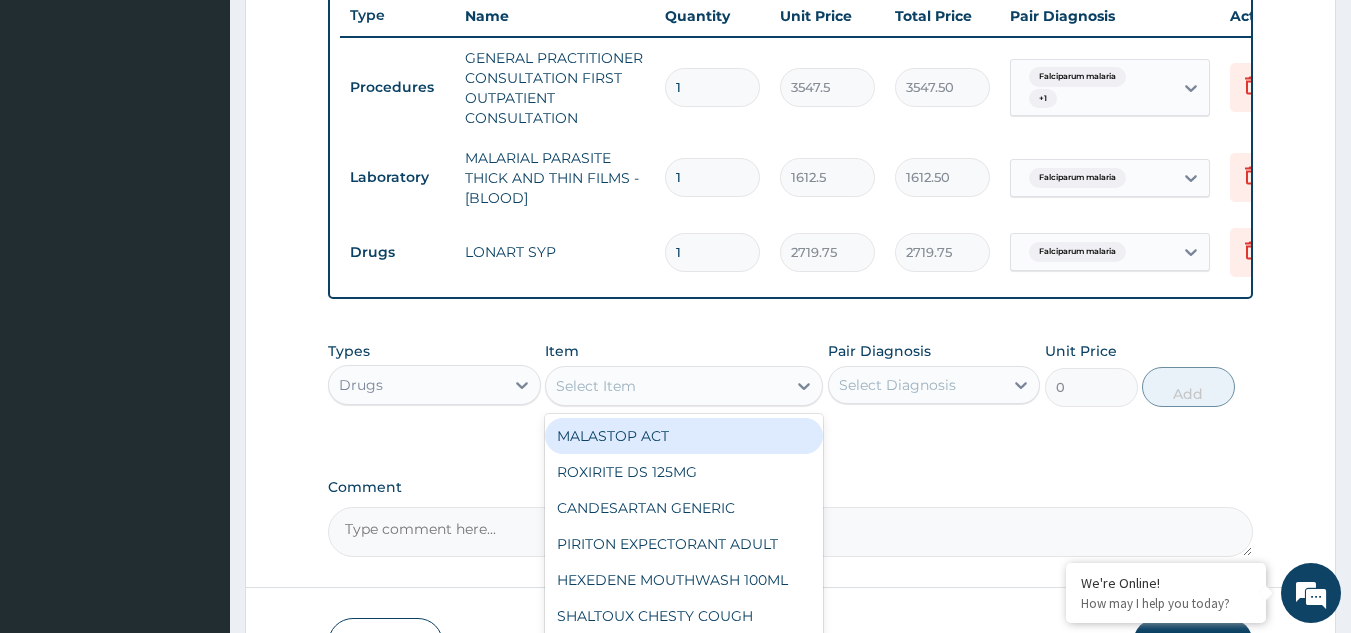 click on "Select Item" at bounding box center (596, 386) 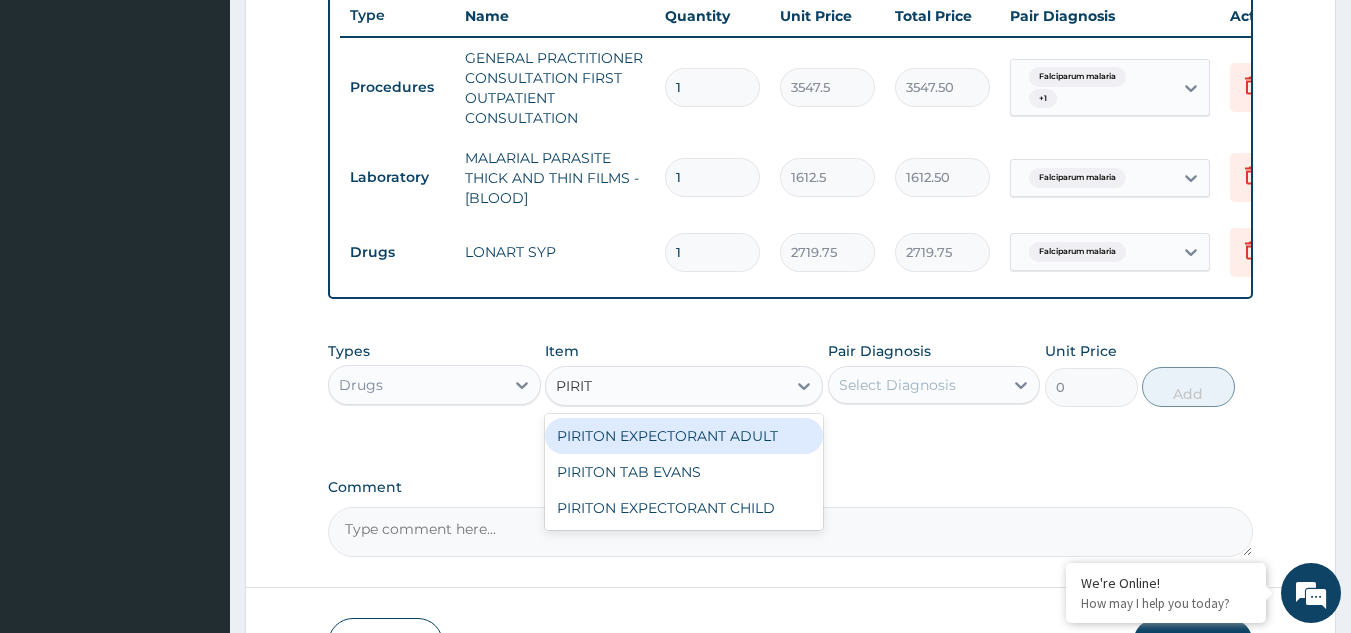type on "PIRITO" 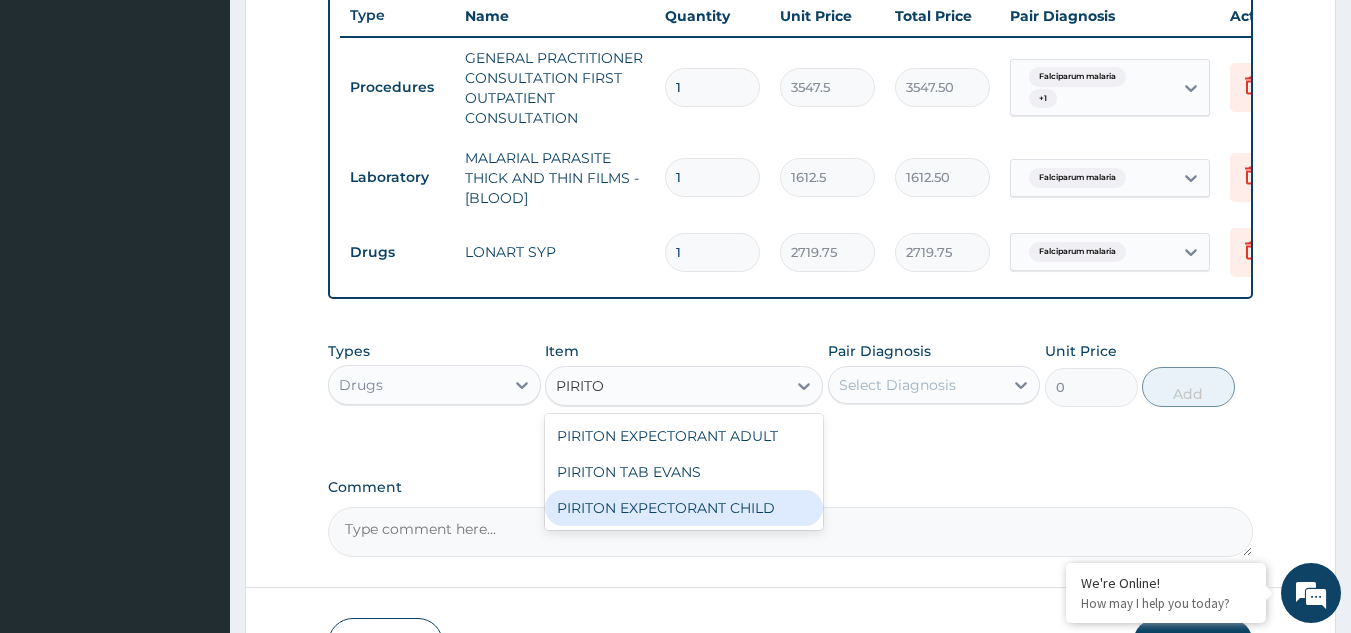 click on "PIRITON EXPECTORANT CHILD" at bounding box center (684, 508) 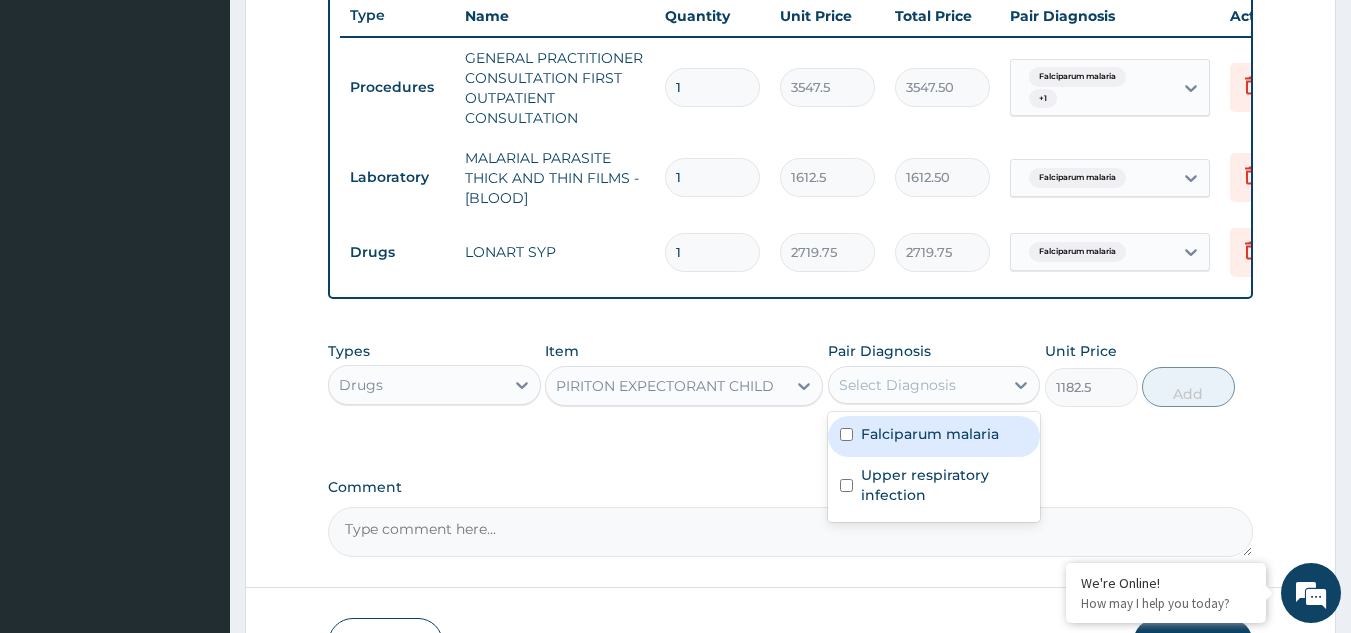 click on "Select Diagnosis" at bounding box center [897, 385] 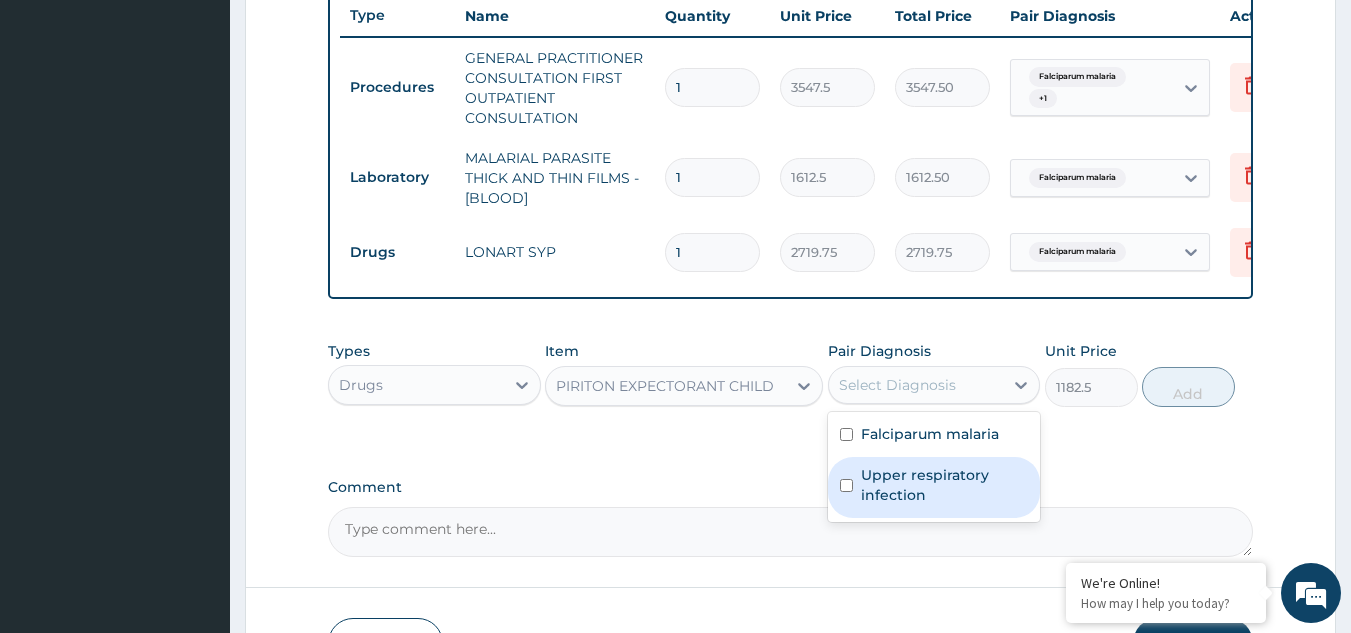 click on "Upper respiratory infection" at bounding box center (945, 485) 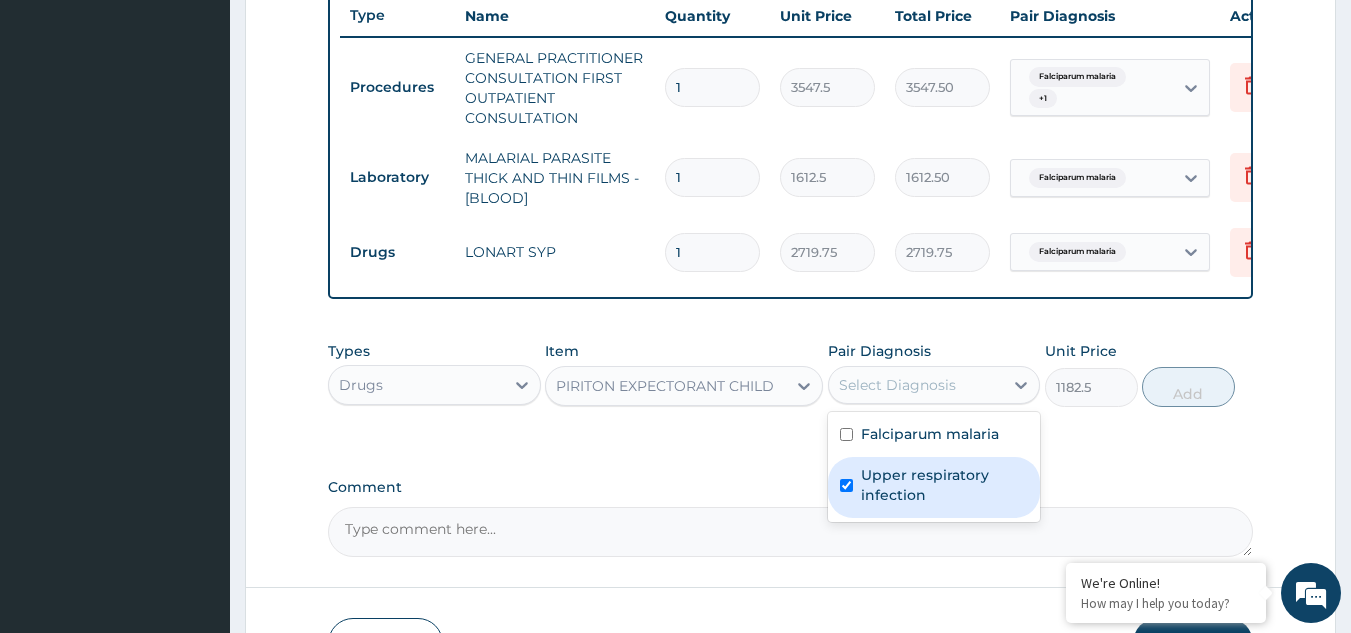 checkbox on "true" 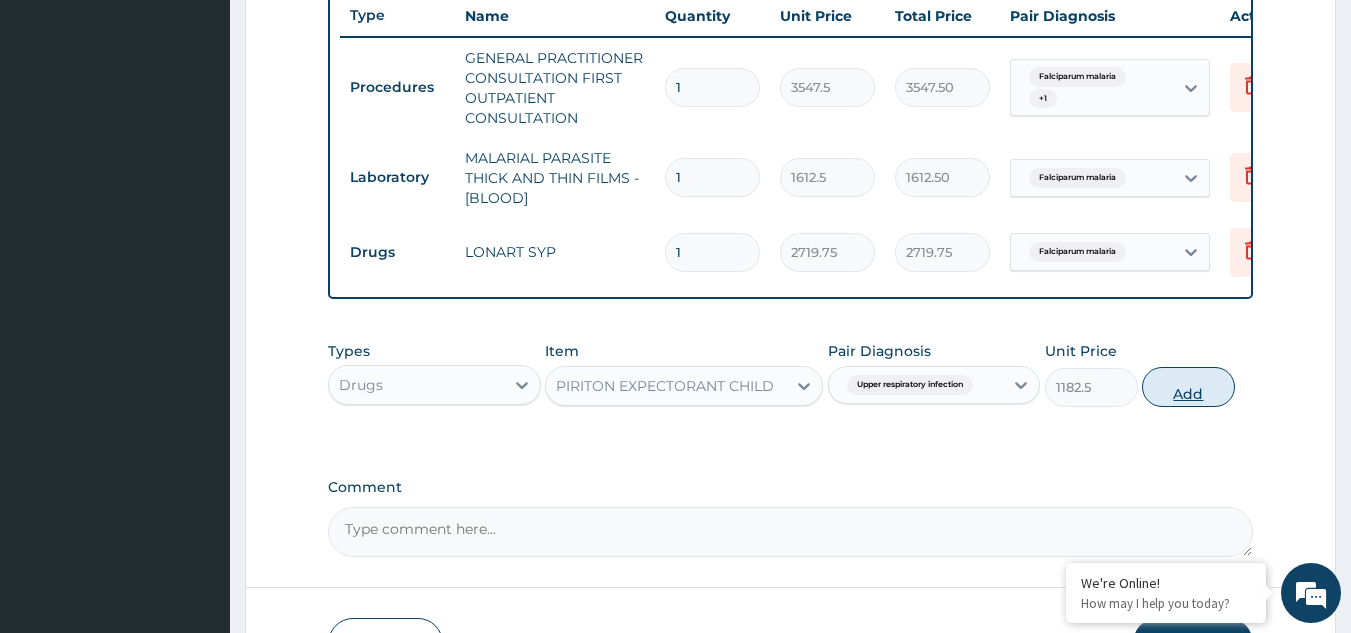click on "Add" at bounding box center (1188, 387) 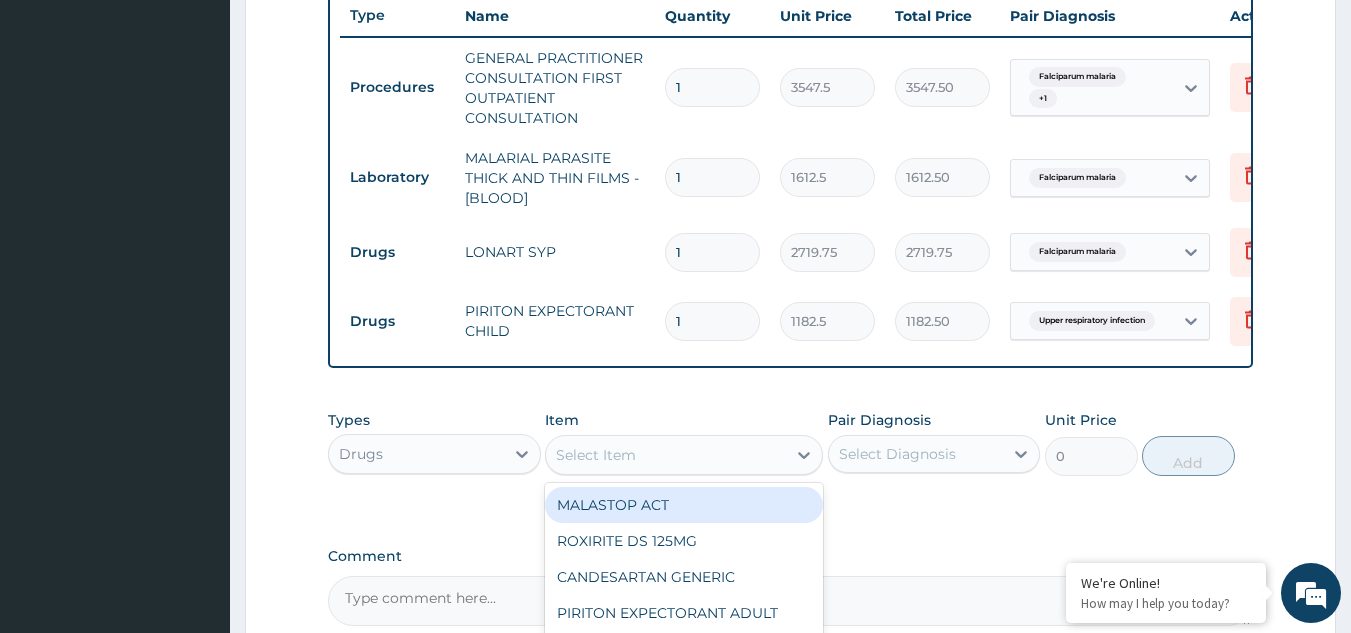 click on "Select Item" at bounding box center [596, 455] 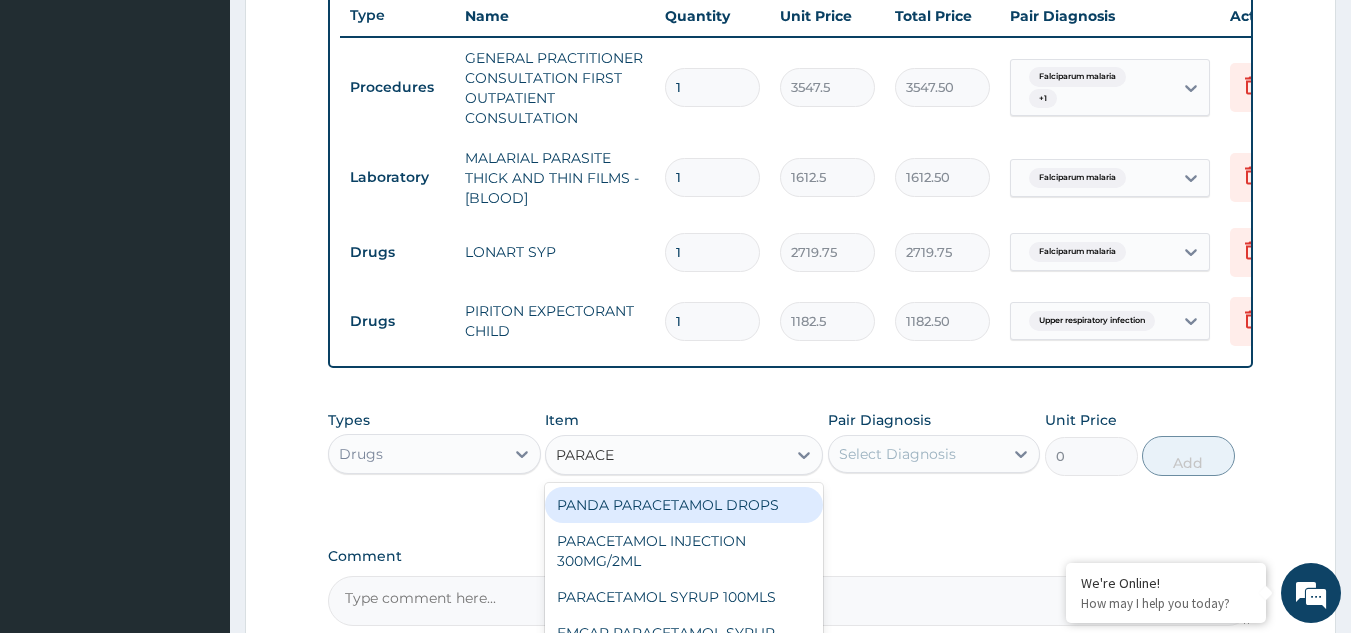 type on "PARACET" 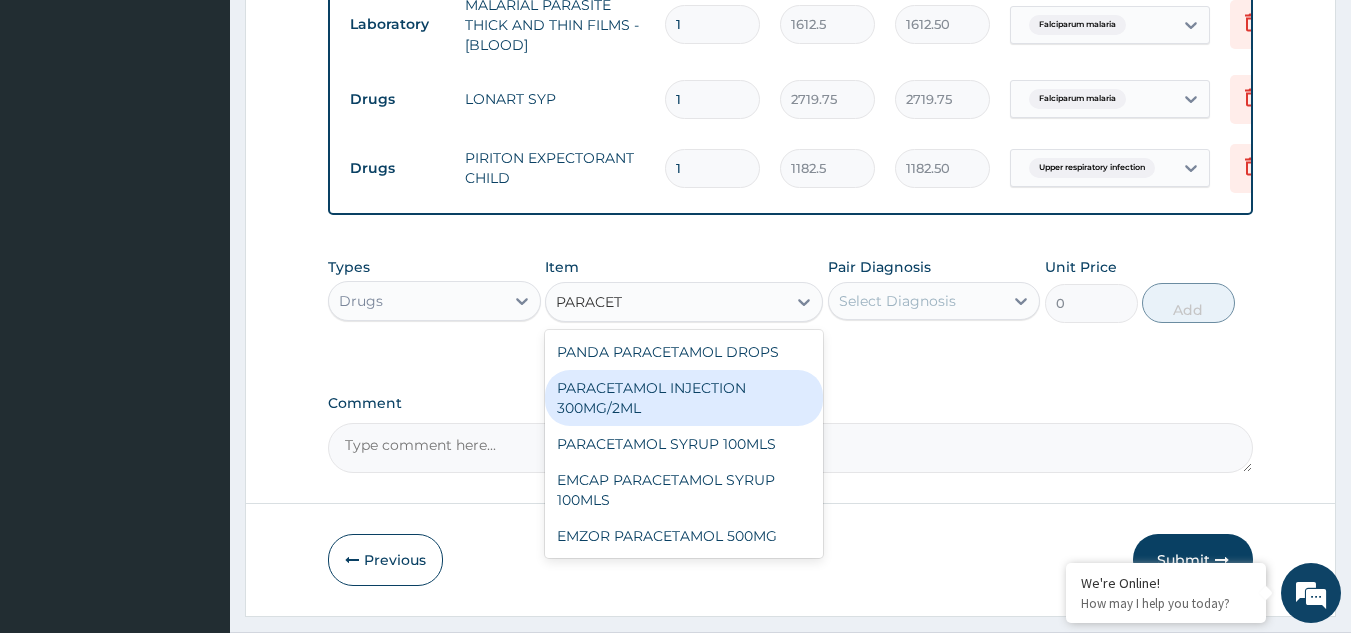 scroll, scrollTop: 960, scrollLeft: 0, axis: vertical 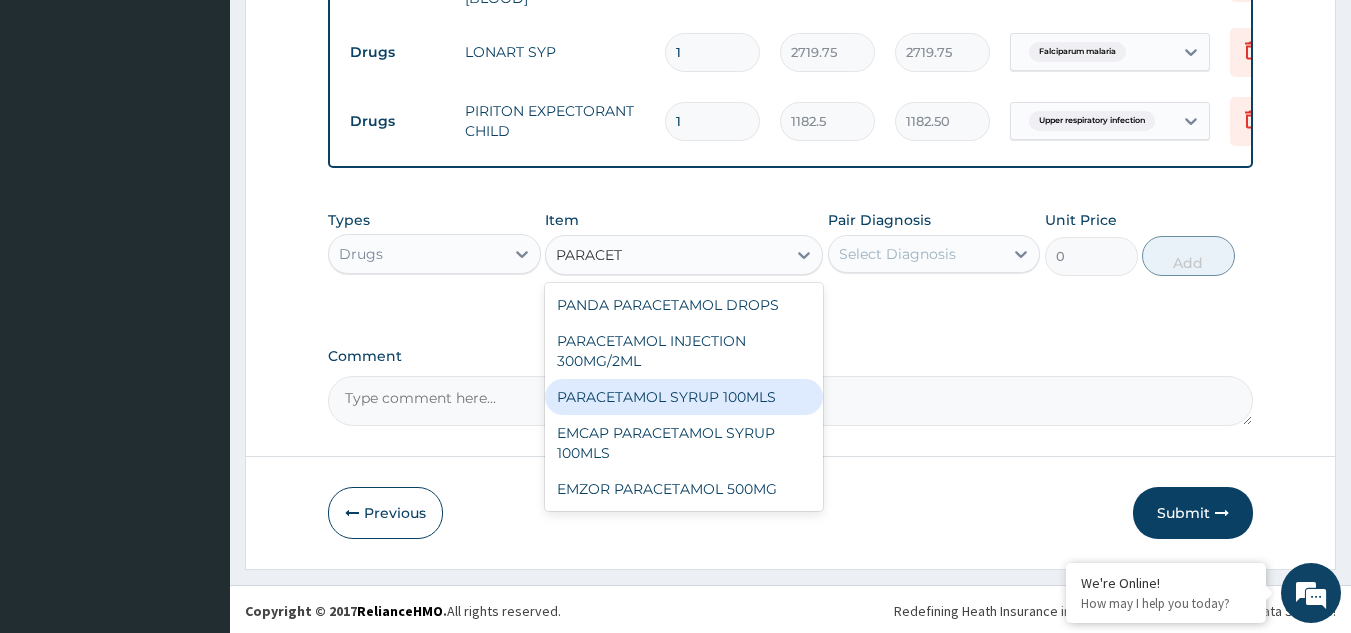 click on "PARACETAMOL SYRUP 100MLS" at bounding box center [684, 397] 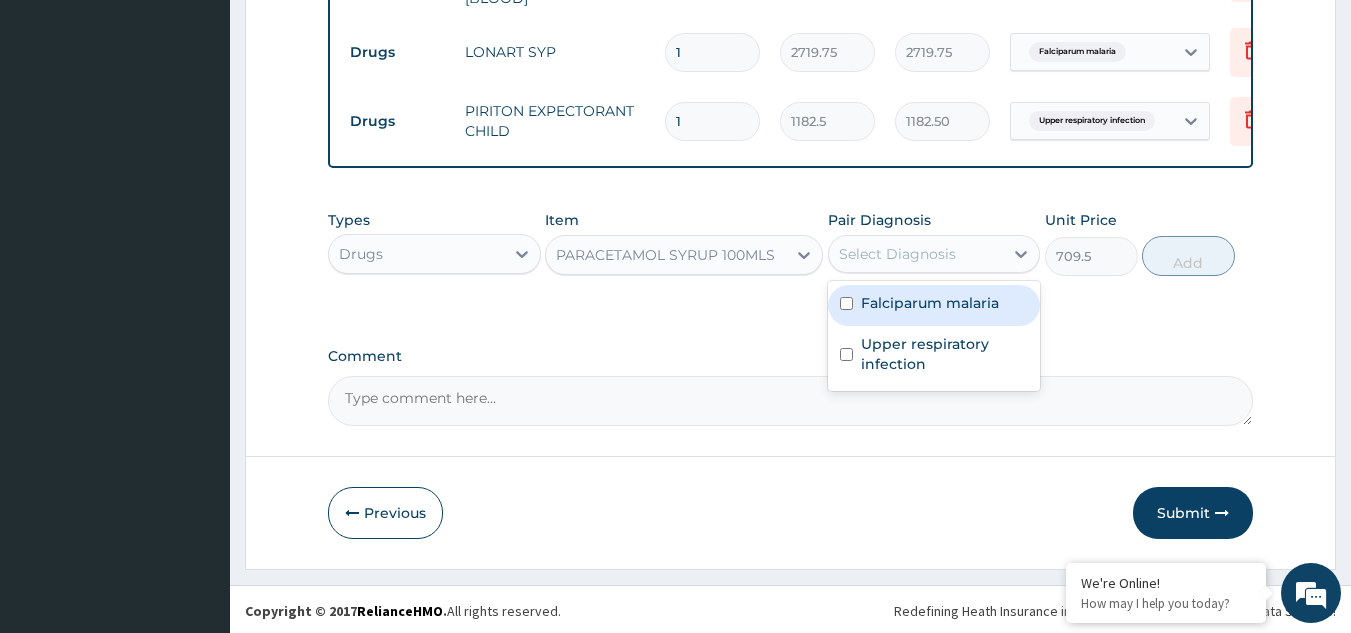 drag, startPoint x: 917, startPoint y: 256, endPoint x: 909, endPoint y: 296, distance: 40.792156 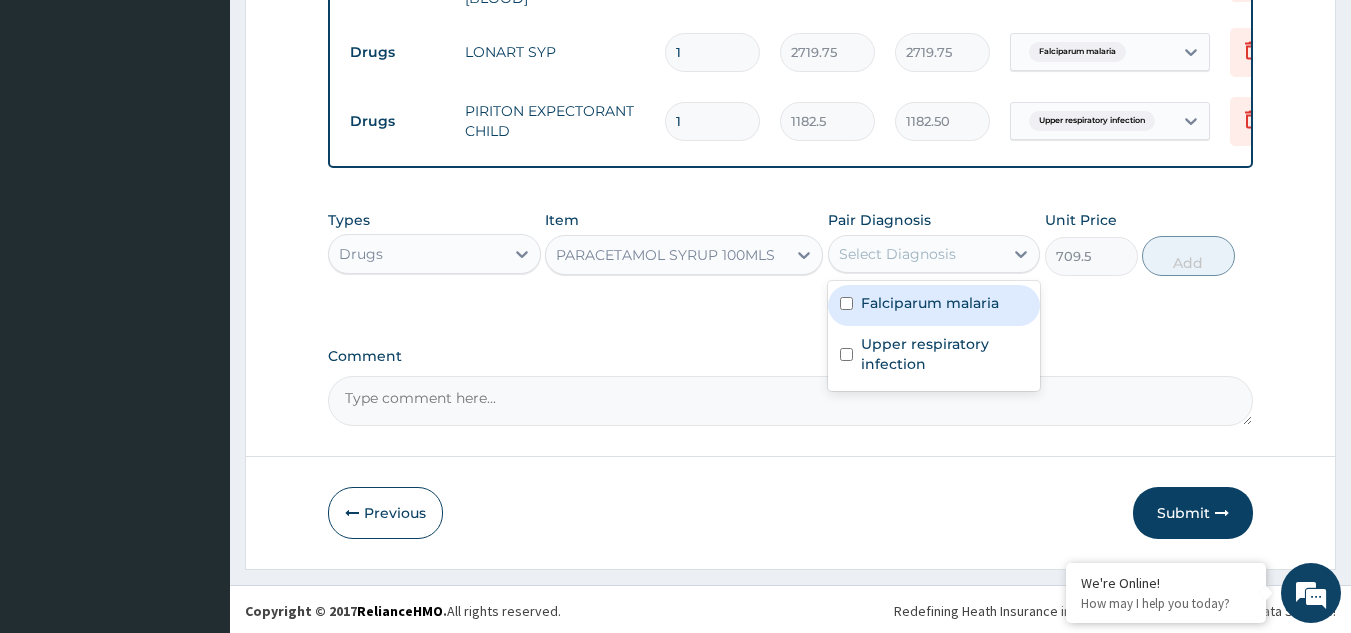 click on "Select Diagnosis" at bounding box center [916, 254] 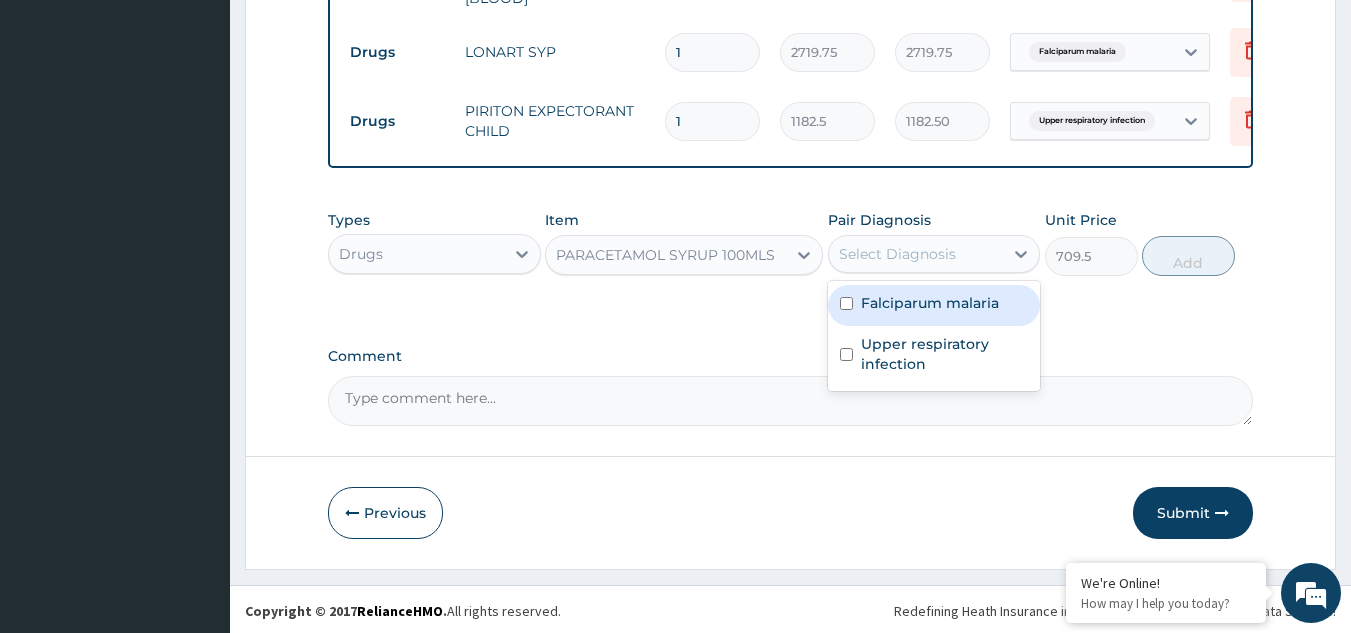 click on "Falciparum malaria" at bounding box center (930, 303) 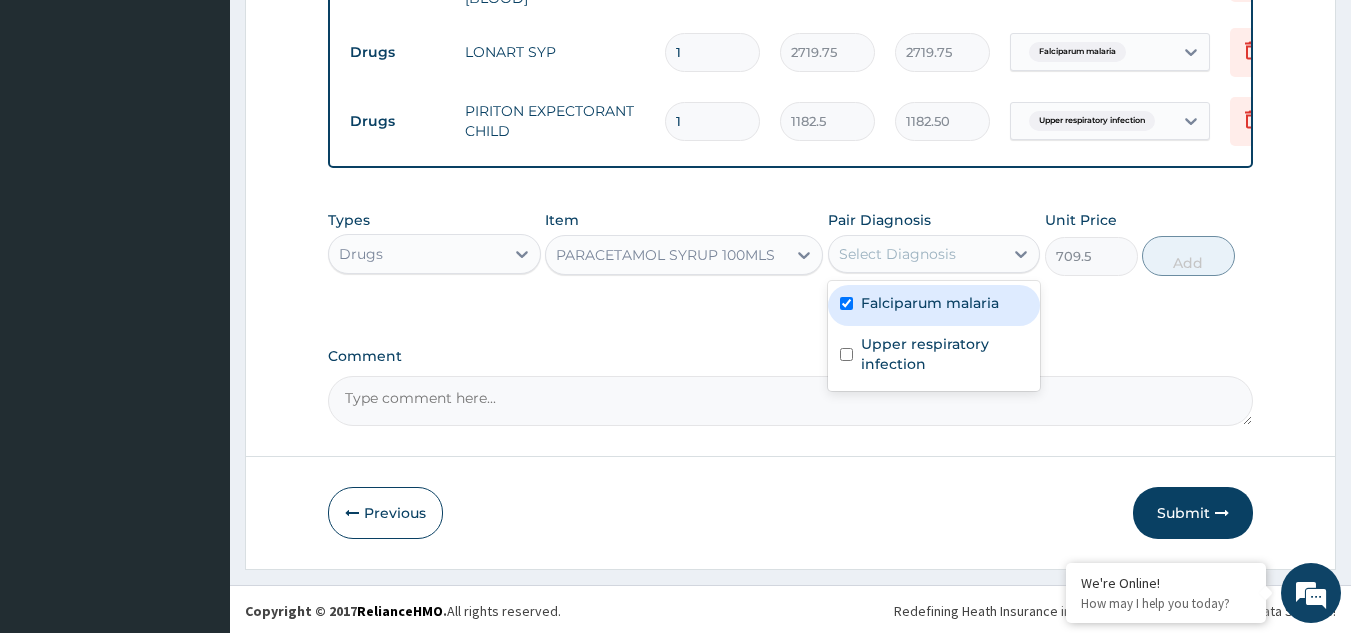 checkbox on "true" 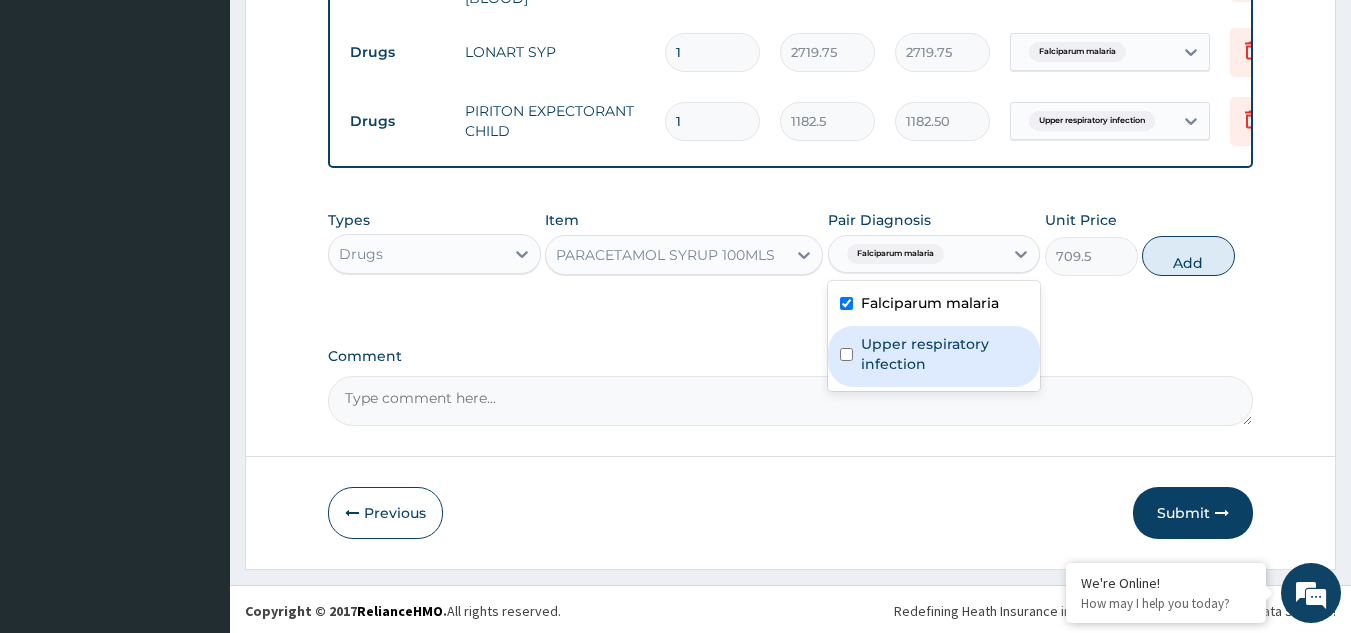 click on "Upper respiratory infection" at bounding box center (945, 354) 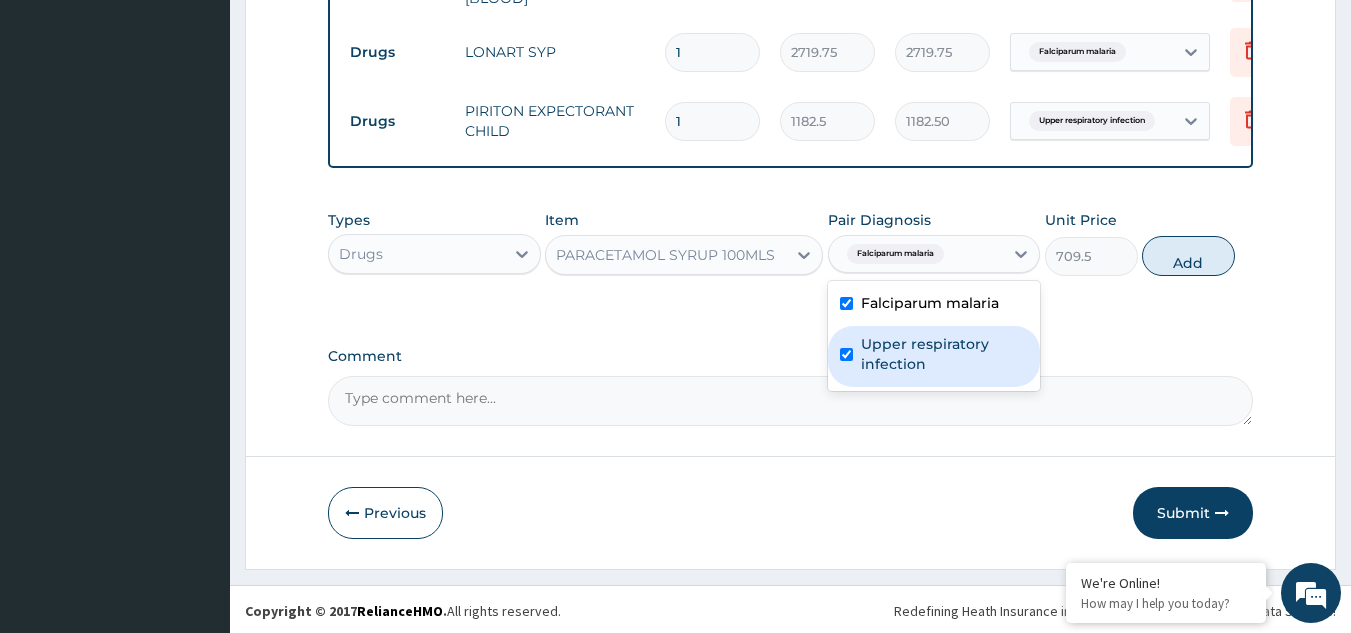 checkbox on "true" 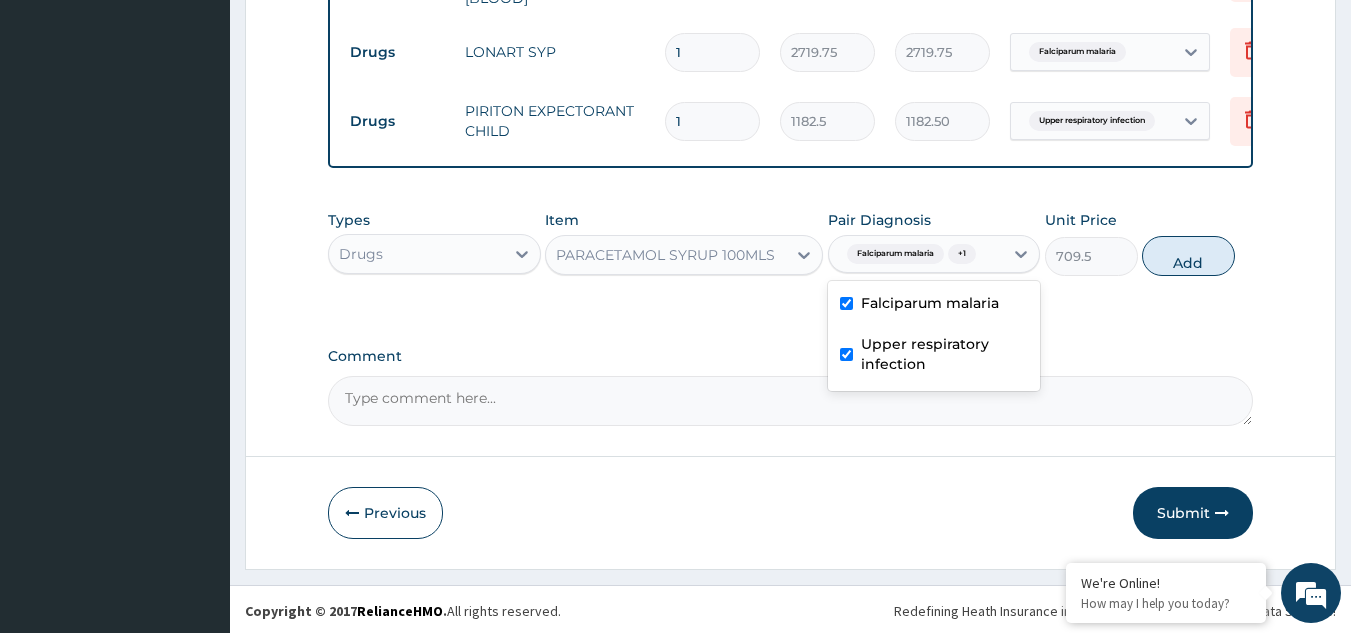 click on "Add" at bounding box center (1188, 256) 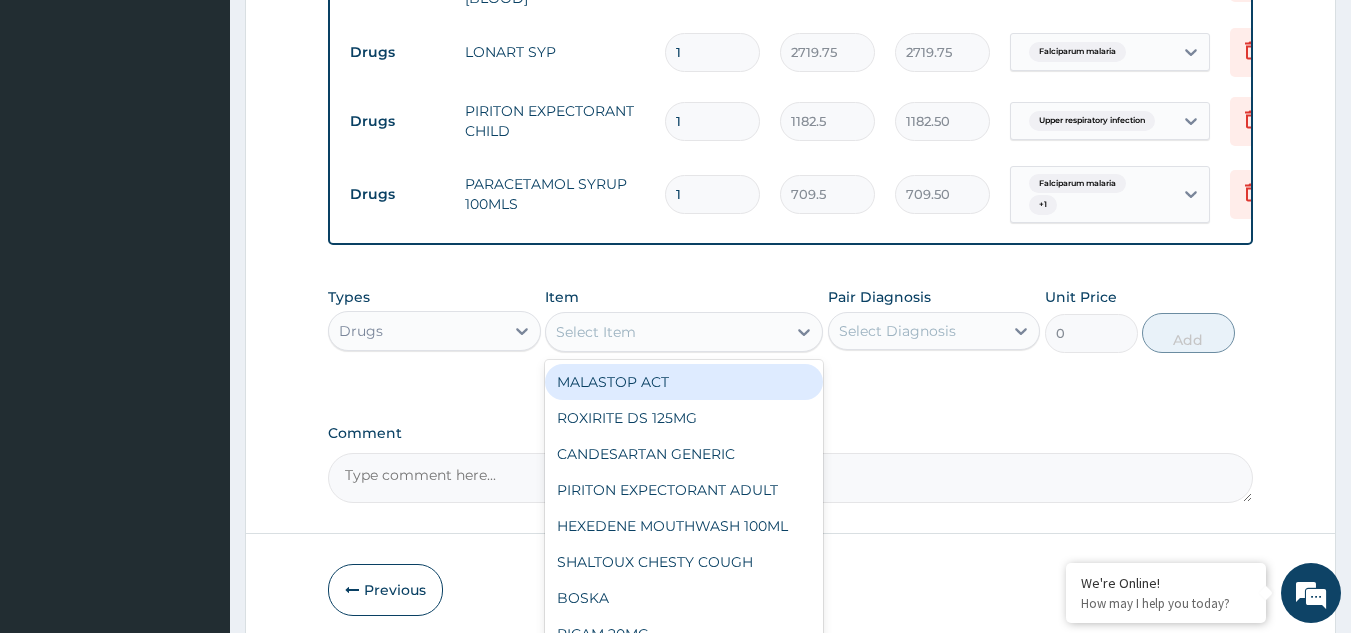 click on "Select Item" at bounding box center [596, 332] 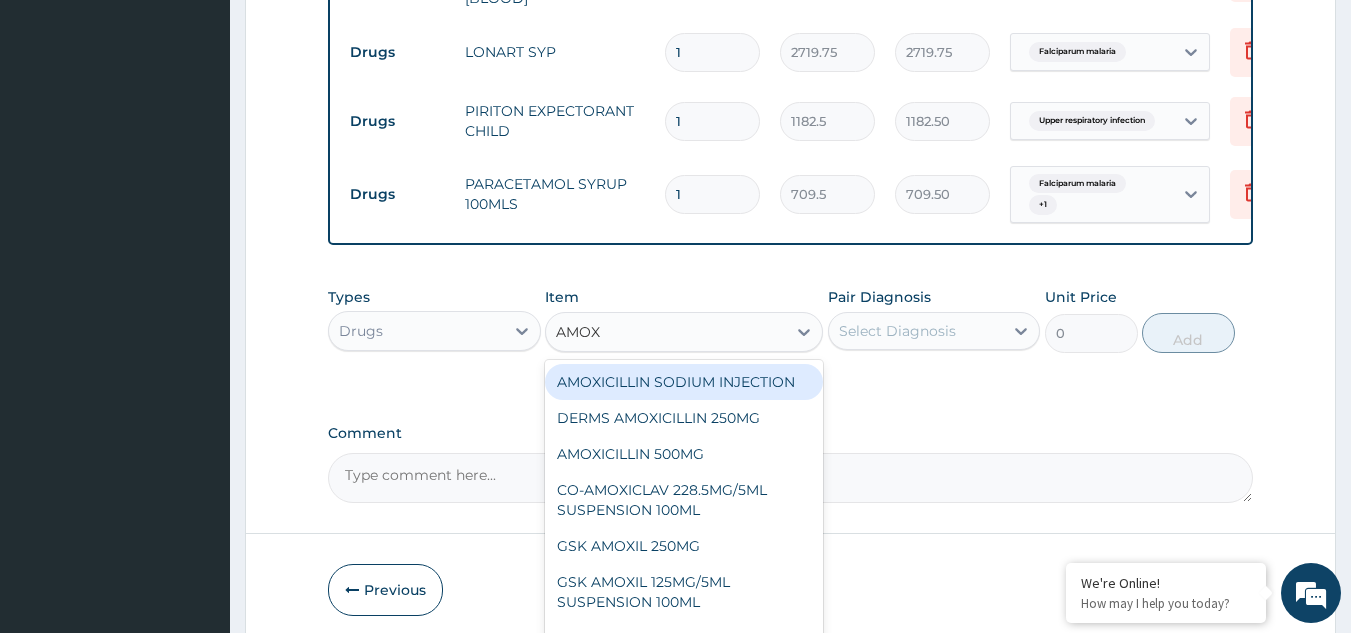 type on "AMOXI" 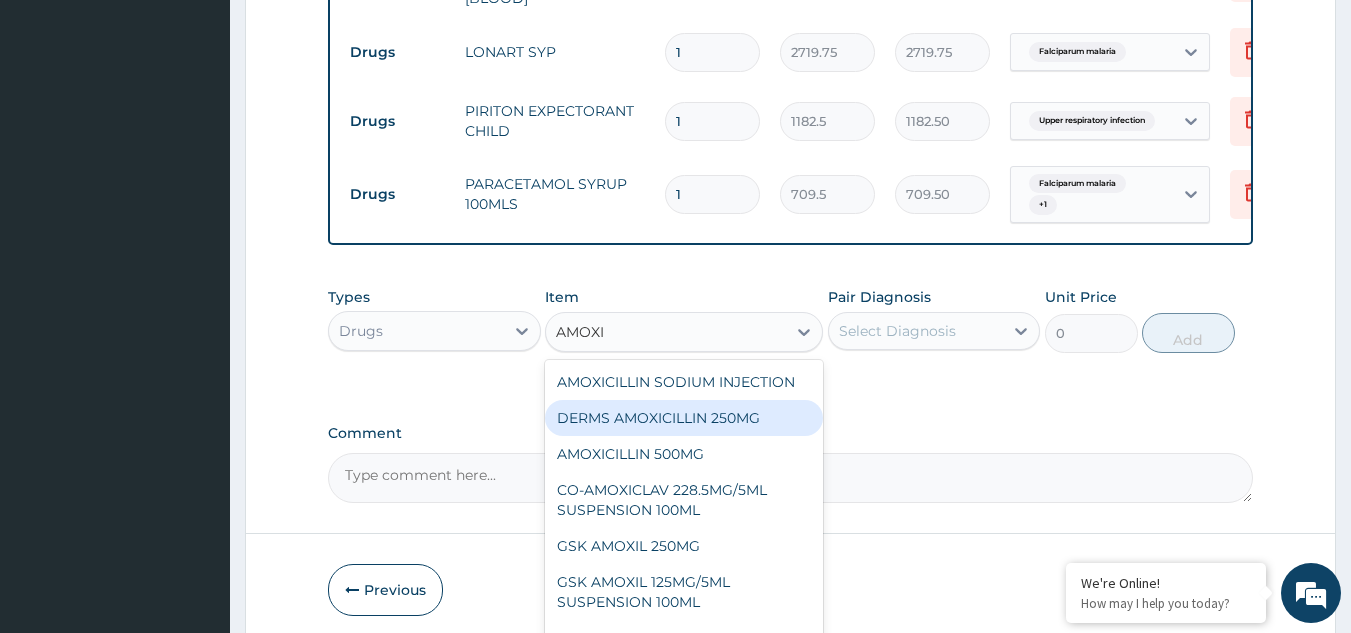 scroll, scrollTop: 56, scrollLeft: 0, axis: vertical 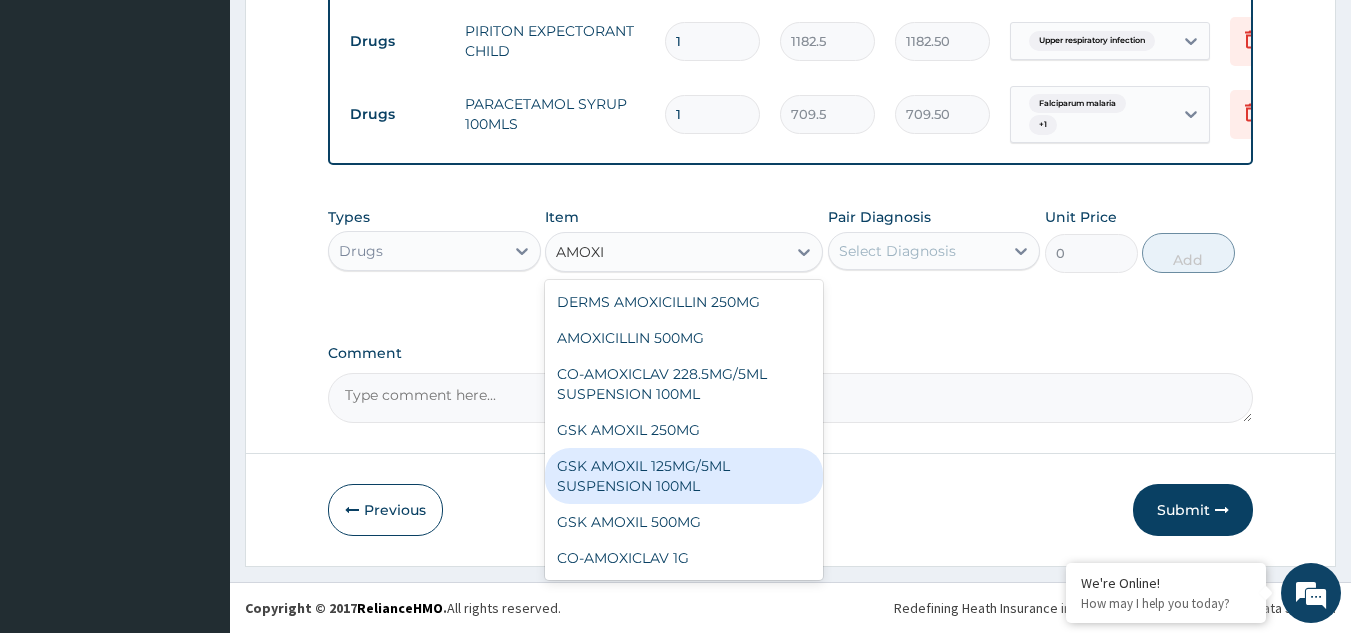 click on "GSK AMOXIL 125MG/5ML SUSPENSION 100ML" at bounding box center [684, 476] 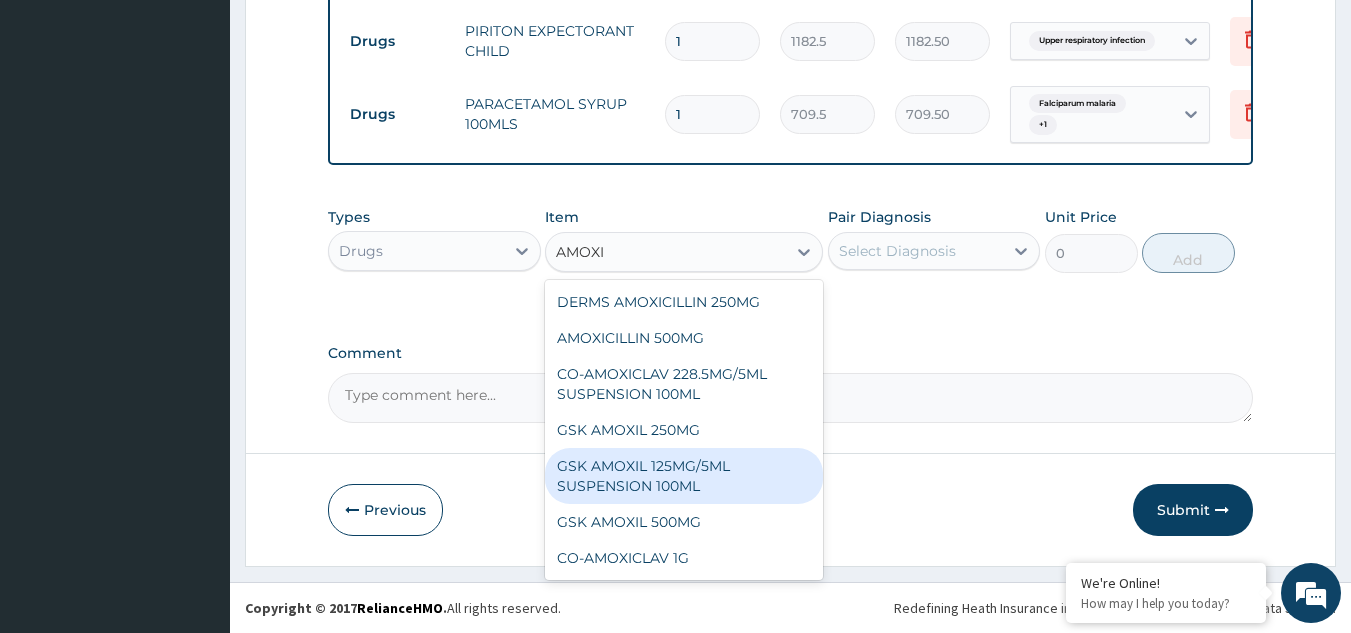 type 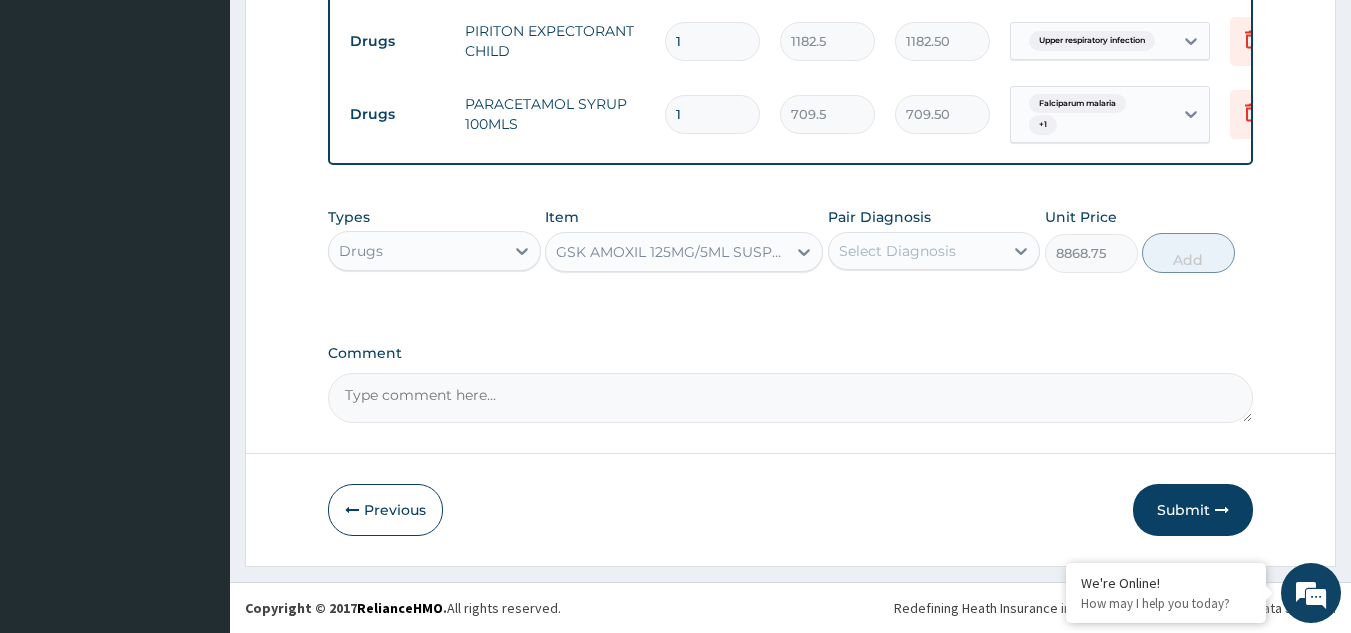 click on "Select Diagnosis" at bounding box center (897, 251) 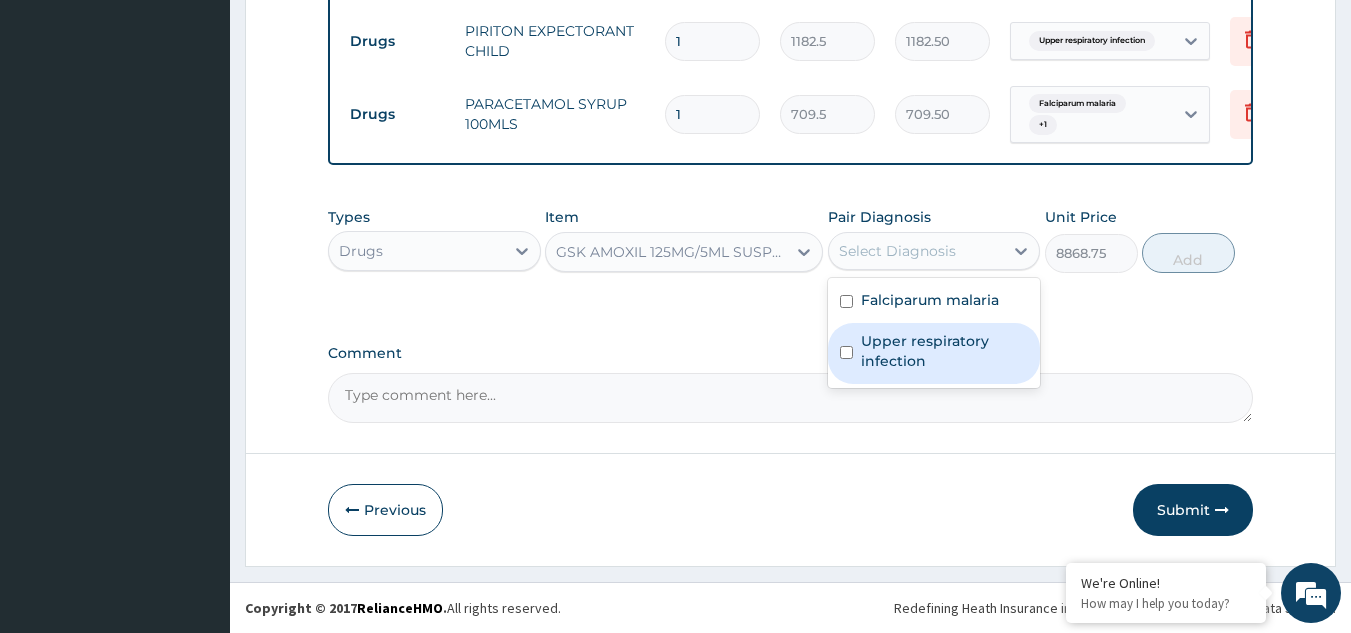 click on "Upper respiratory infection" at bounding box center [945, 351] 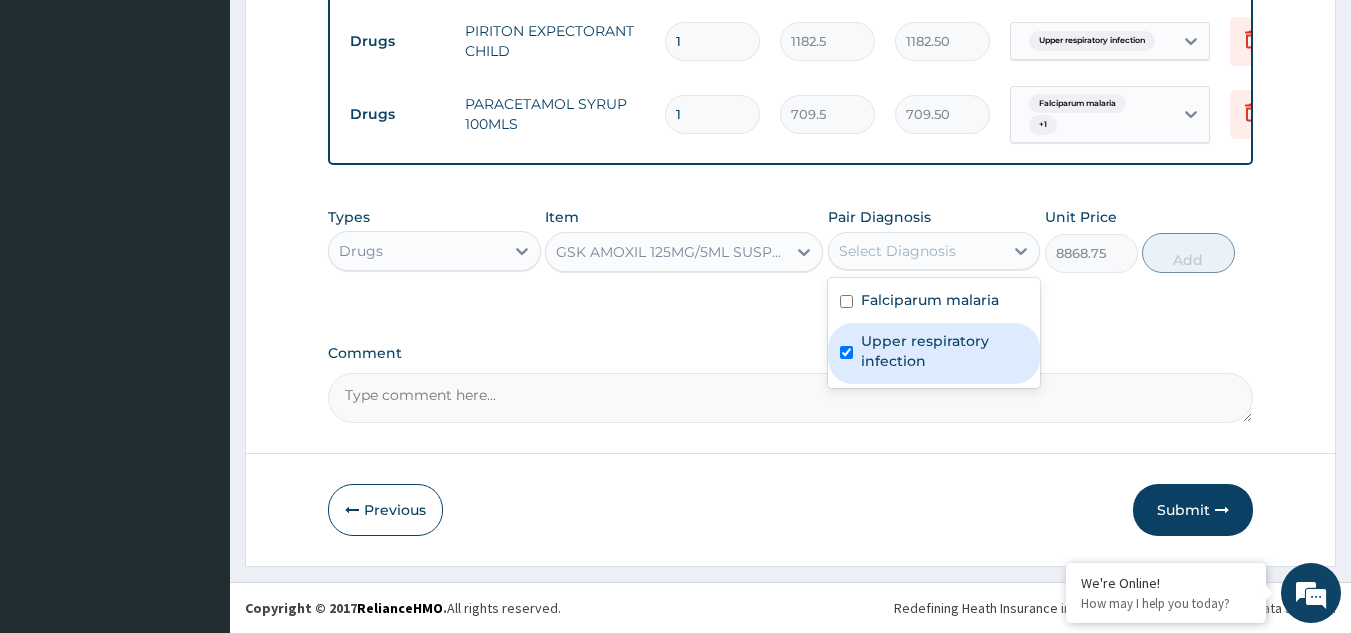 checkbox on "true" 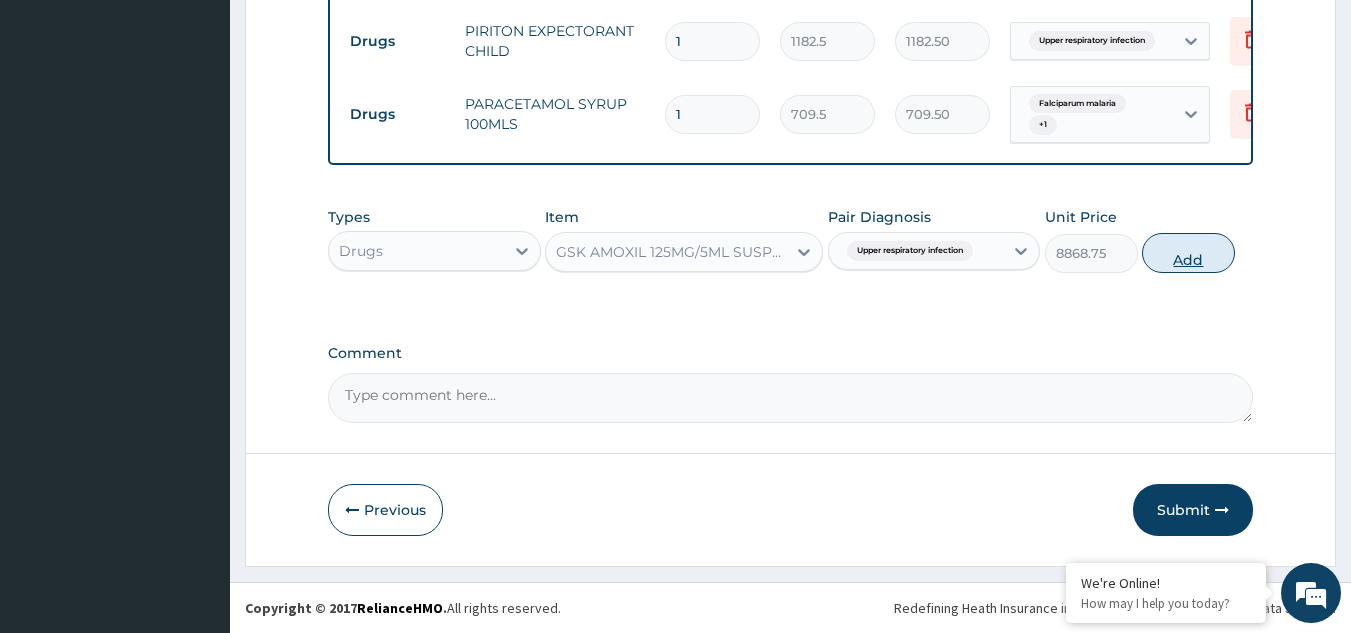click on "Add" at bounding box center (1188, 253) 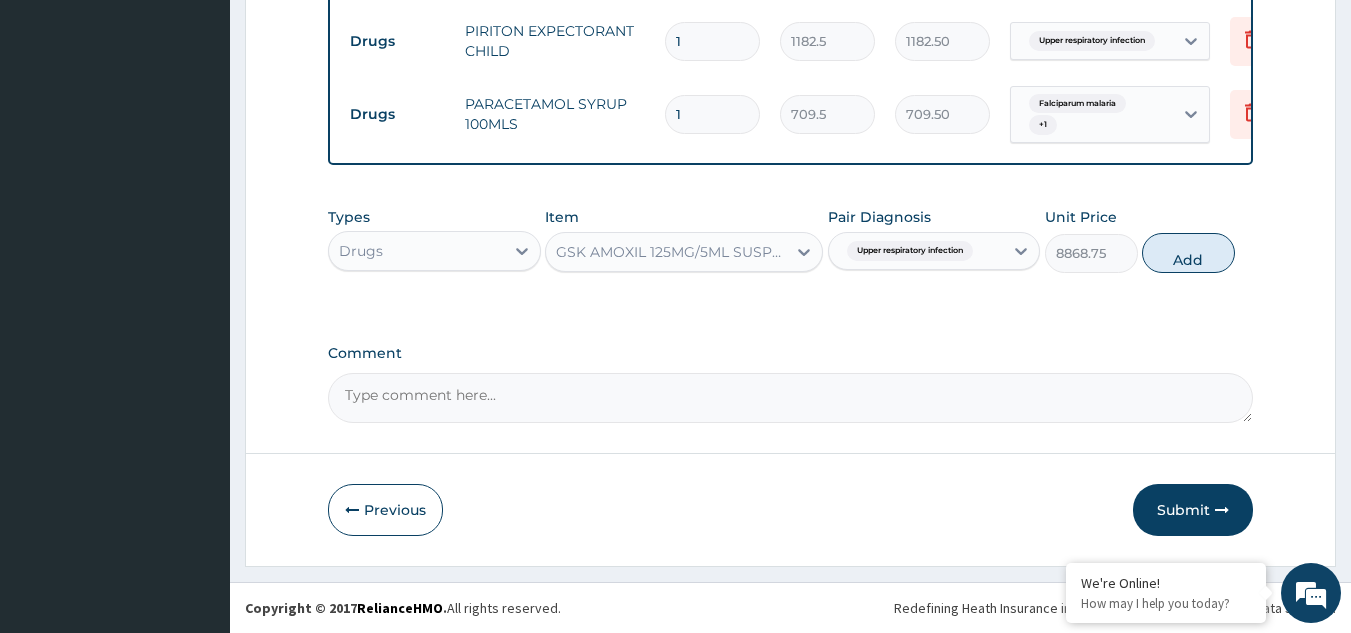 type on "0" 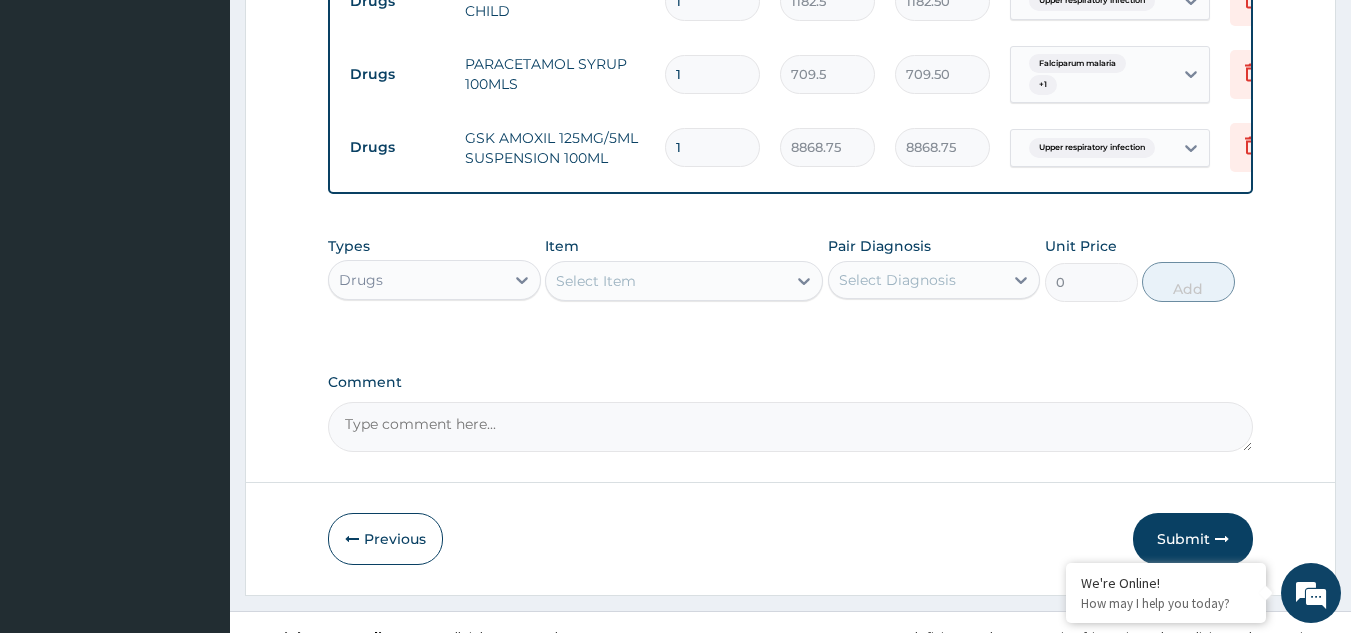scroll, scrollTop: 1124, scrollLeft: 0, axis: vertical 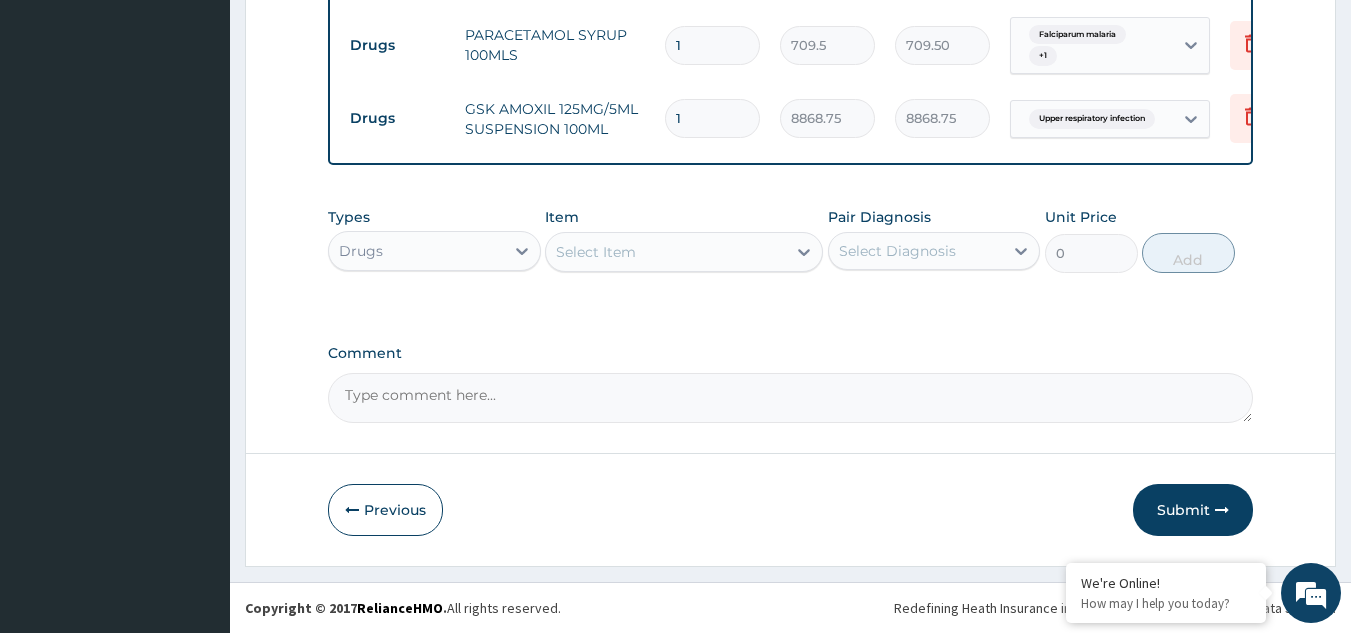 click on "Submit" at bounding box center [1193, 510] 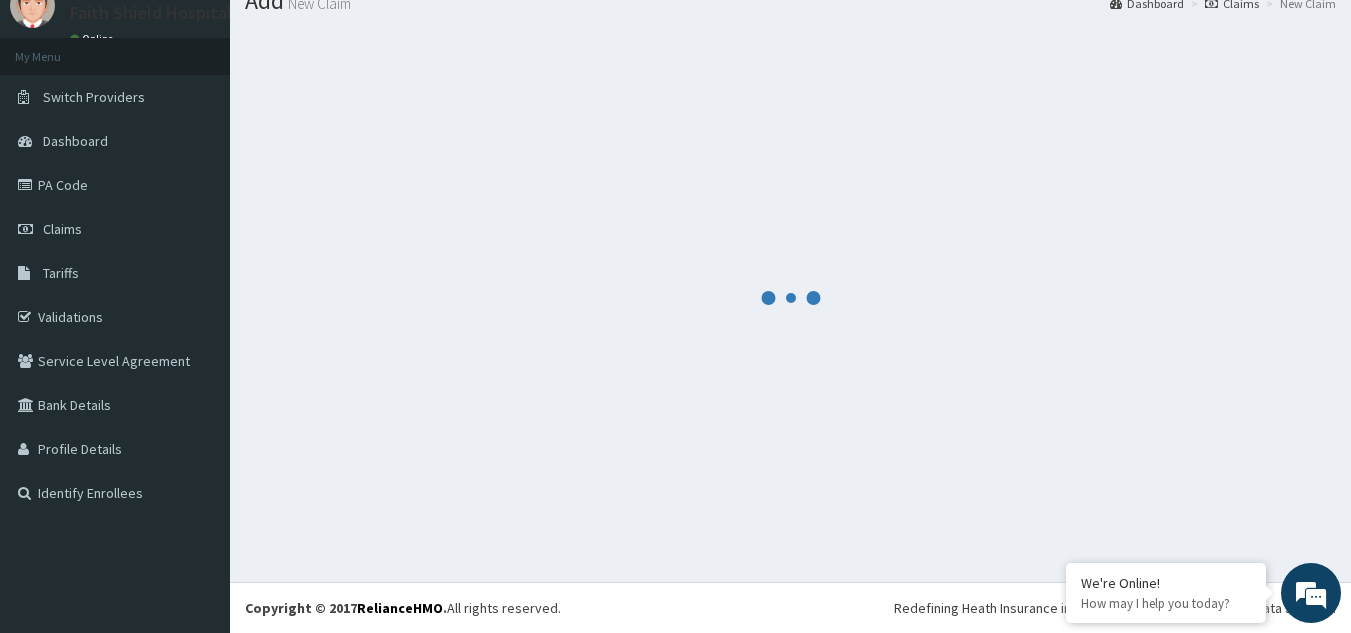 scroll, scrollTop: 1124, scrollLeft: 0, axis: vertical 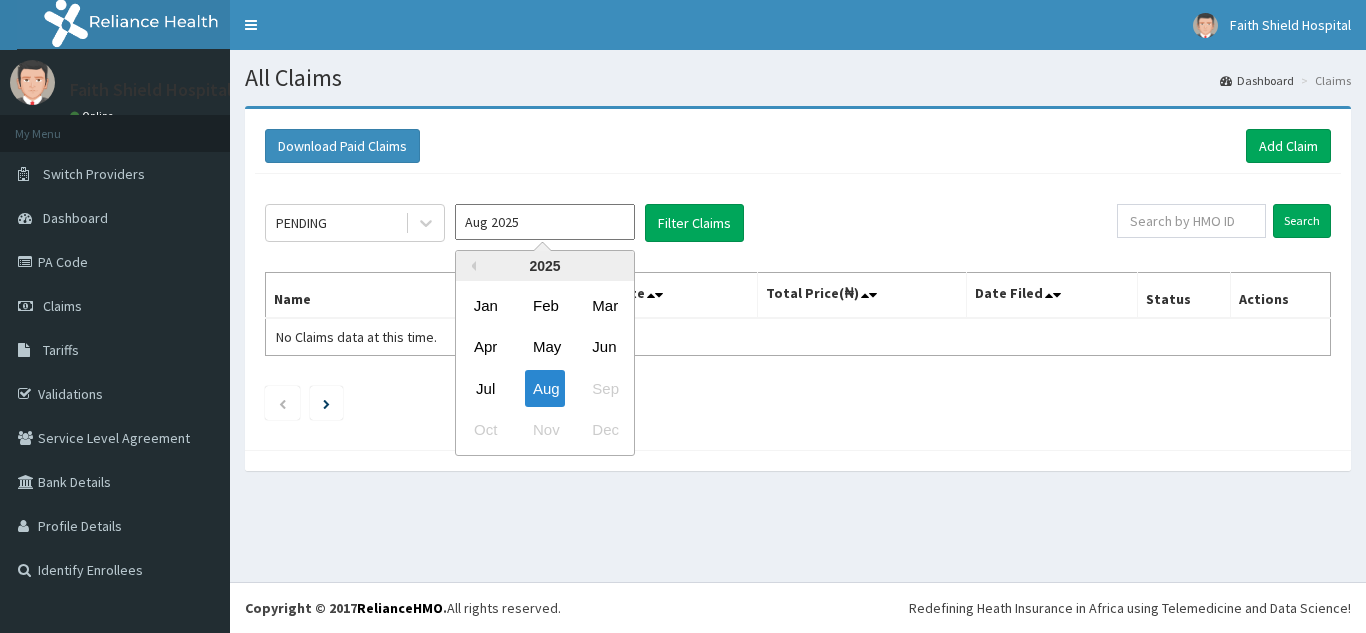 click on "Aug 2025" at bounding box center [545, 222] 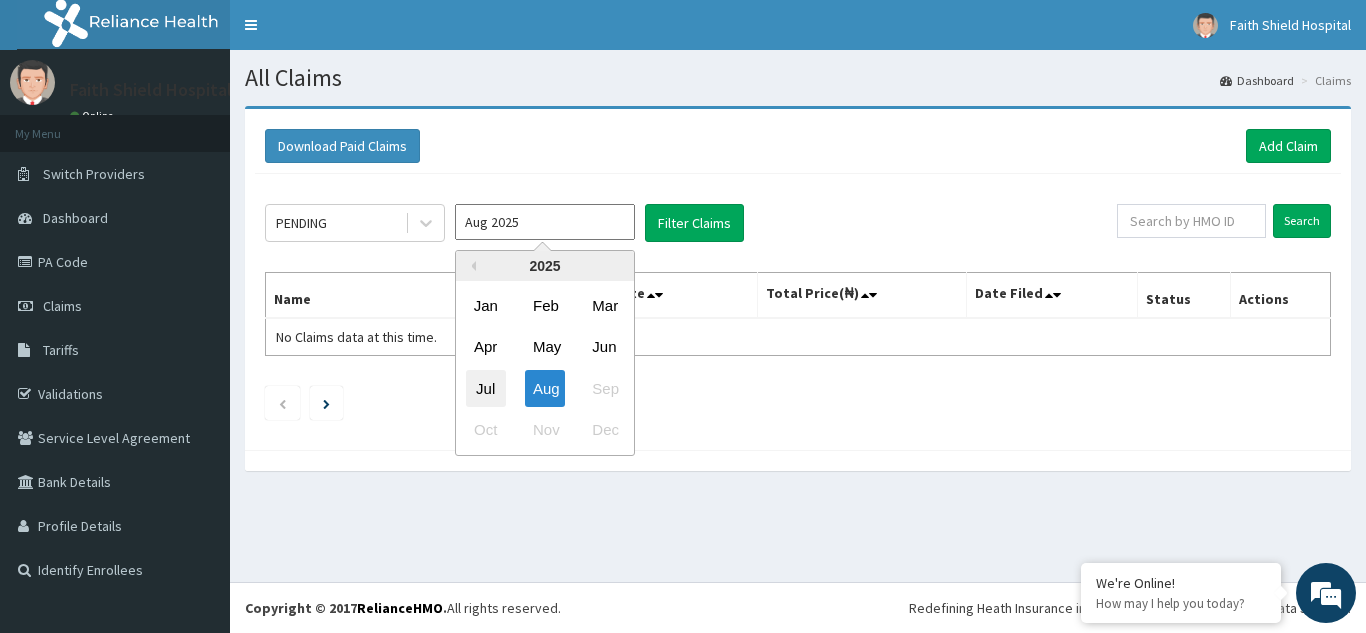 click on "Jul" at bounding box center (486, 388) 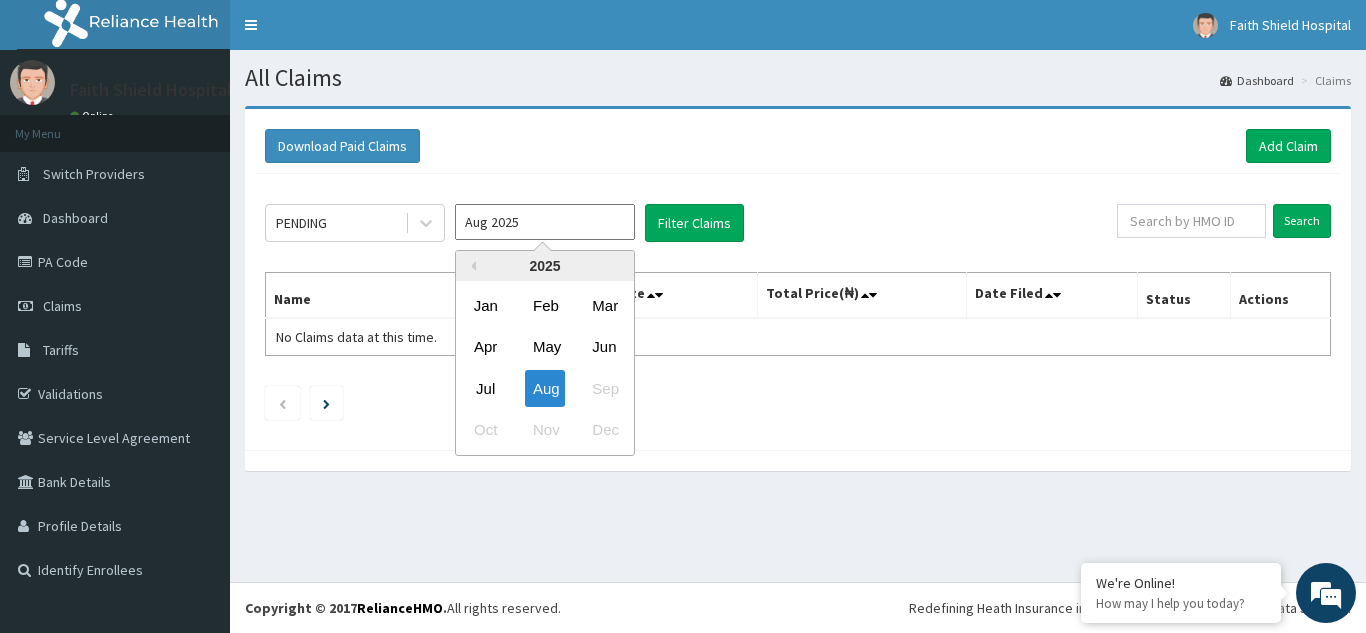 type on "Jul 2025" 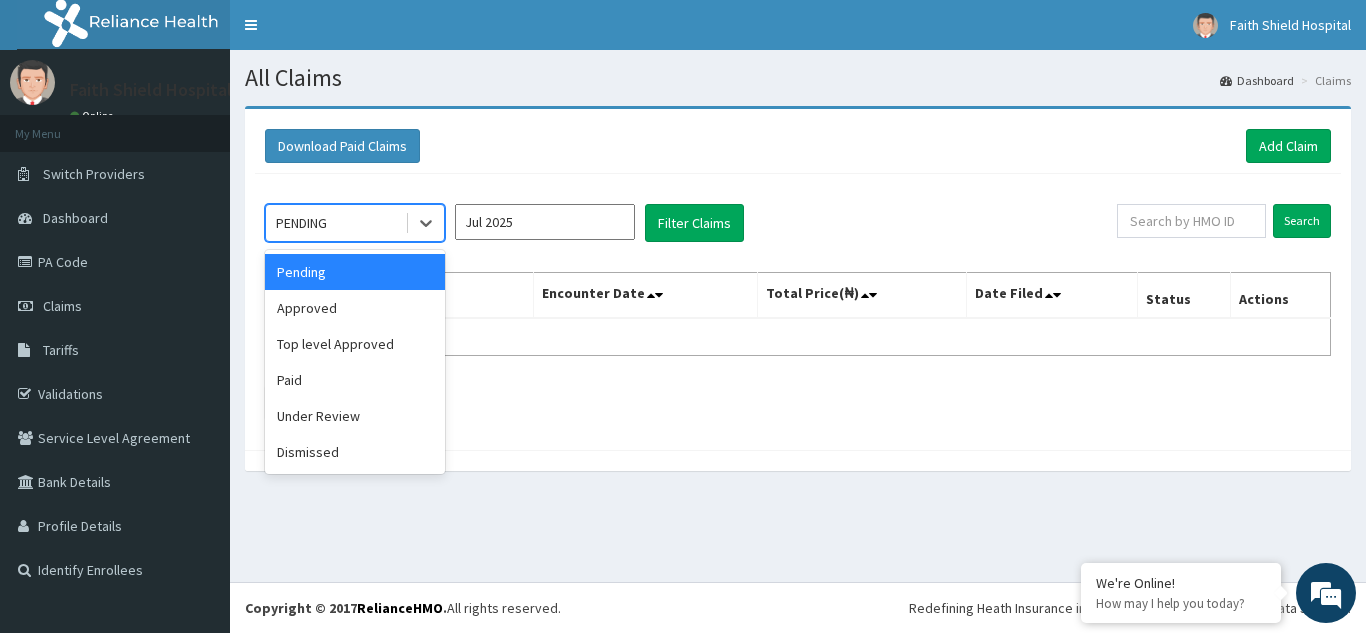 click on "PENDING" at bounding box center [335, 223] 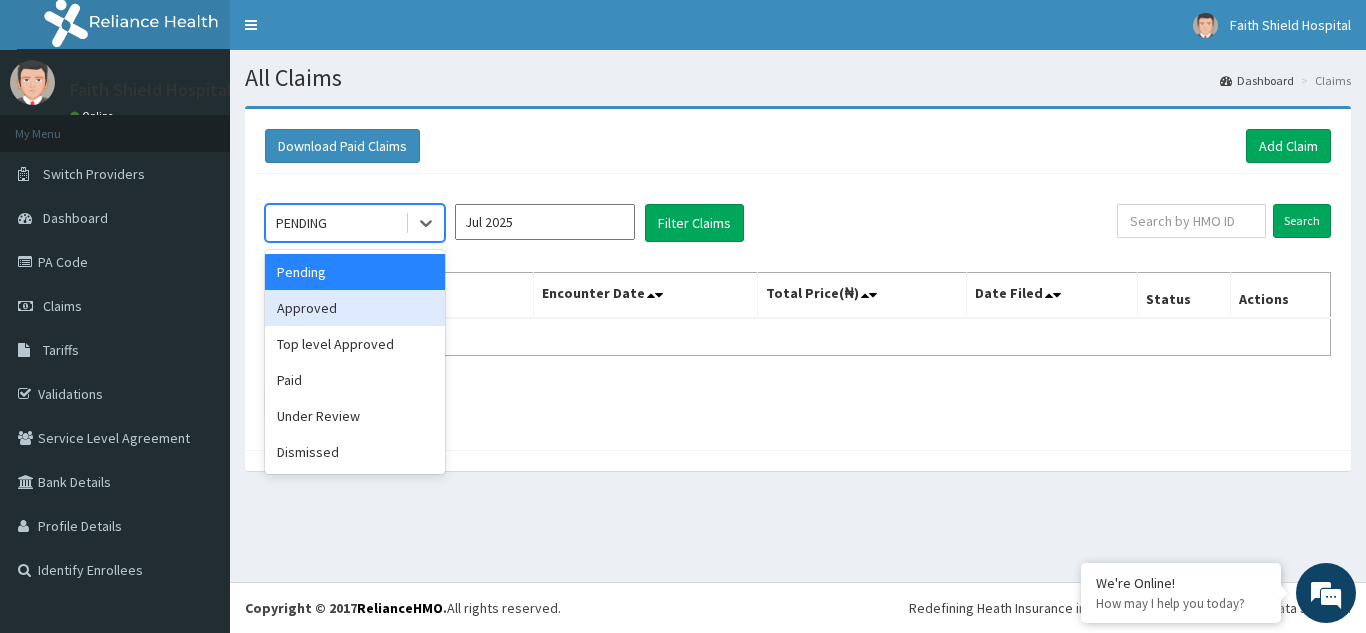 click on "Approved" at bounding box center (355, 308) 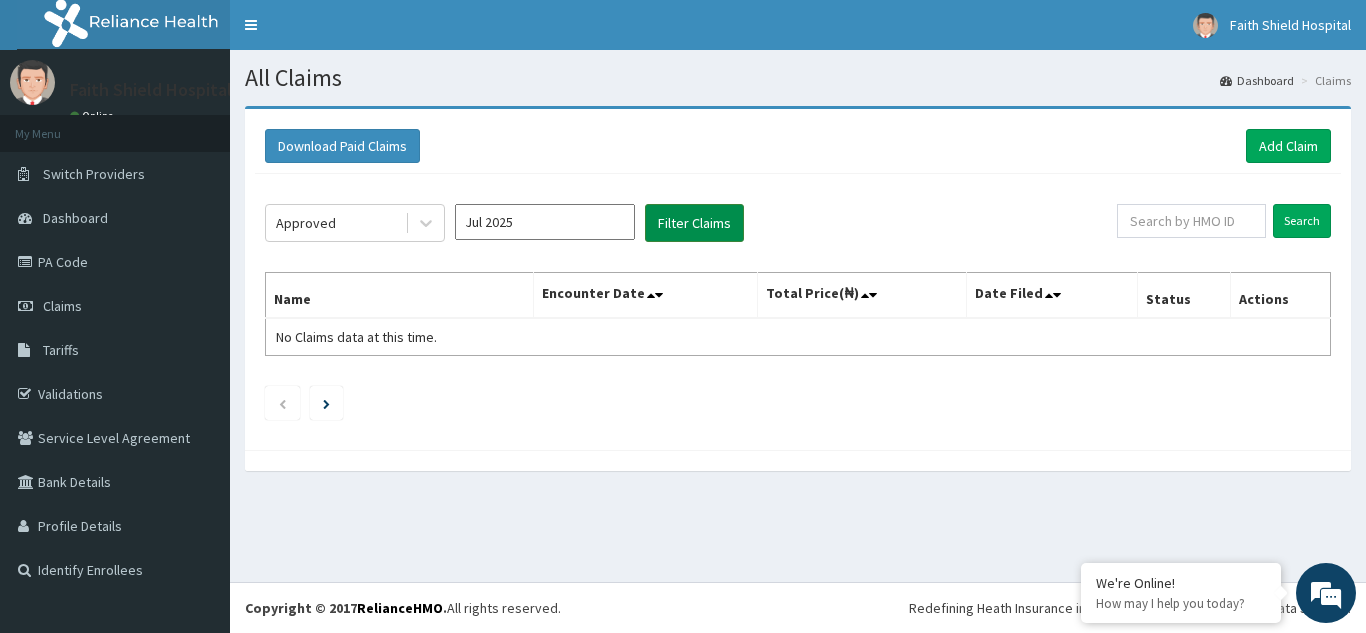 click on "Filter Claims" at bounding box center (694, 223) 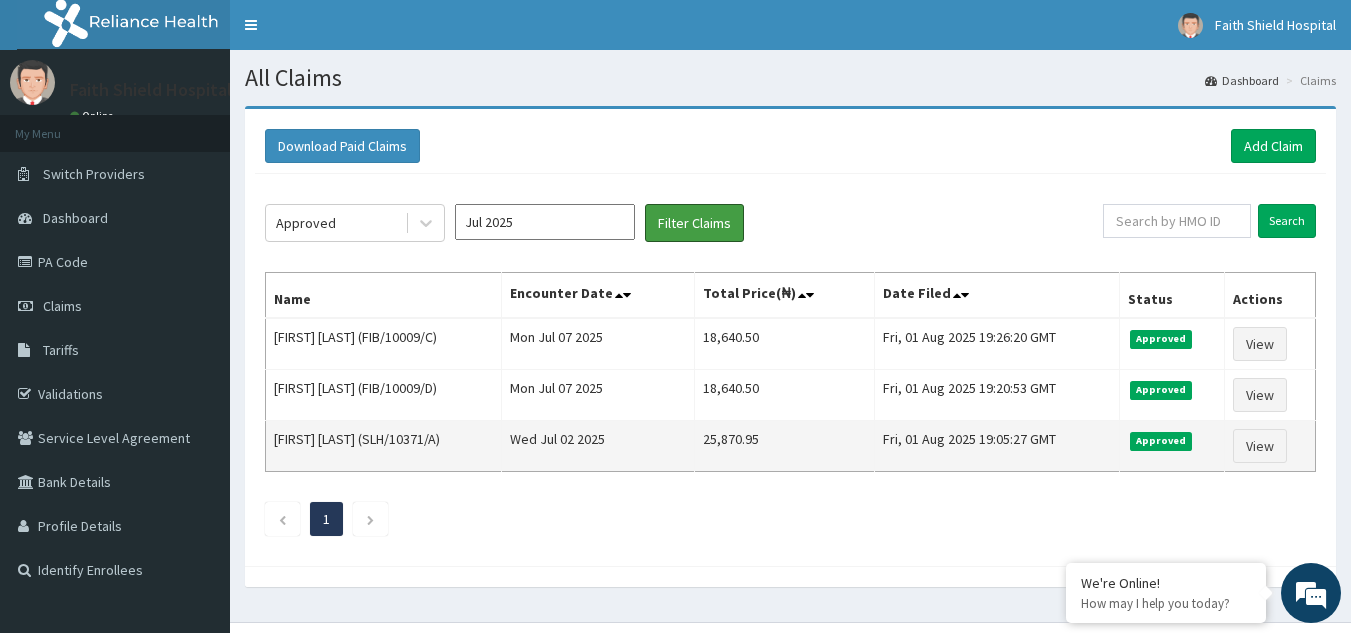 scroll, scrollTop: 0, scrollLeft: 0, axis: both 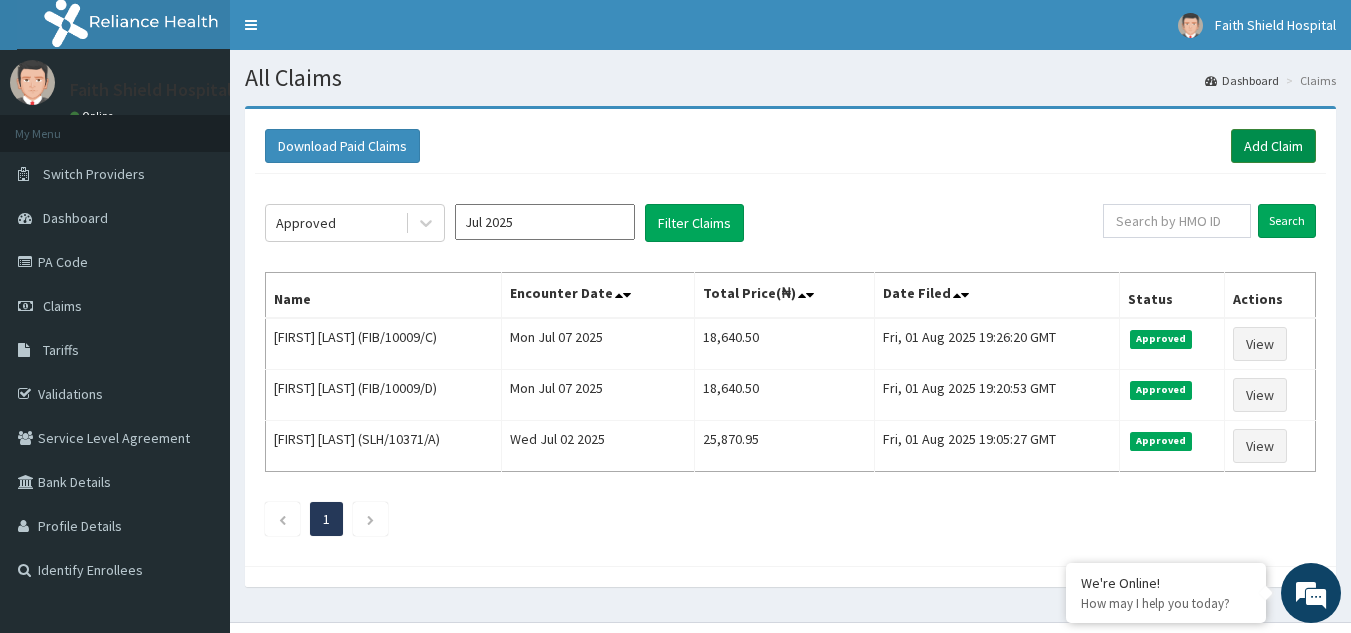 click on "Add Claim" at bounding box center [1273, 146] 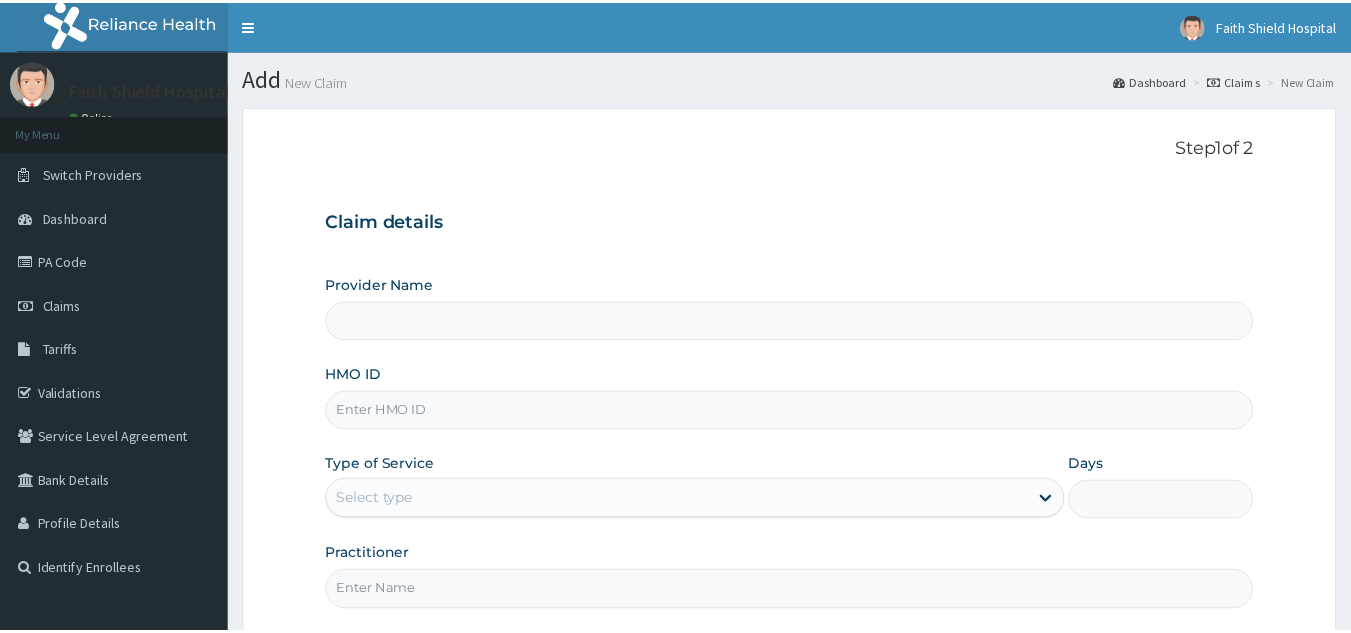 scroll, scrollTop: 0, scrollLeft: 0, axis: both 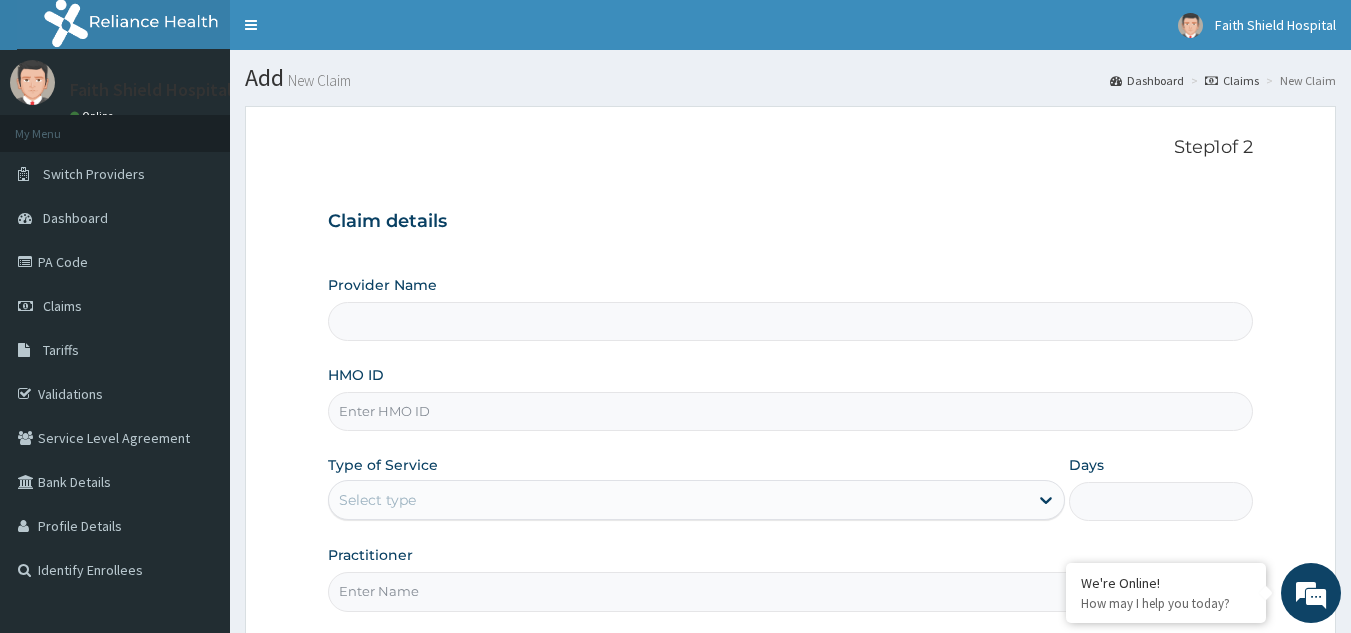 type on "Faith Shield  Hospital" 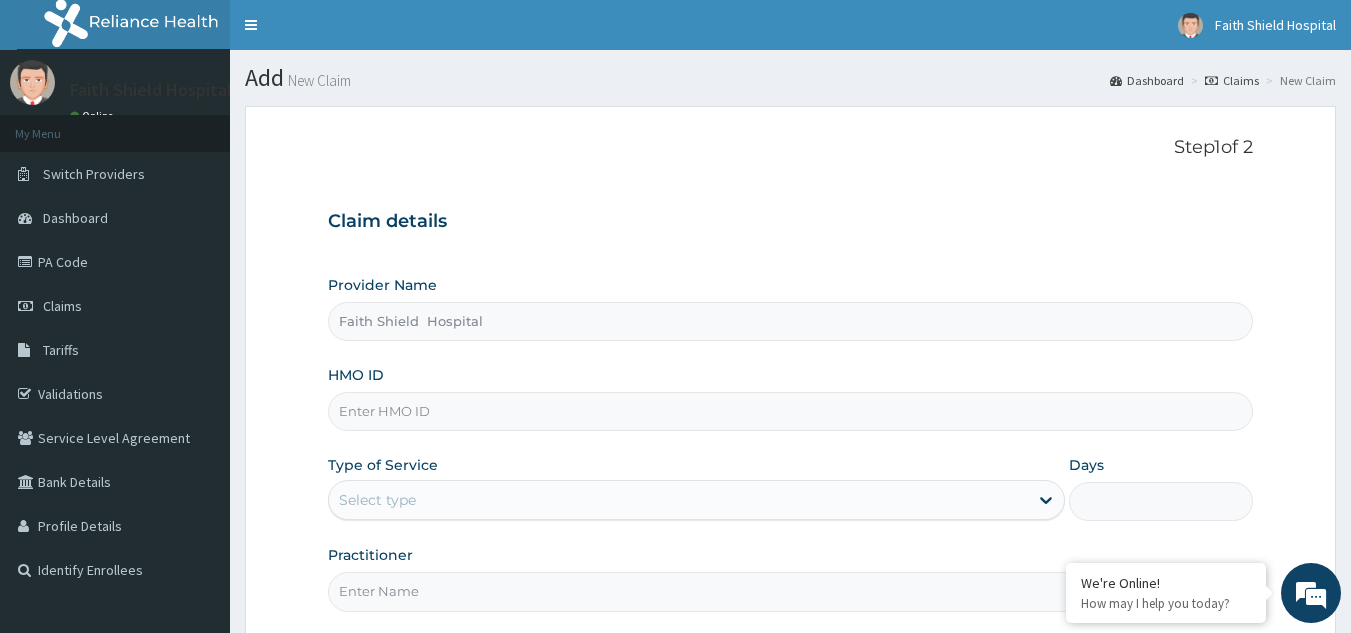 click on "HMO ID" at bounding box center [791, 411] 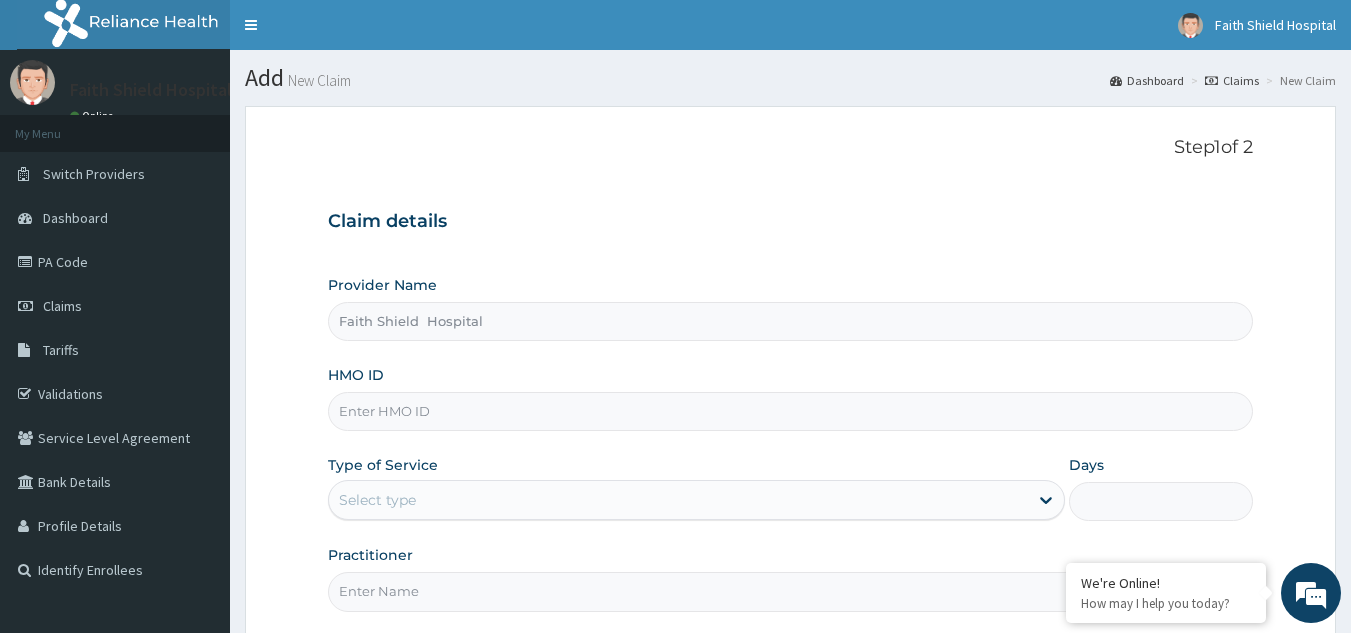 scroll, scrollTop: 0, scrollLeft: 0, axis: both 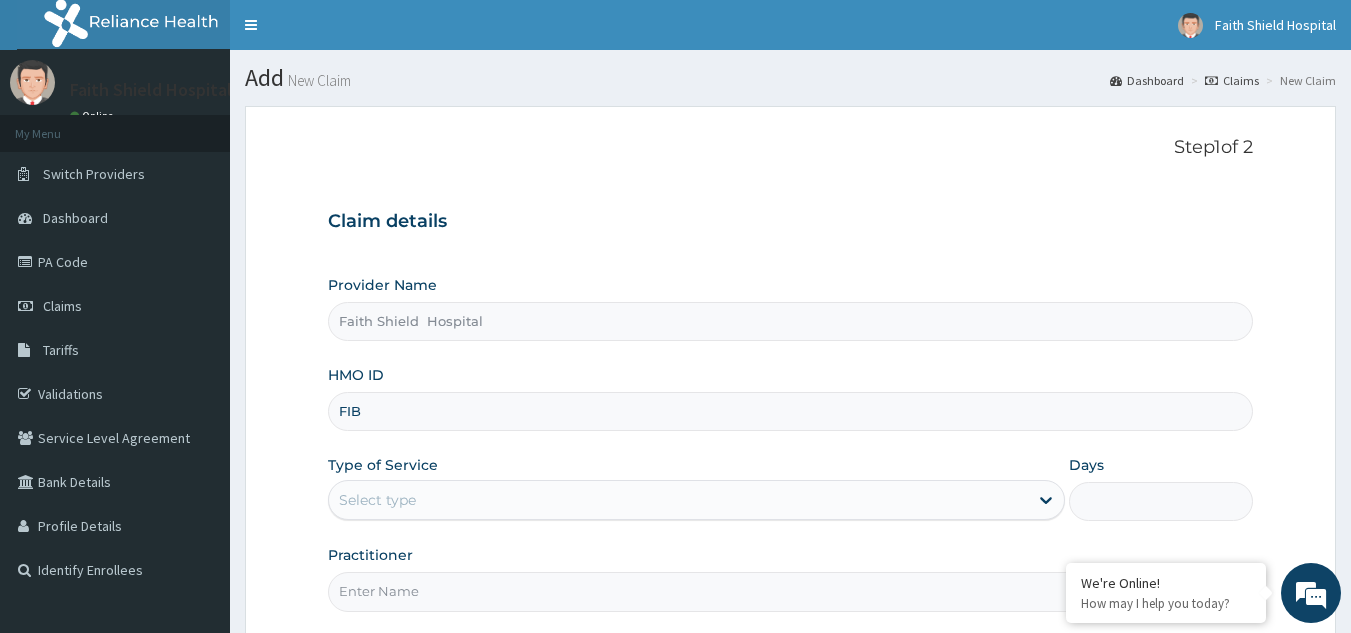 type on "FIB/10009/B" 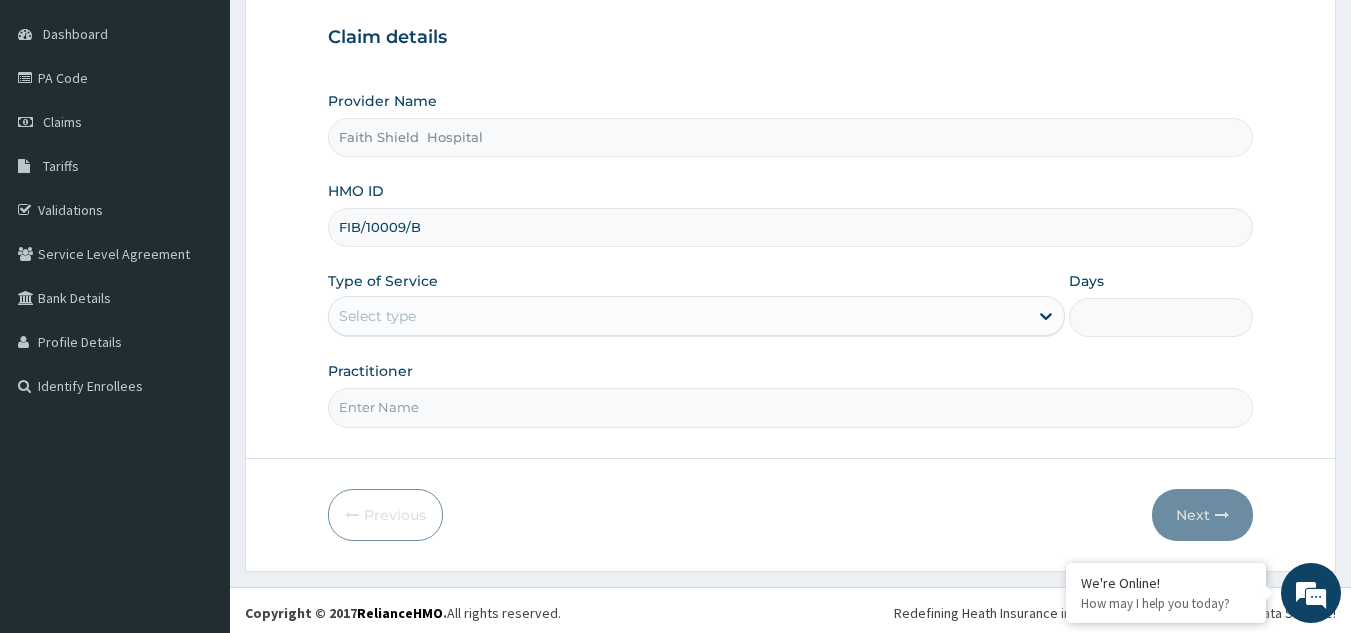 scroll, scrollTop: 189, scrollLeft: 0, axis: vertical 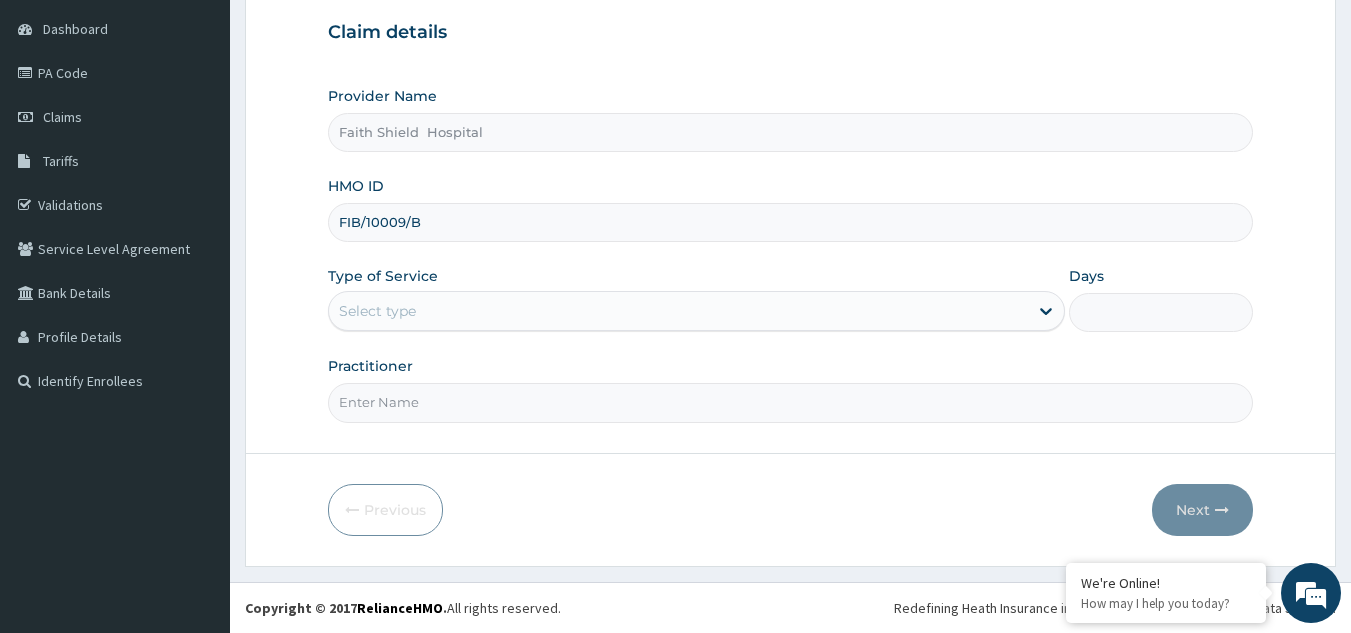 click on "Select type" at bounding box center [377, 311] 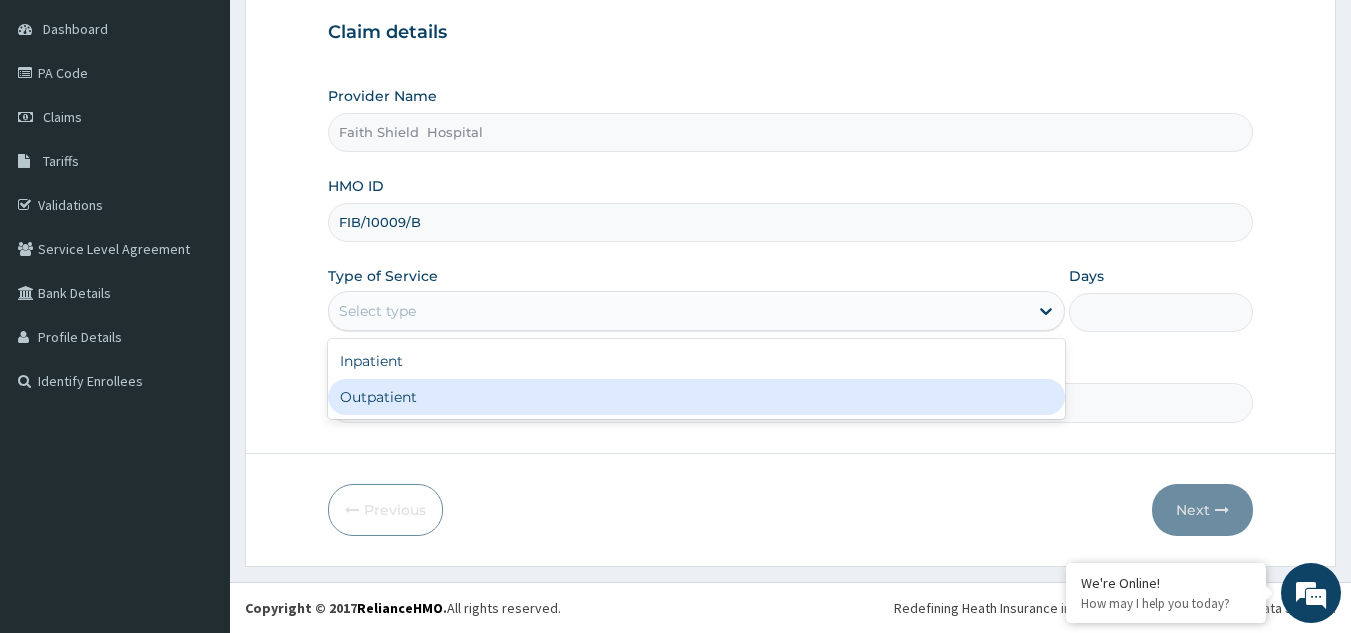 click on "Outpatient" at bounding box center [696, 397] 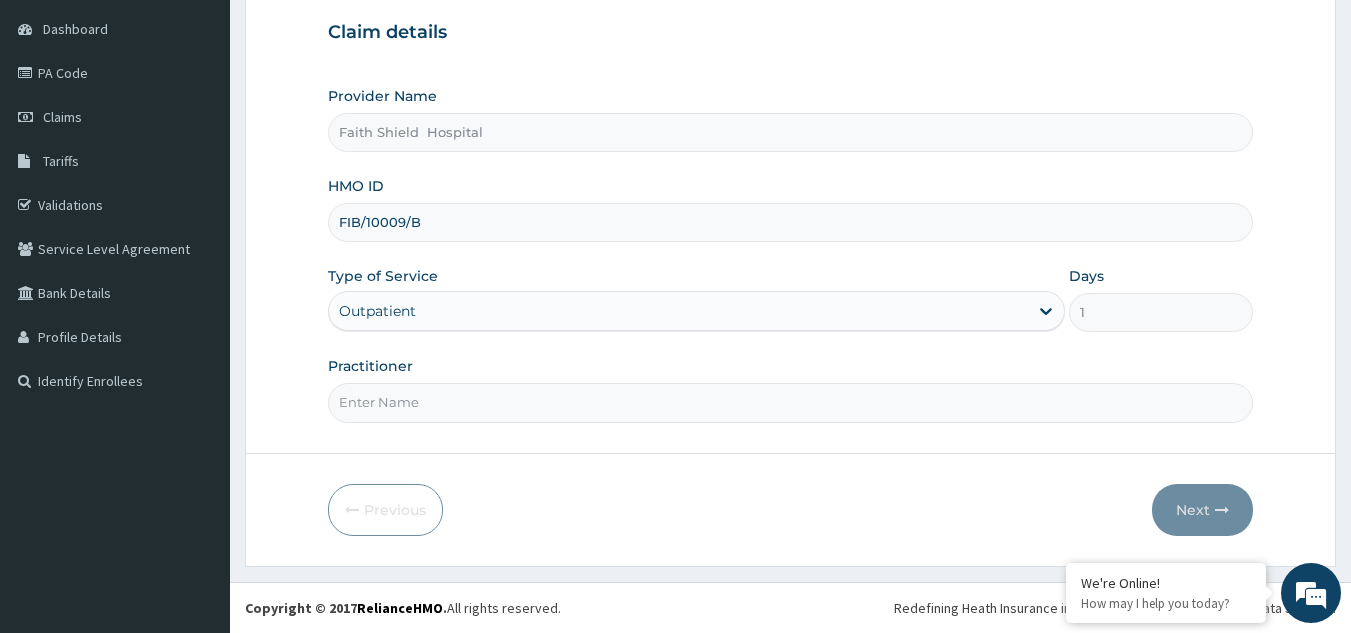 click on "Practitioner" at bounding box center (791, 402) 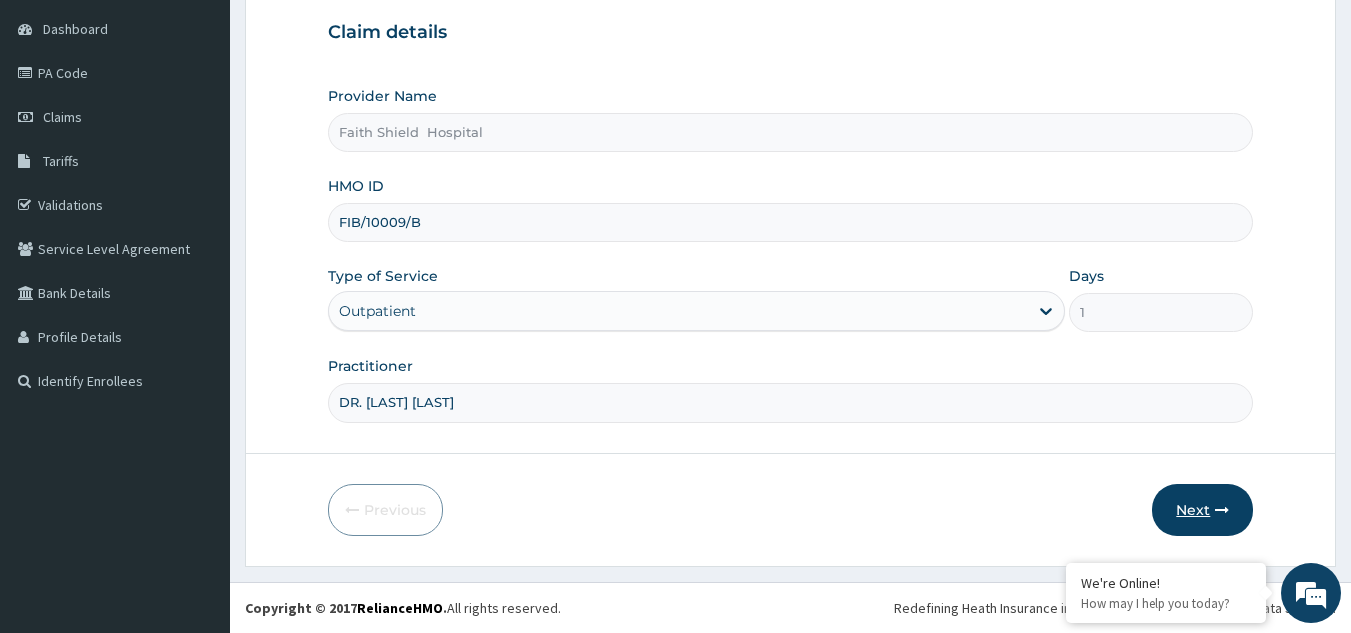 click on "Next" at bounding box center (1202, 510) 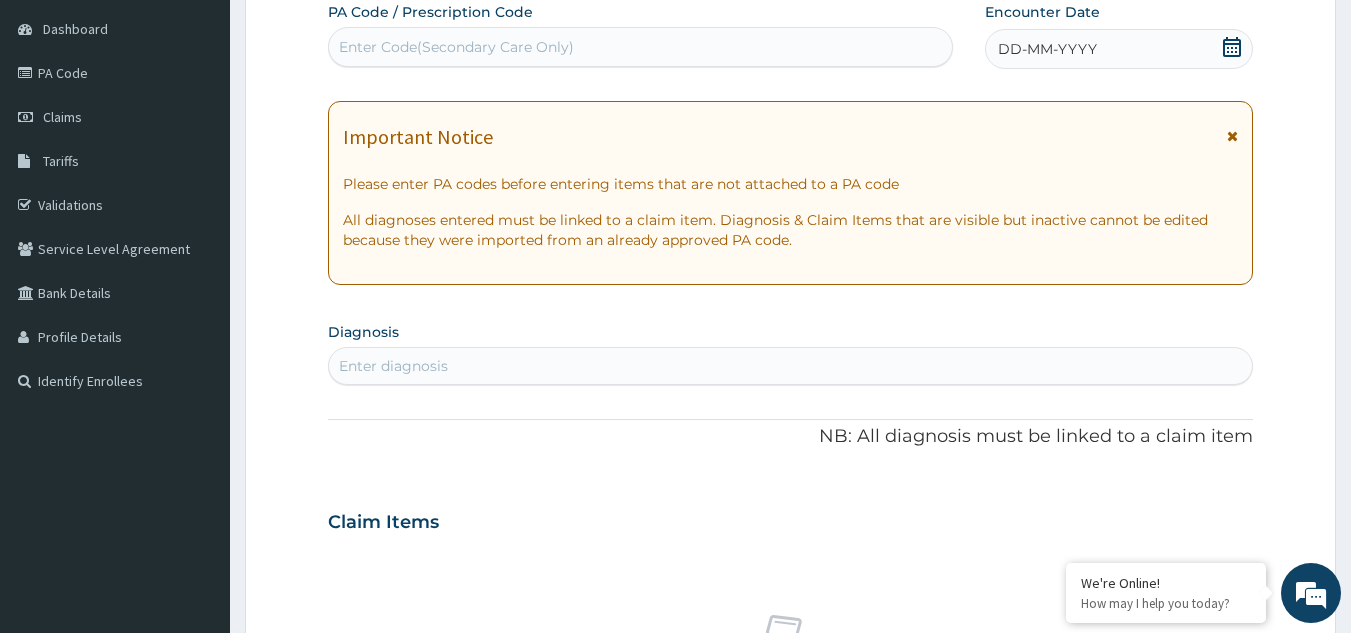 click 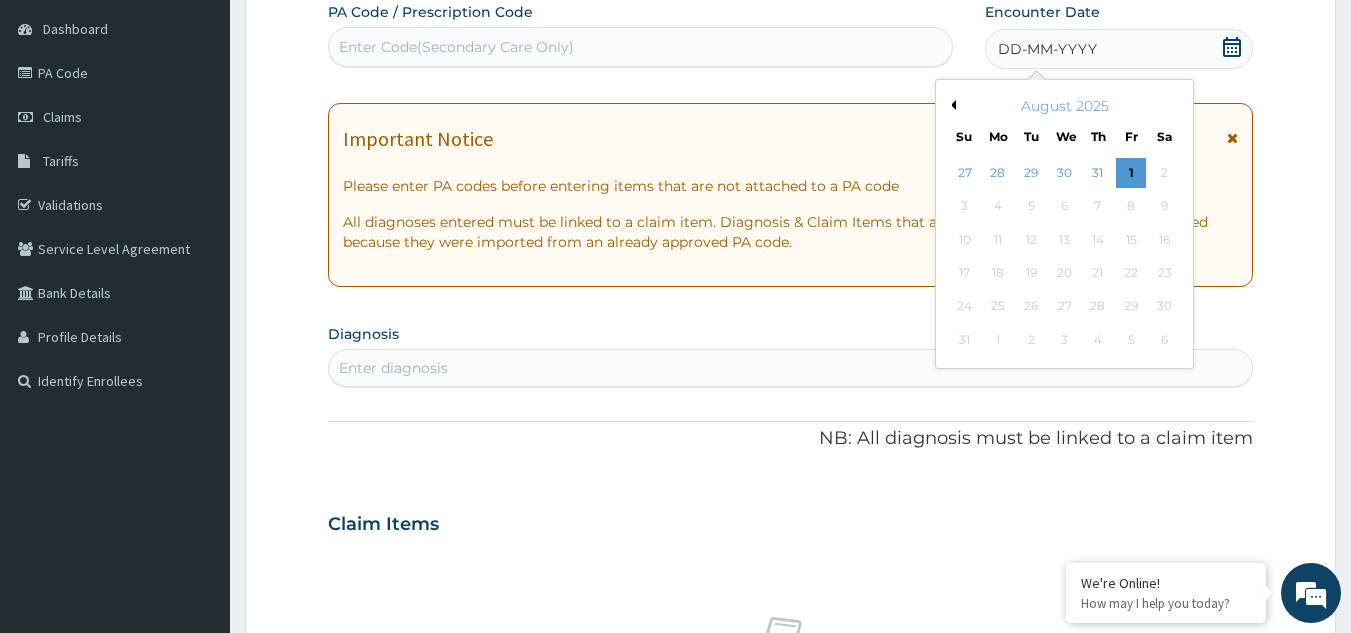 click on "Previous Month" at bounding box center [951, 105] 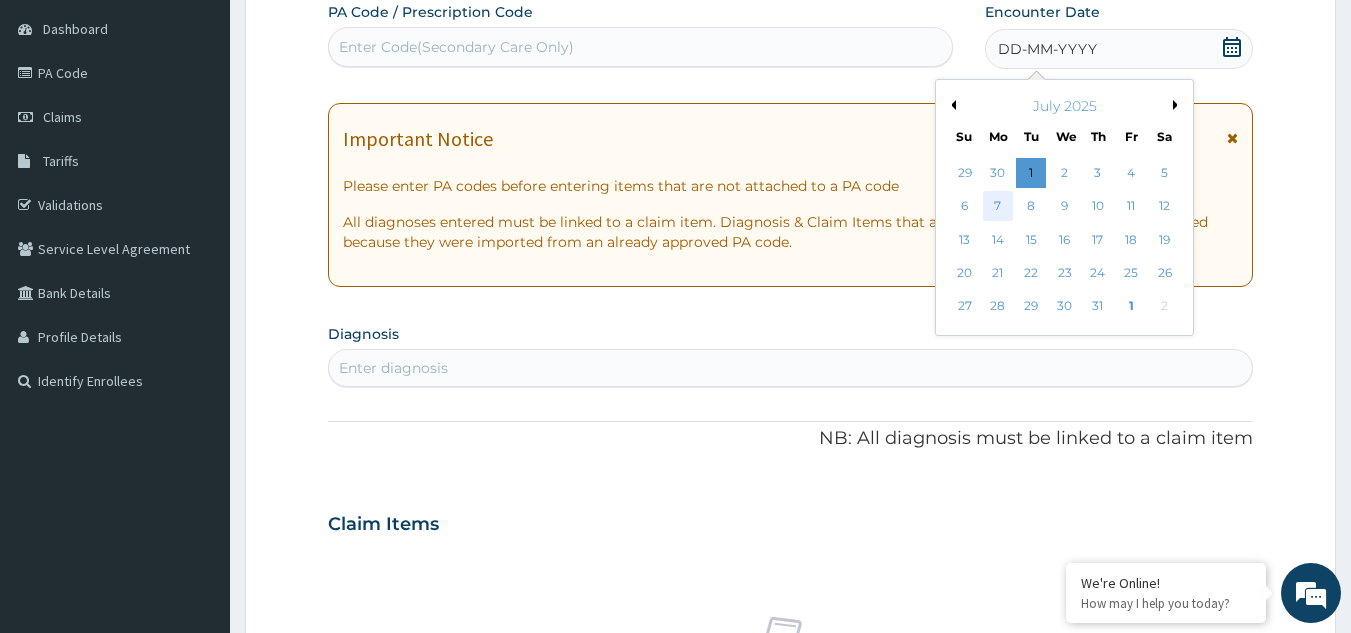 click on "7" at bounding box center [998, 207] 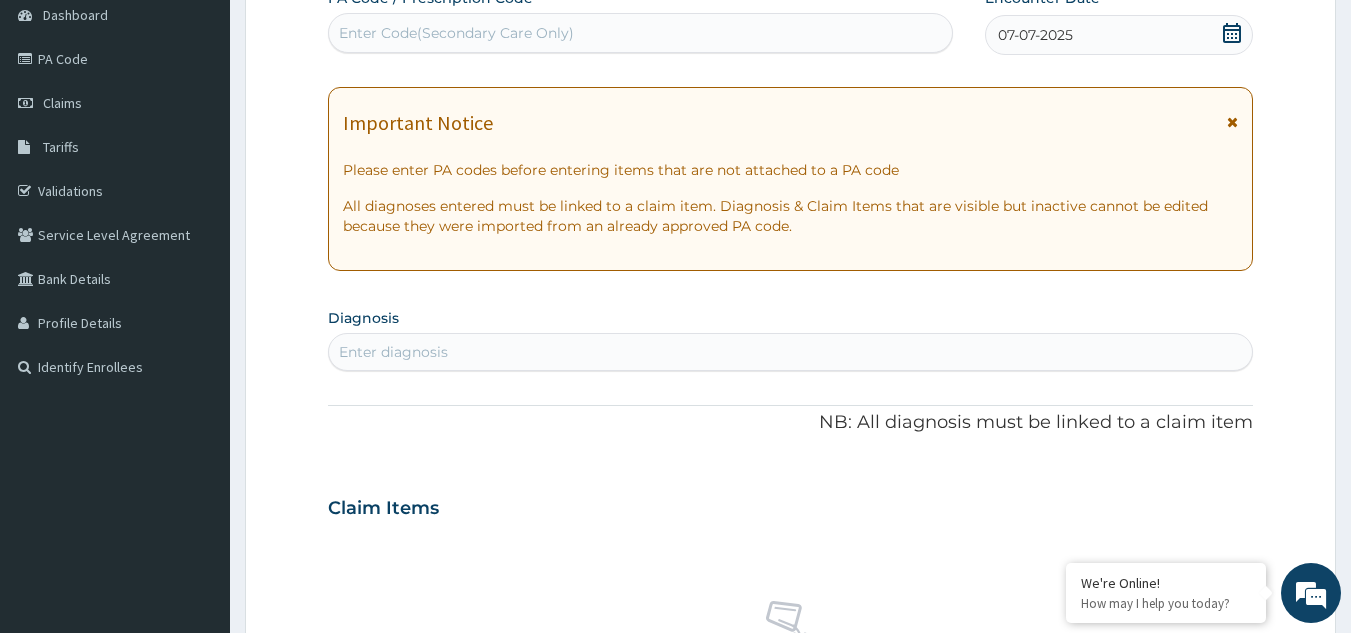 scroll, scrollTop: 289, scrollLeft: 0, axis: vertical 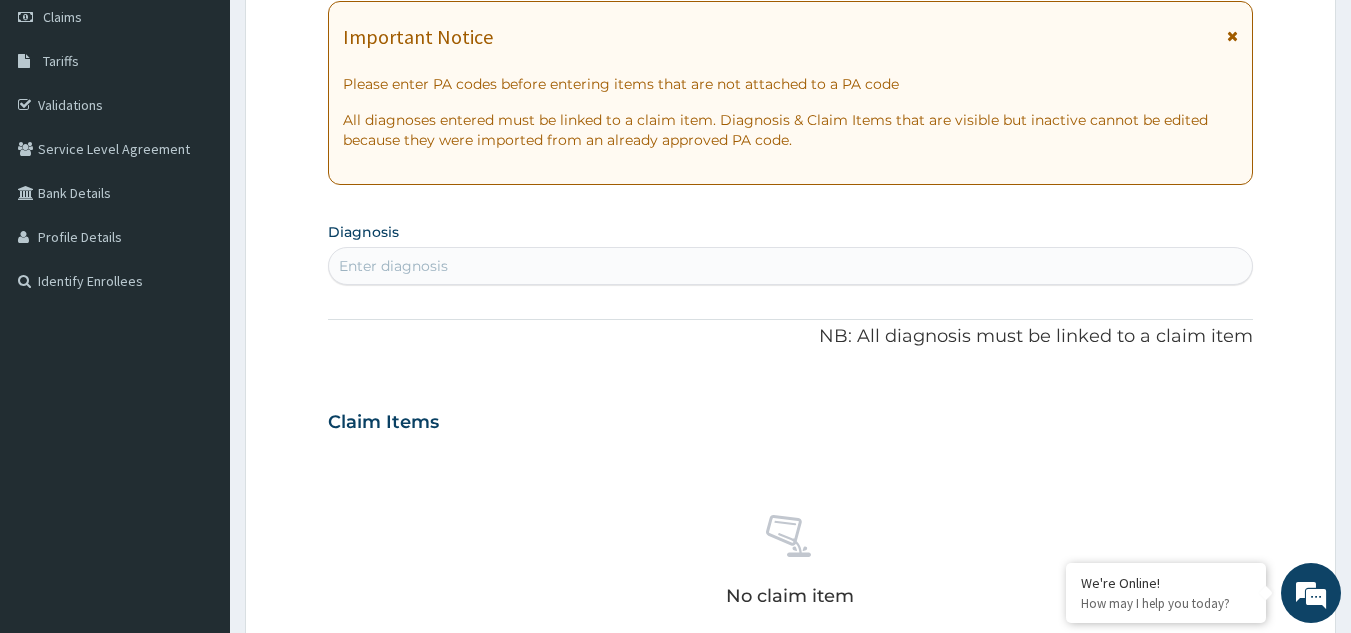 click on "Enter diagnosis" at bounding box center [393, 266] 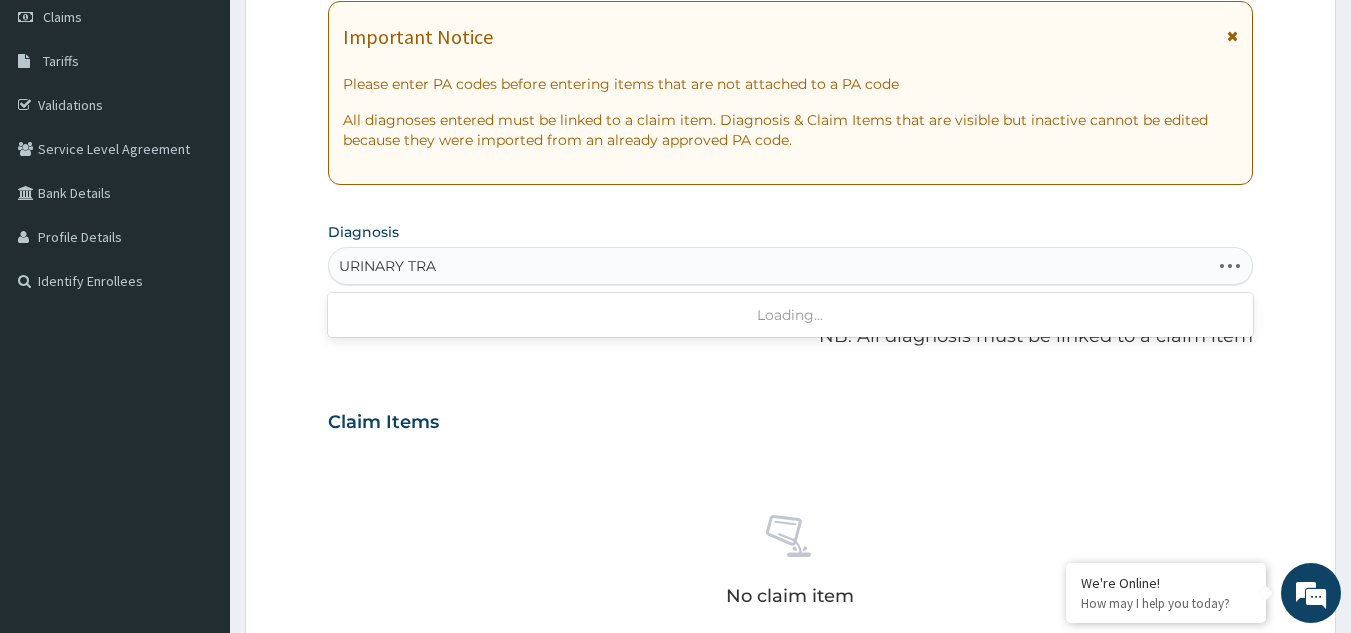 type on "URINARY TRAC" 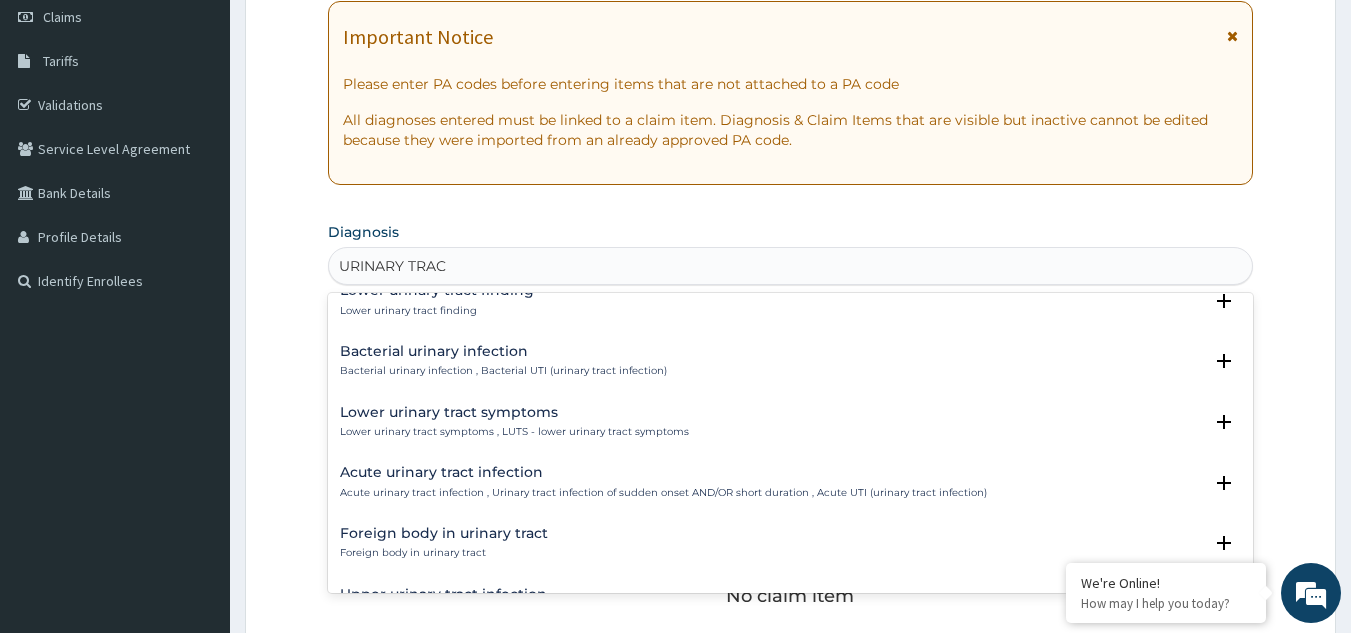 scroll, scrollTop: 600, scrollLeft: 0, axis: vertical 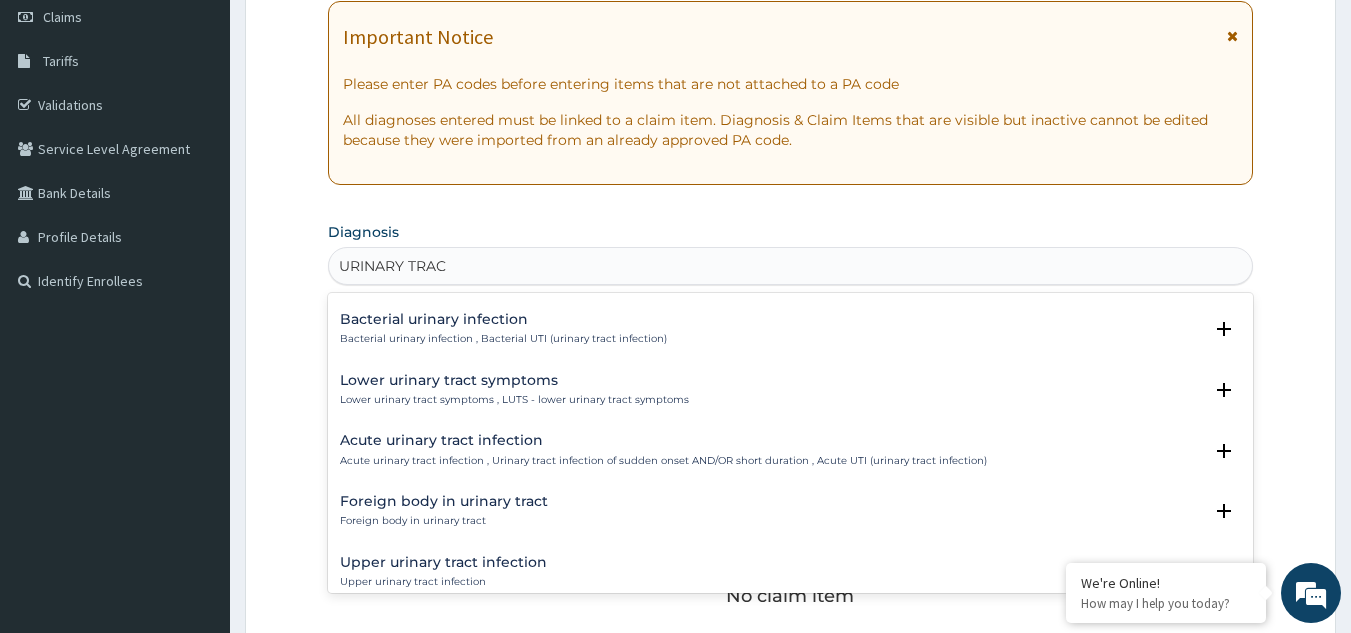 click on "Acute urinary tract infection" at bounding box center [663, 440] 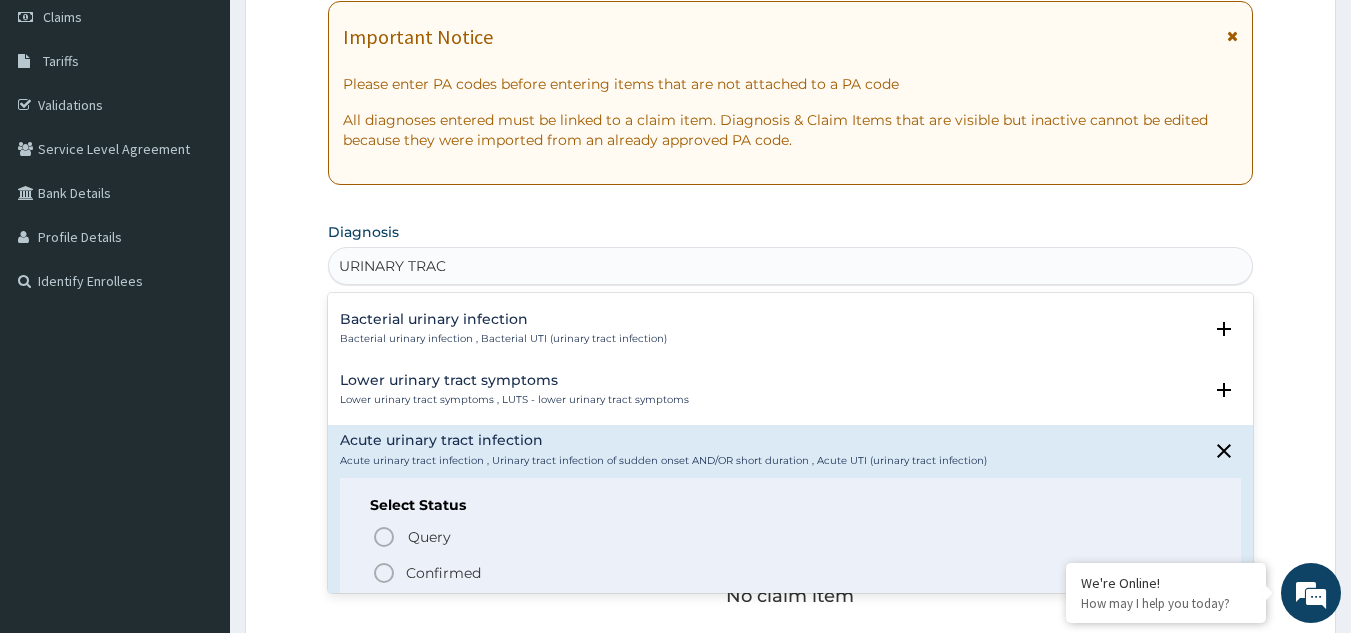 click 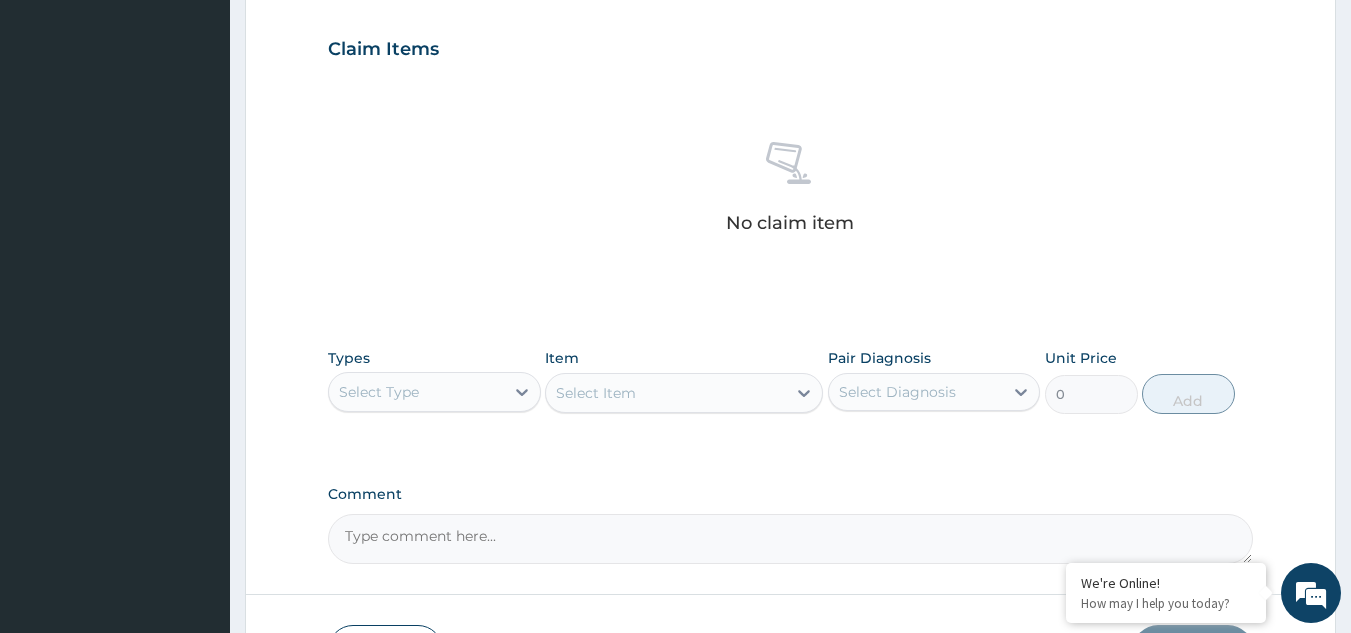 scroll, scrollTop: 689, scrollLeft: 0, axis: vertical 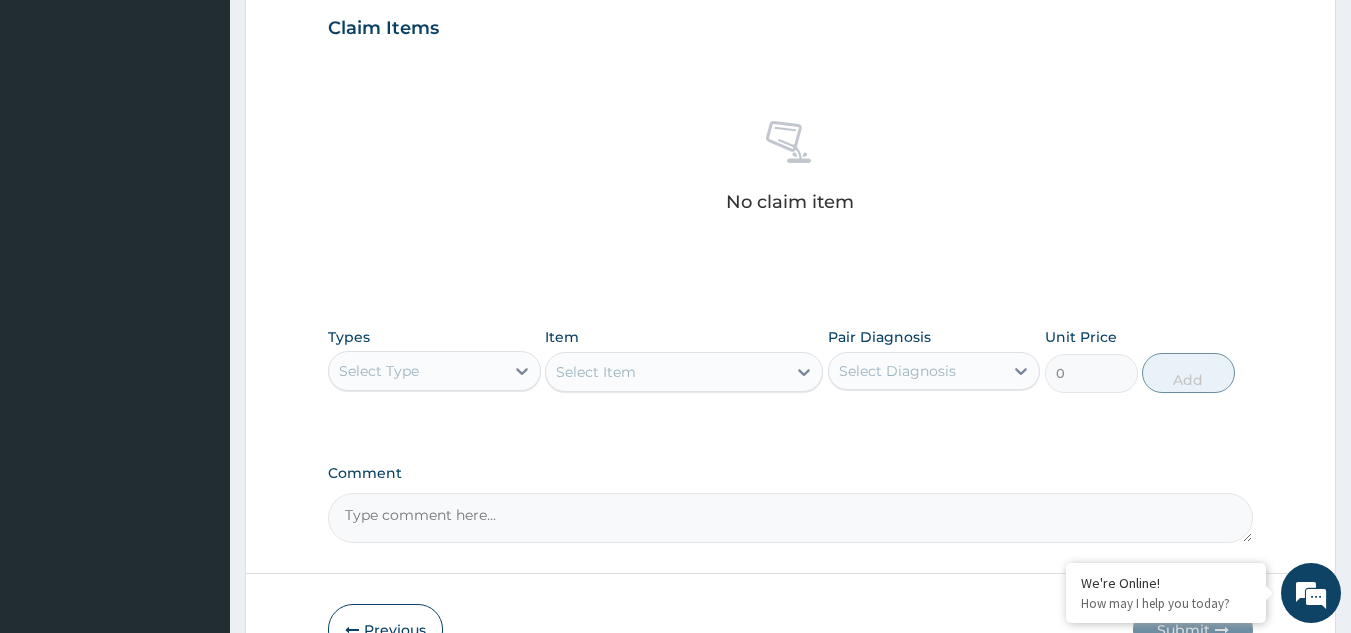 click on "Select Type" at bounding box center (416, 371) 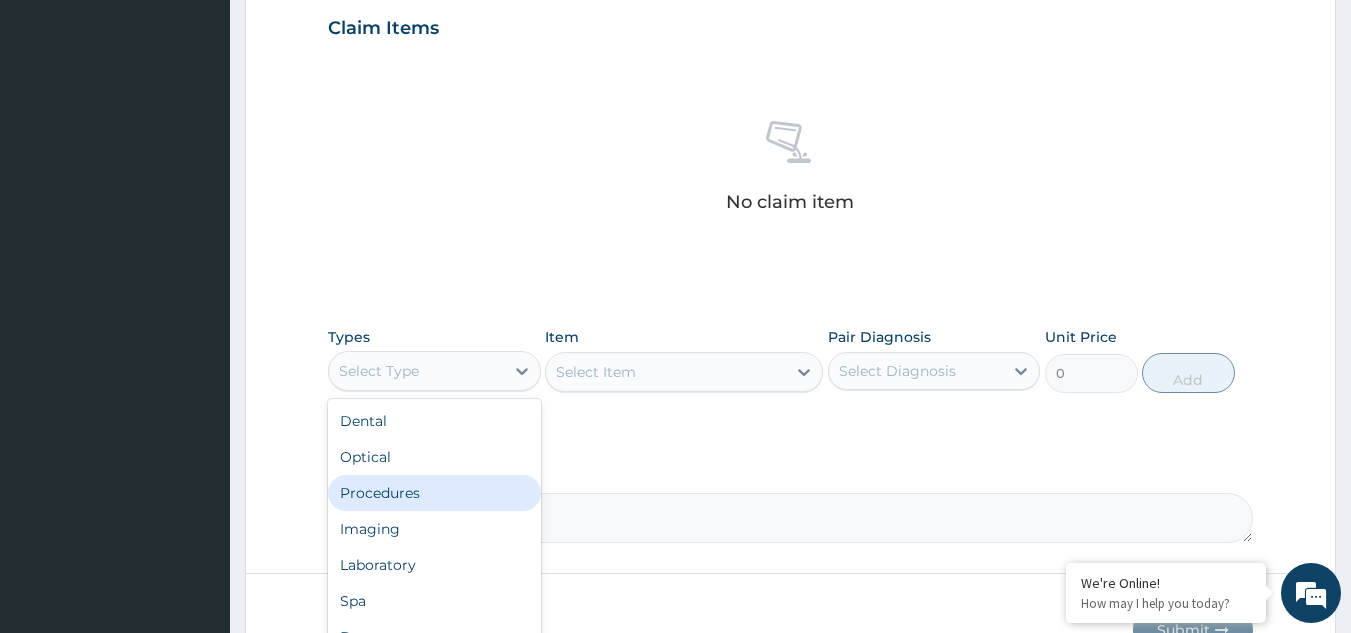 click on "Procedures" at bounding box center (434, 493) 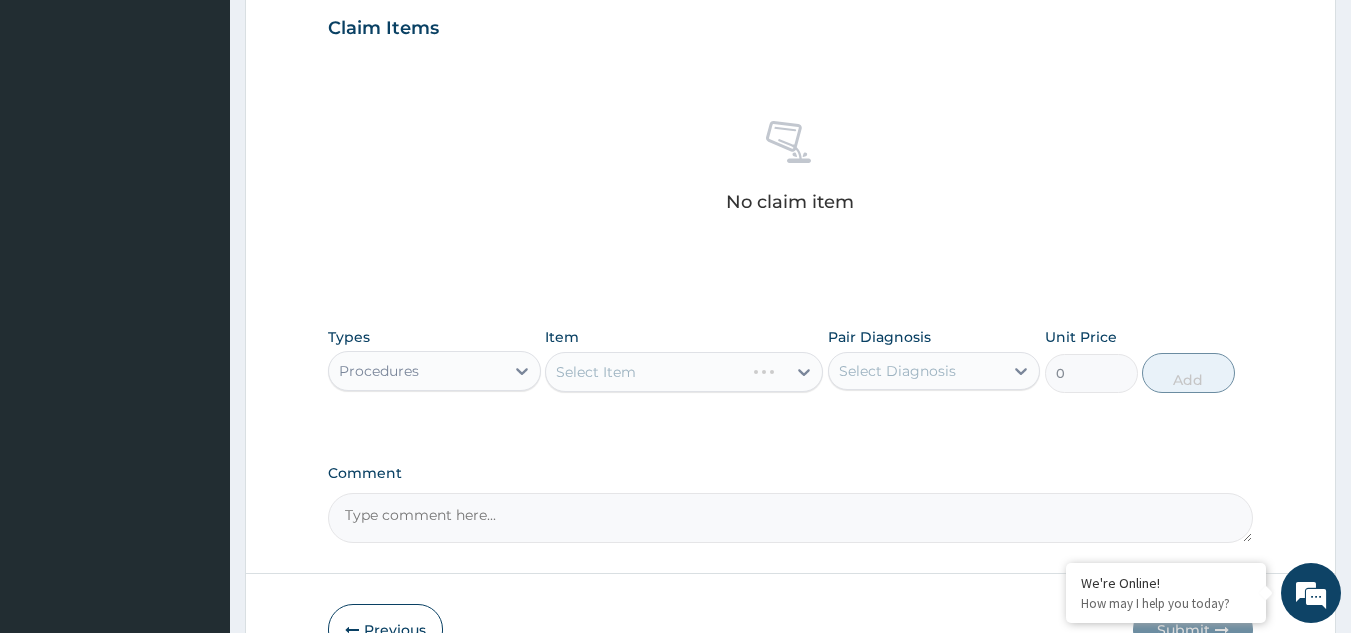 click on "Select Item" at bounding box center [684, 372] 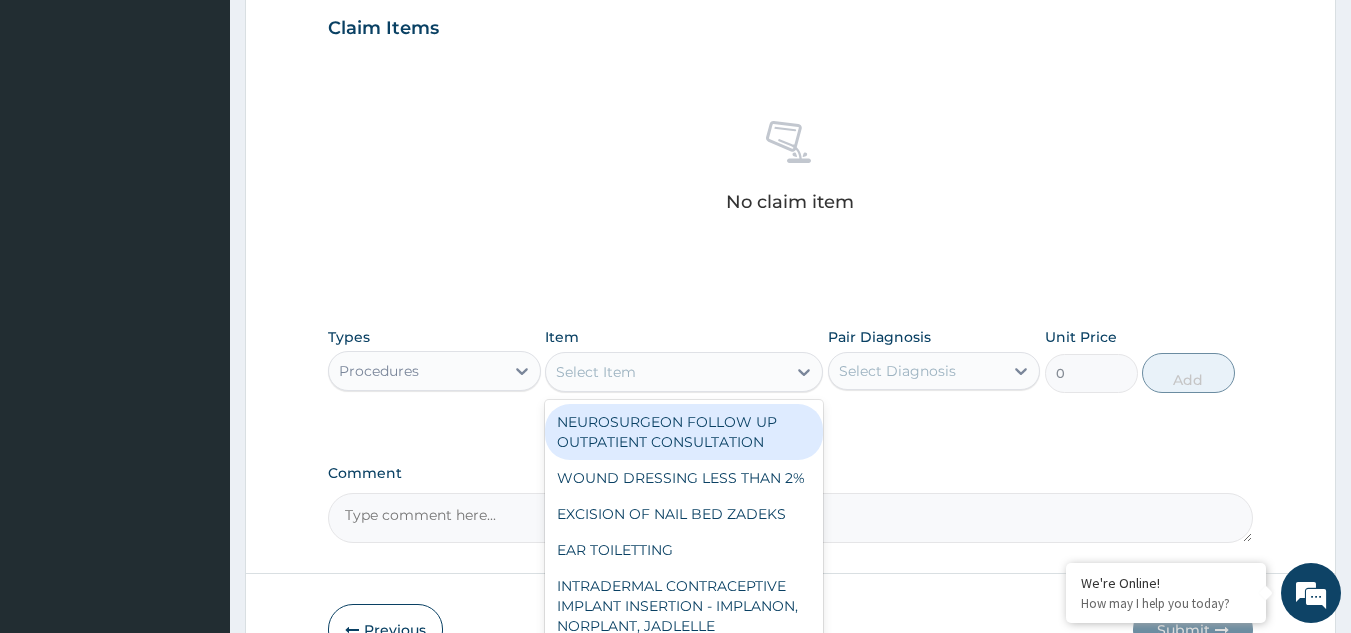 click on "Select Item" at bounding box center (596, 372) 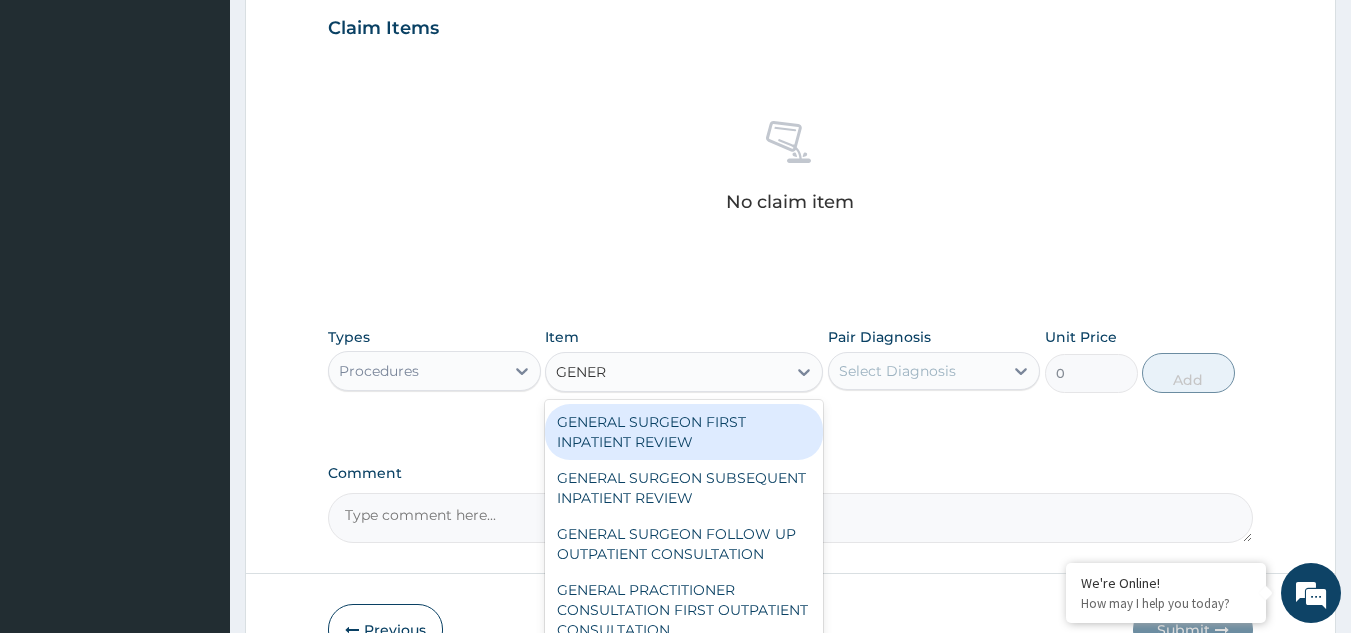 type on "GENERA" 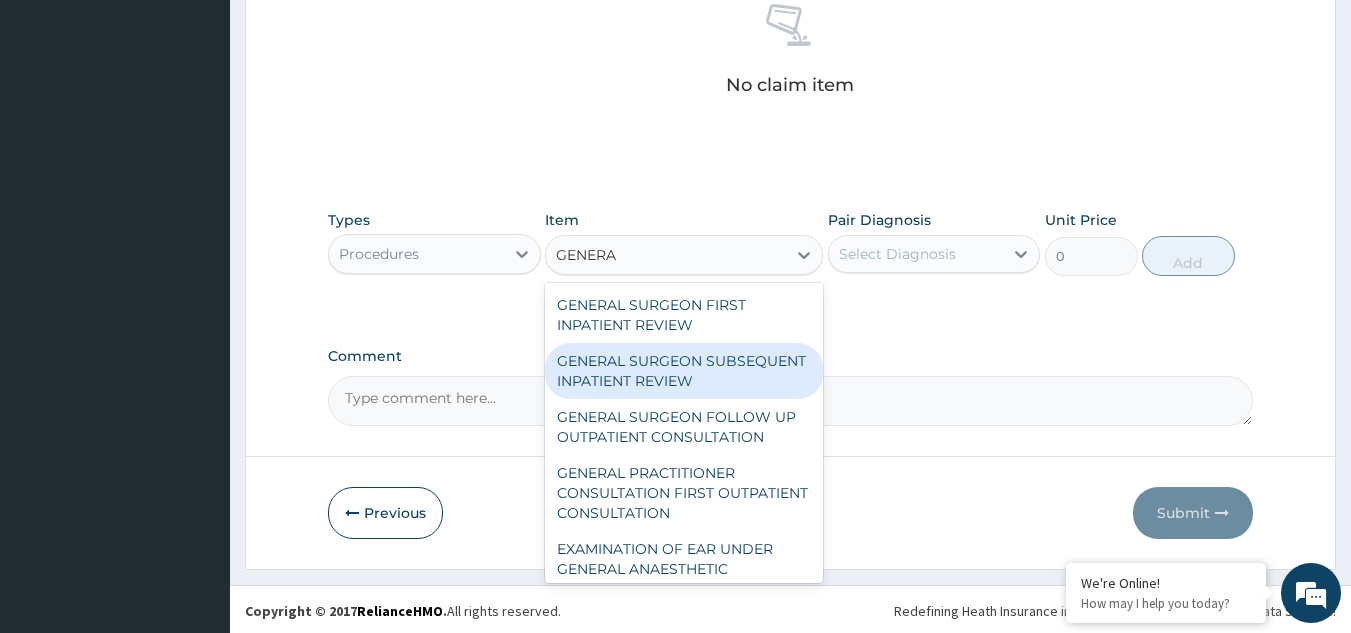scroll, scrollTop: 809, scrollLeft: 0, axis: vertical 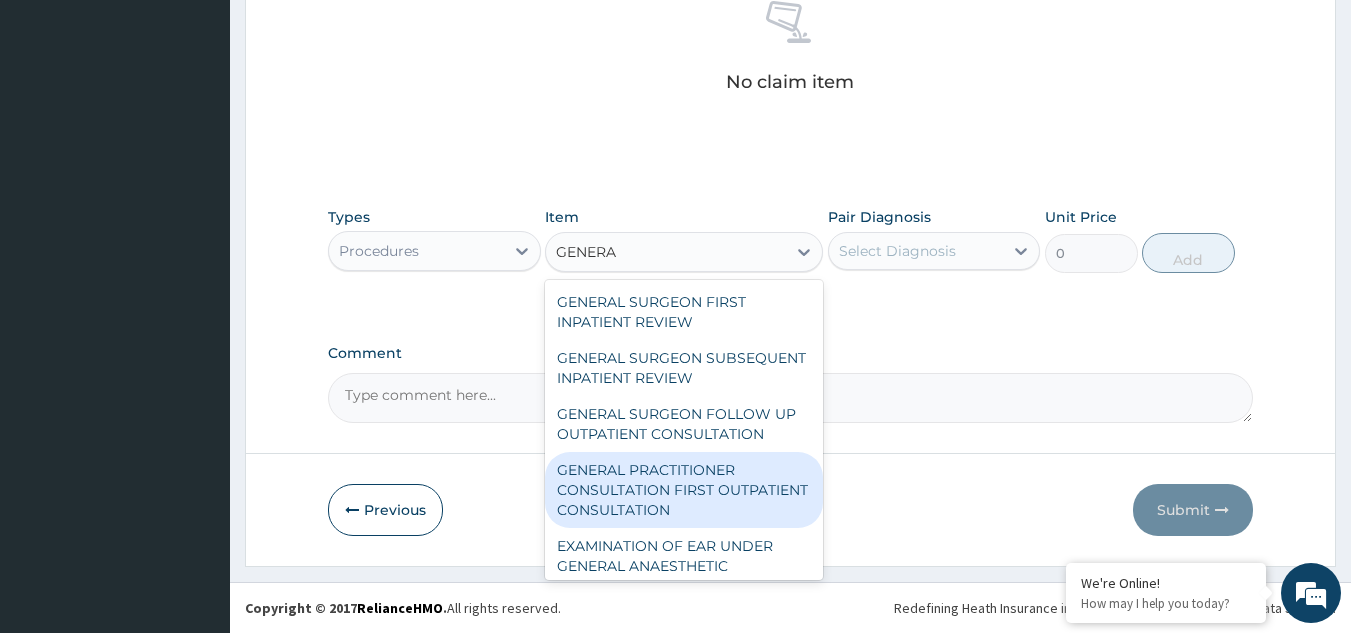 click on "GENERAL PRACTITIONER CONSULTATION FIRST OUTPATIENT CONSULTATION" at bounding box center (684, 490) 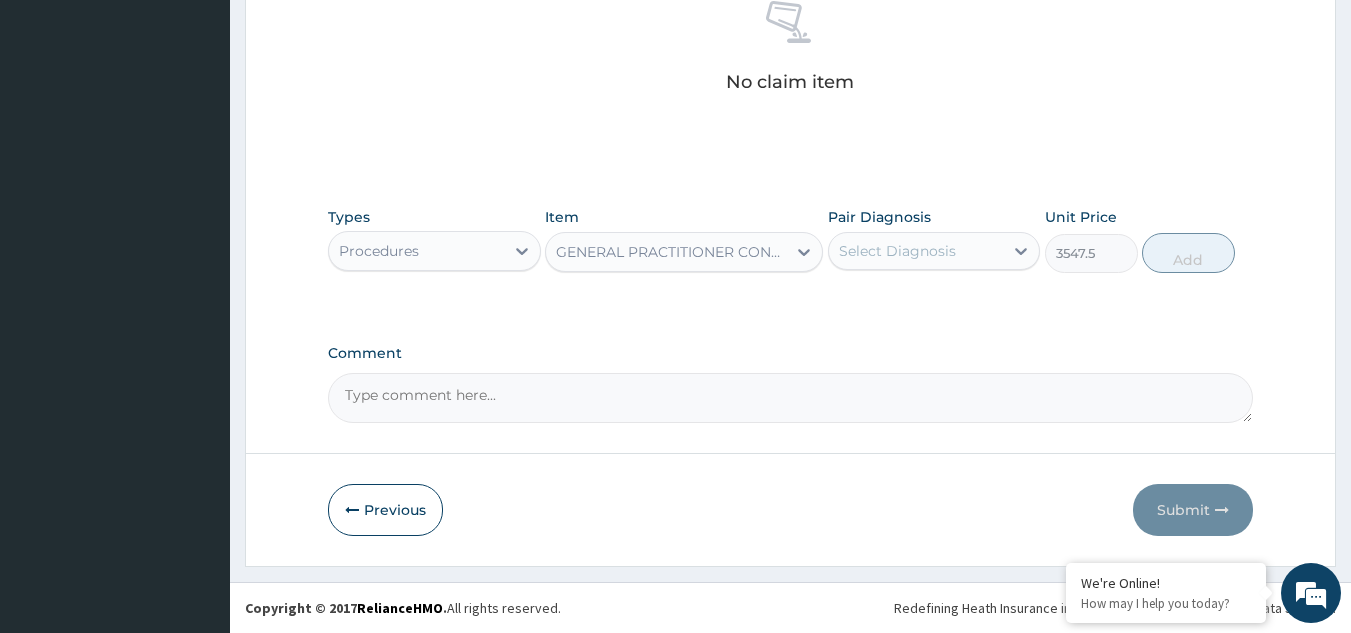 click on "Select Diagnosis" at bounding box center [897, 251] 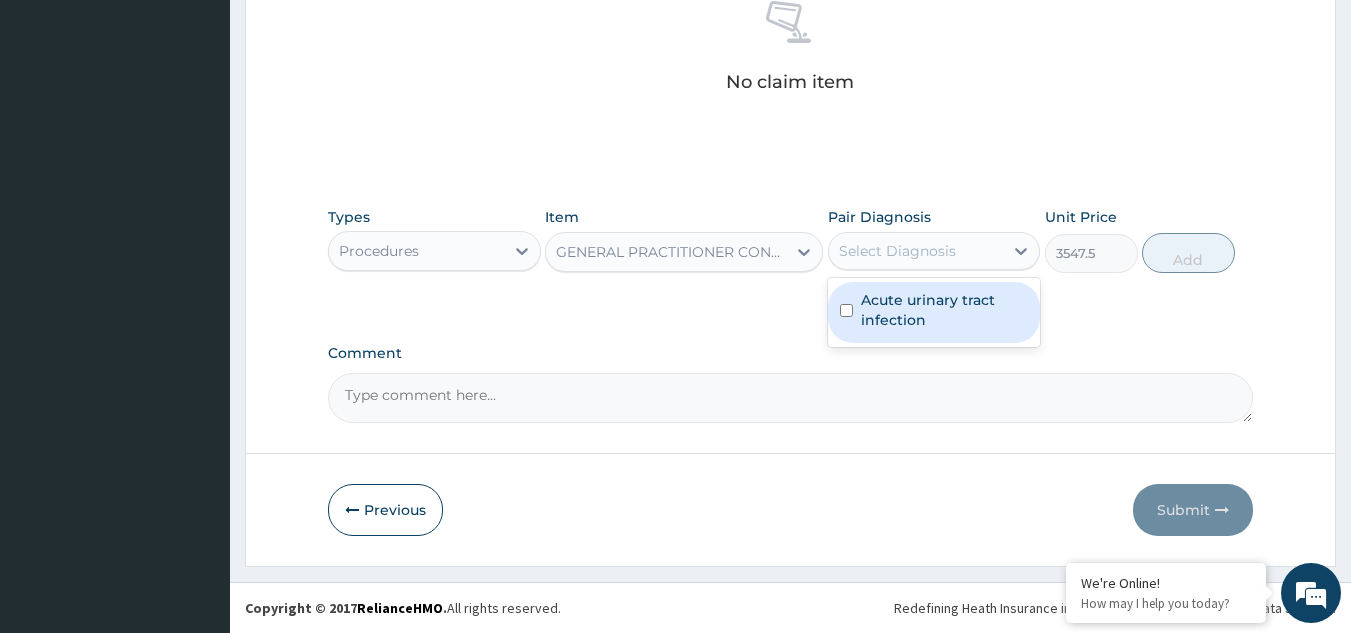 click on "Acute urinary tract infection" at bounding box center (945, 310) 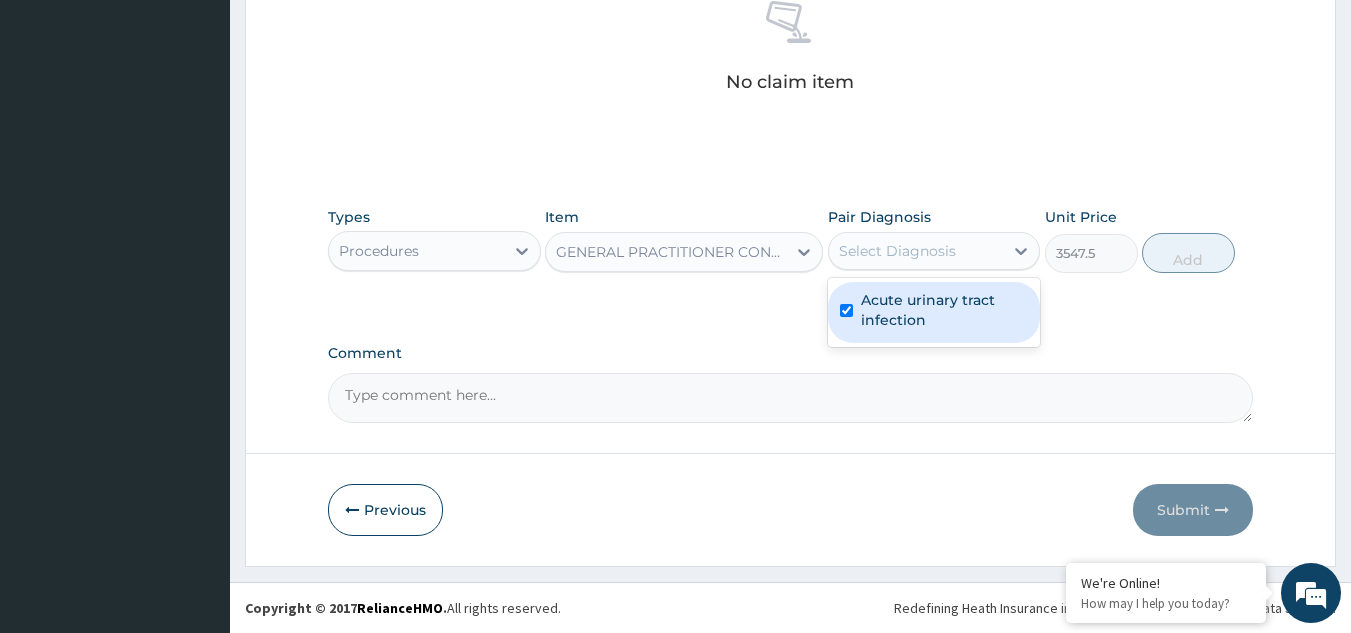checkbox on "true" 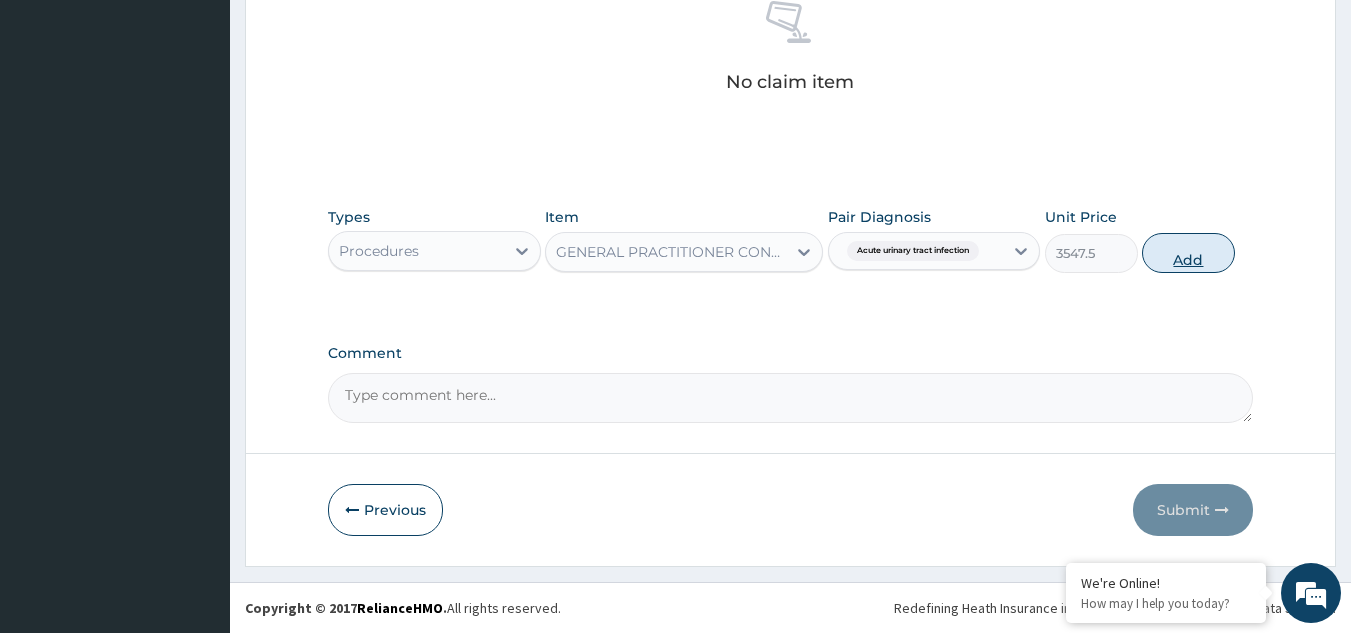click on "Add" at bounding box center [1188, 253] 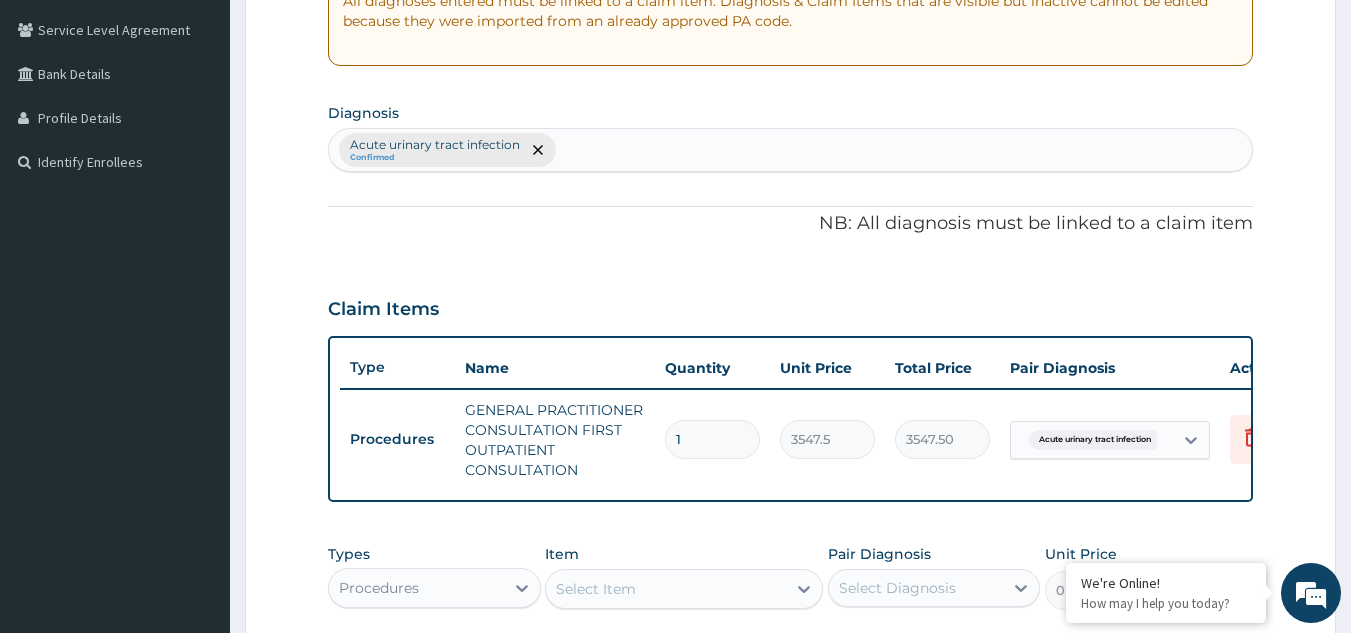 scroll, scrollTop: 360, scrollLeft: 0, axis: vertical 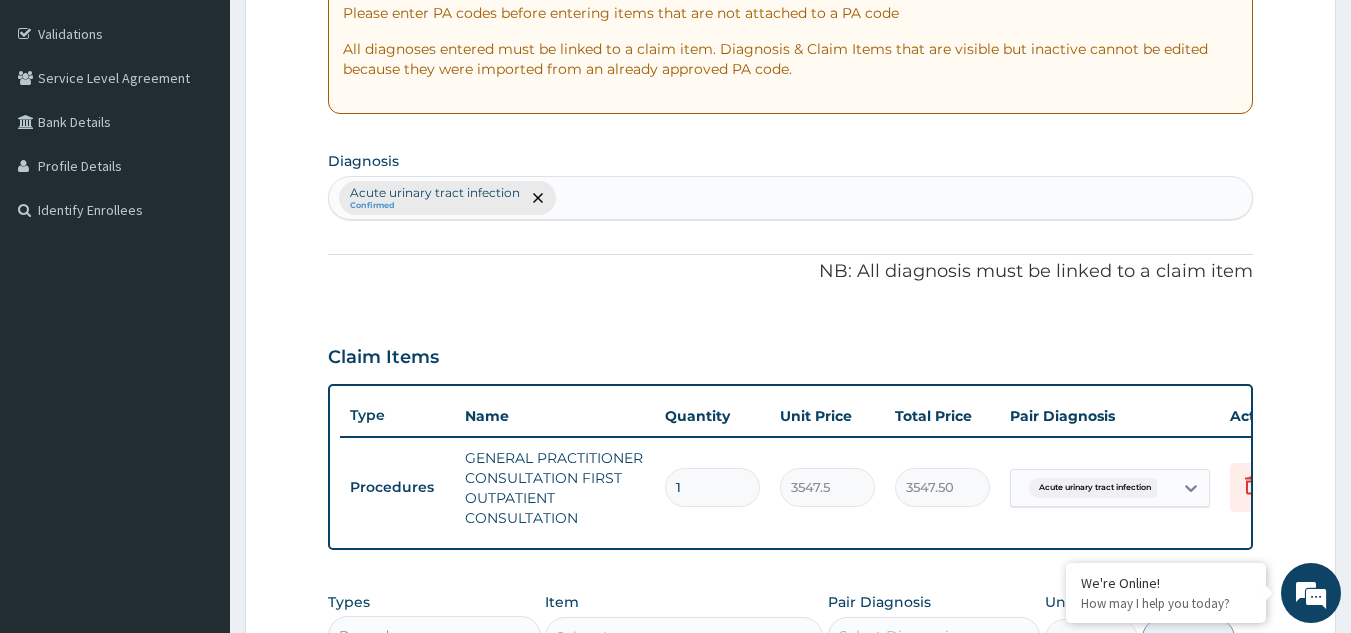 click on "Acute urinary tract infection Confirmed" at bounding box center [791, 198] 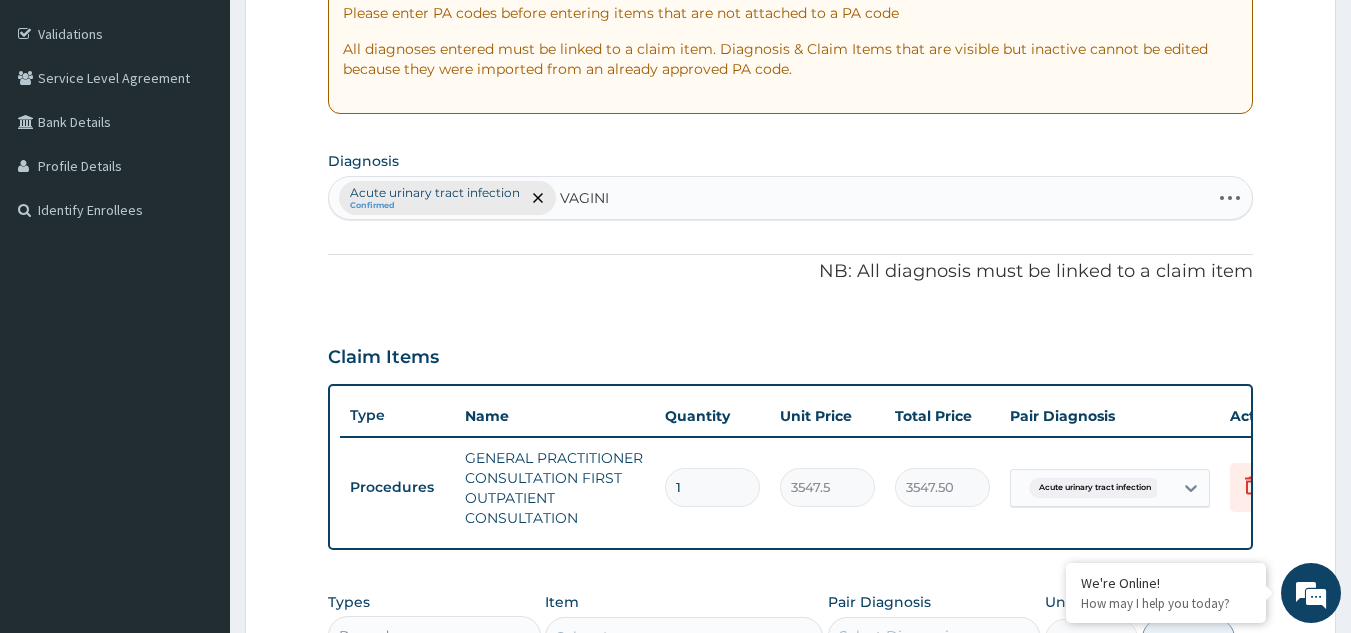 type on "VAGINIT" 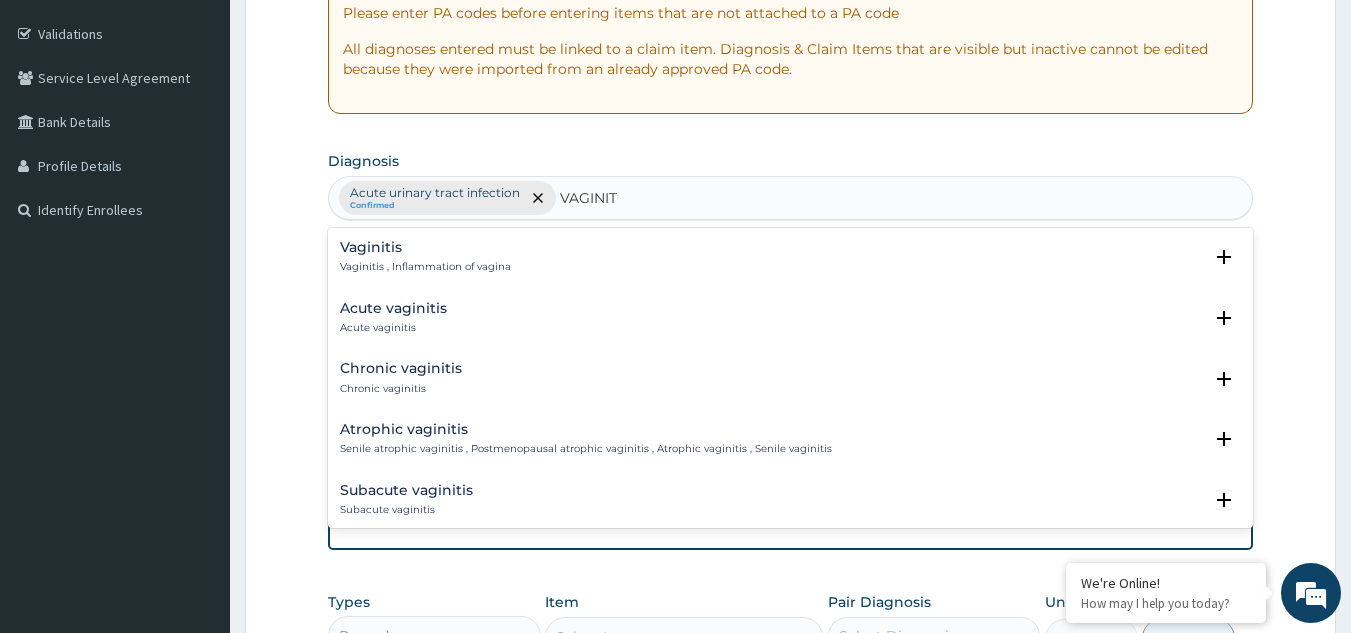 click on "Vaginitis" at bounding box center [425, 247] 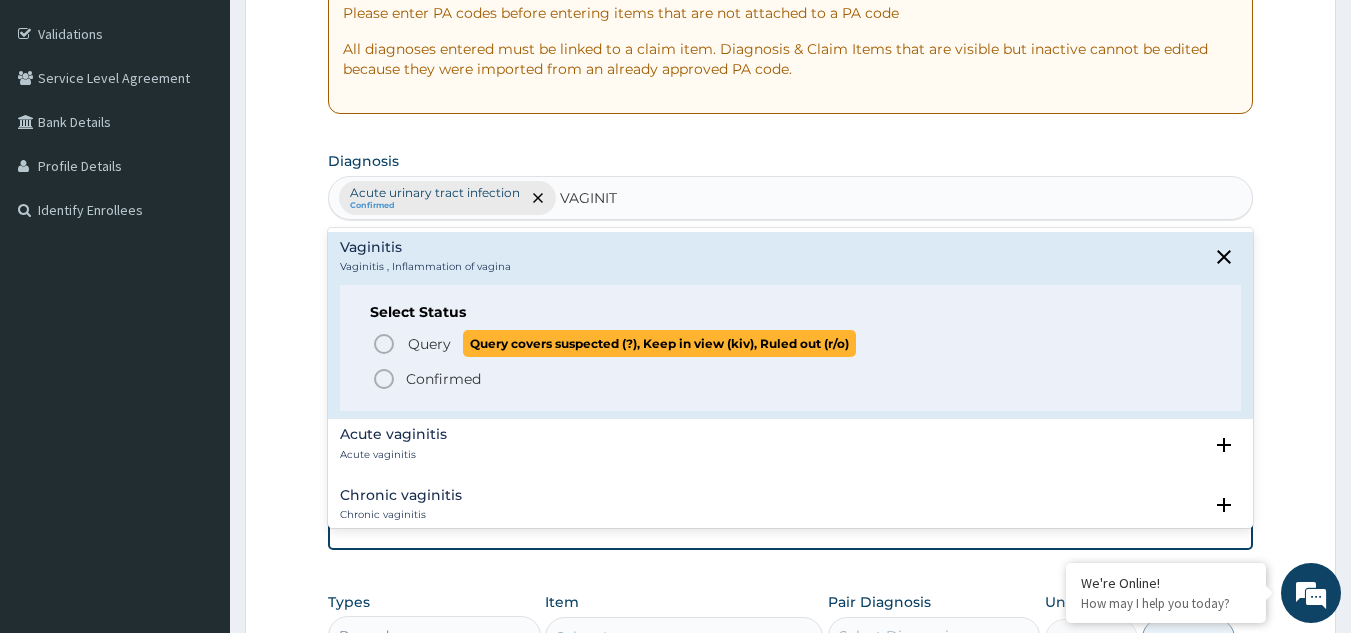 click 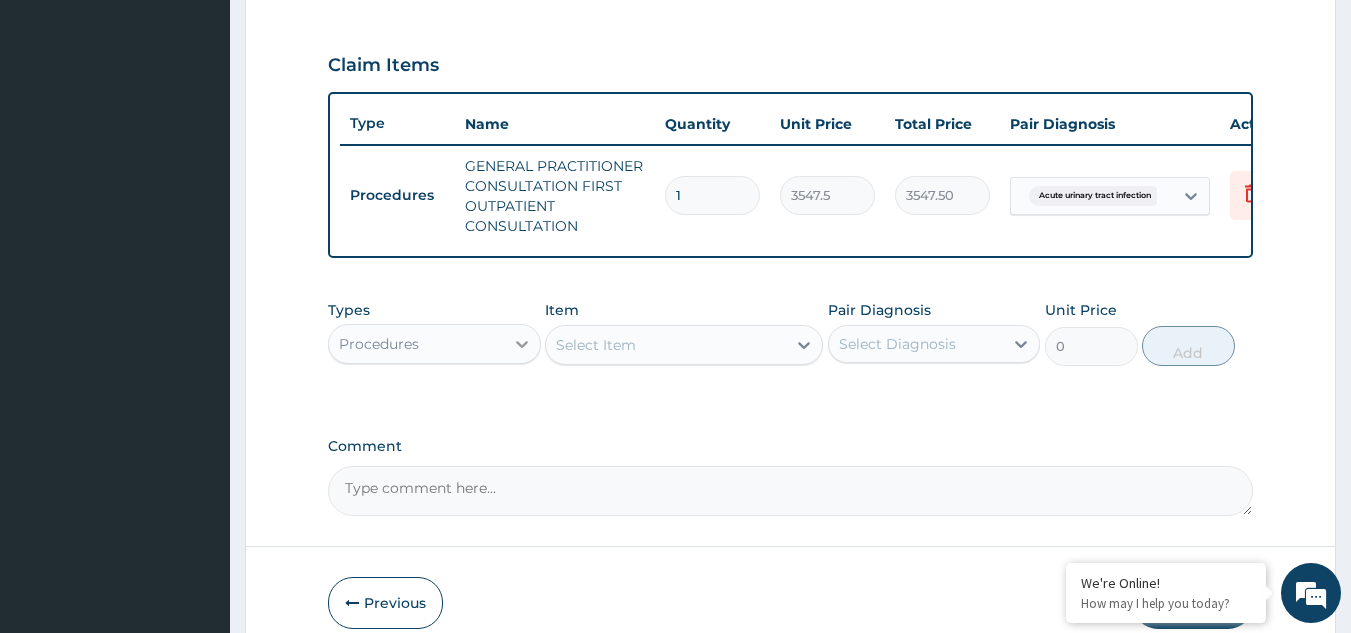 scroll, scrollTop: 660, scrollLeft: 0, axis: vertical 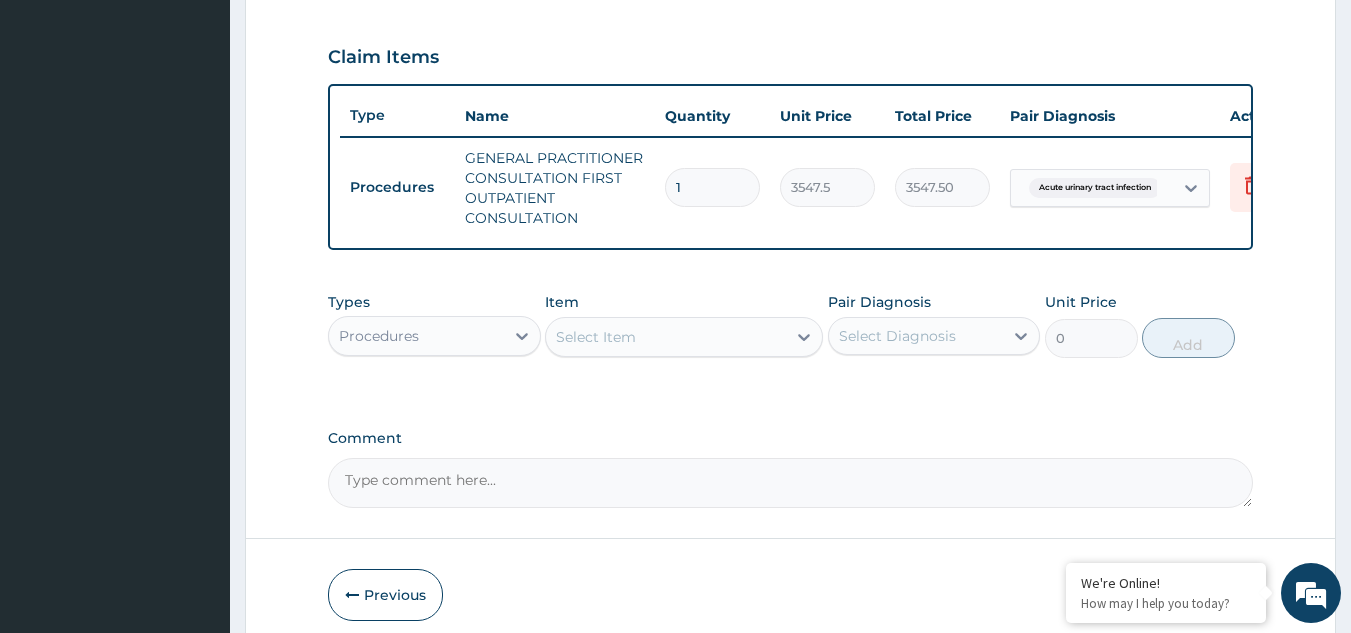drag, startPoint x: 440, startPoint y: 354, endPoint x: 435, endPoint y: 367, distance: 13.928389 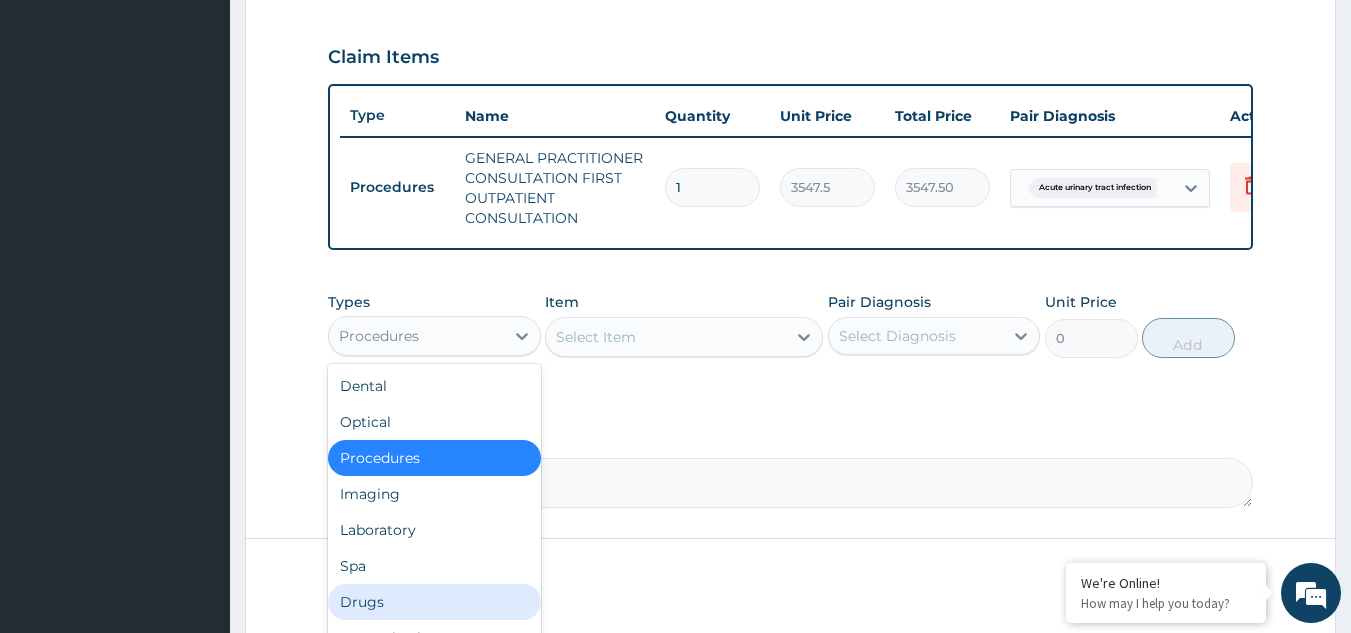 click on "Drugs" at bounding box center (434, 602) 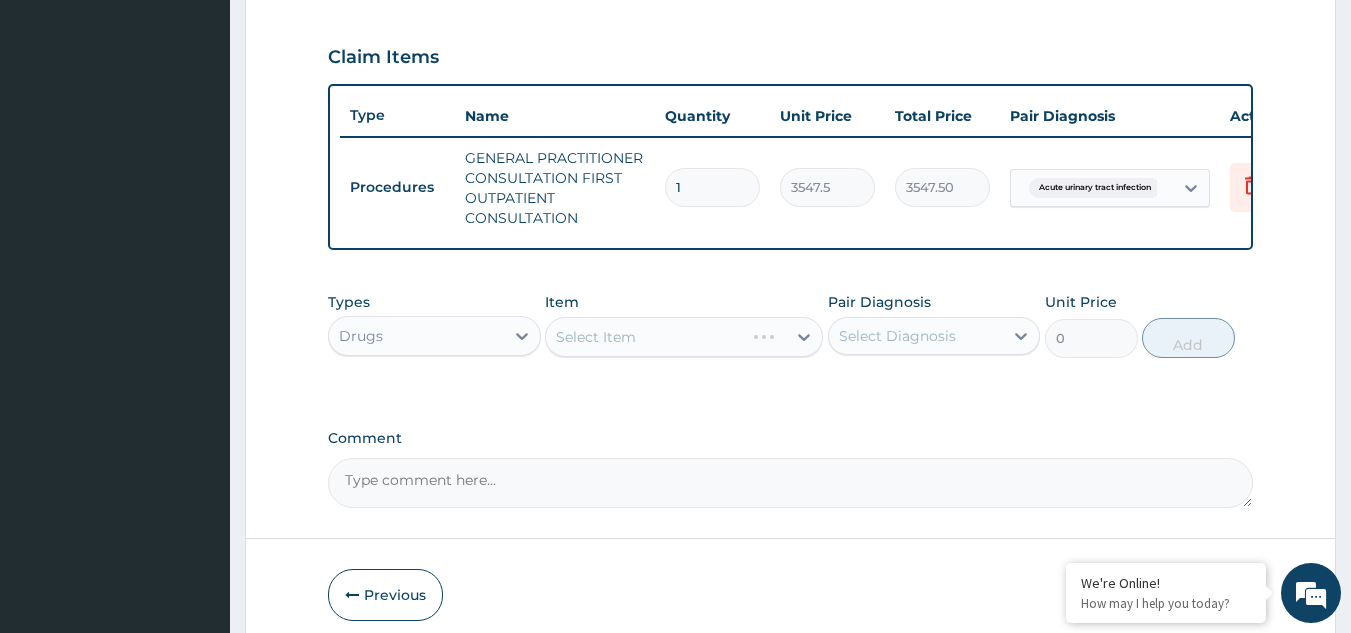 click on "Select Item" at bounding box center [684, 337] 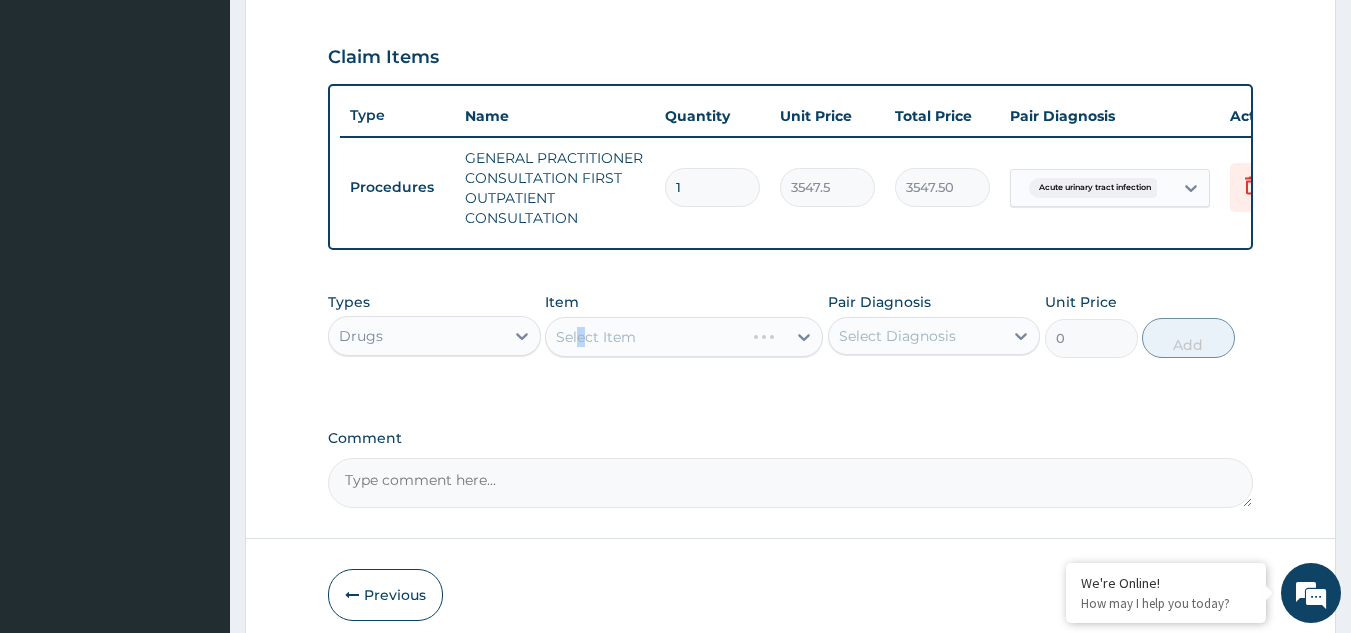 click on "Select Item" at bounding box center [684, 337] 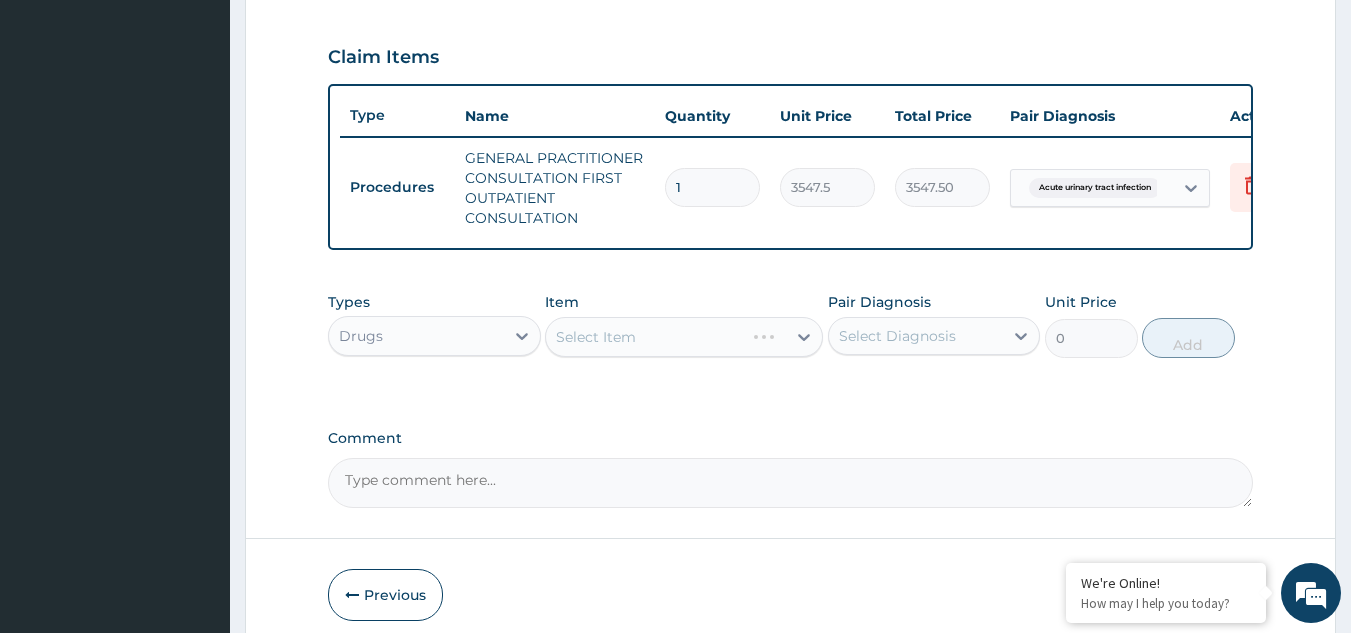 click on "Select Item" at bounding box center [684, 337] 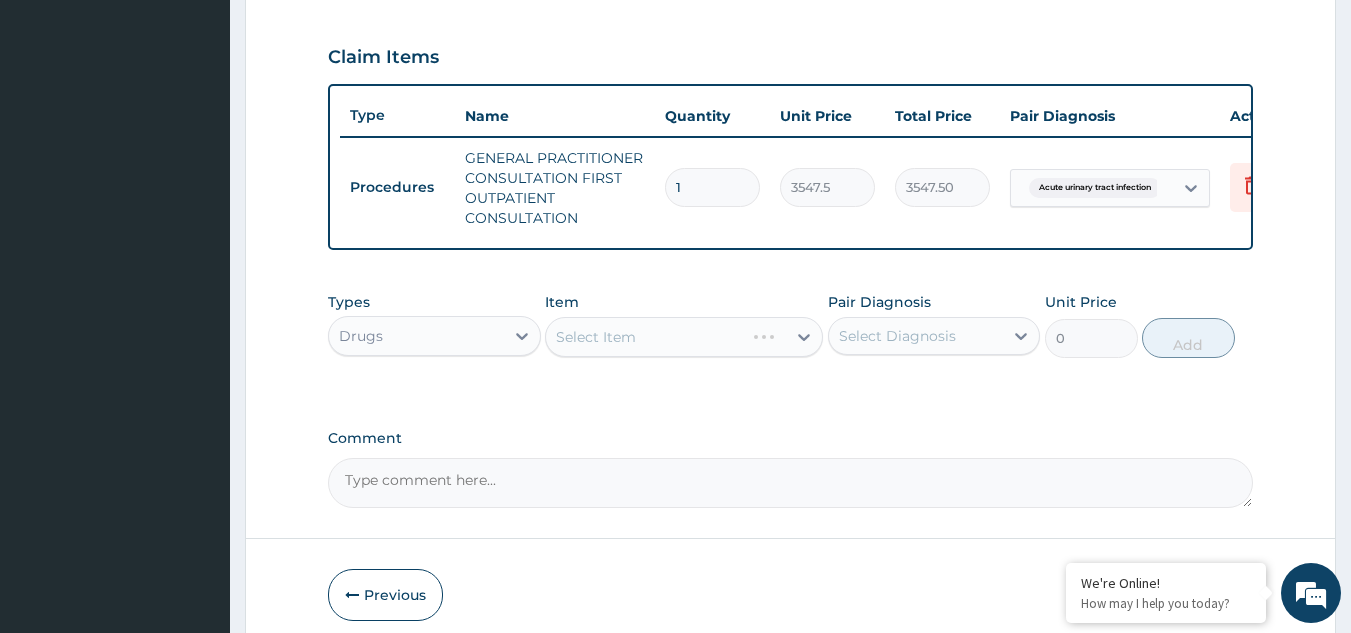 click on "Select Item" at bounding box center [684, 337] 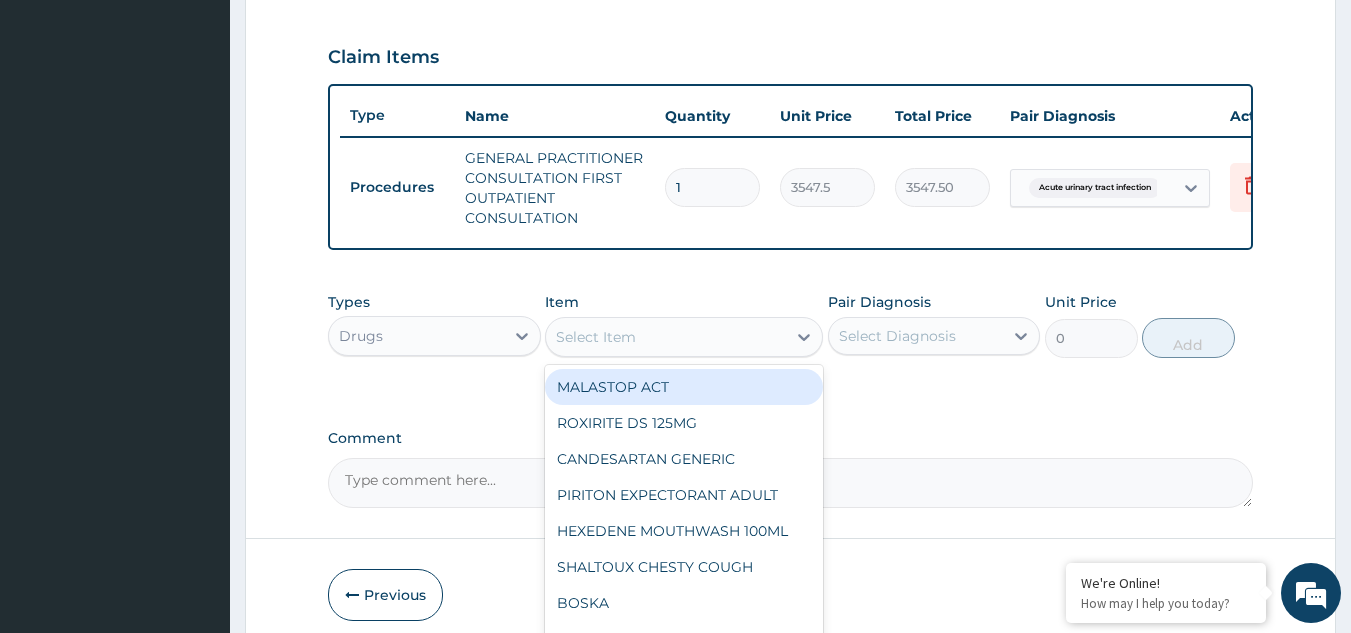 click on "Select Item" at bounding box center (596, 337) 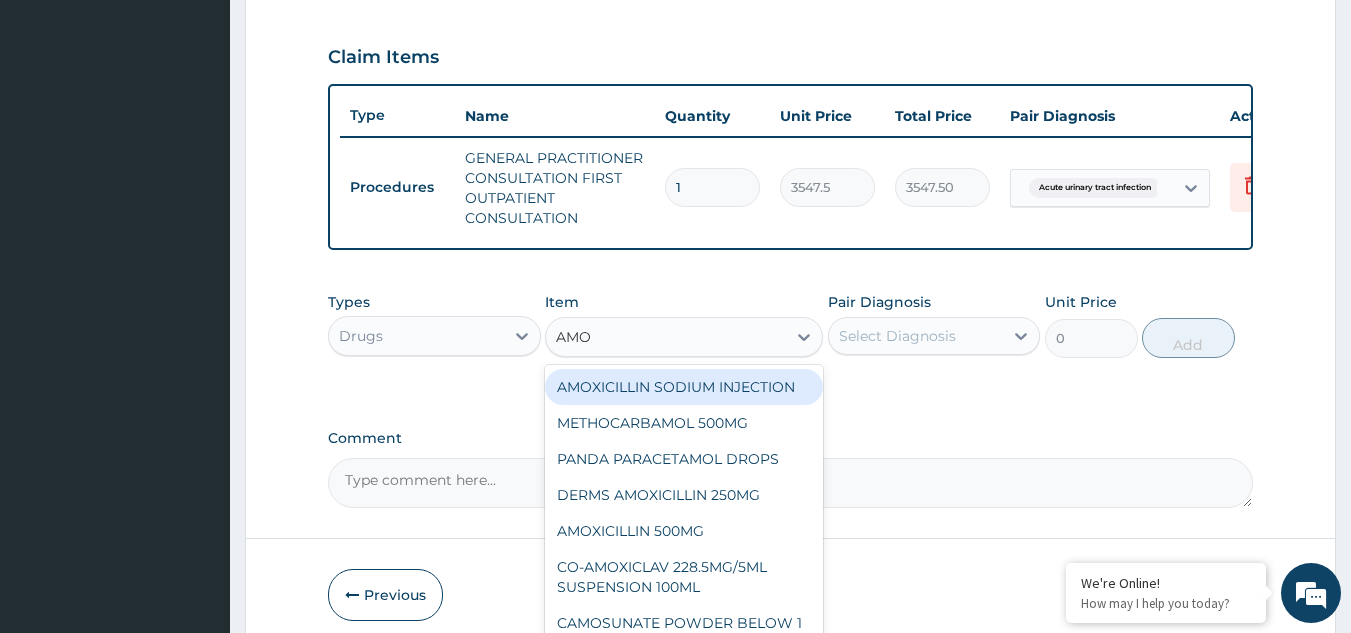 type on "AMOK" 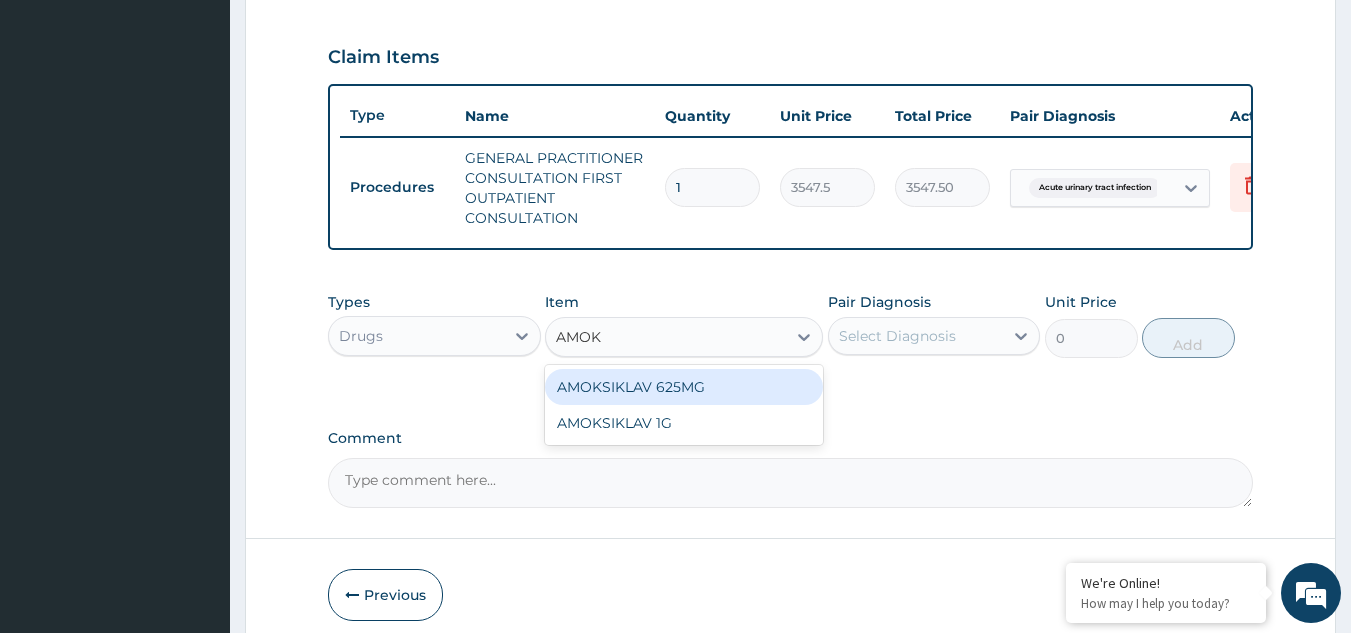 click on "AMOKSIKLAV 625MG" at bounding box center [684, 387] 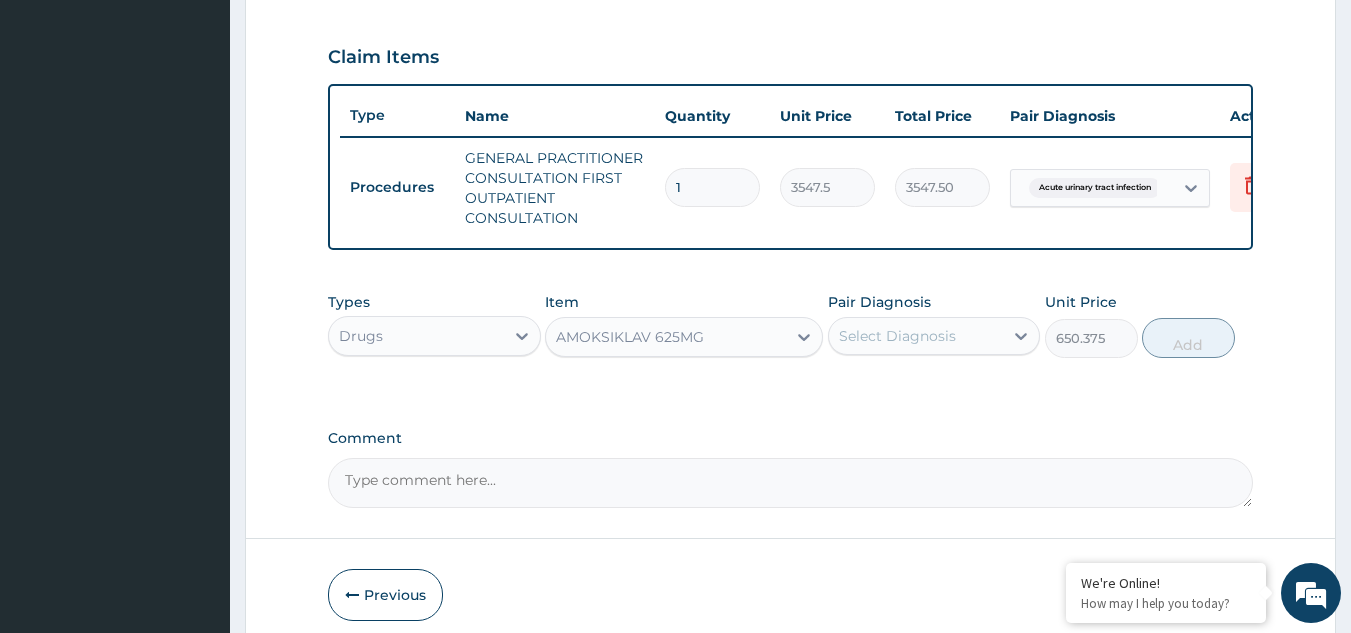 click on "Select Diagnosis" at bounding box center [916, 336] 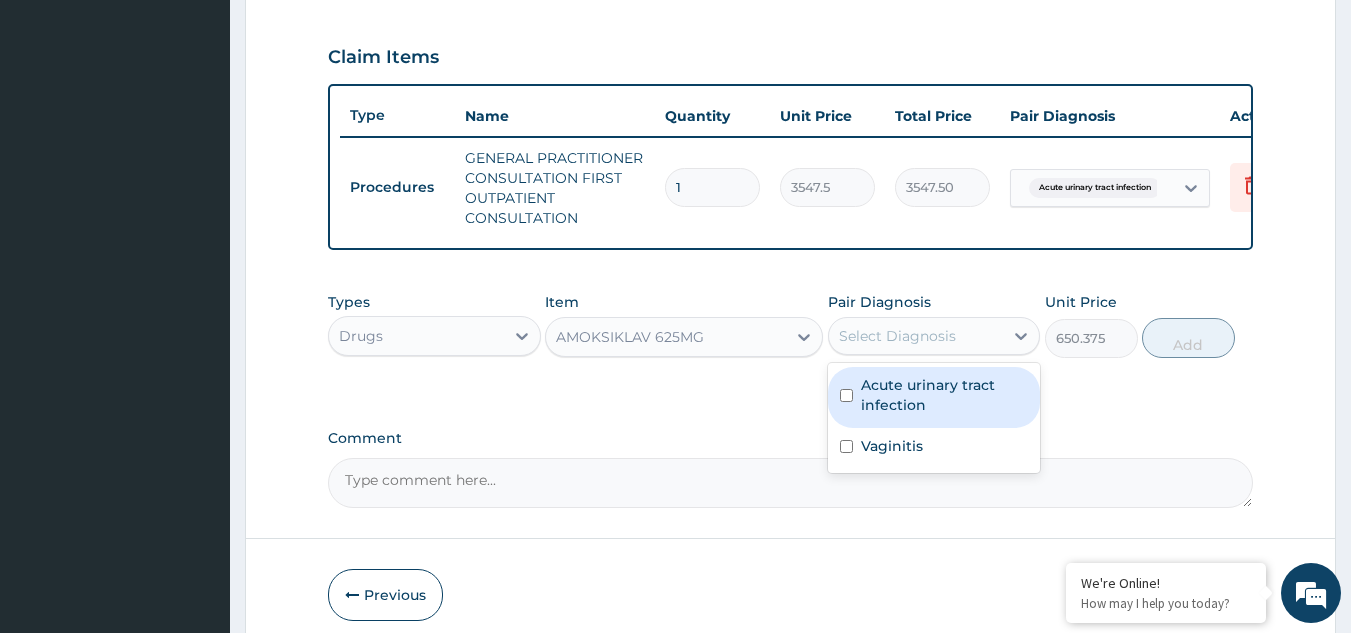 click on "Acute urinary tract infection" at bounding box center (945, 395) 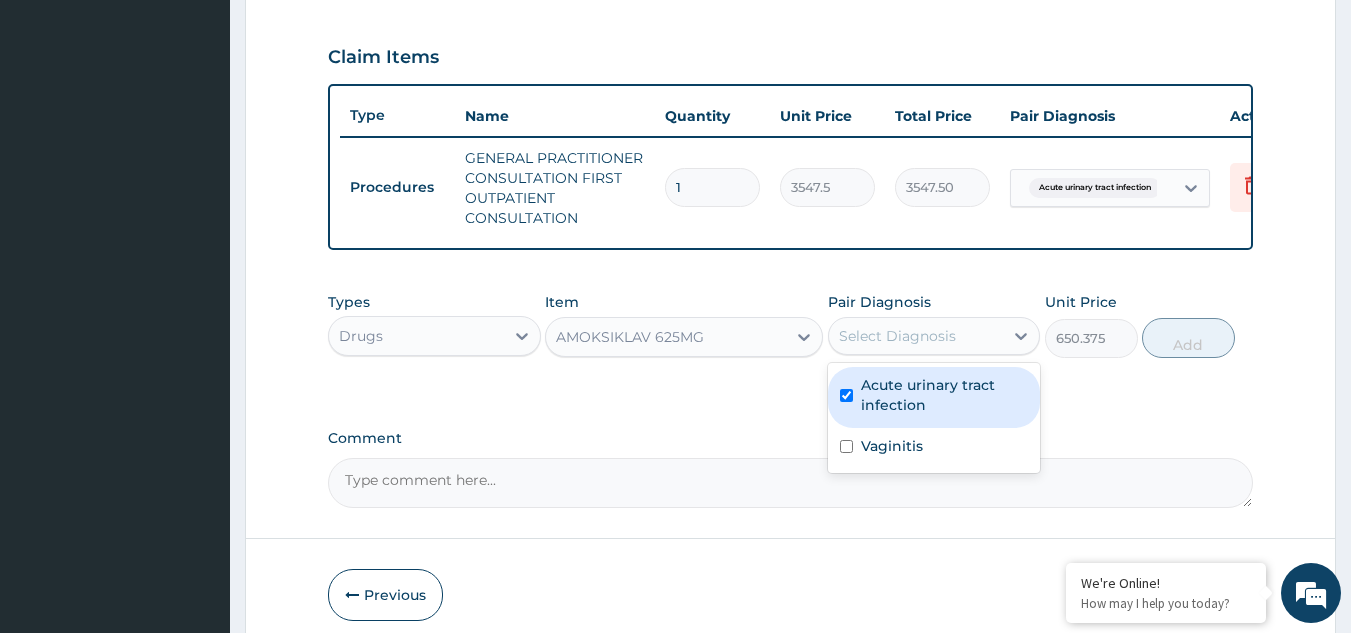 checkbox on "true" 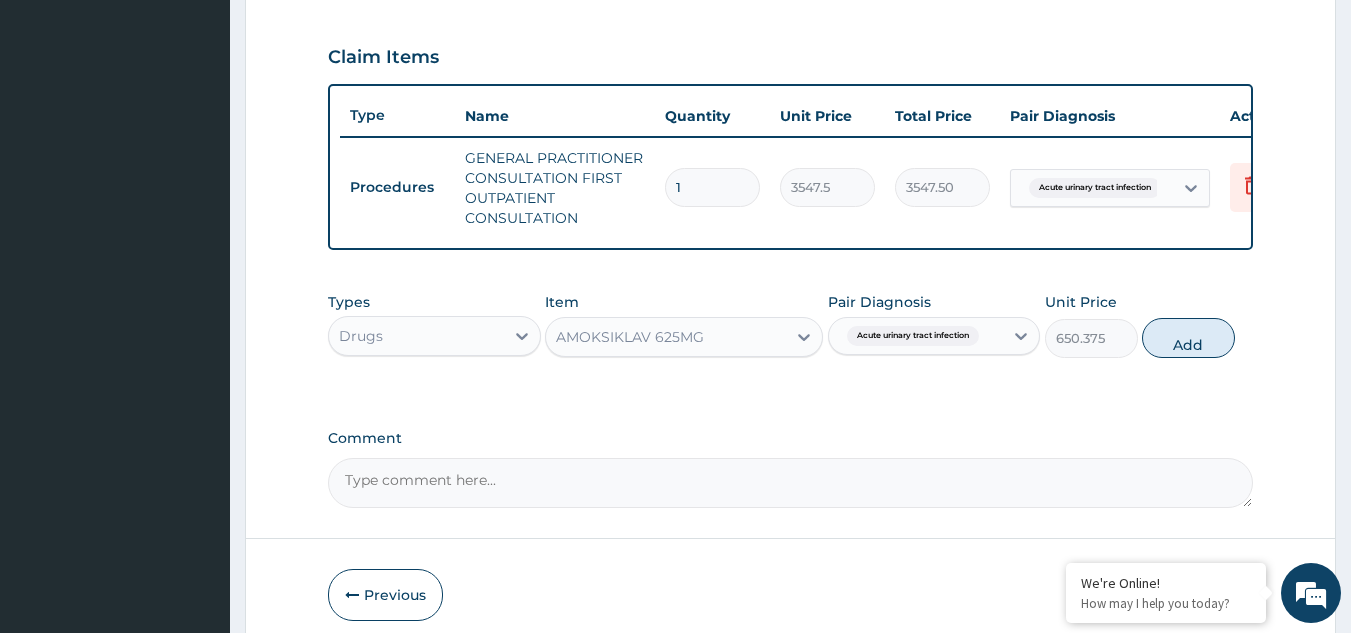 click on "Acute urinary tract infection" at bounding box center [916, 336] 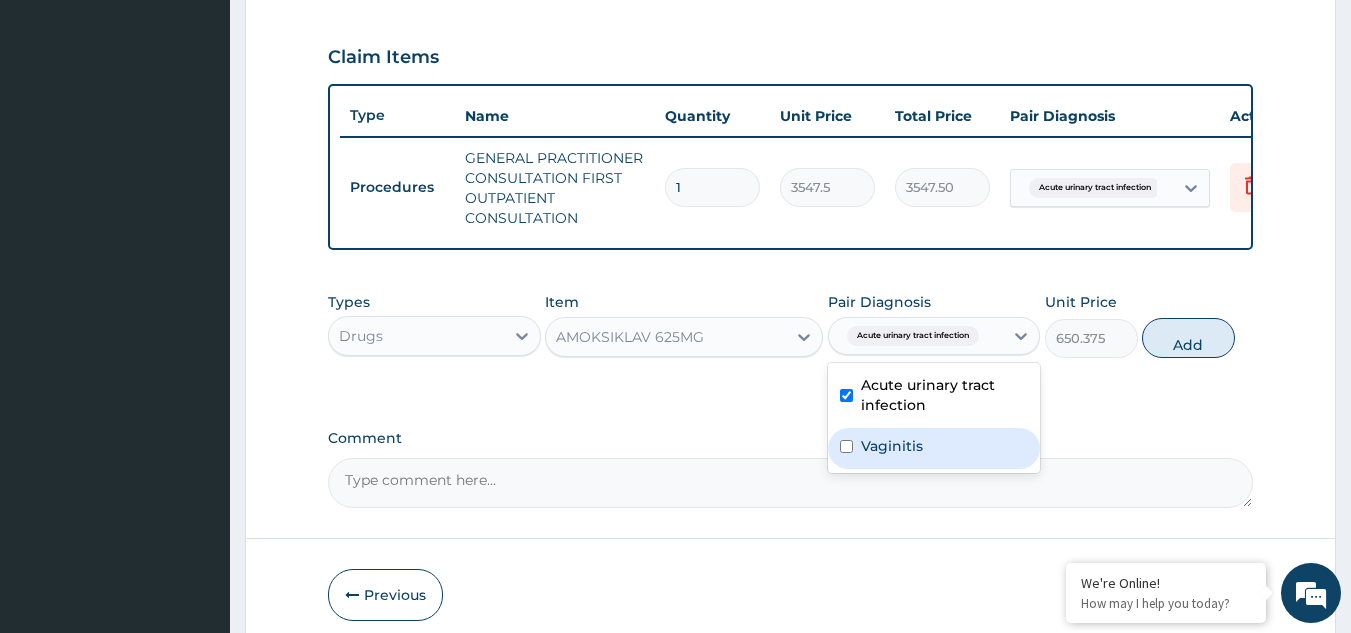 click on "Vaginitis" at bounding box center (892, 446) 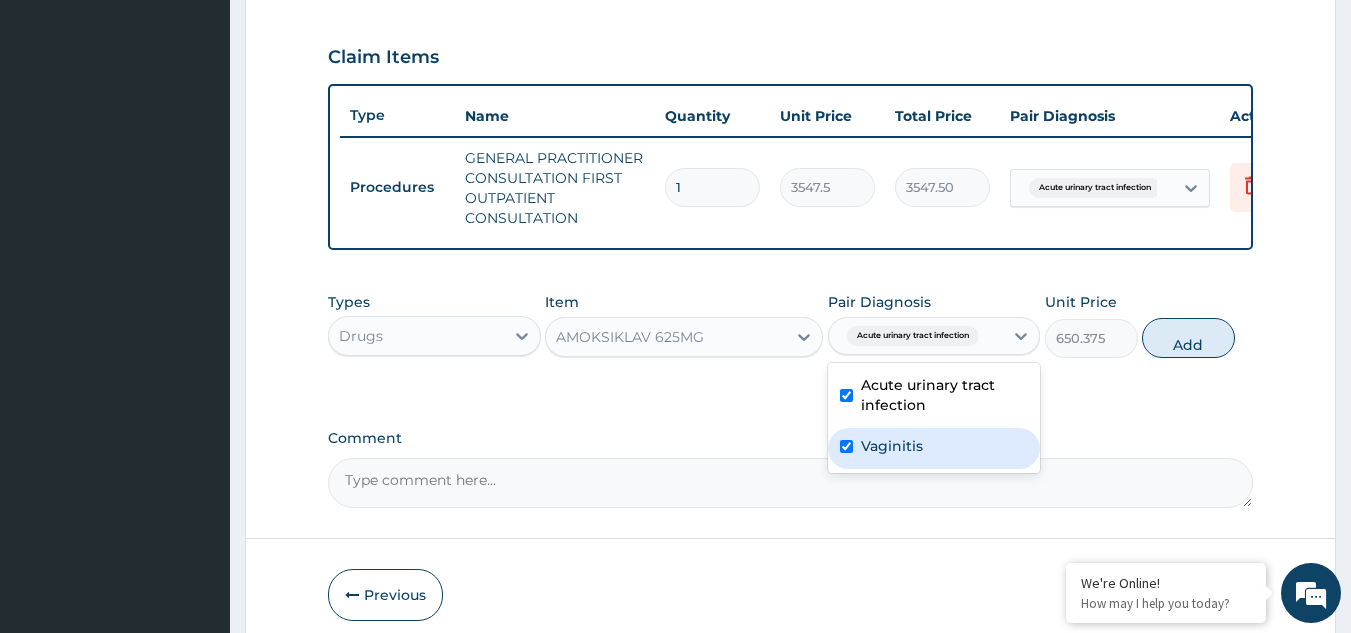 checkbox on "true" 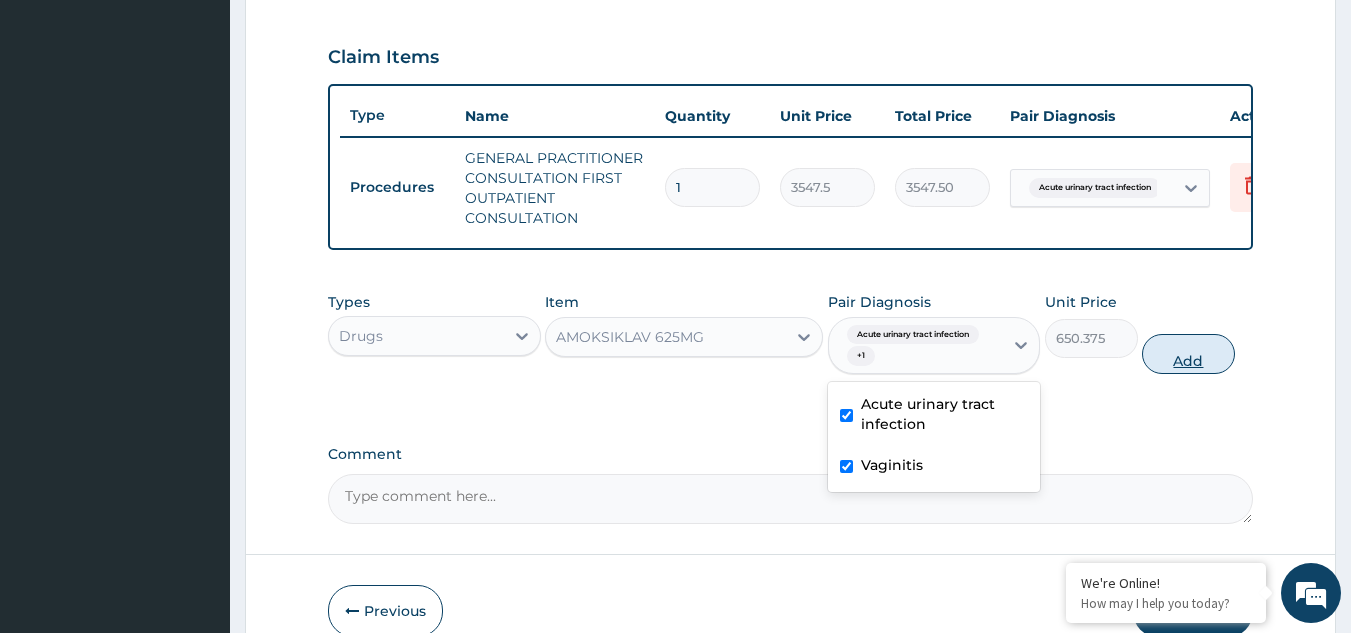 click on "Add" at bounding box center [1188, 354] 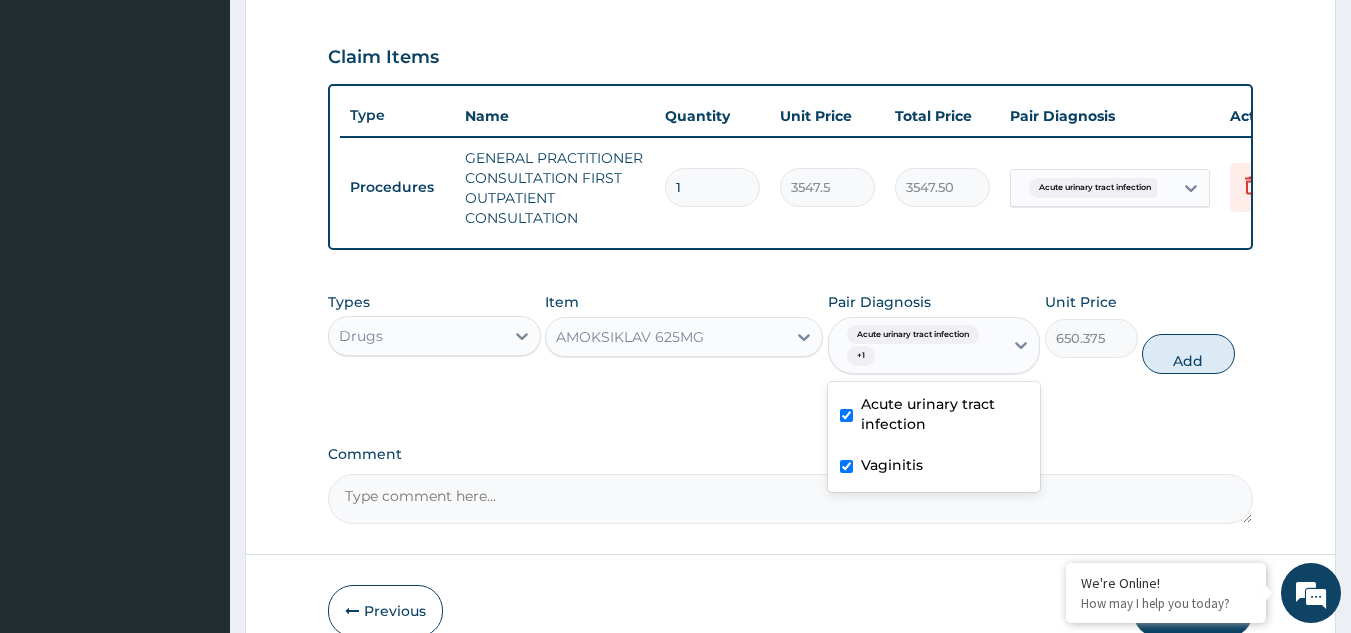 type on "0" 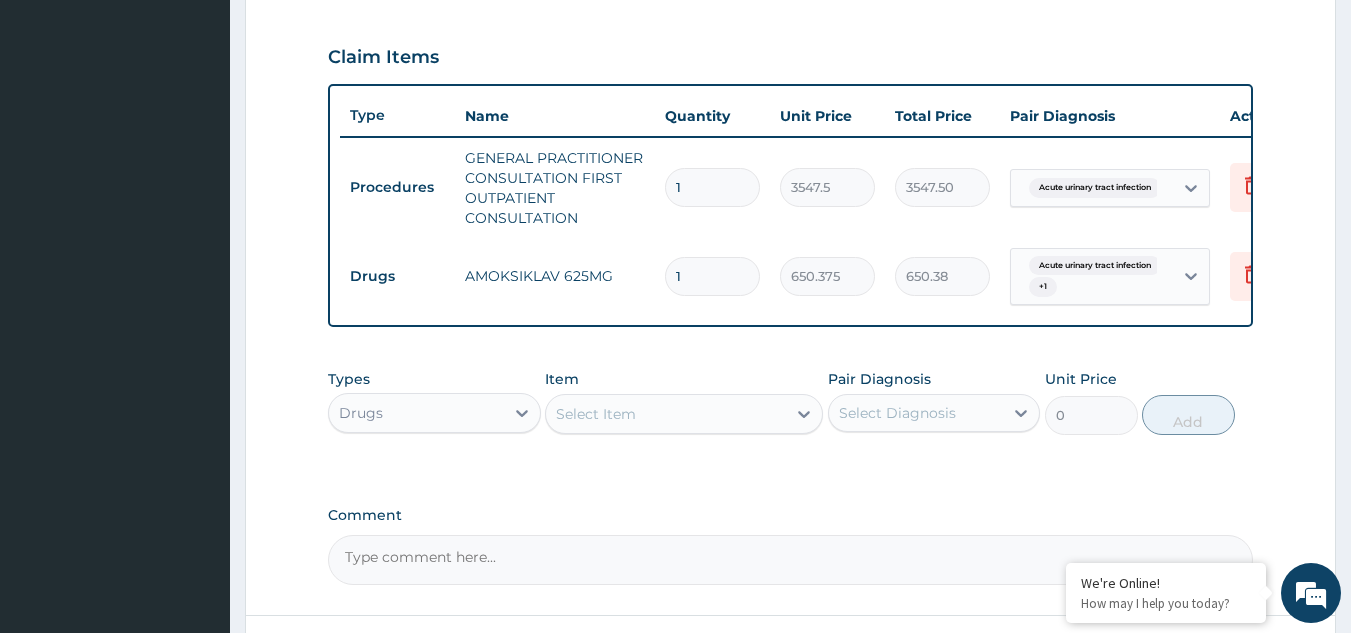 type on "15" 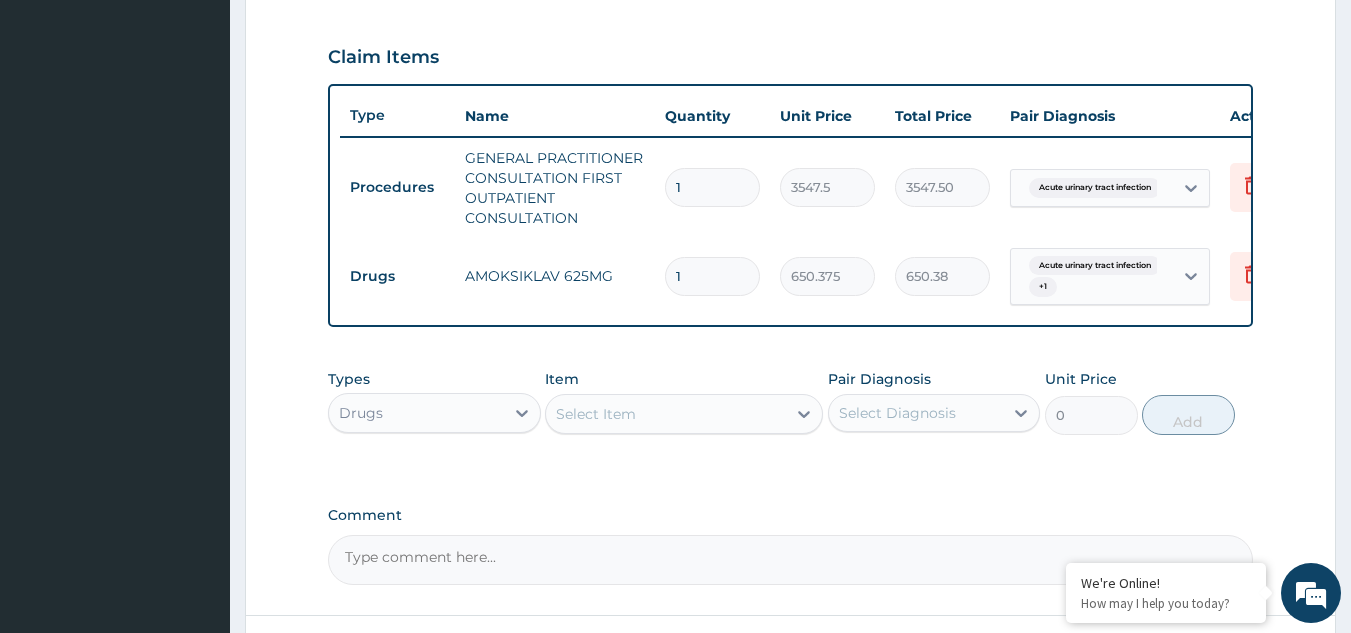 type on "9755.63" 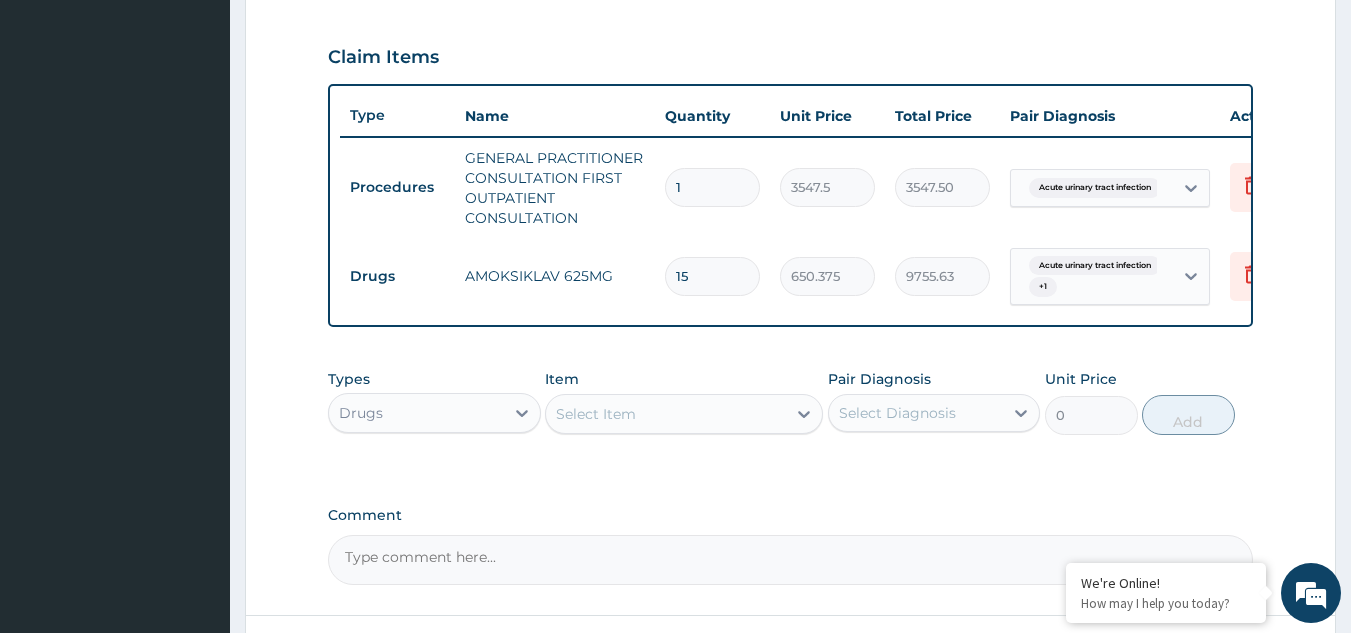 type on "15" 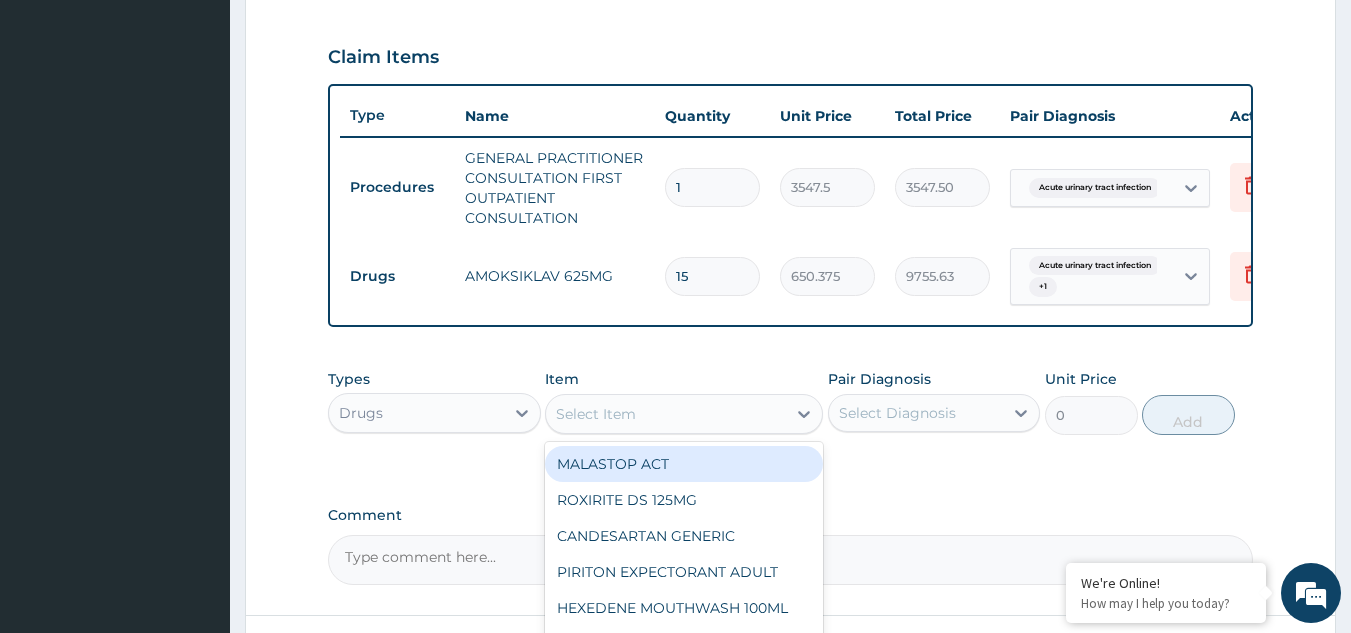 click on "Select Item" at bounding box center (596, 414) 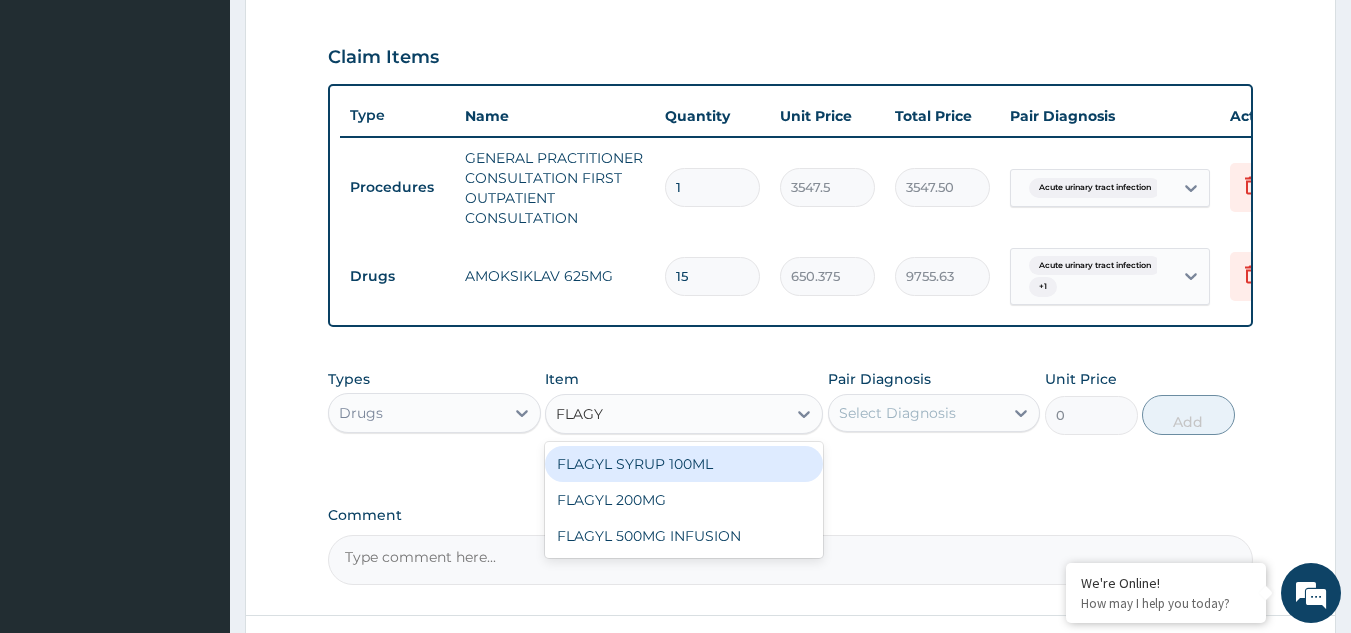 type on "FLAG" 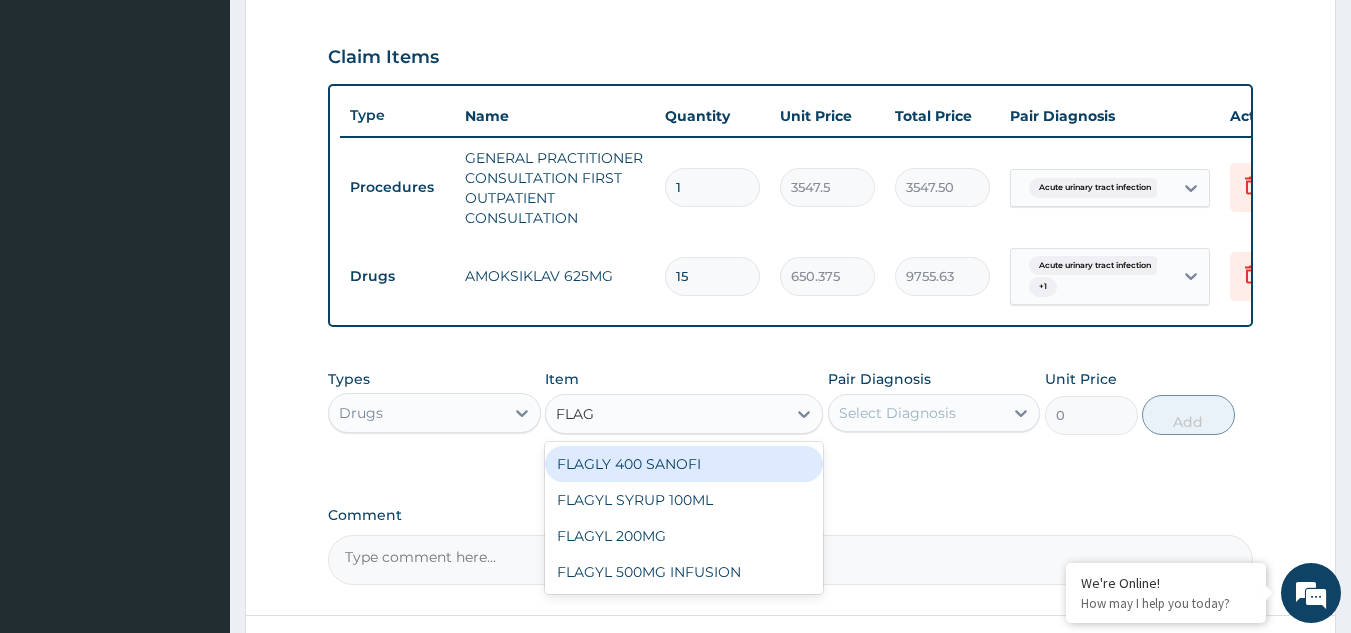 click on "FLAGLY 400 SANOFI" at bounding box center [684, 464] 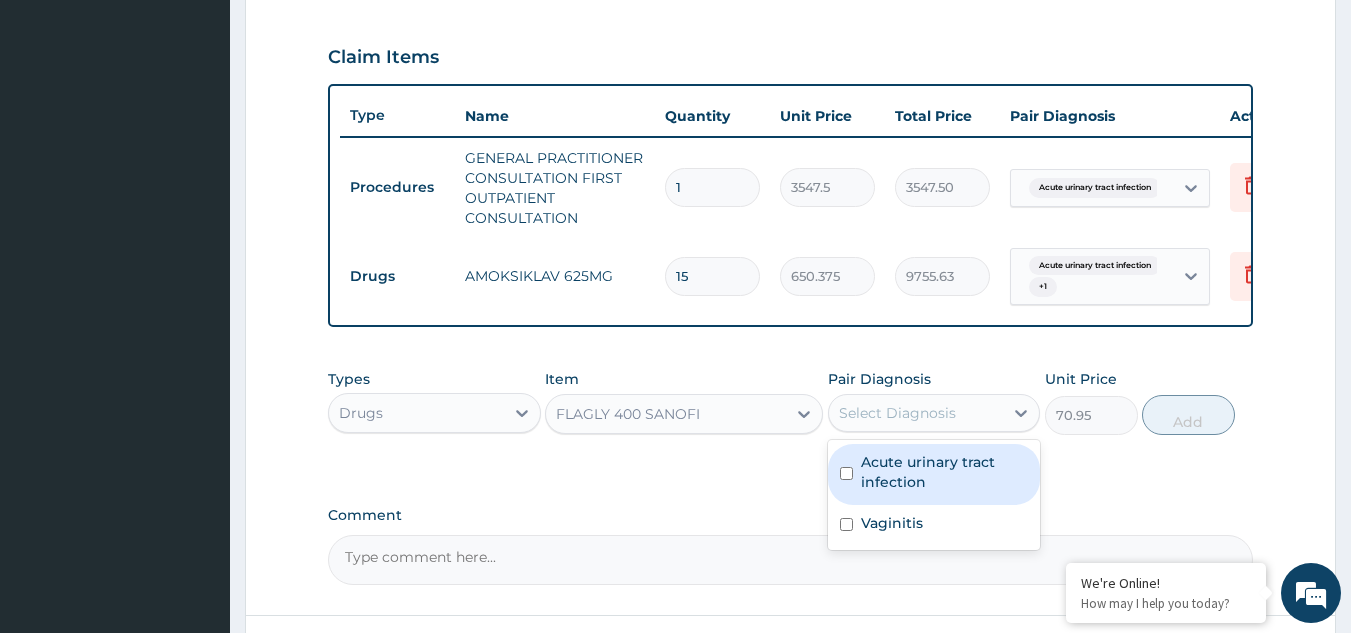 click on "Select Diagnosis" at bounding box center (897, 413) 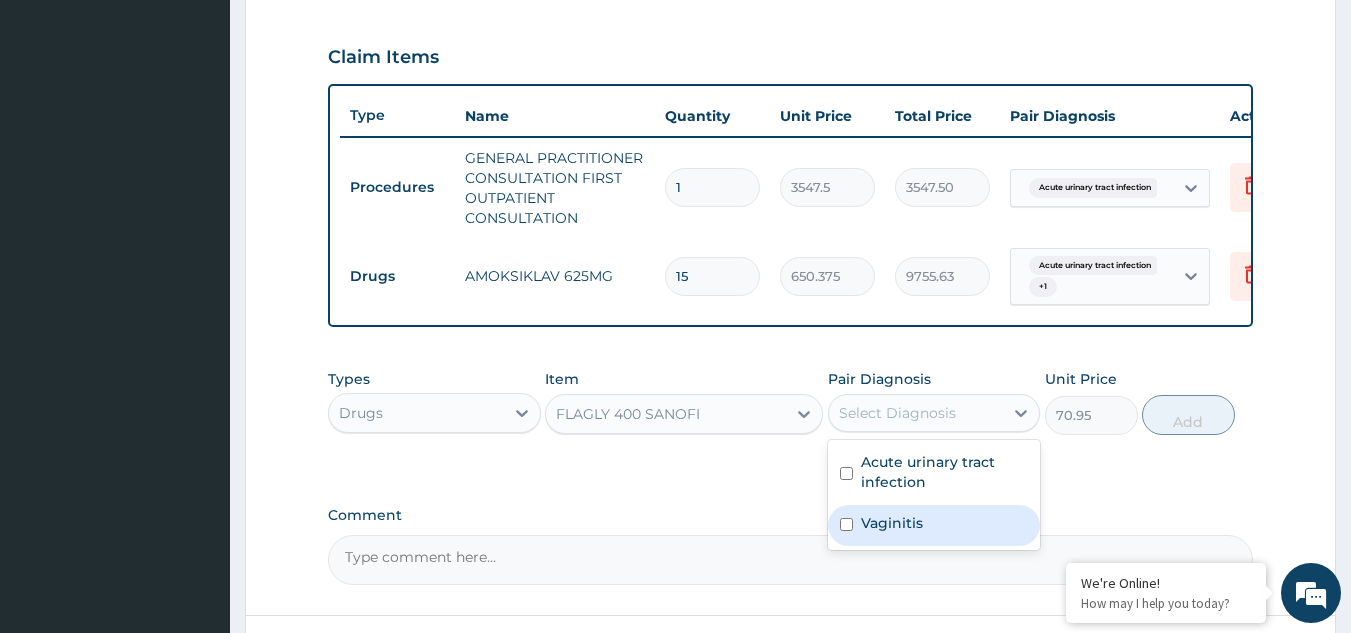 drag, startPoint x: 904, startPoint y: 546, endPoint x: 905, endPoint y: 521, distance: 25.019993 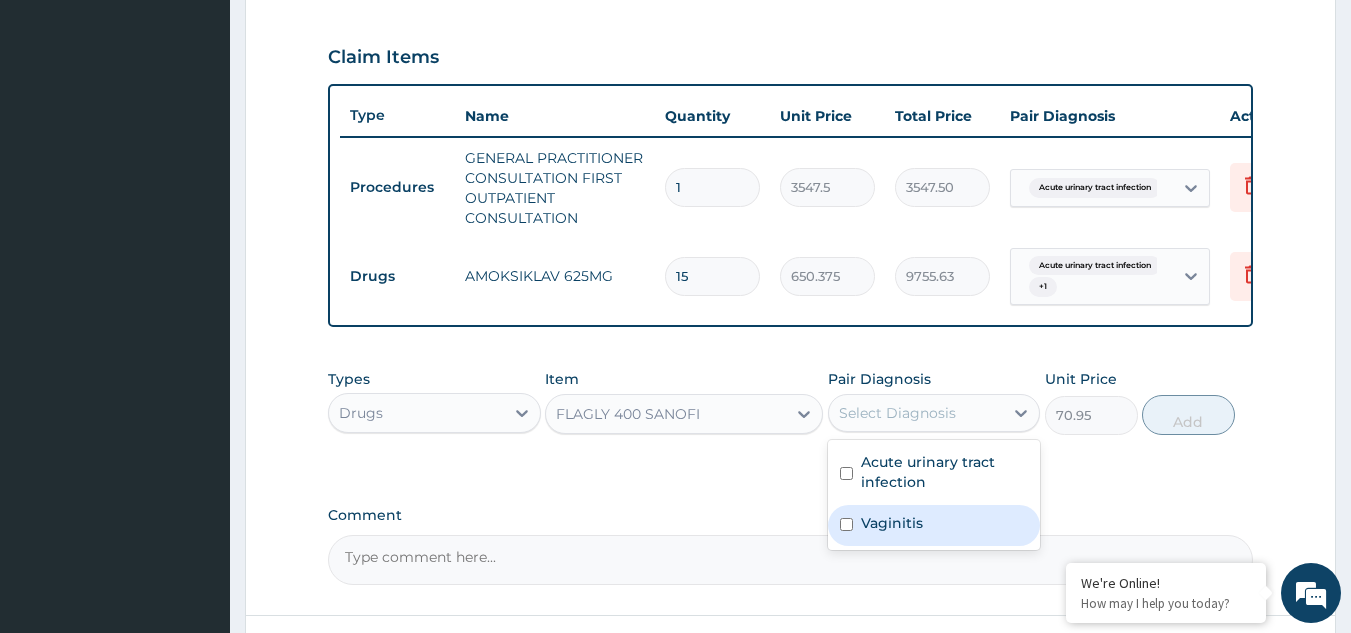 click on "Vaginitis" at bounding box center [892, 523] 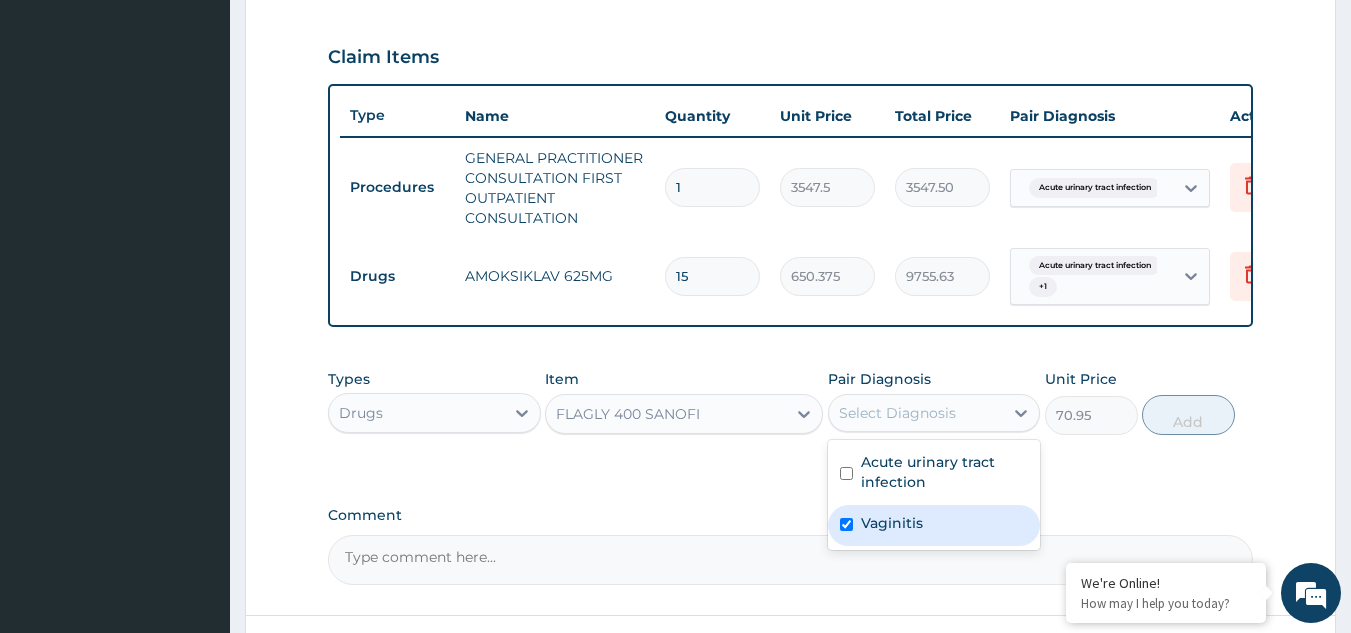 checkbox on "true" 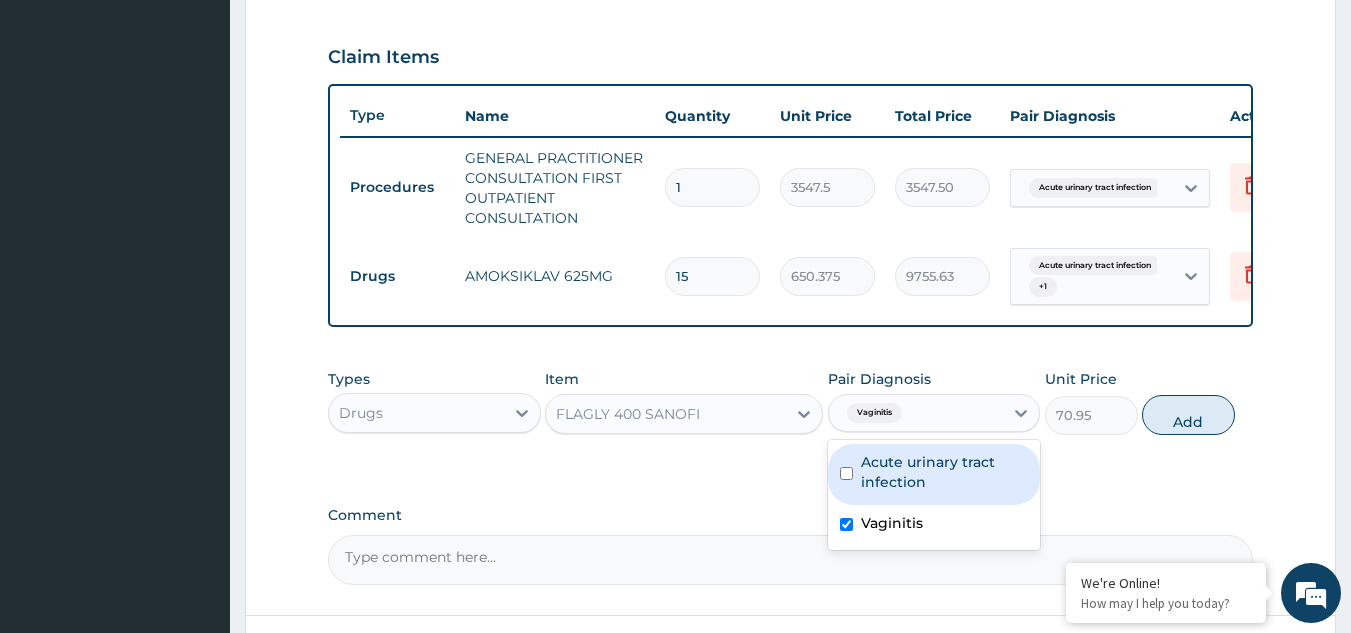 click on "Acute urinary tract infection" at bounding box center [945, 472] 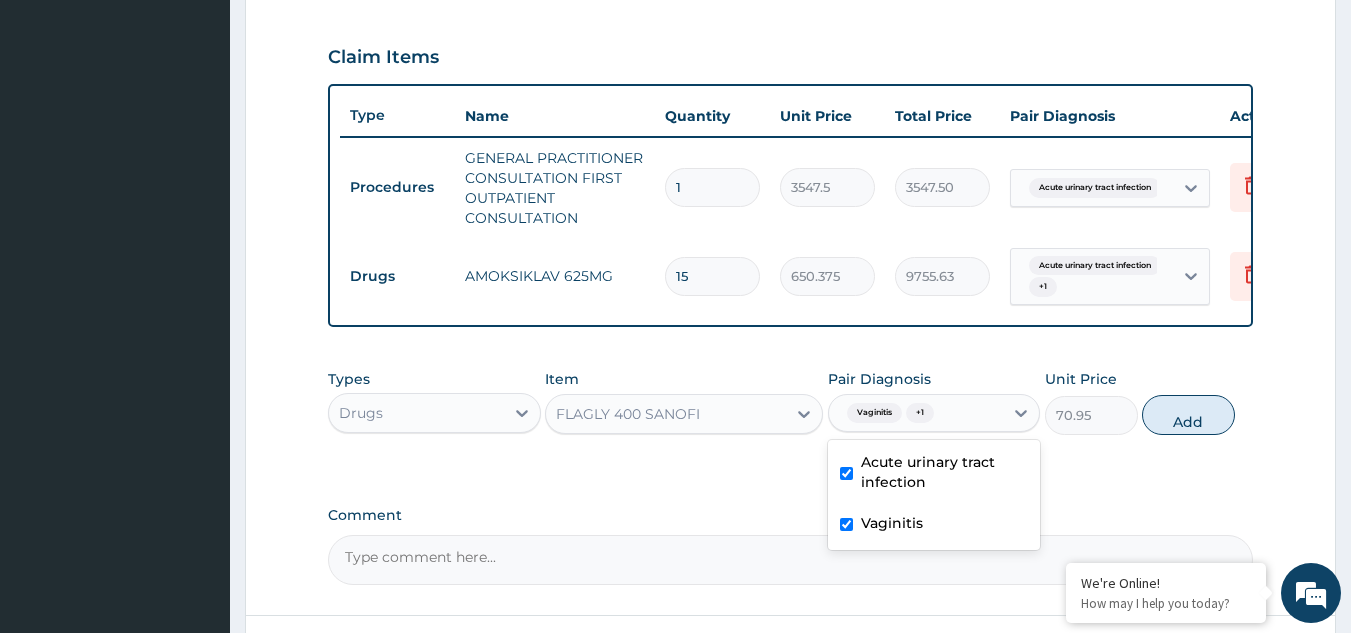 checkbox on "true" 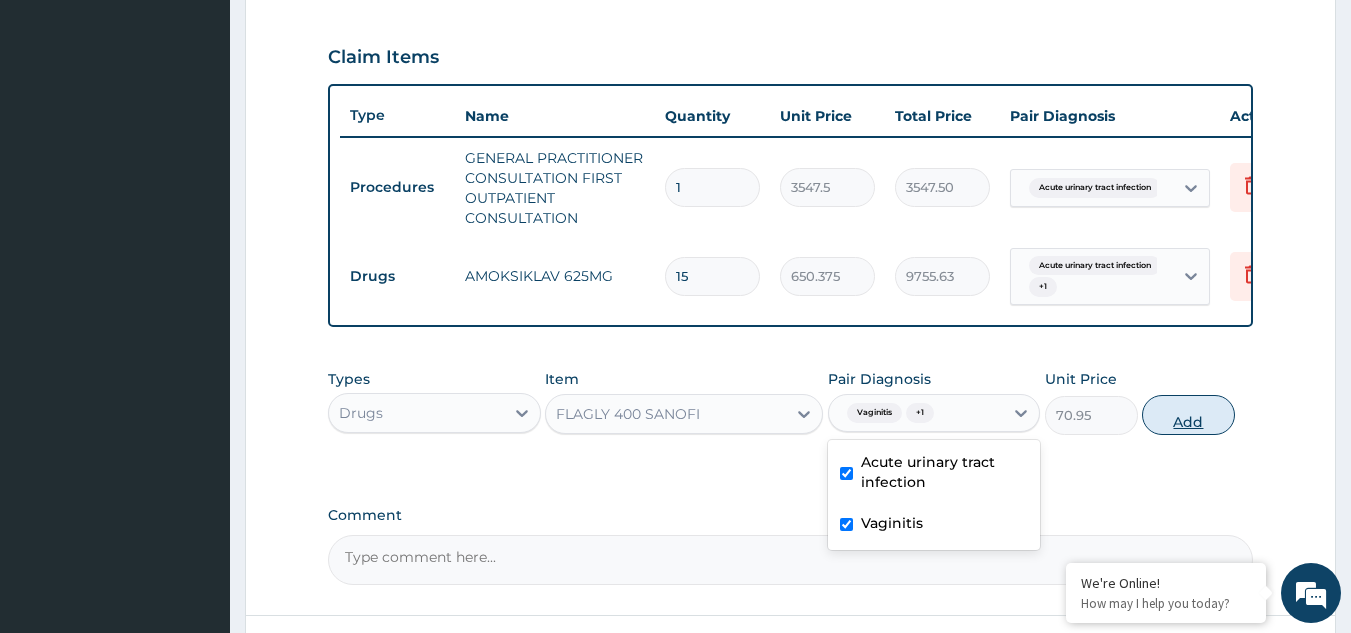 click on "Add" at bounding box center [1188, 415] 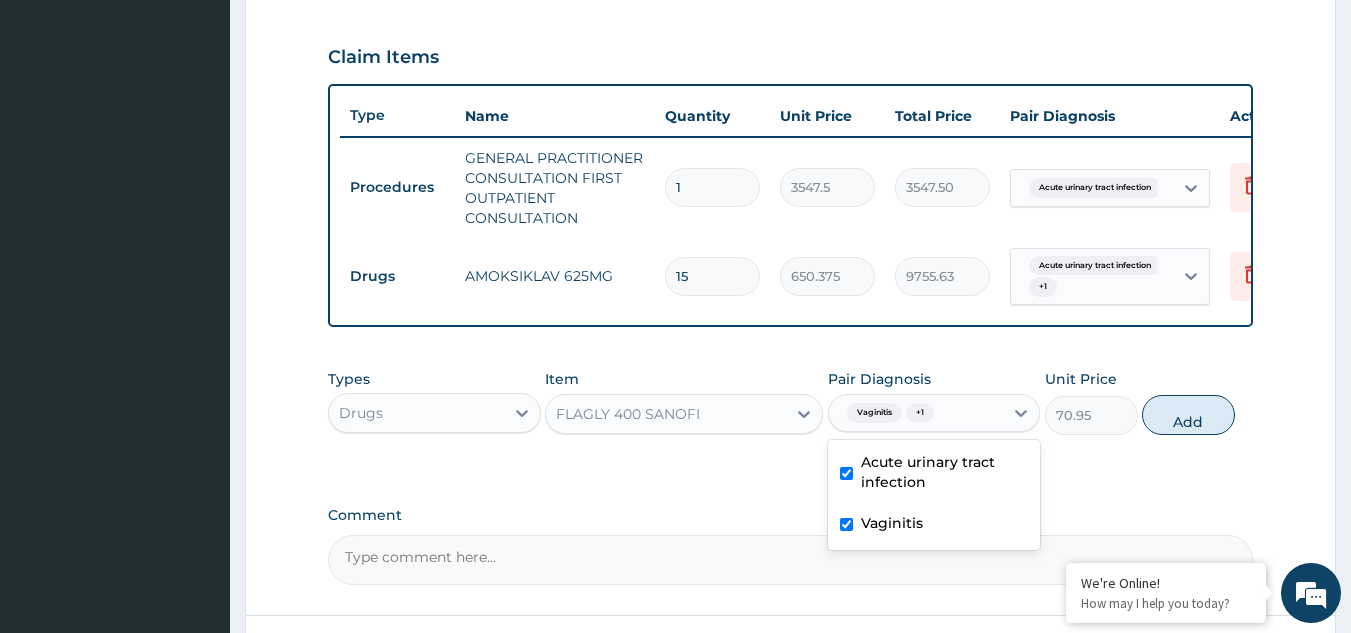 type on "0" 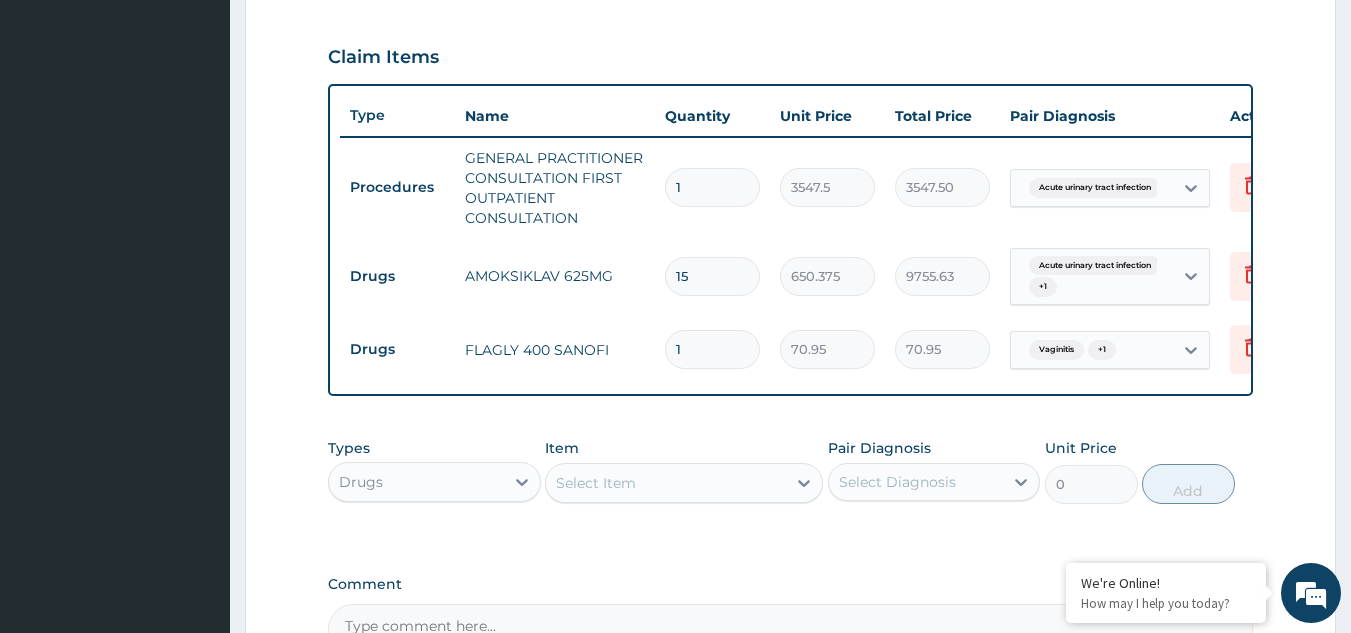 type on "15" 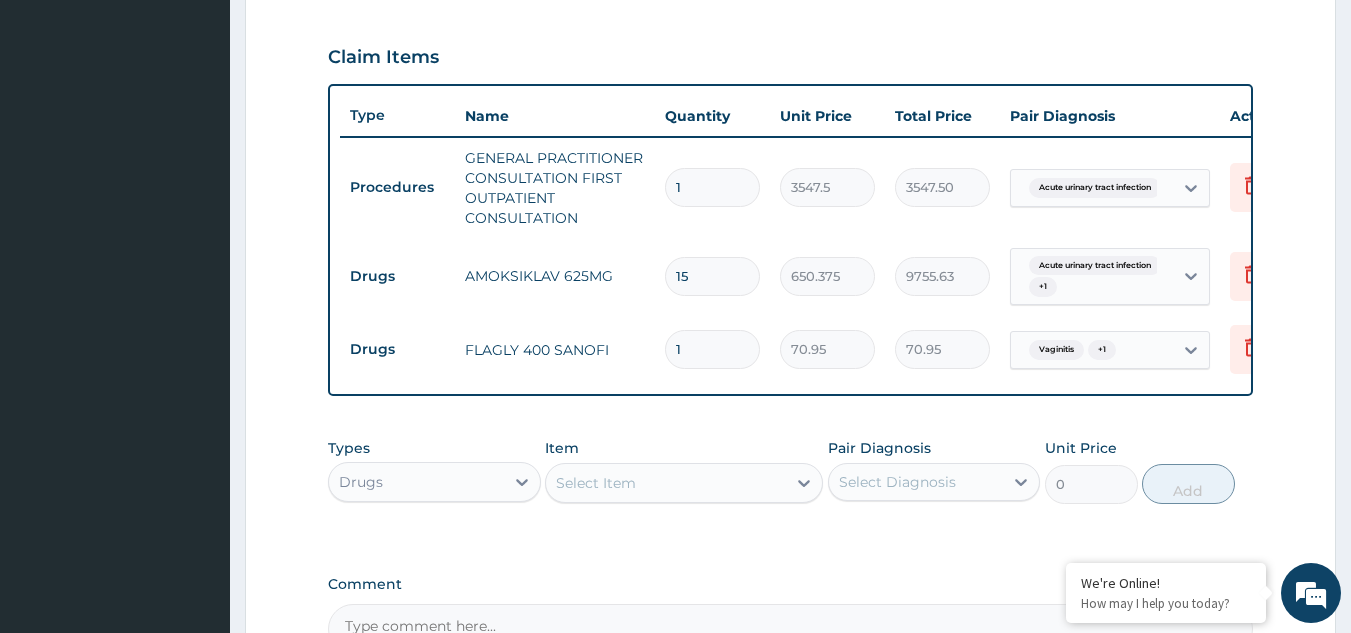 type on "1064.25" 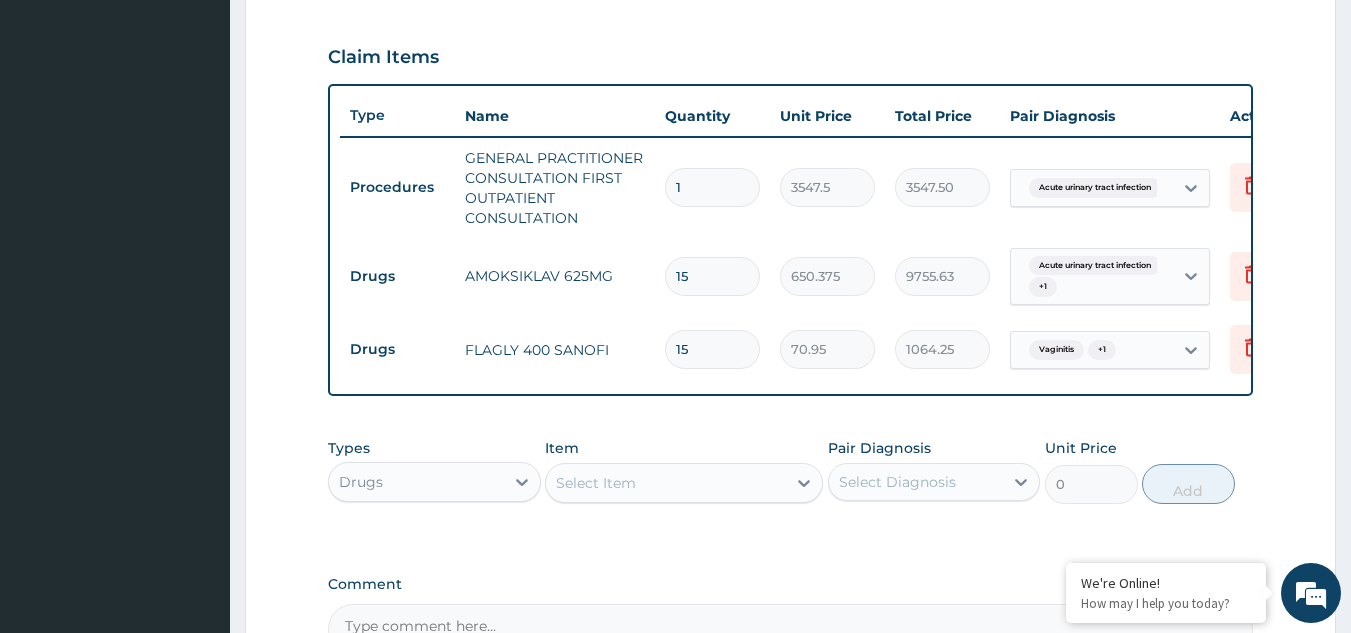 type on "15" 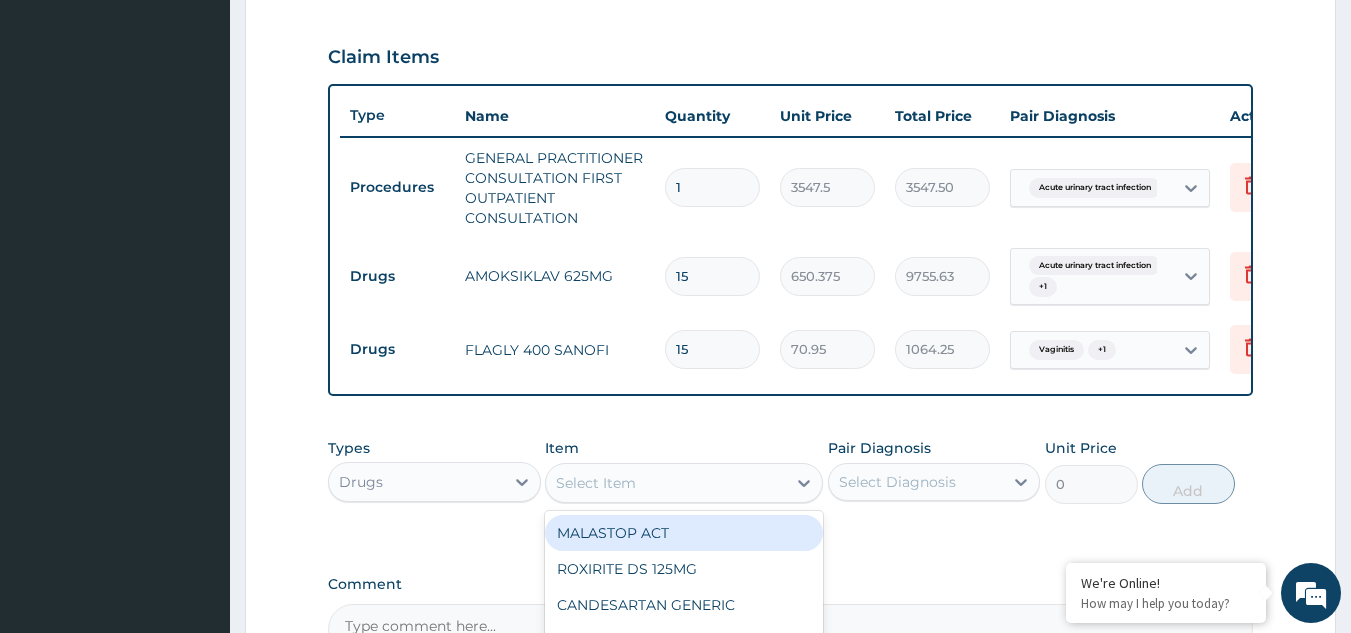click on "Select Item" at bounding box center [596, 483] 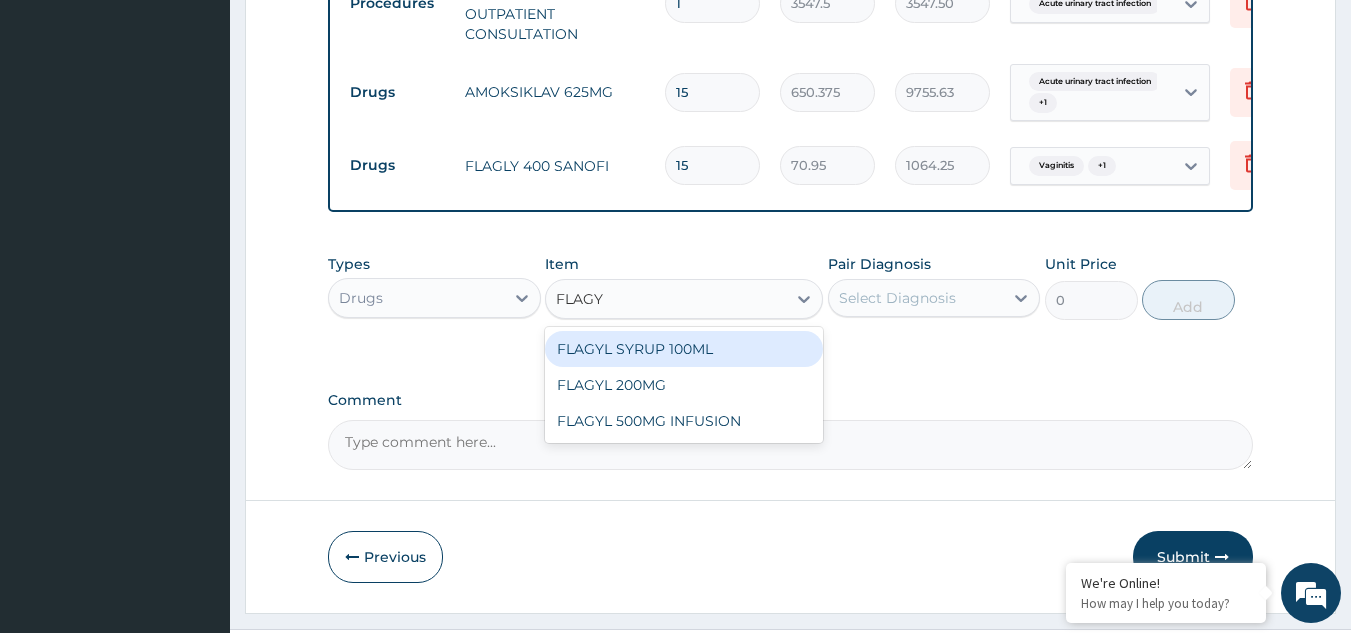scroll, scrollTop: 860, scrollLeft: 0, axis: vertical 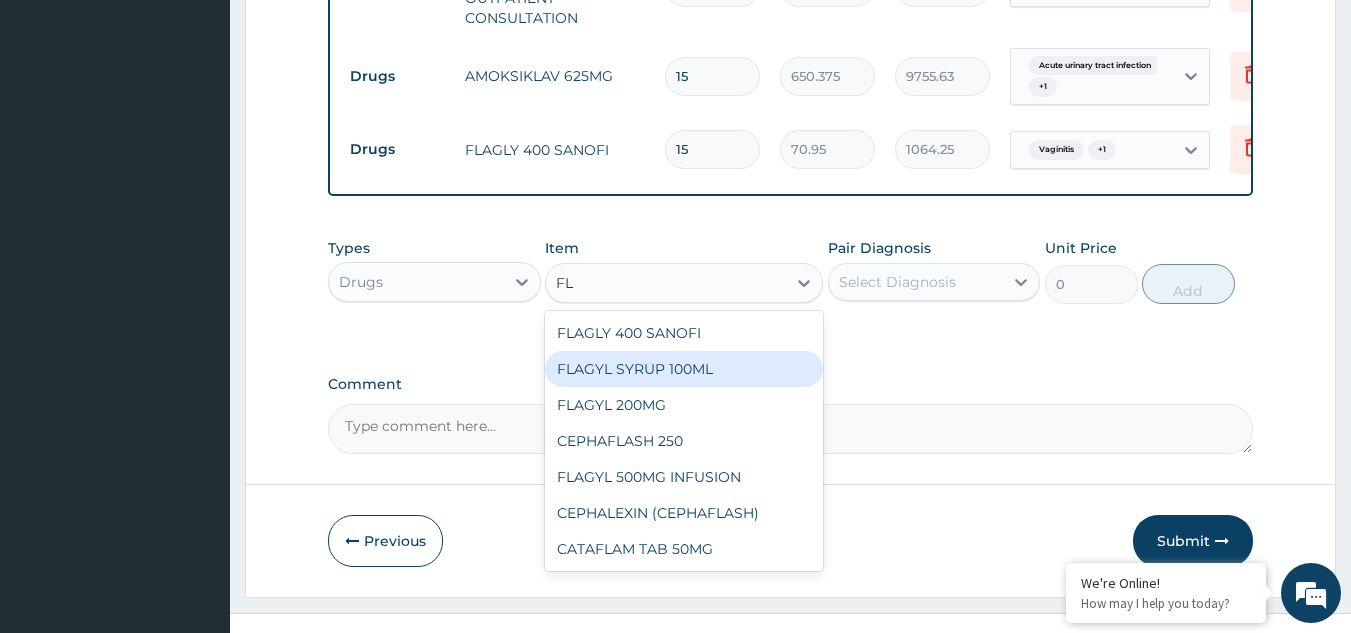 type on "F" 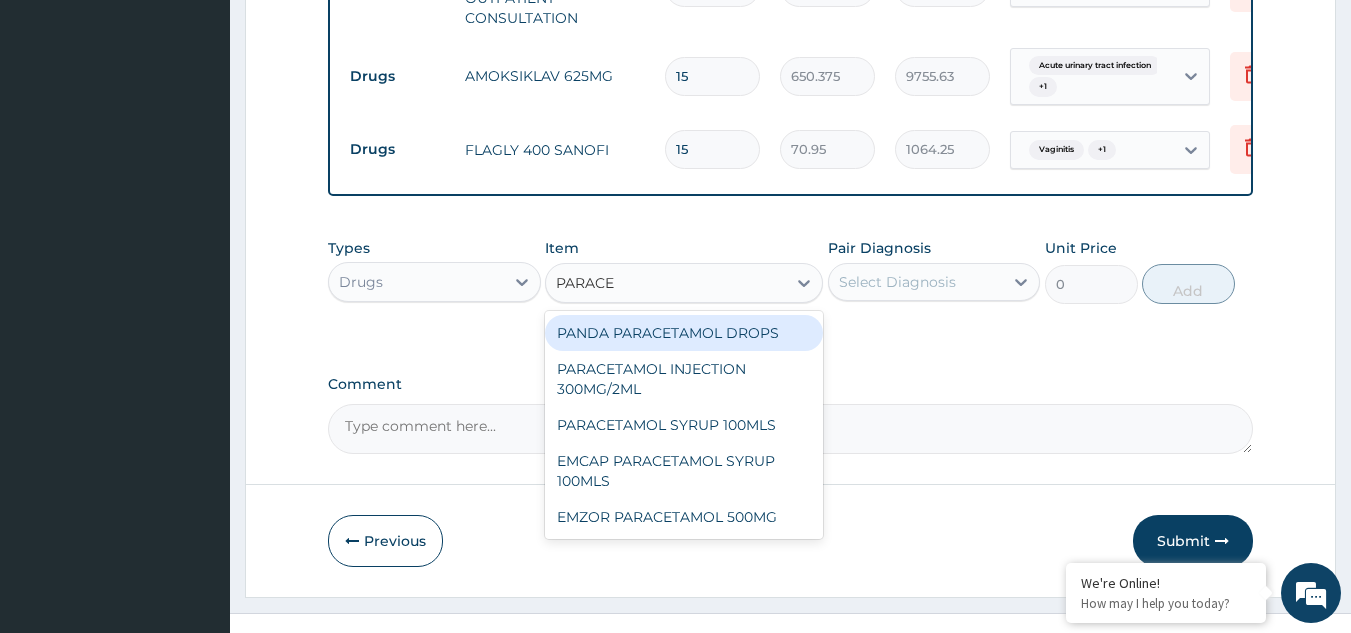 type on "PARACET" 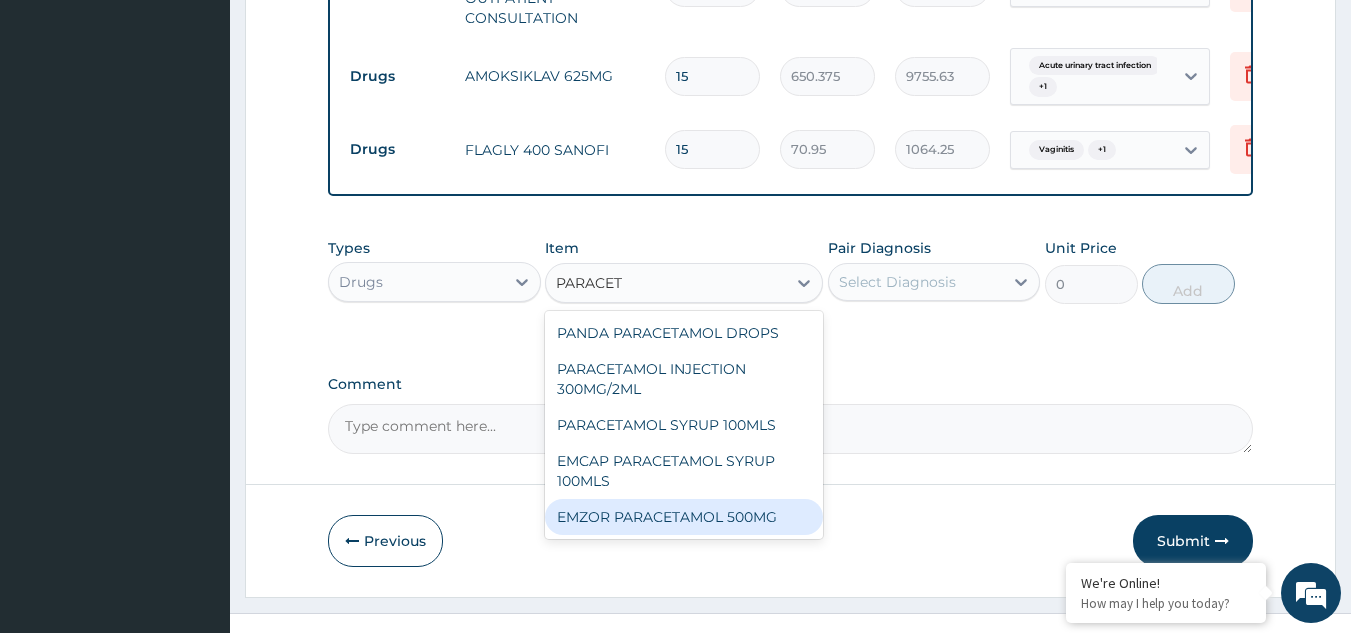 click on "EMZOR PARACETAMOL 500MG" at bounding box center (684, 517) 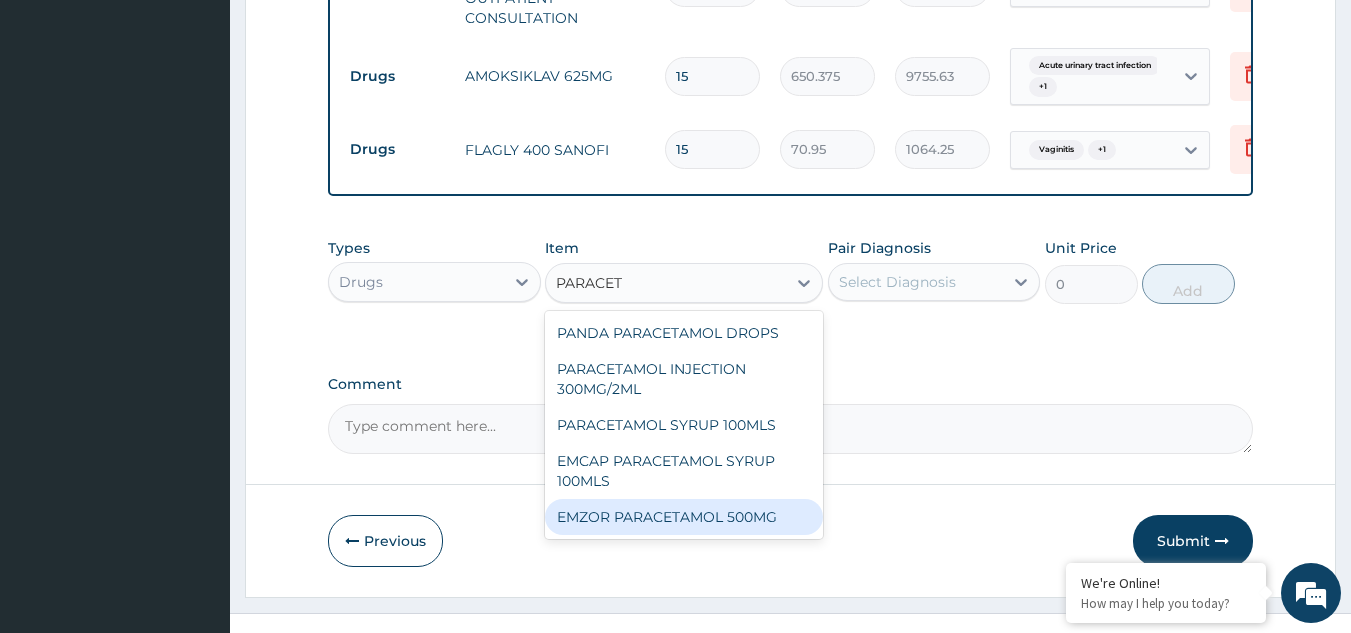 type 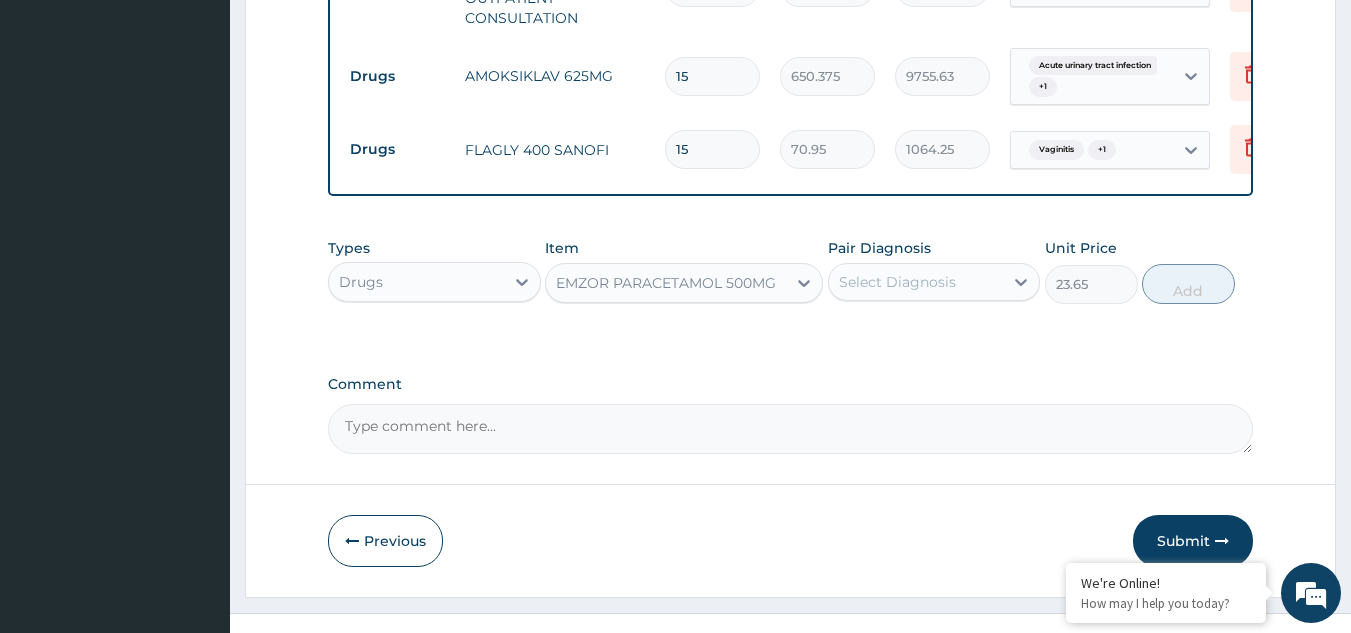 click on "EMZOR PARACETAMOL 500MG" at bounding box center (666, 283) 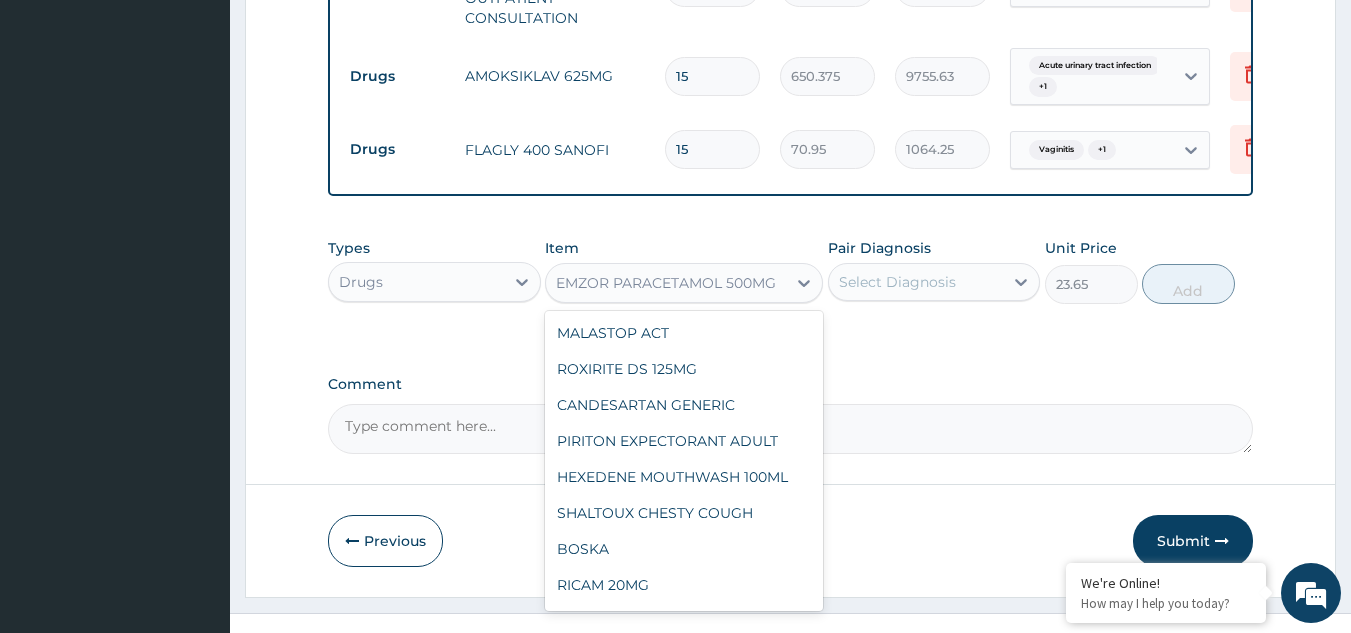 scroll, scrollTop: 25156, scrollLeft: 0, axis: vertical 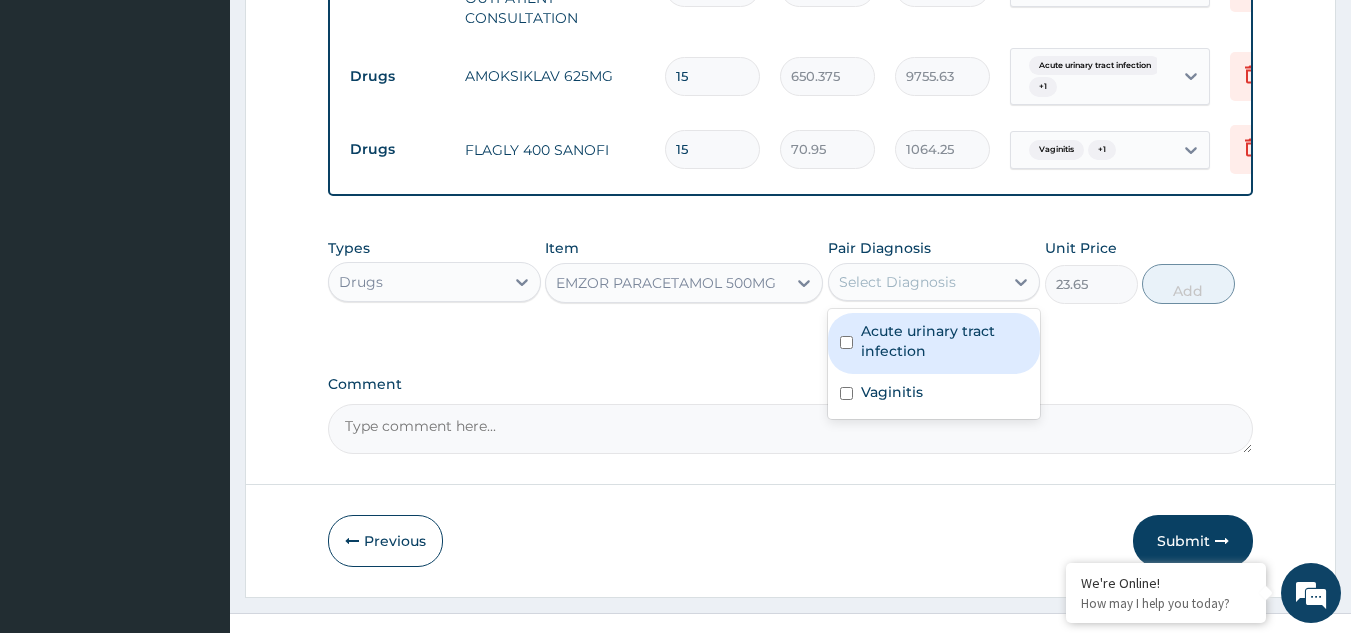 click on "Select Diagnosis" at bounding box center (897, 282) 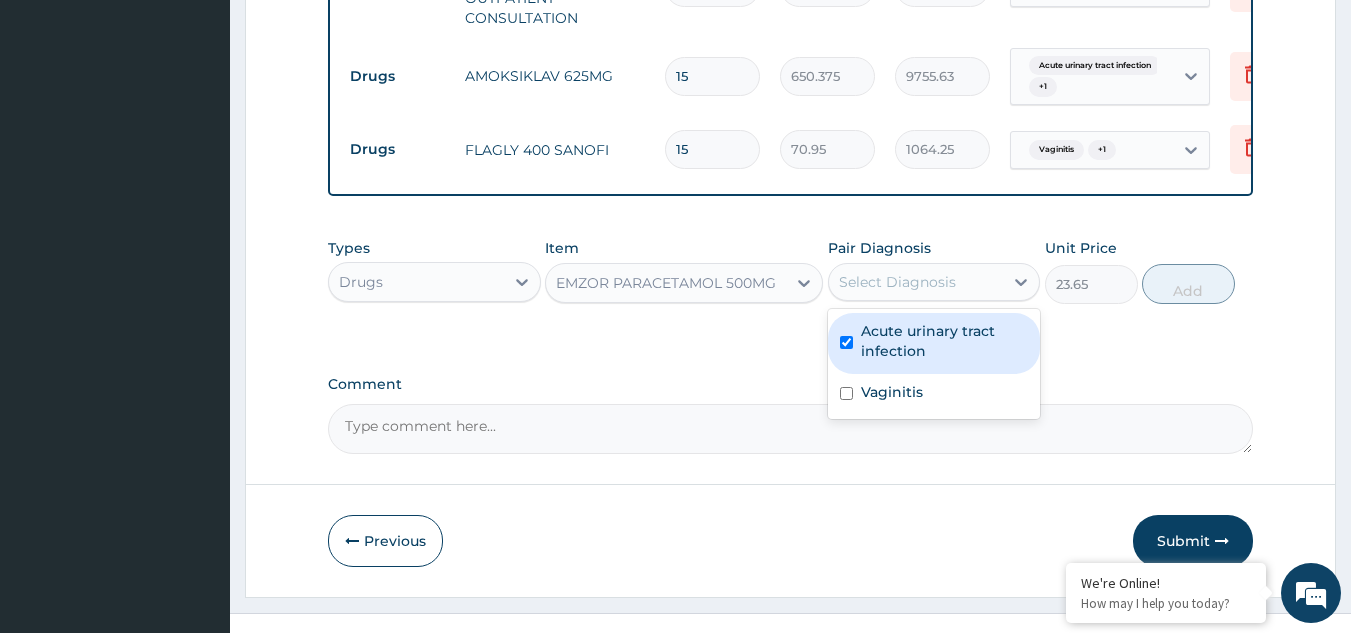 checkbox on "true" 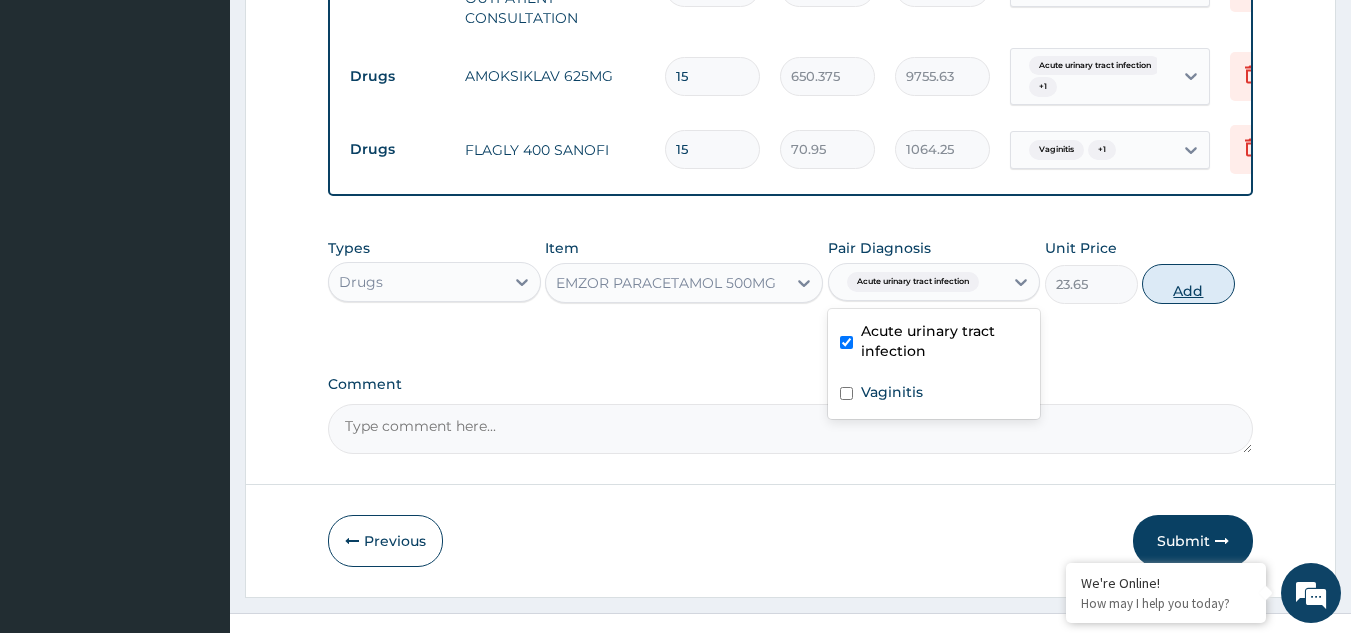 click on "Add" at bounding box center (1188, 284) 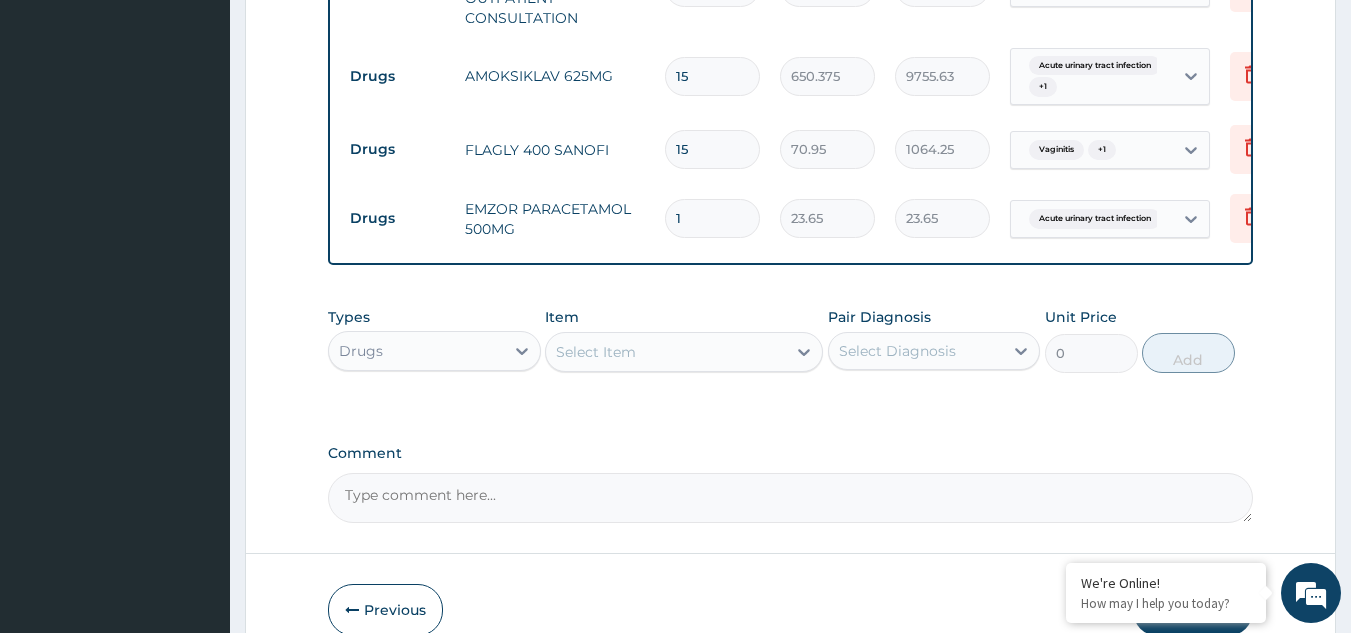 type on "18" 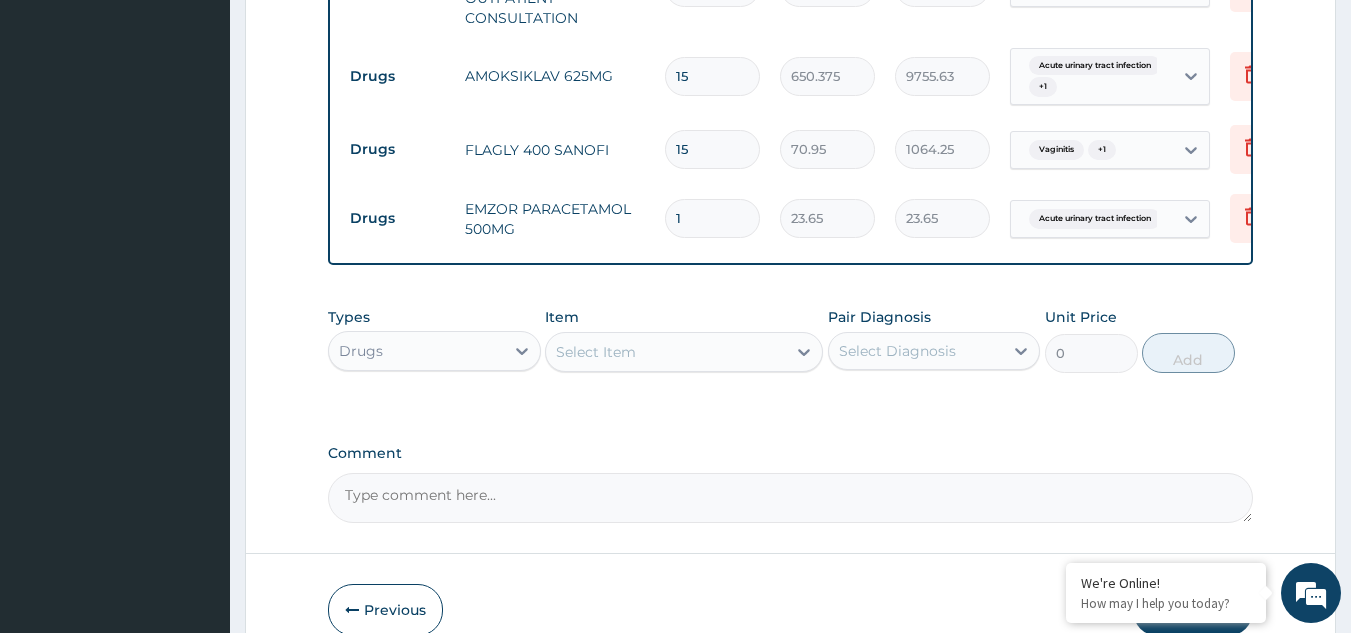 type on "425.70" 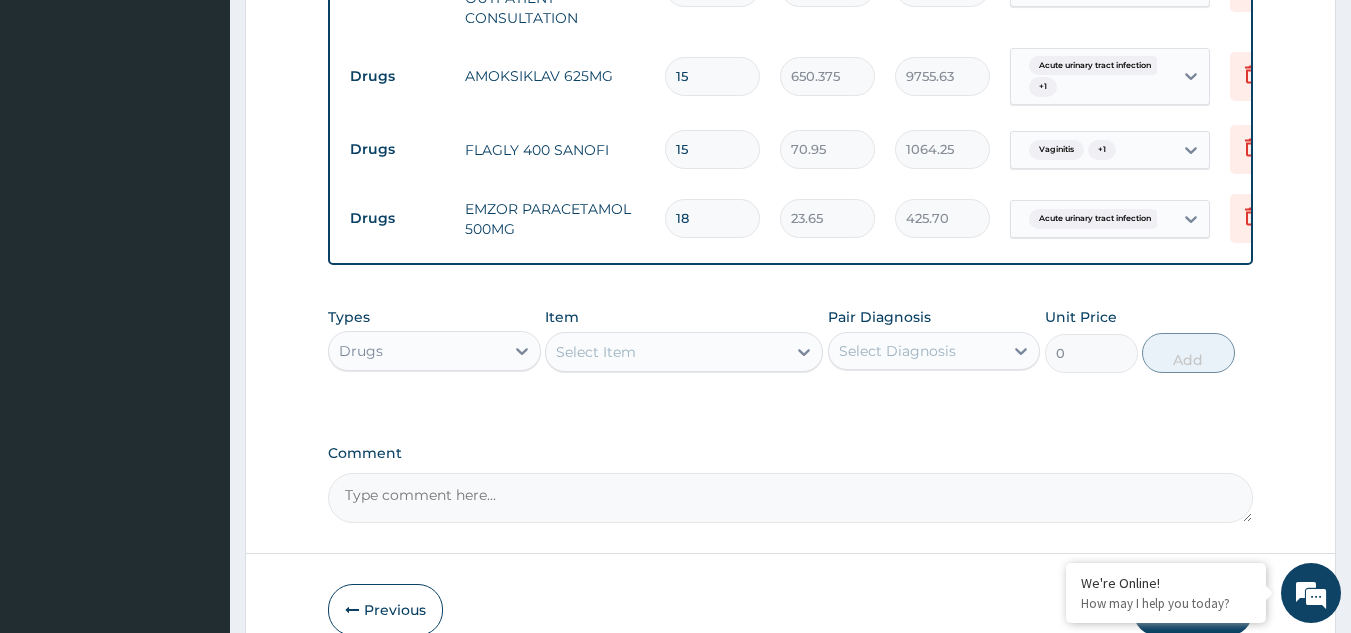 type on "18" 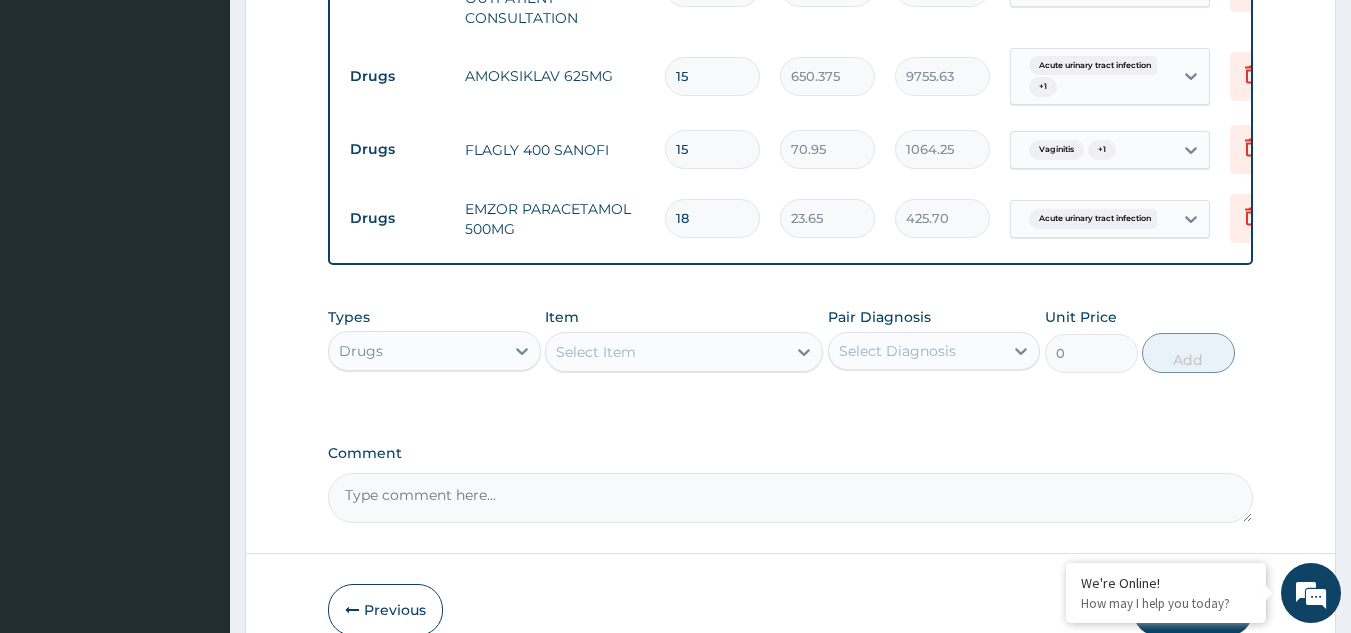 click on "Types Drugs Item Select Item Pair Diagnosis Select Diagnosis Unit Price 0 Add" at bounding box center (791, 355) 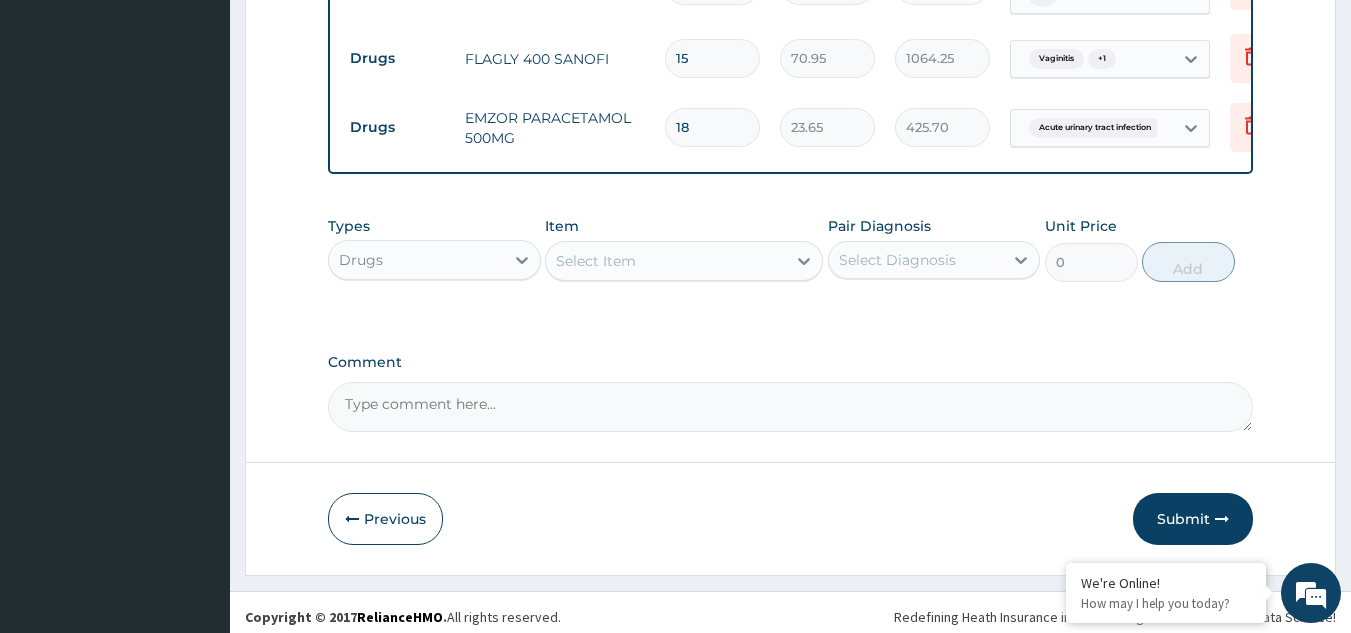 scroll, scrollTop: 975, scrollLeft: 0, axis: vertical 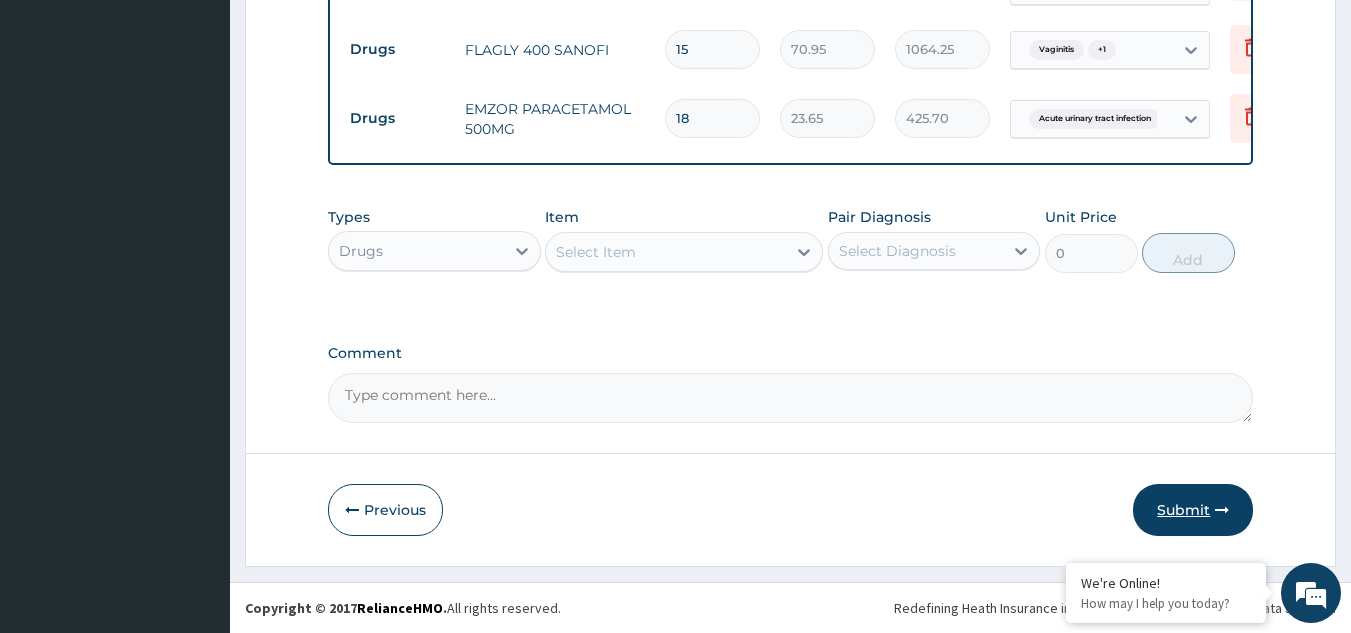 click on "Submit" at bounding box center (1193, 510) 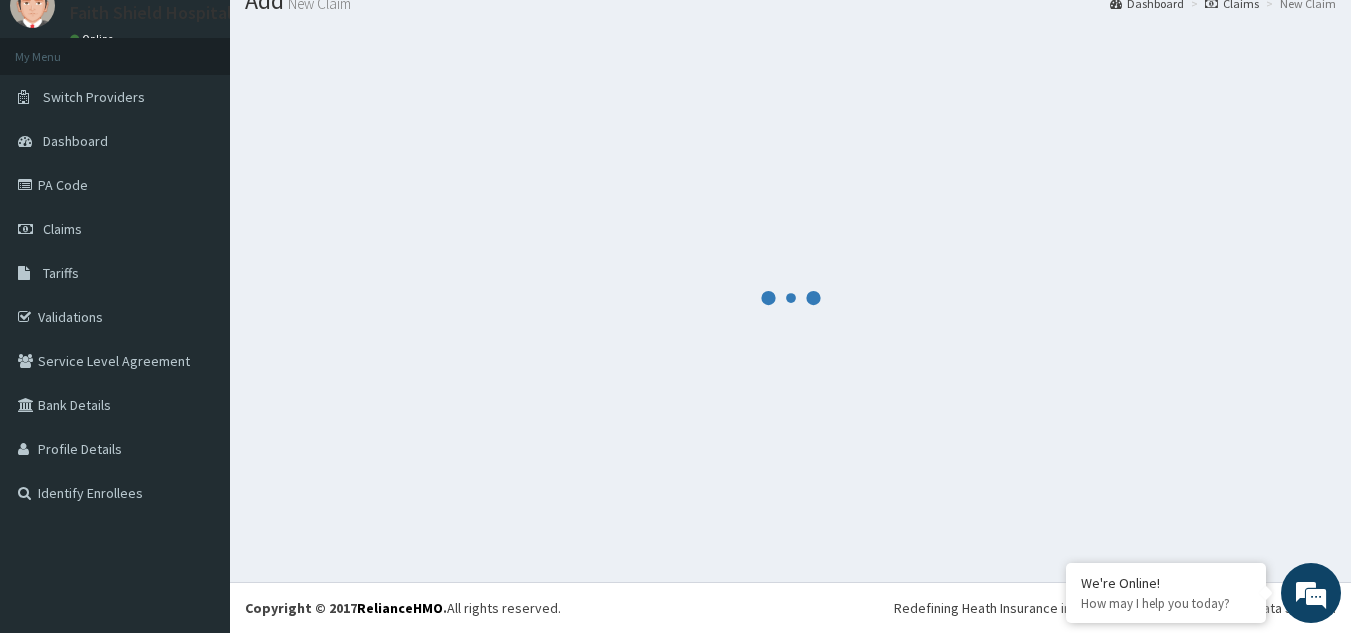 scroll, scrollTop: 975, scrollLeft: 0, axis: vertical 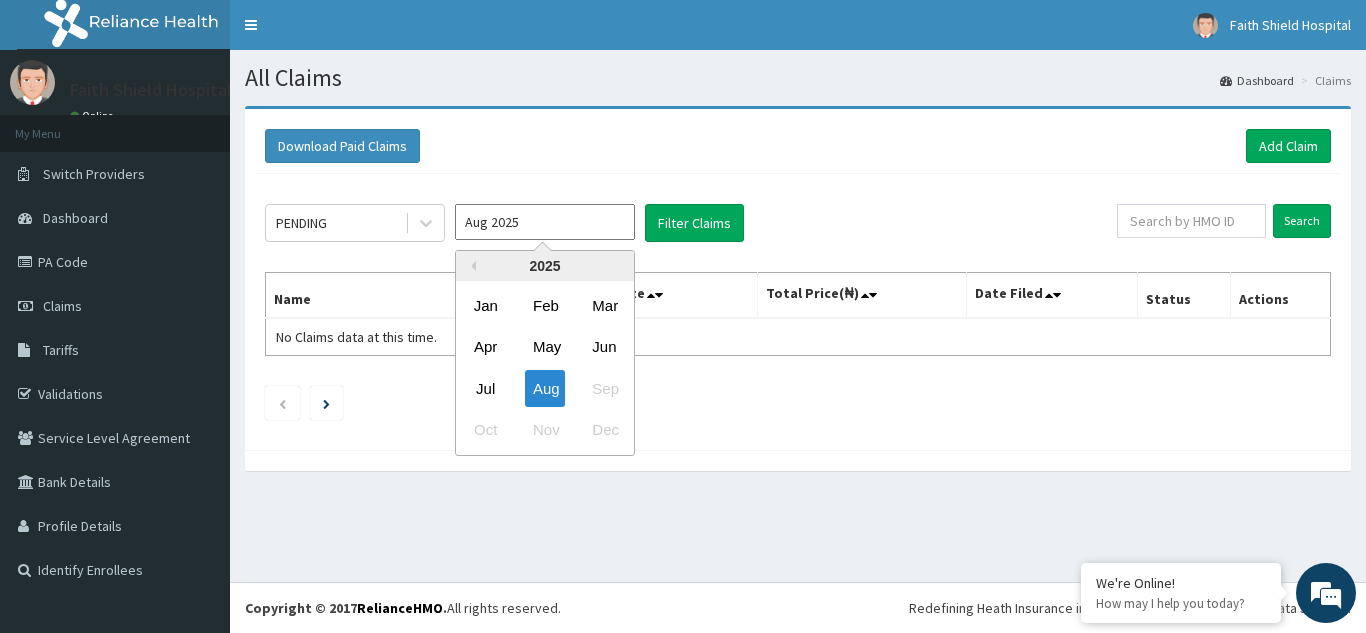 click on "Aug 2025" at bounding box center (545, 222) 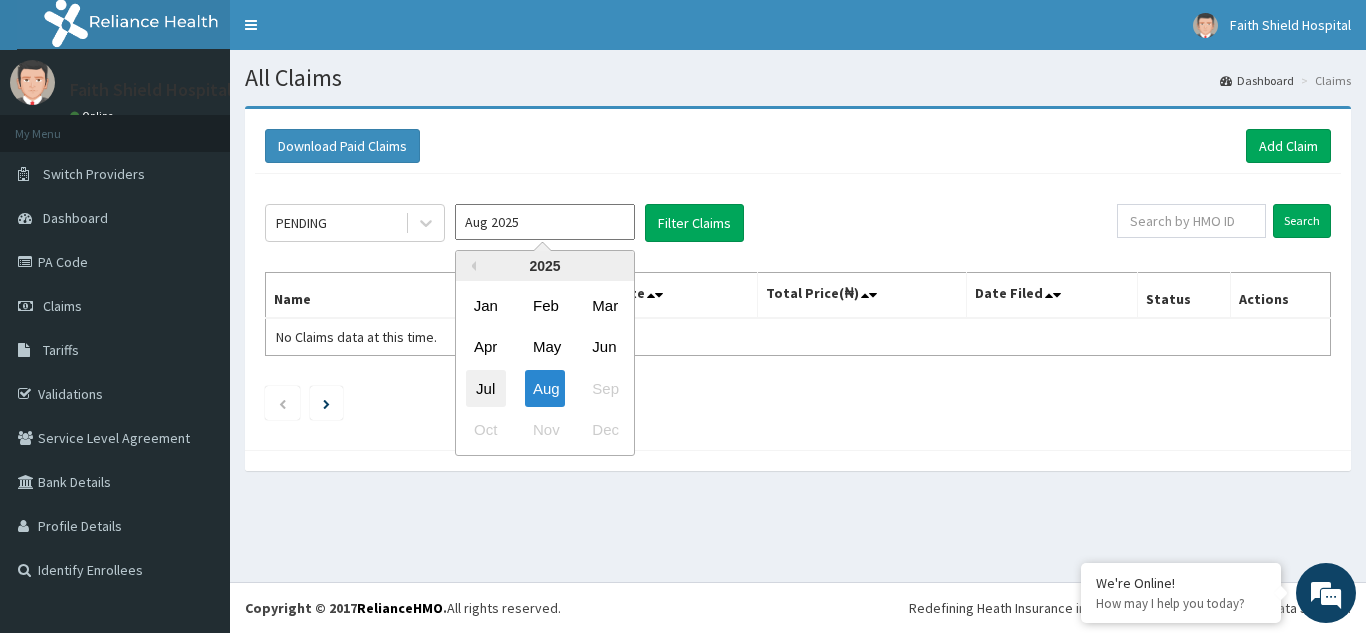 click on "Jul" at bounding box center (486, 388) 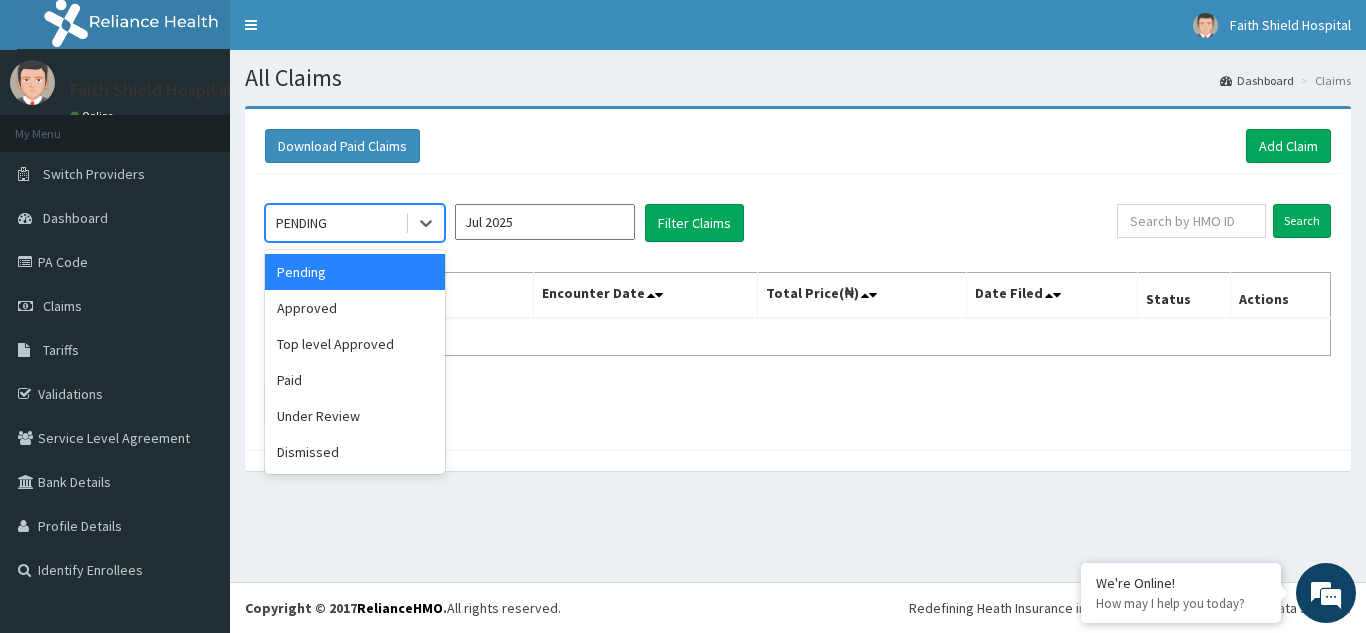 click on "PENDING" at bounding box center [335, 223] 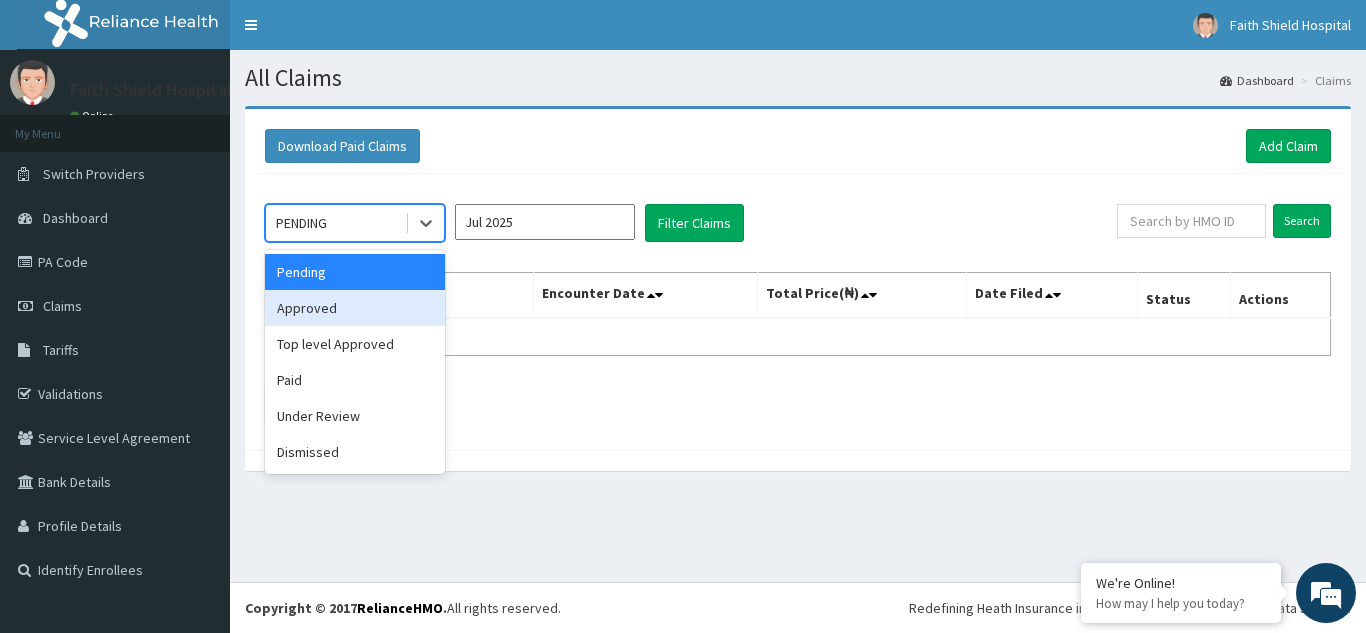 click on "Approved" at bounding box center [355, 308] 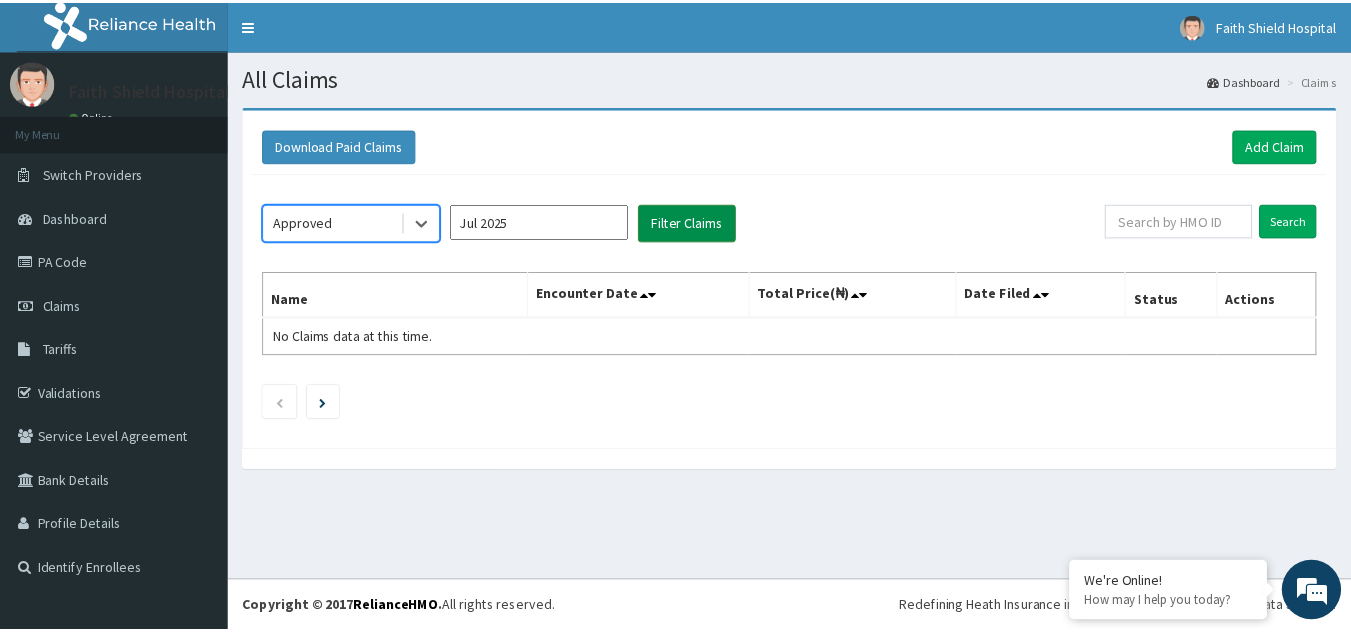 scroll, scrollTop: 0, scrollLeft: 0, axis: both 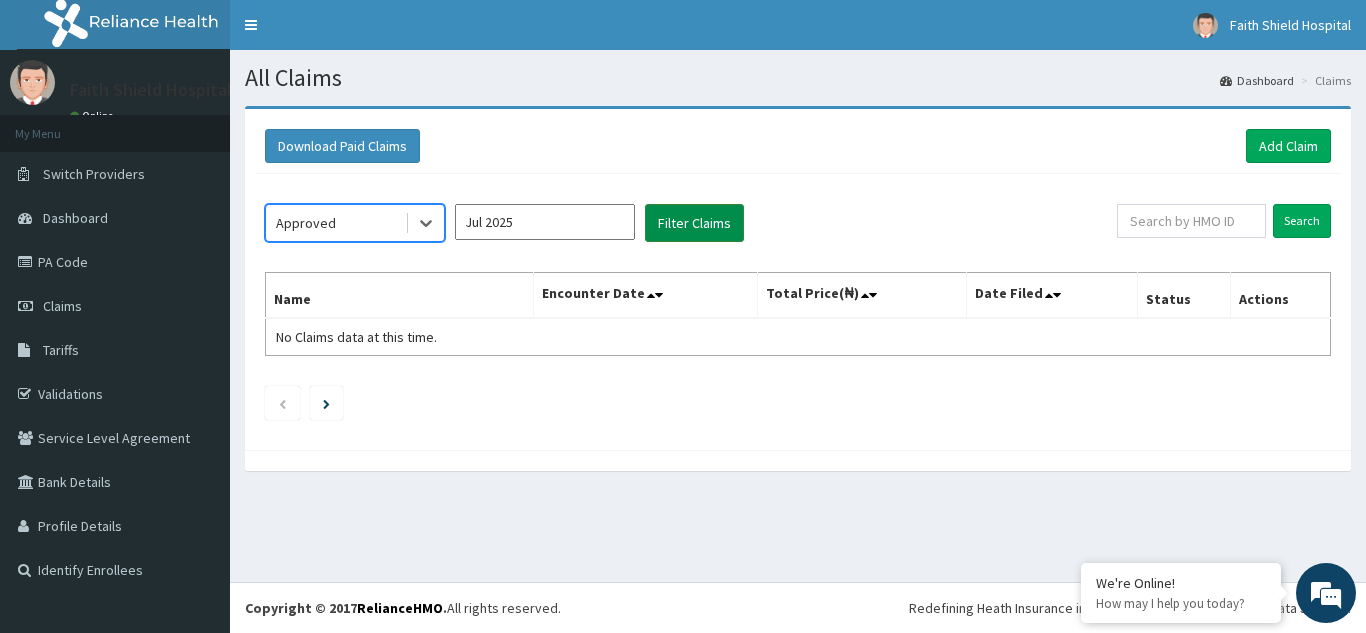 click on "Filter Claims" at bounding box center [694, 223] 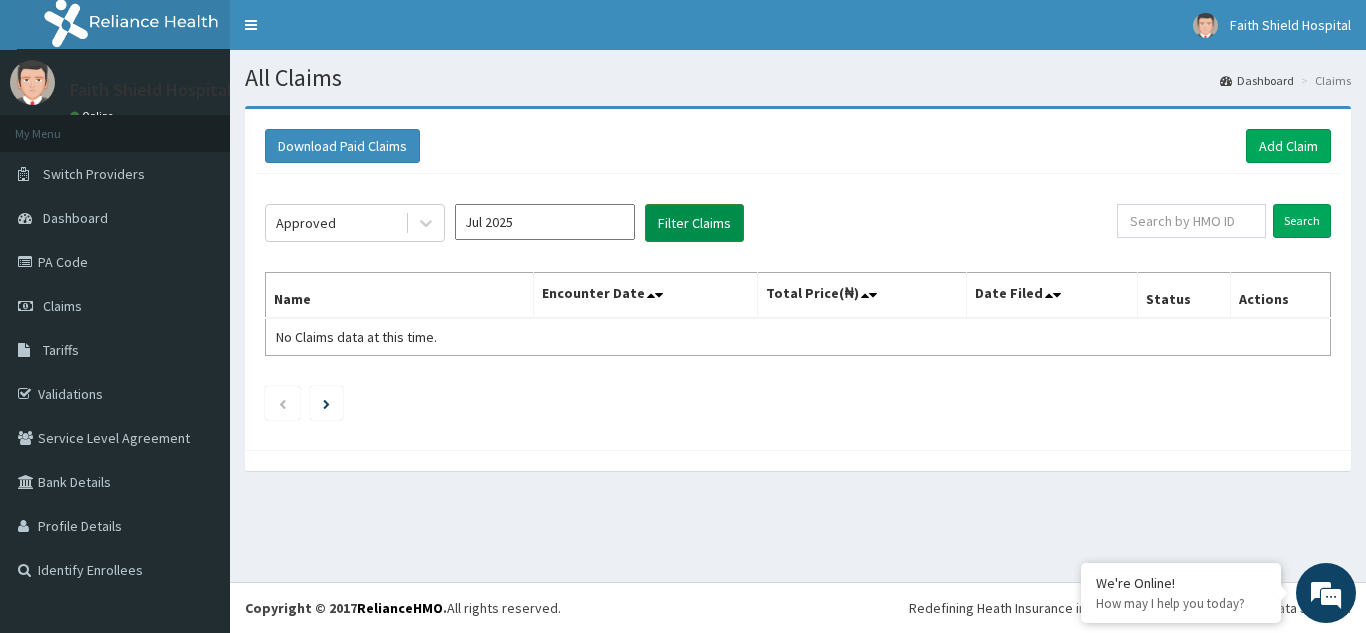 click on "Filter Claims" at bounding box center [694, 223] 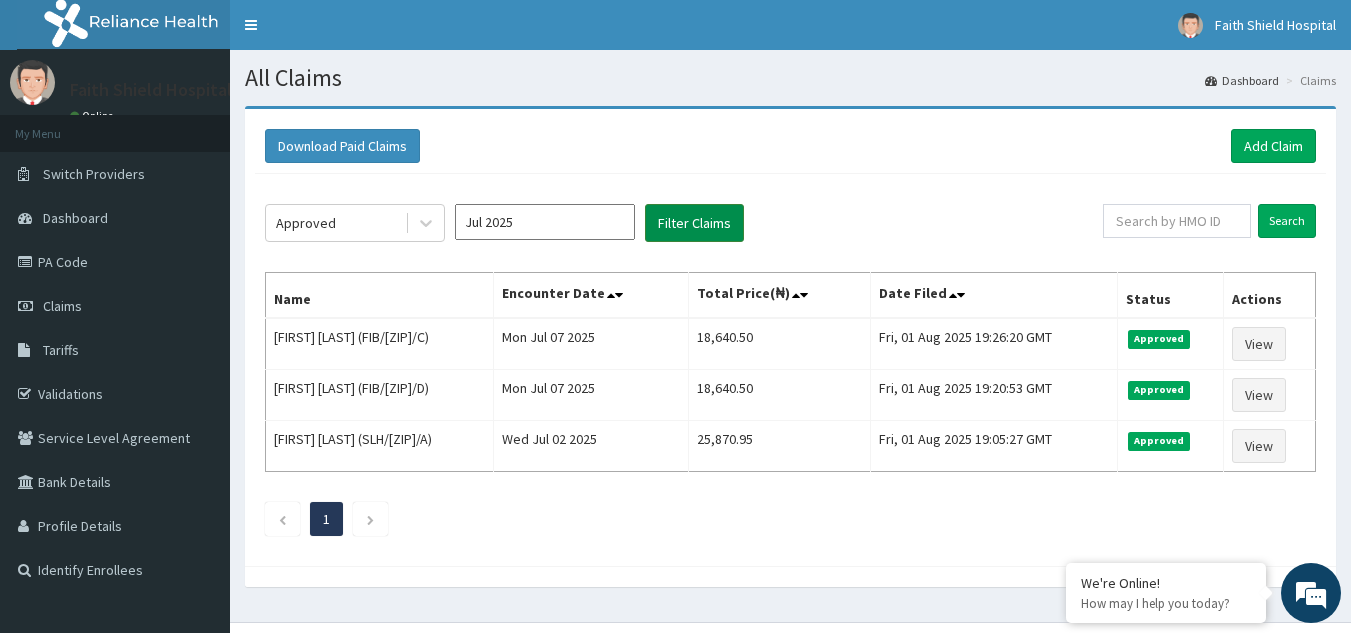 click on "Filter Claims" at bounding box center [694, 223] 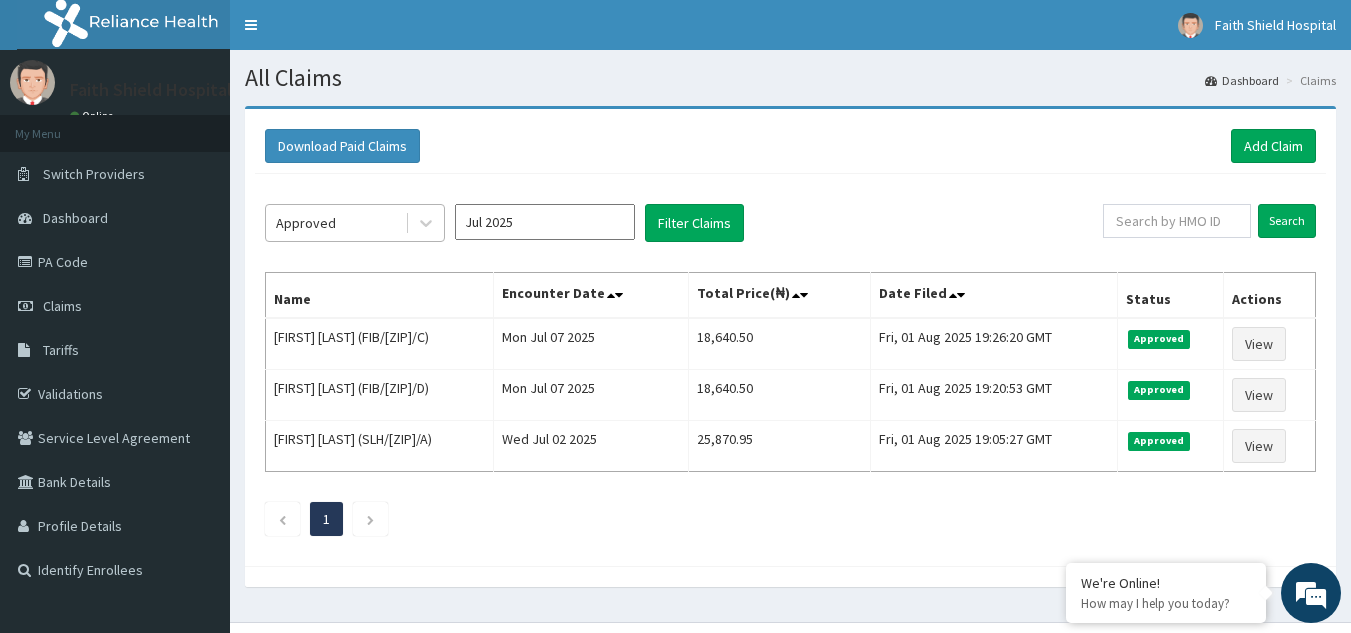click on "Approved" at bounding box center (335, 223) 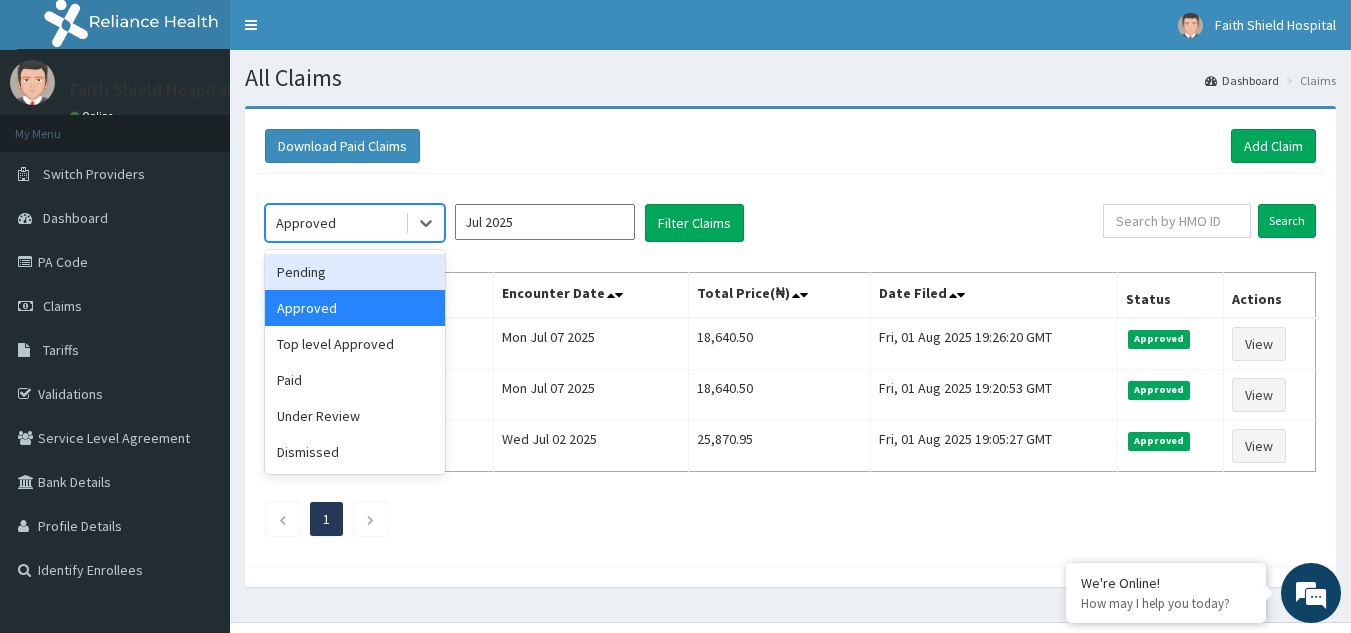 click on "Pending" at bounding box center [355, 272] 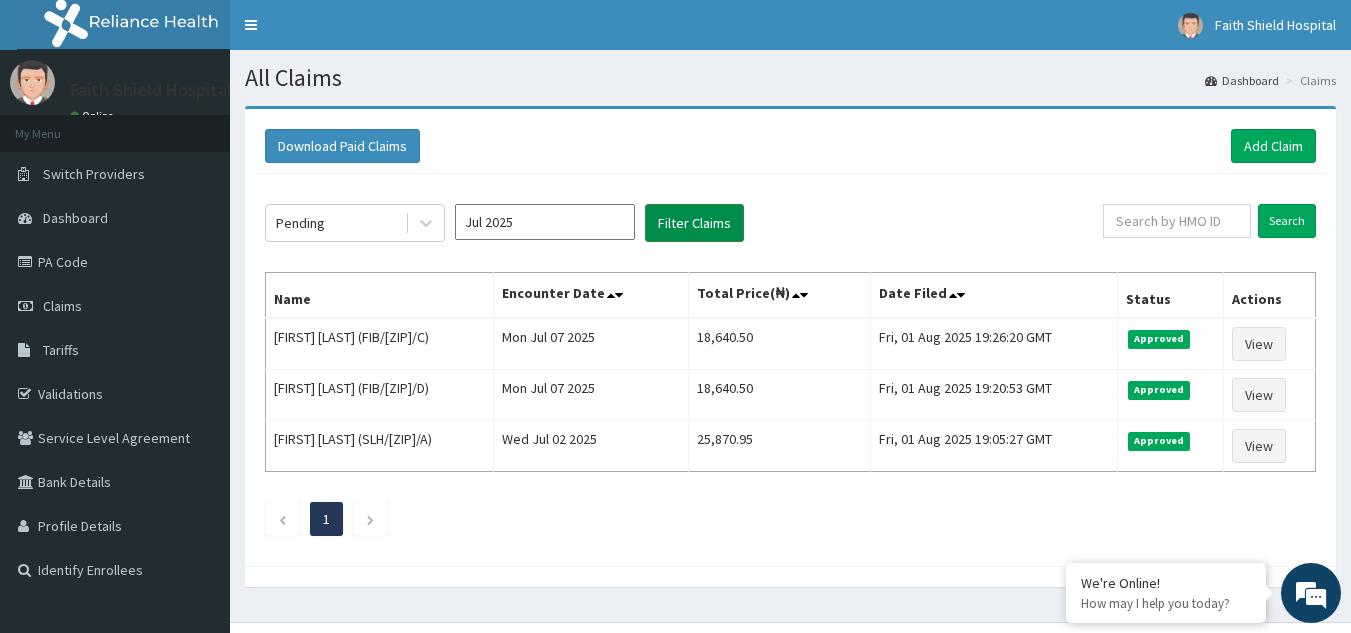 click on "Filter Claims" at bounding box center [694, 223] 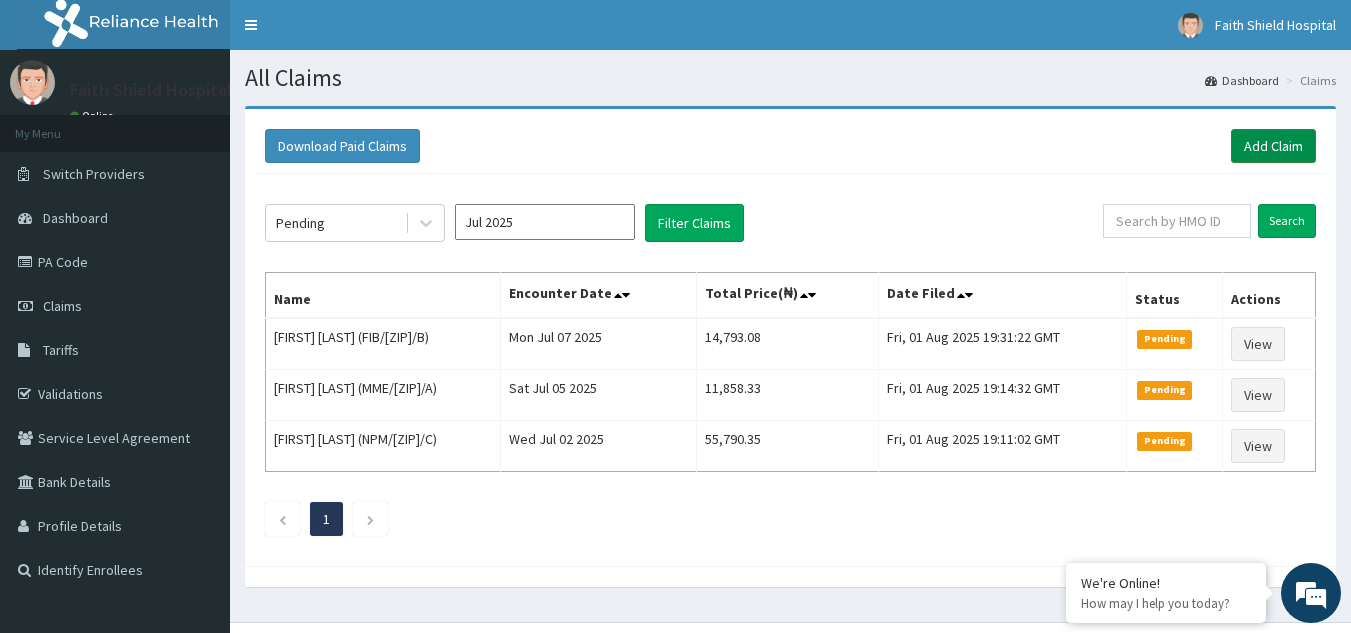 click on "Add Claim" at bounding box center (1273, 146) 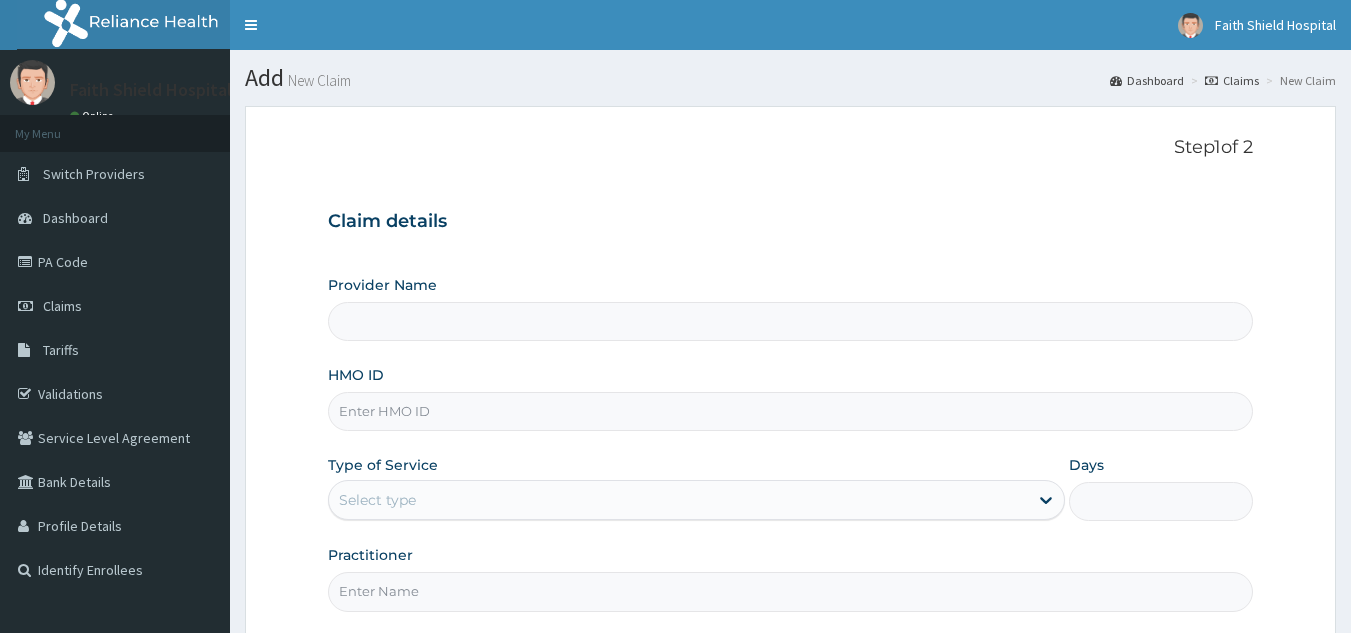 scroll, scrollTop: 0, scrollLeft: 0, axis: both 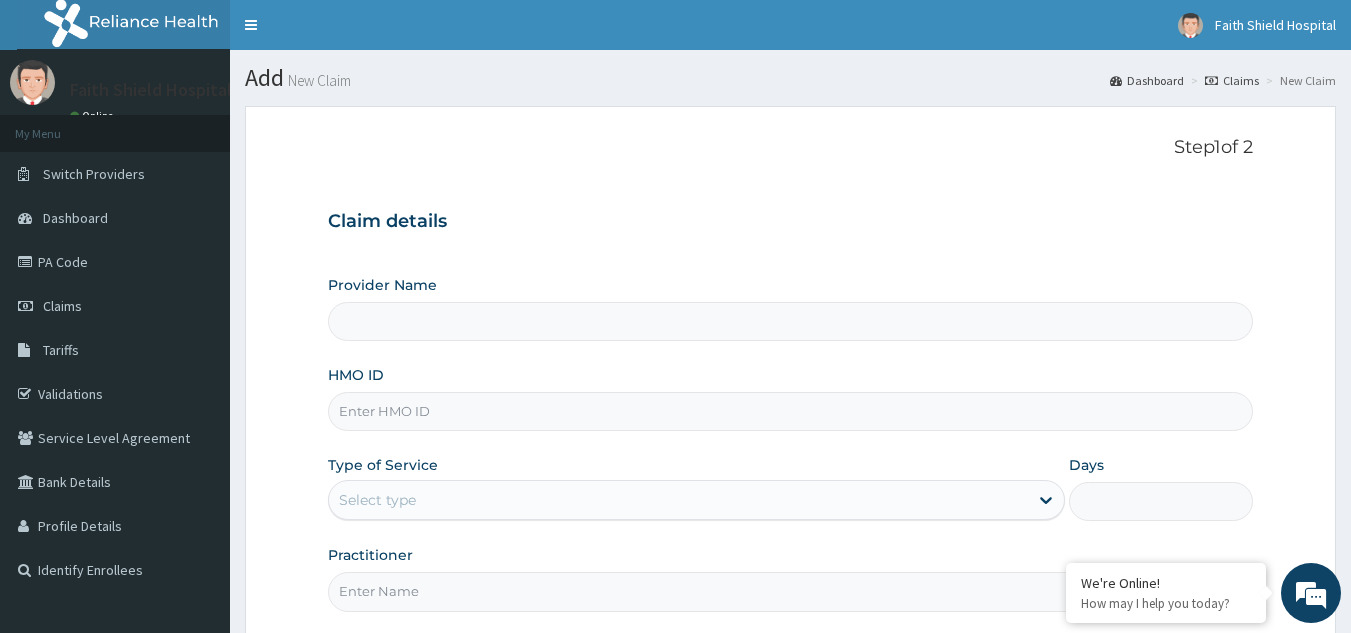 type on "Faith Shield  Hospital" 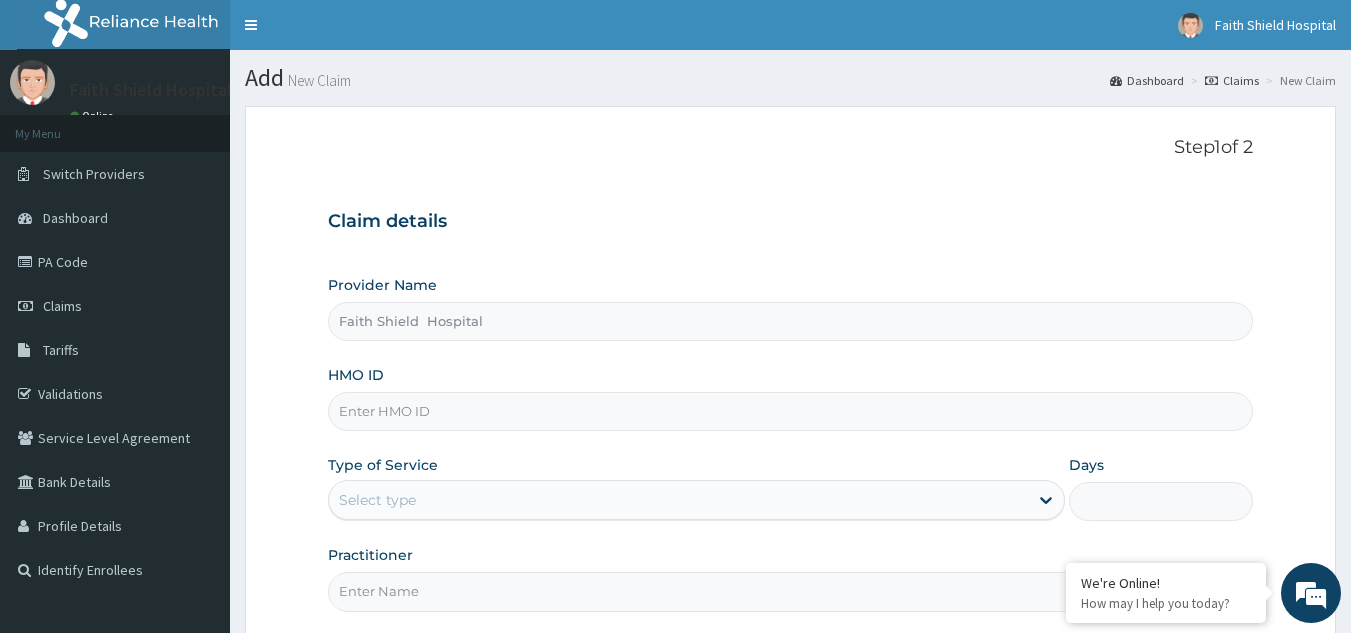 scroll, scrollTop: 0, scrollLeft: 0, axis: both 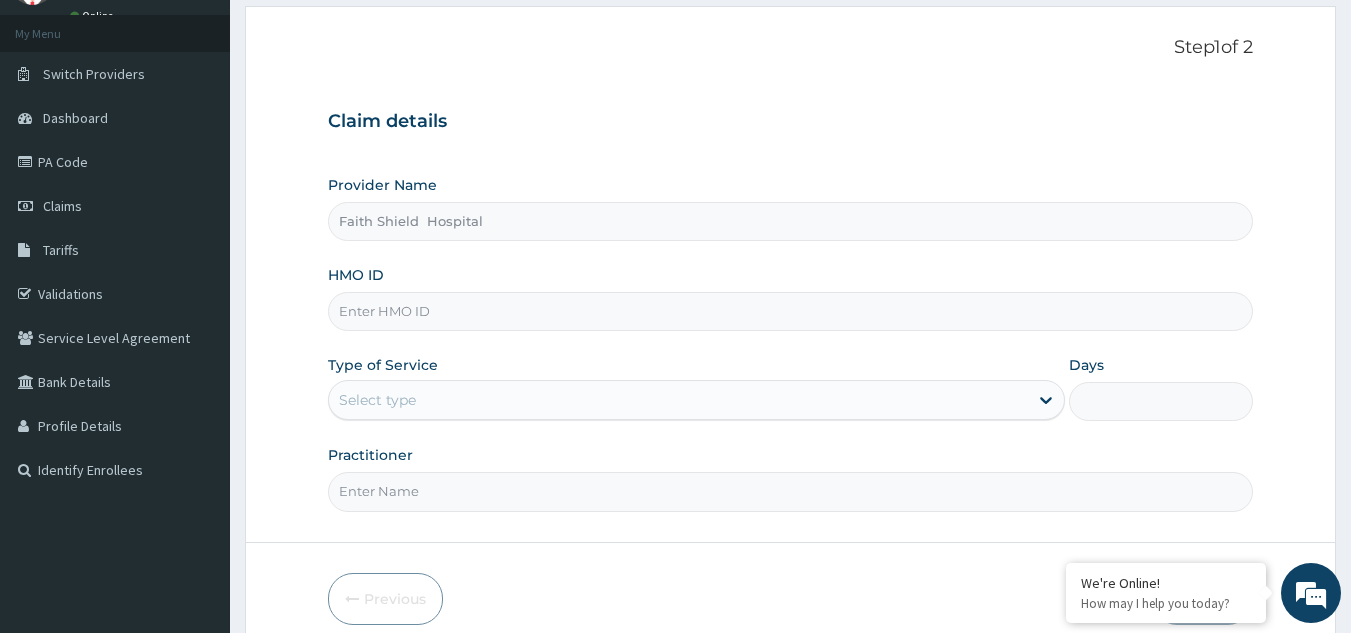 click on "HMO ID" at bounding box center [791, 311] 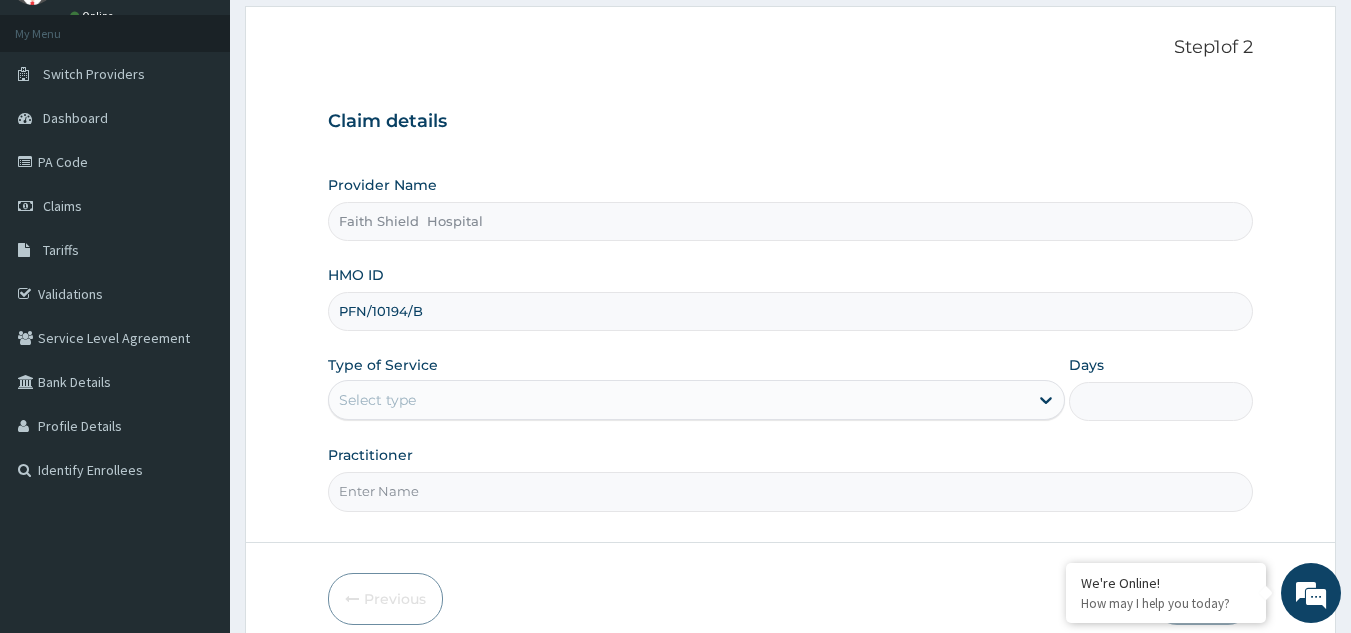 type on "PFN/10194/B" 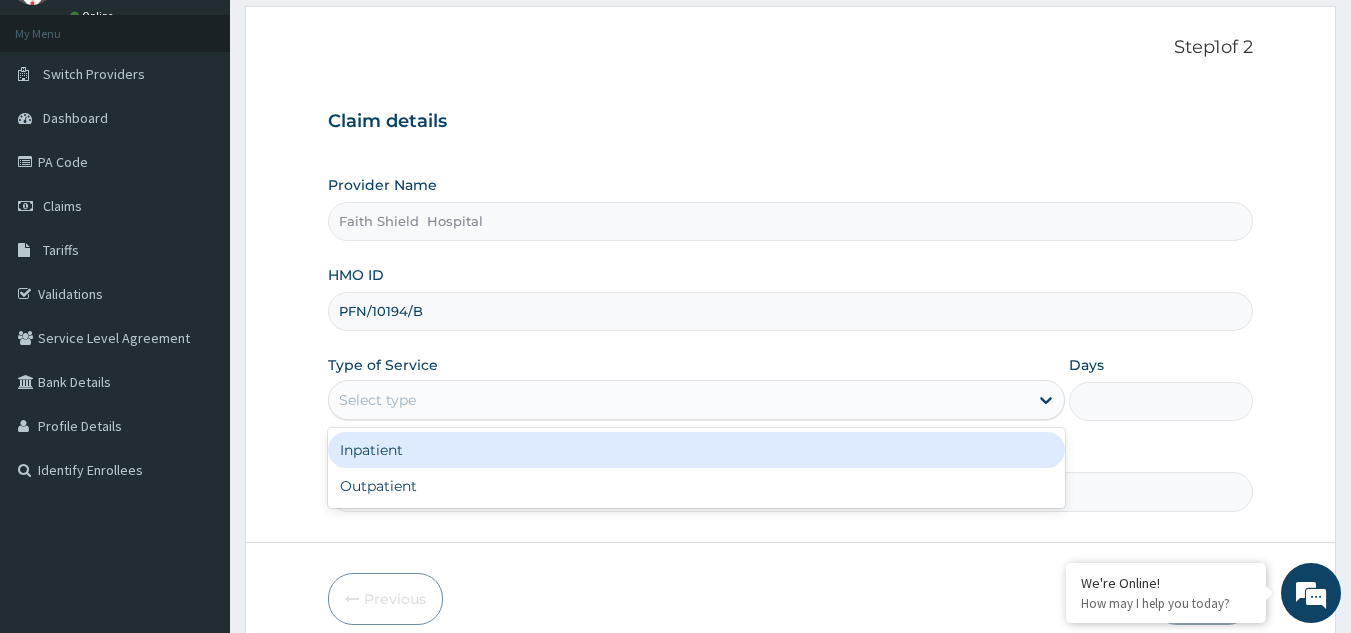 drag, startPoint x: 408, startPoint y: 399, endPoint x: 403, endPoint y: 430, distance: 31.400637 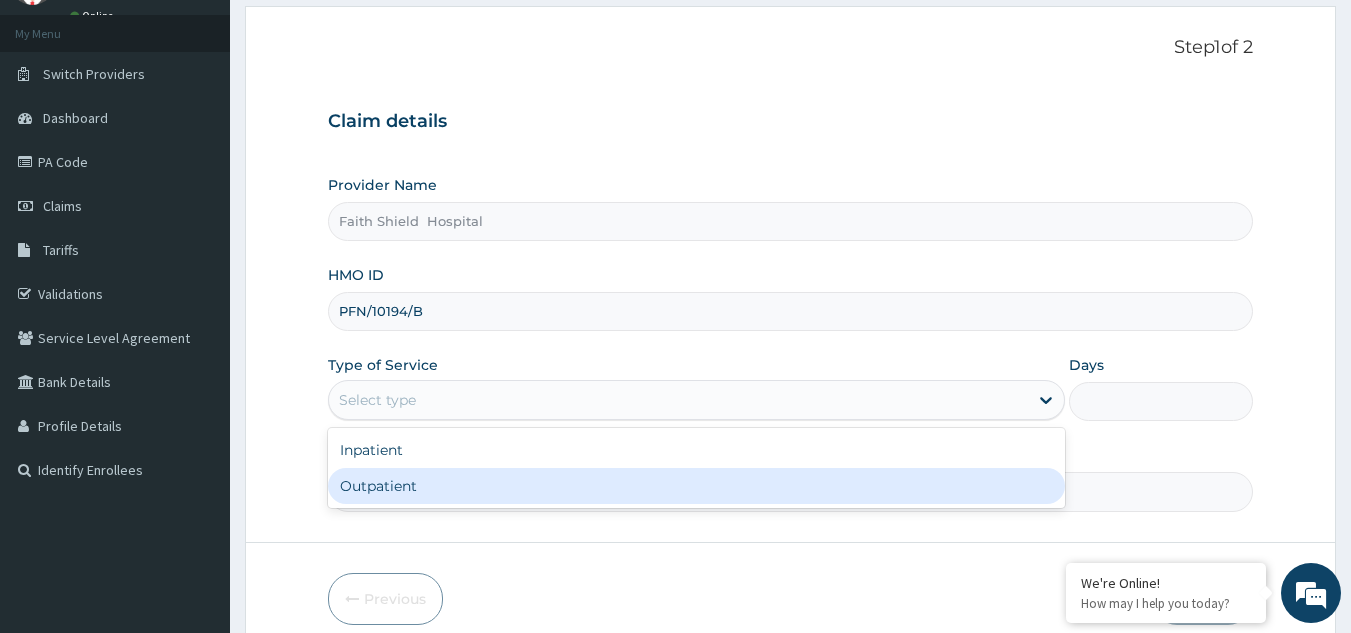 click on "Outpatient" at bounding box center [696, 486] 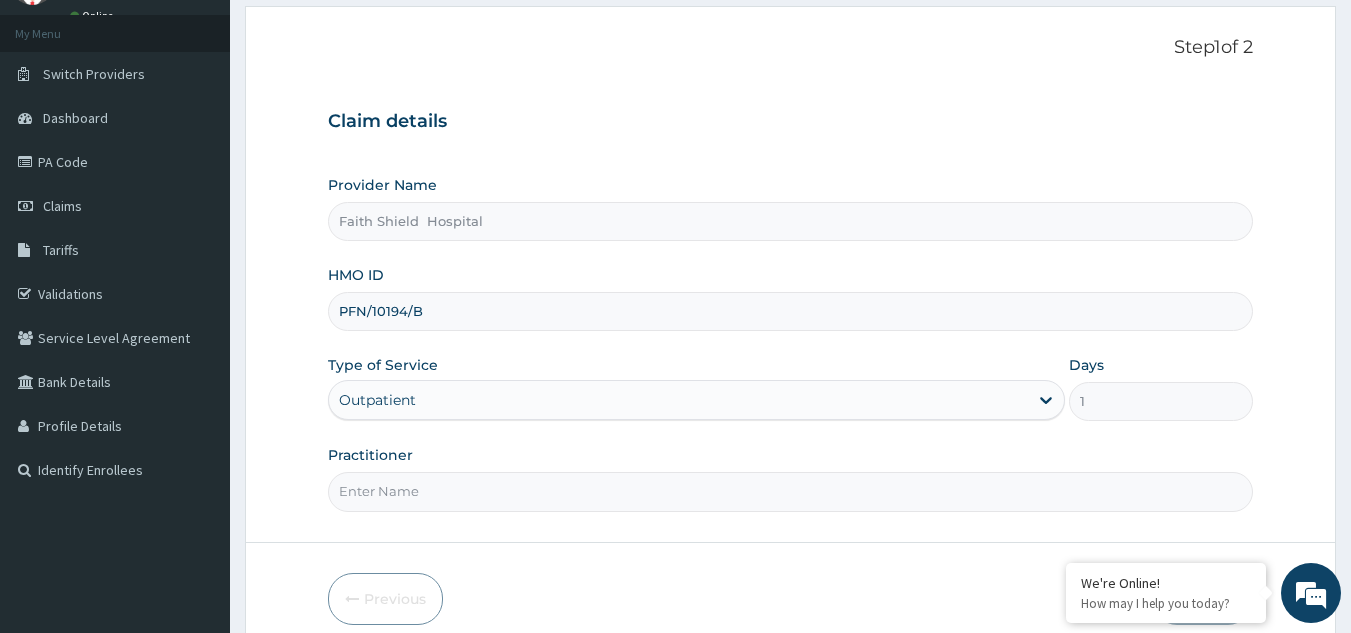 click on "Practitioner" at bounding box center [791, 491] 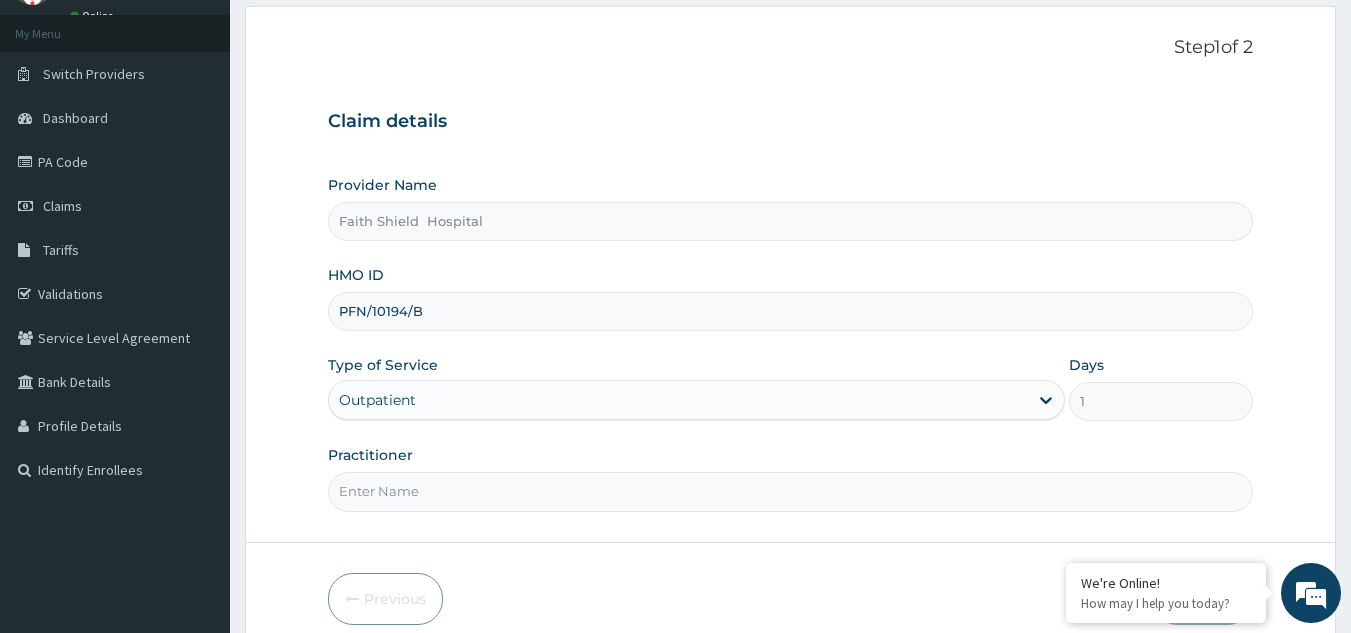 type on "DR. [LAST_NAME] [LAST_NAME]" 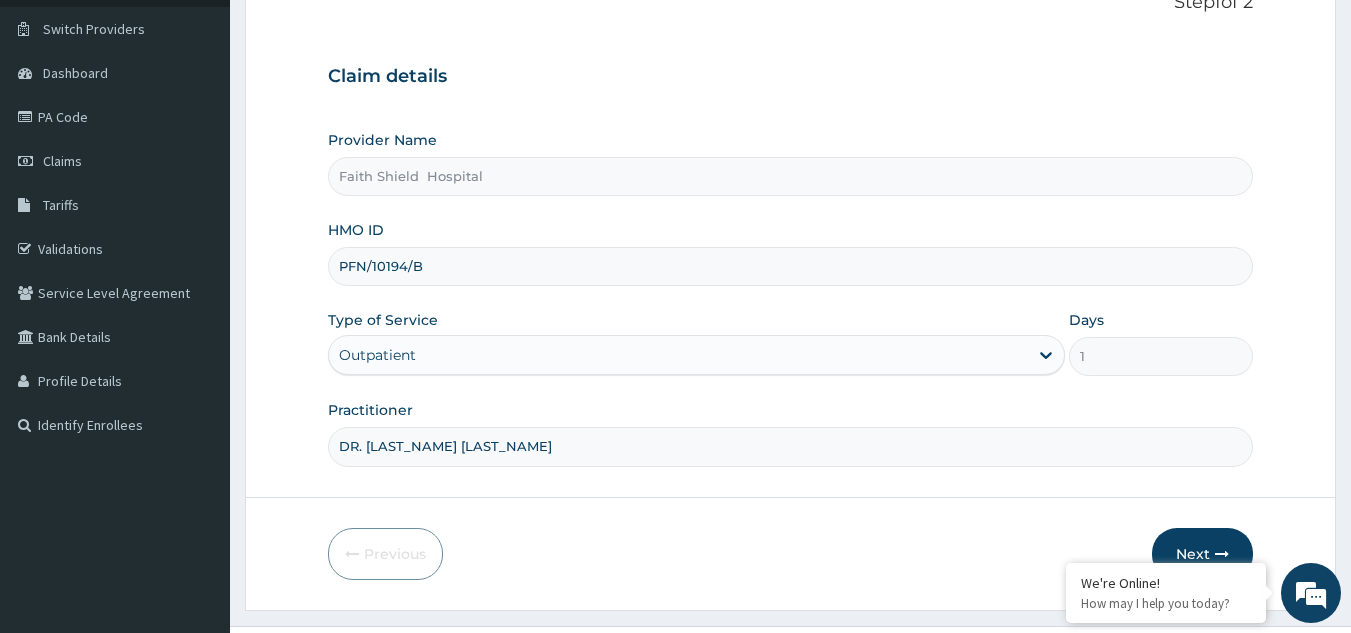 scroll, scrollTop: 189, scrollLeft: 0, axis: vertical 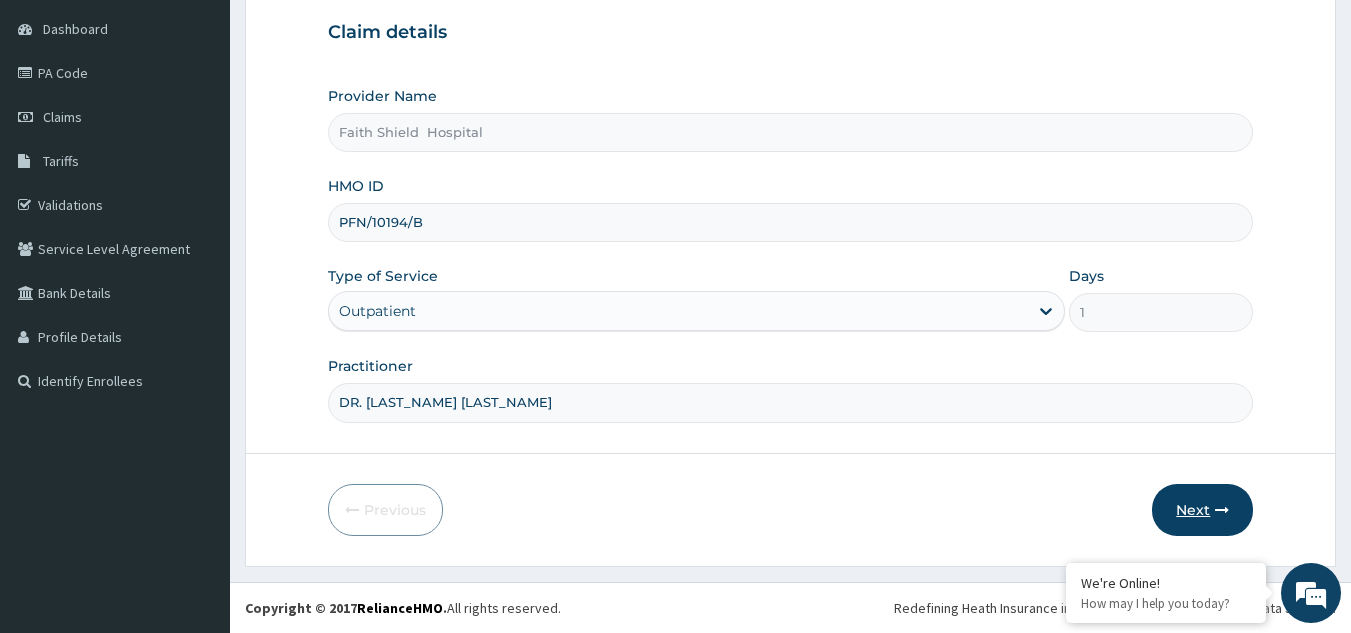 click on "Next" at bounding box center [1202, 510] 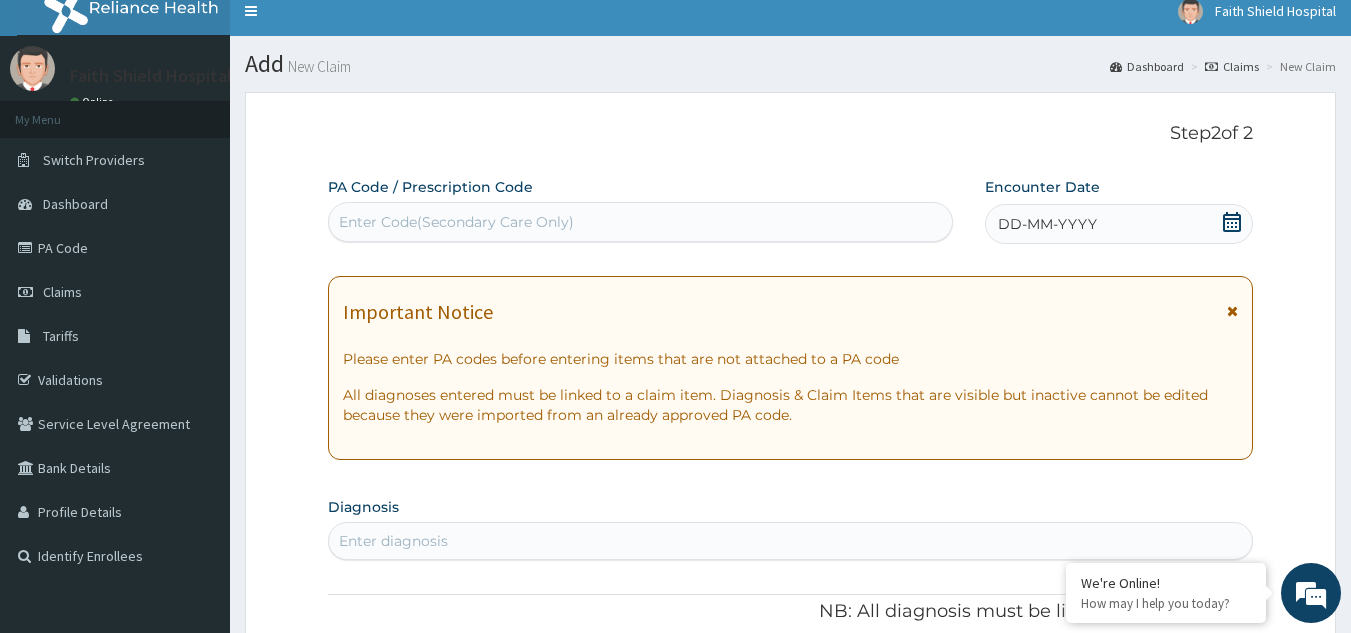 scroll, scrollTop: 0, scrollLeft: 0, axis: both 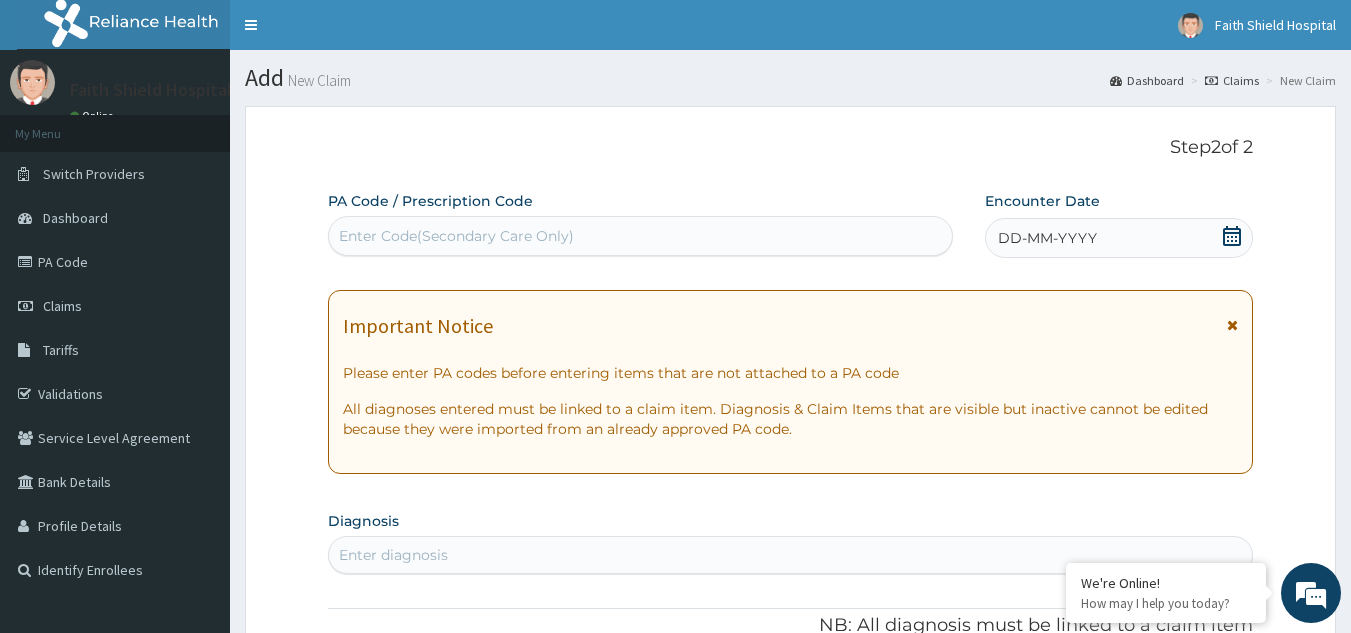 click 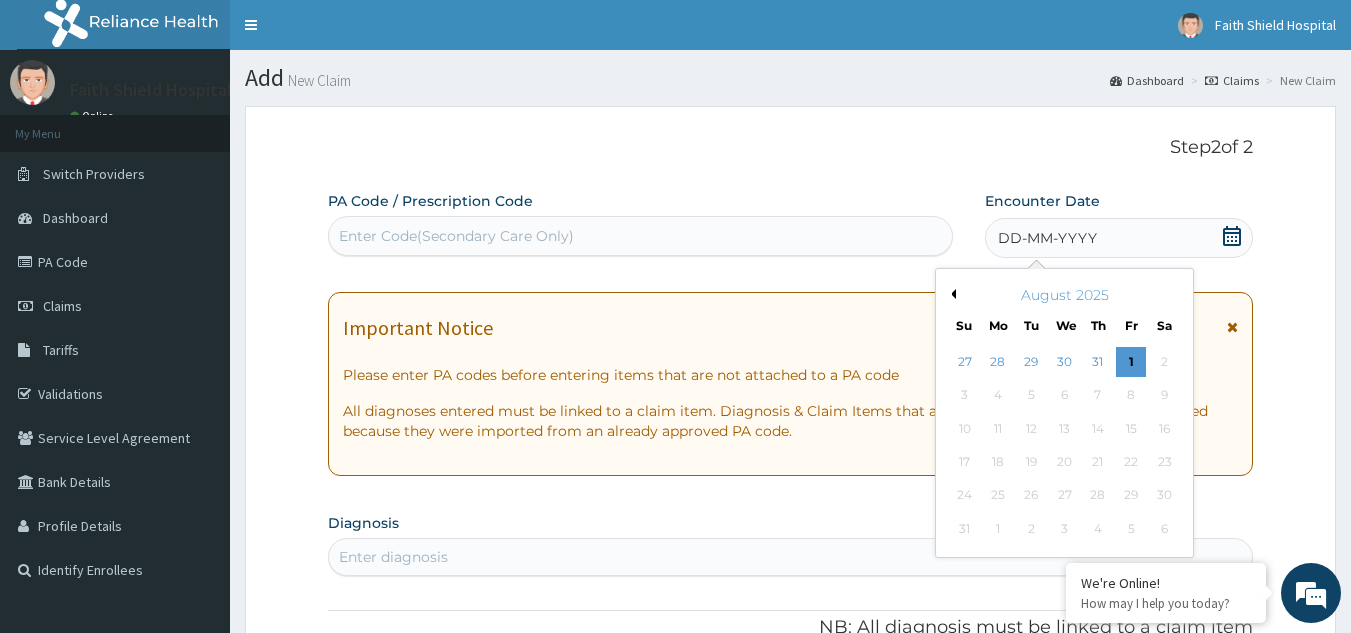click on "Previous Month August 2025 Su Mo Tu We Th Fr Sa 27 28 29 30 31 1 2 3 4 5 6 7 8 9 10 11 12 13 14 15 16 17 18 19 20 21 22 23 24 25 26 27 28 29 30 31 1 2 3 4 5 6" at bounding box center [1064, 413] 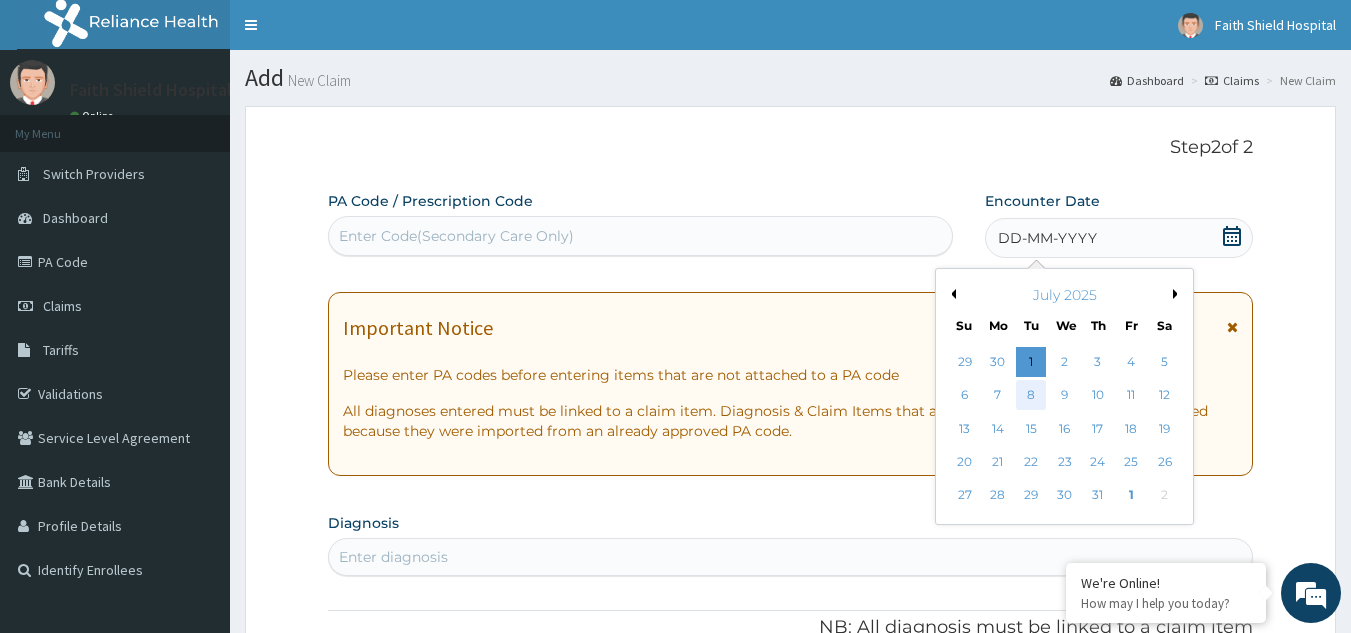 click on "8" at bounding box center [1032, 396] 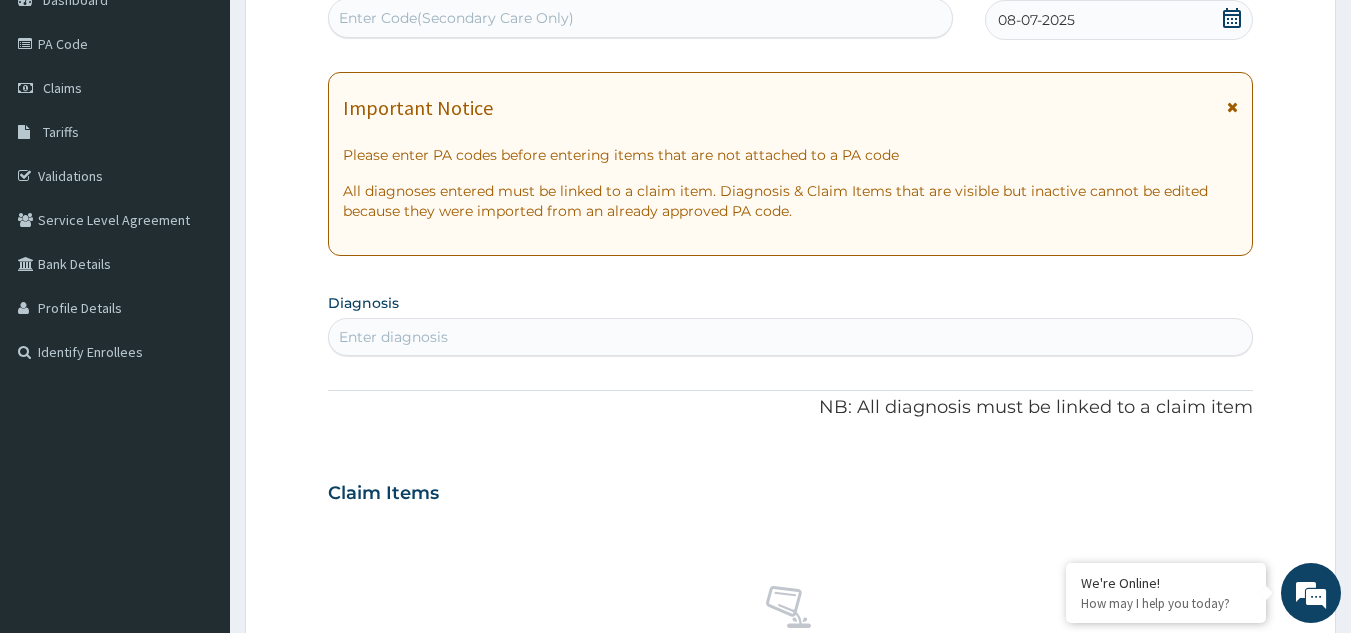 scroll, scrollTop: 300, scrollLeft: 0, axis: vertical 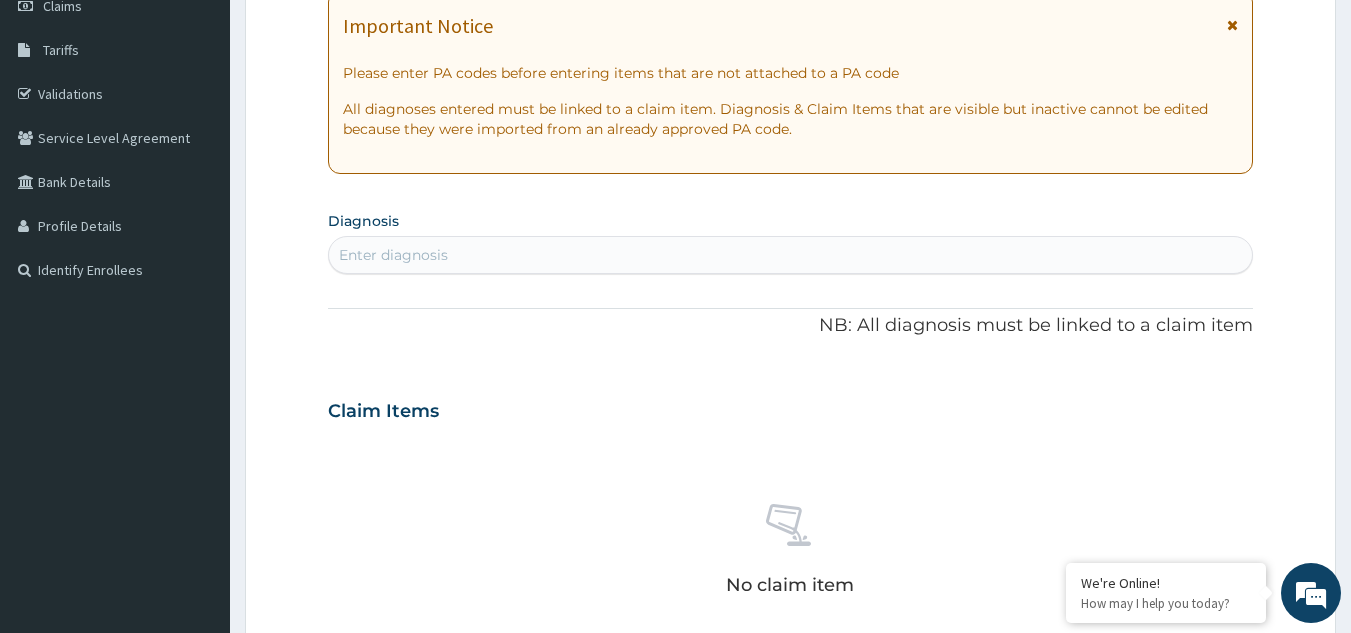 click on "Enter diagnosis" at bounding box center (393, 255) 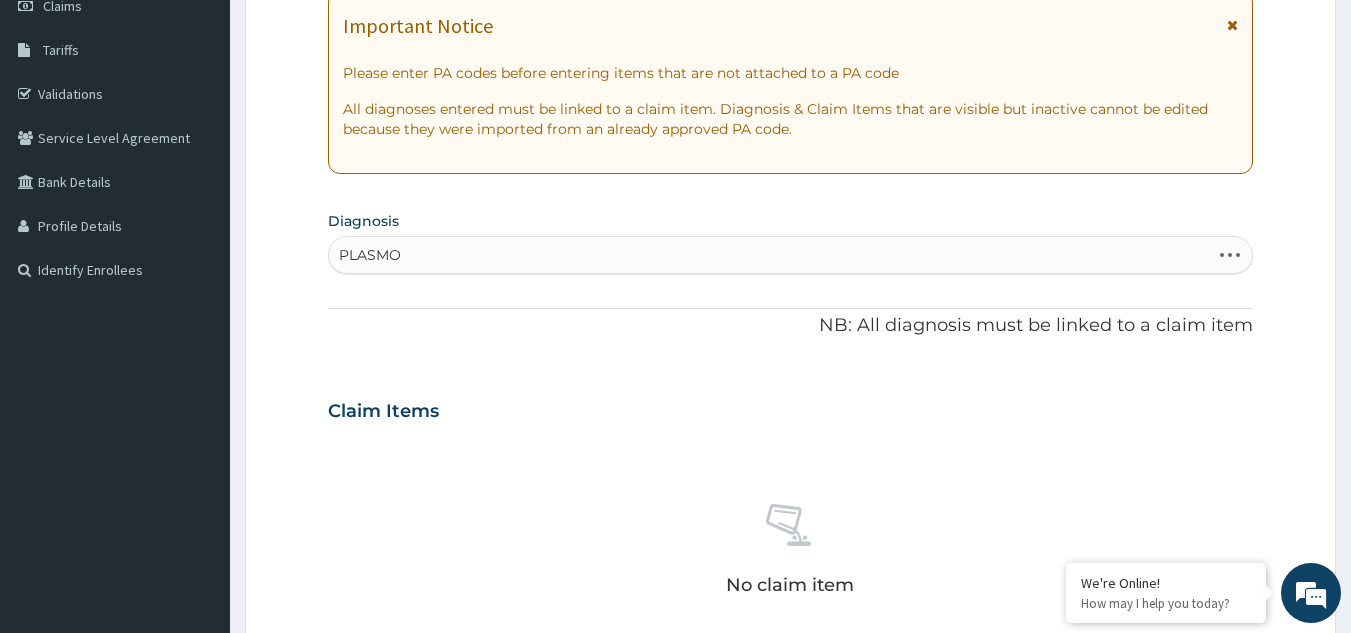 type on "PLASMOD" 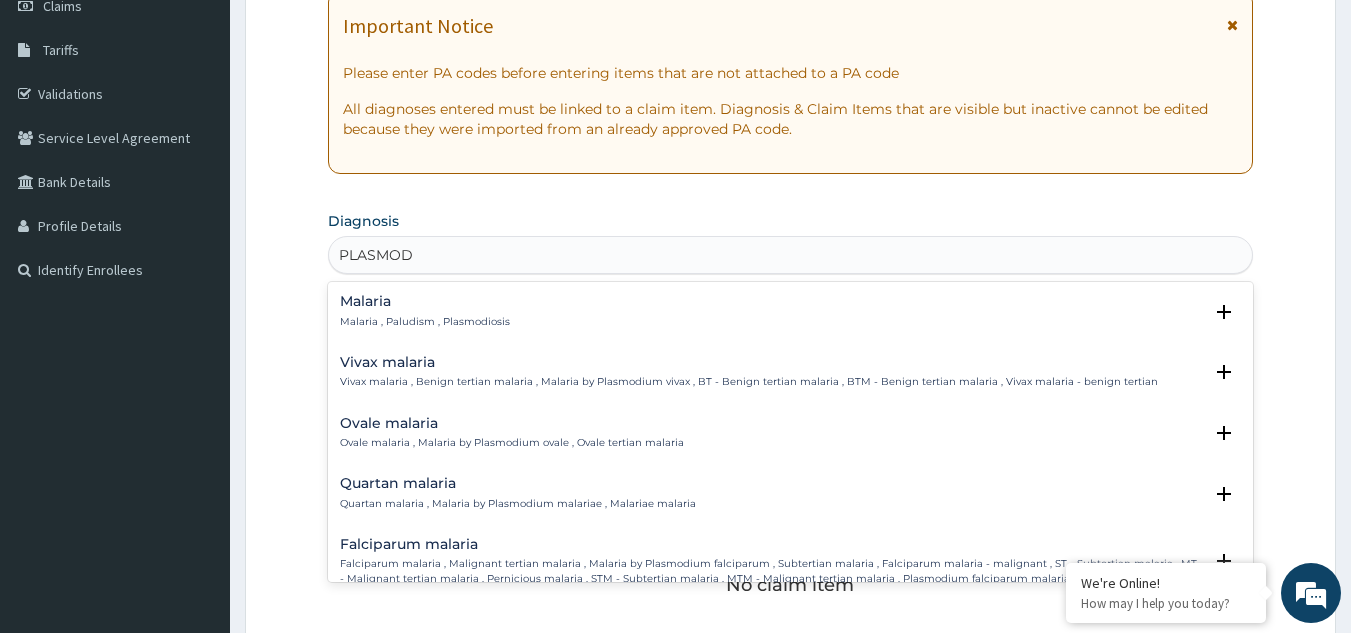 click on "Malaria" at bounding box center (425, 301) 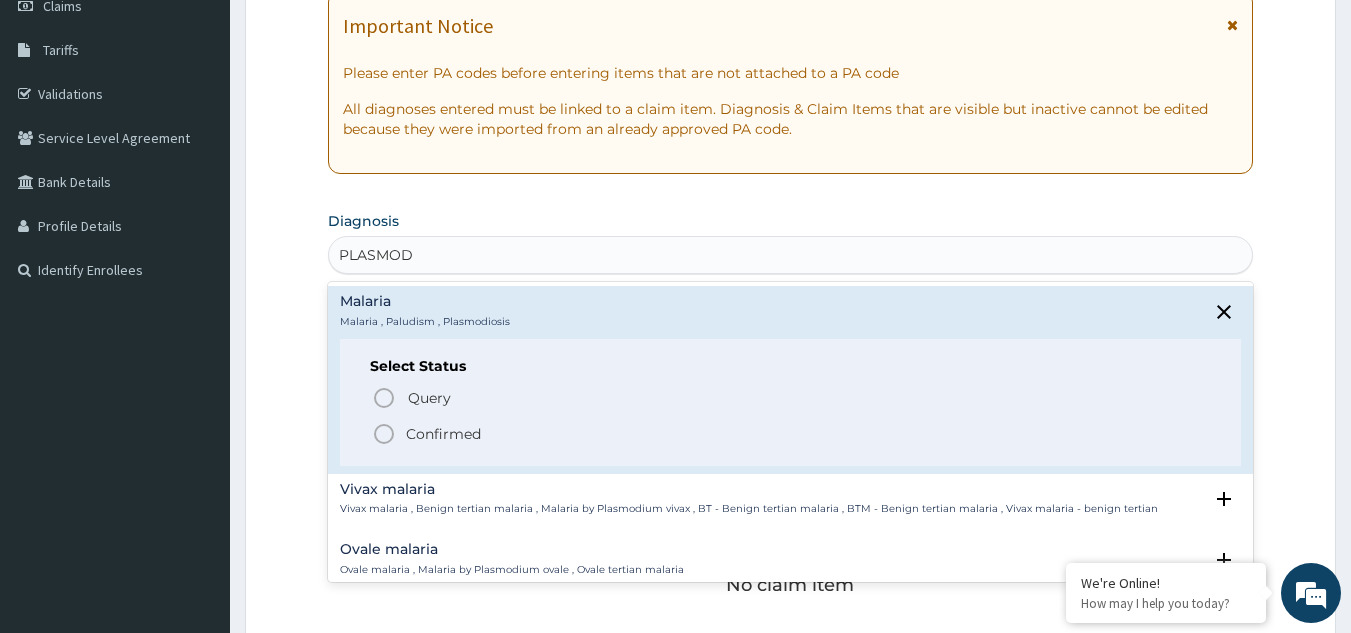click 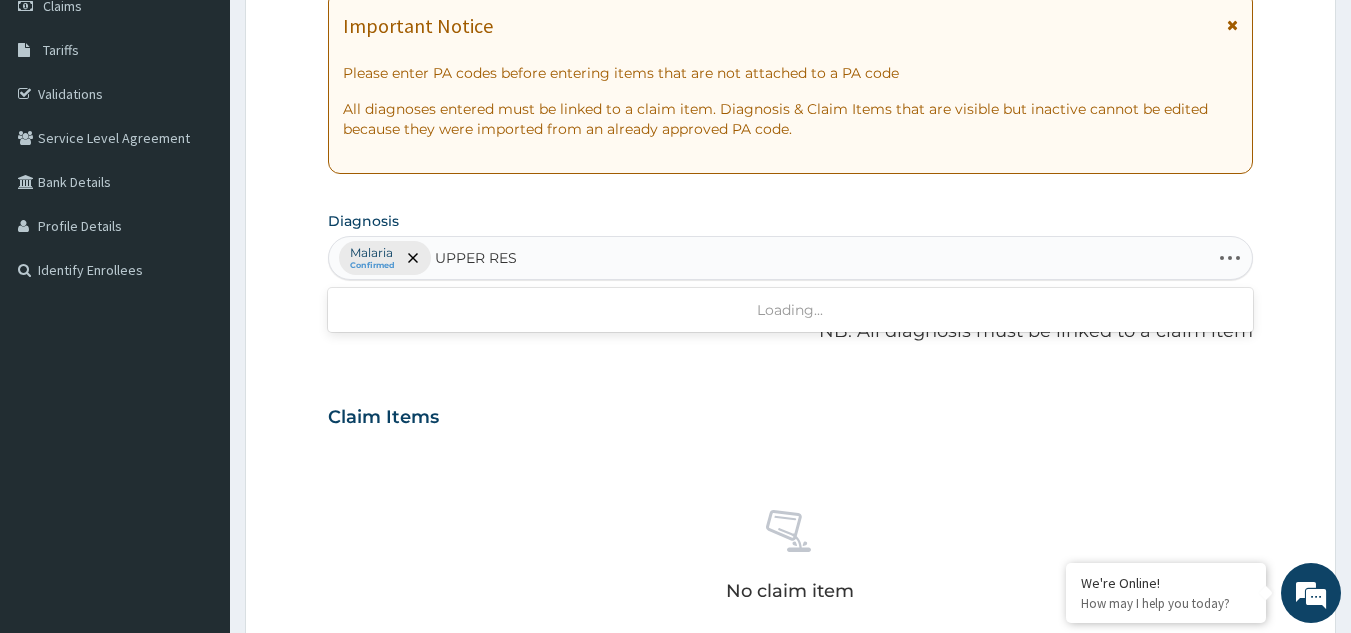 type on "UPPER RESP" 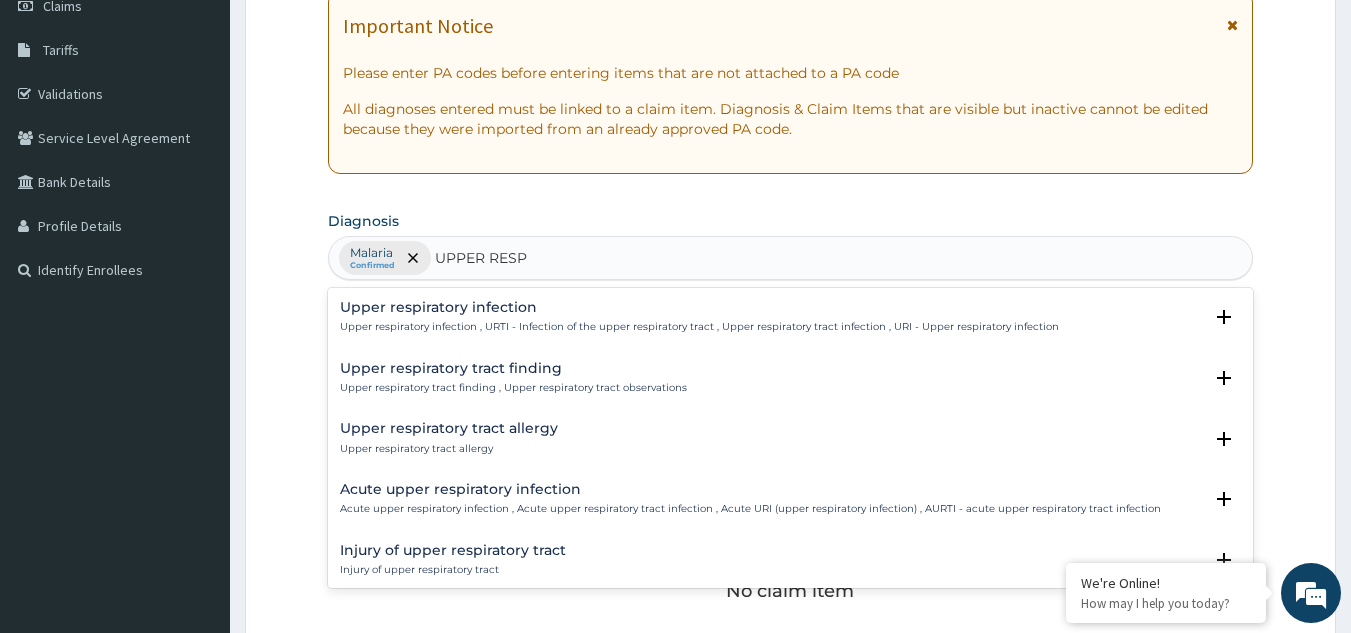 click on "Upper respiratory infection" at bounding box center (699, 307) 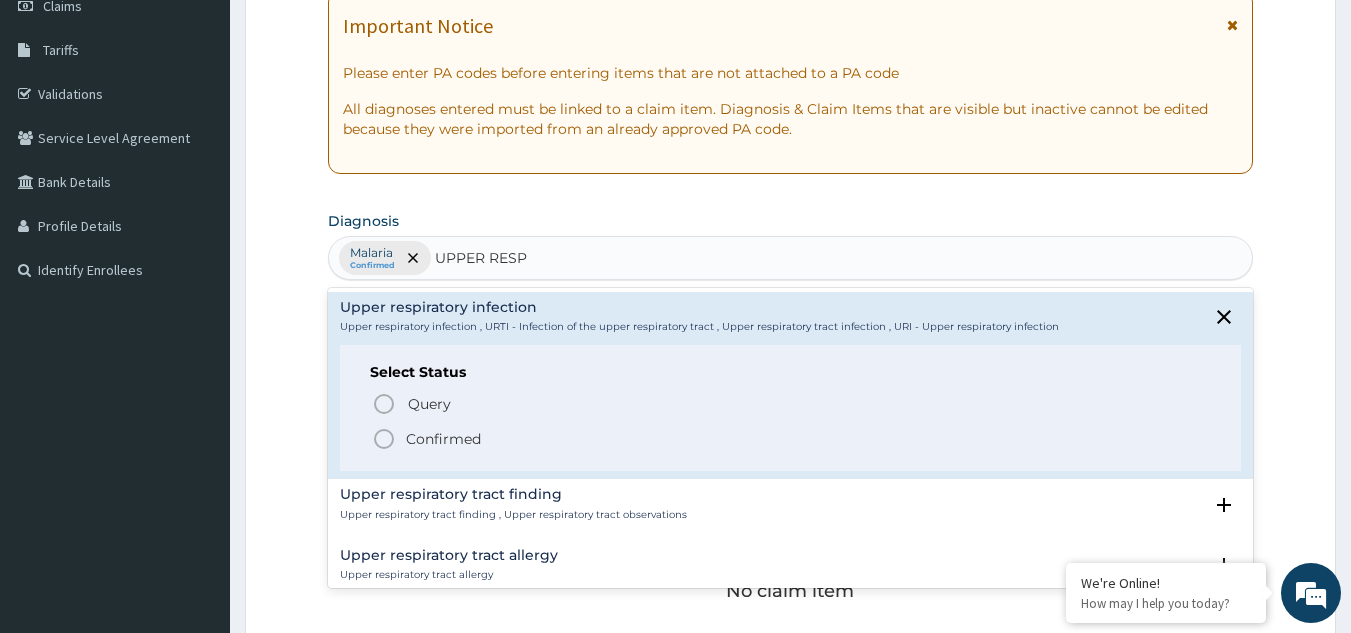 click 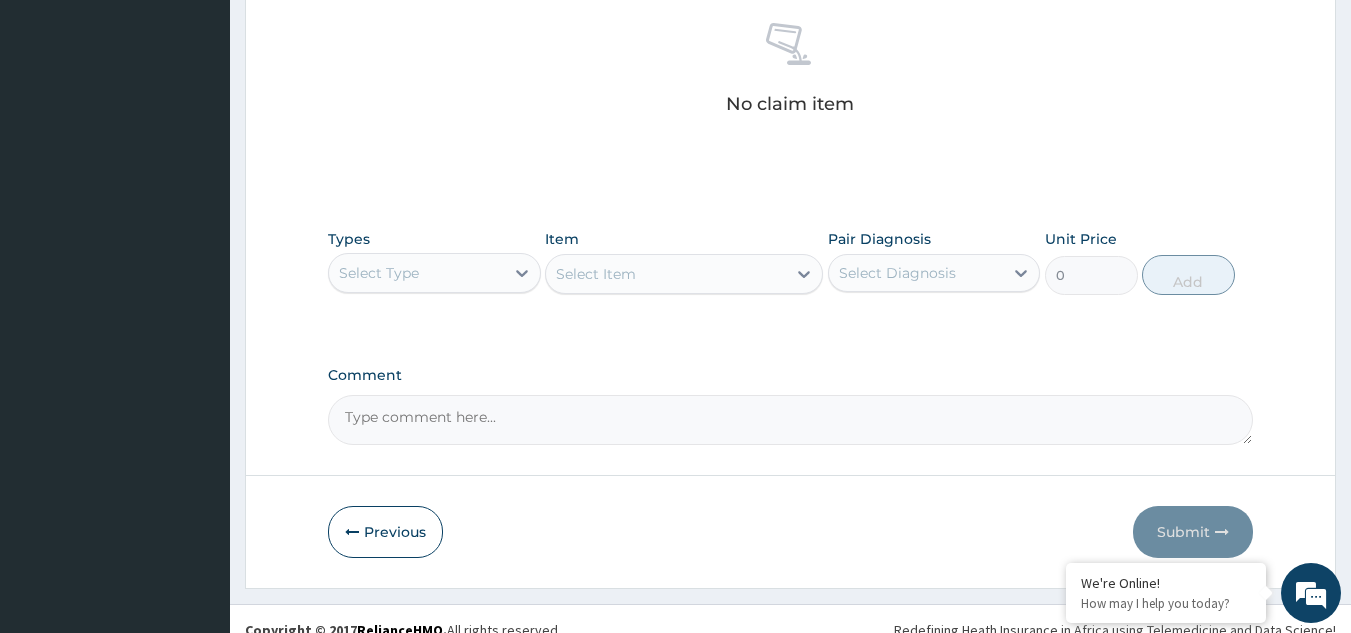 scroll, scrollTop: 800, scrollLeft: 0, axis: vertical 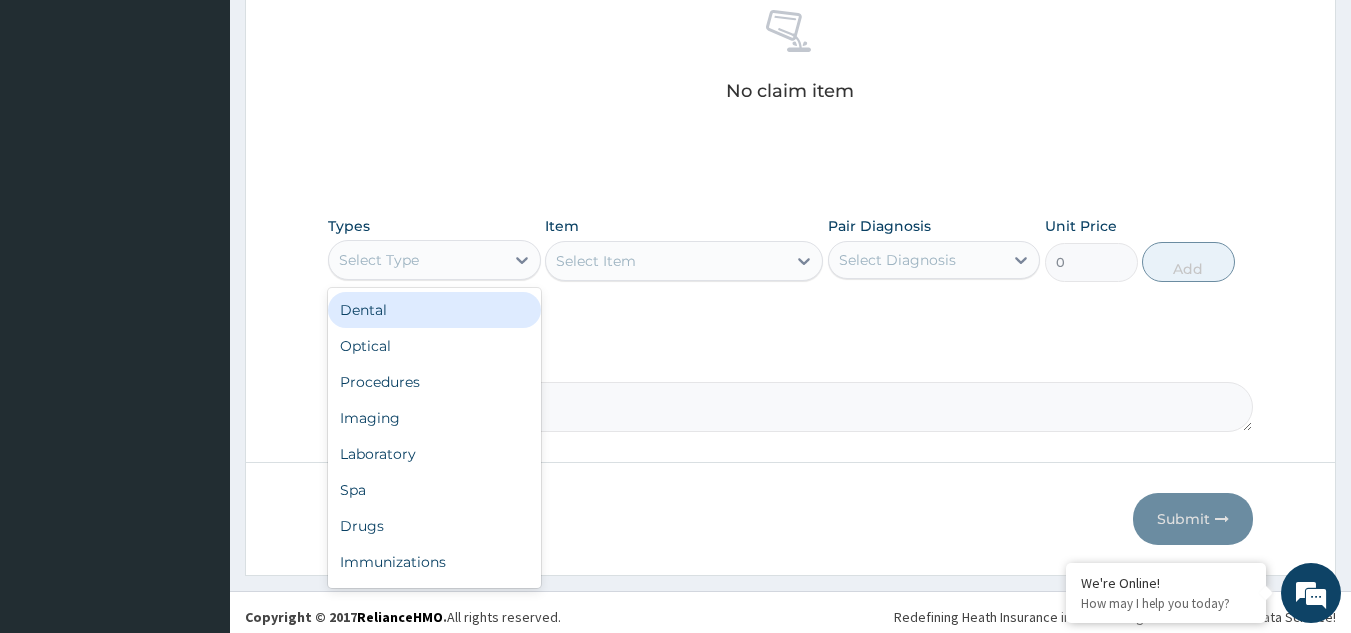 click on "Select Type" at bounding box center (379, 260) 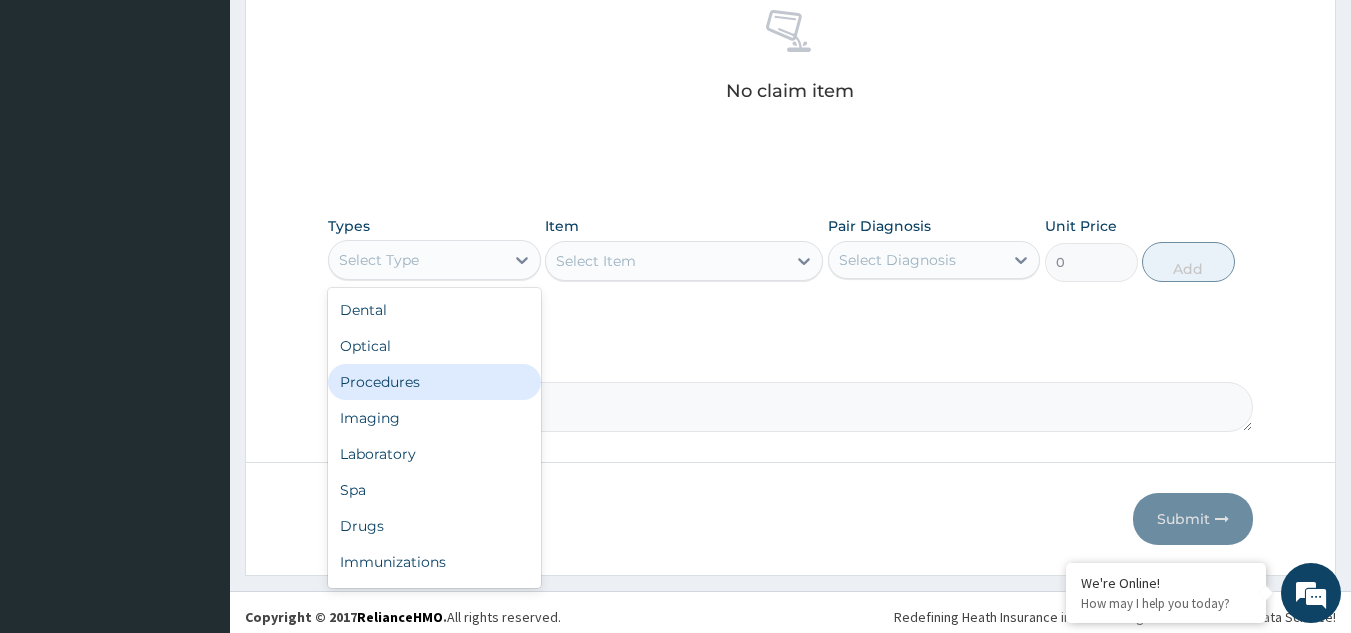 click on "Procedures" at bounding box center (434, 382) 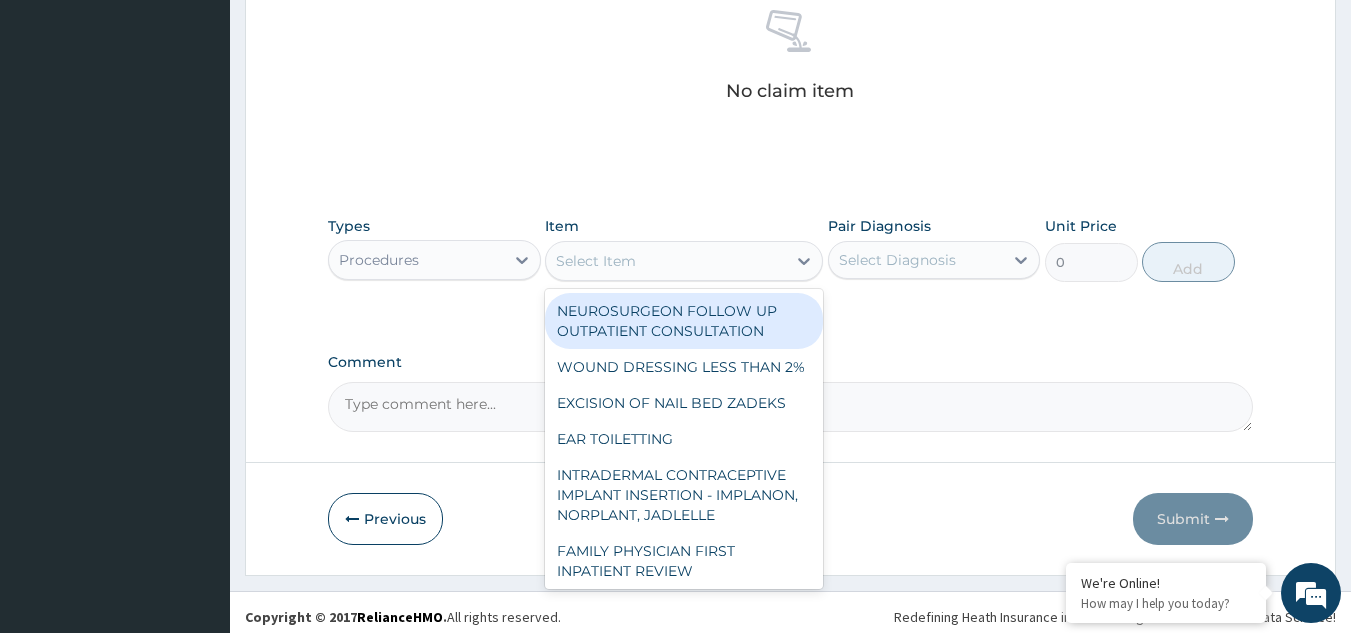 click on "Select Item" at bounding box center (596, 261) 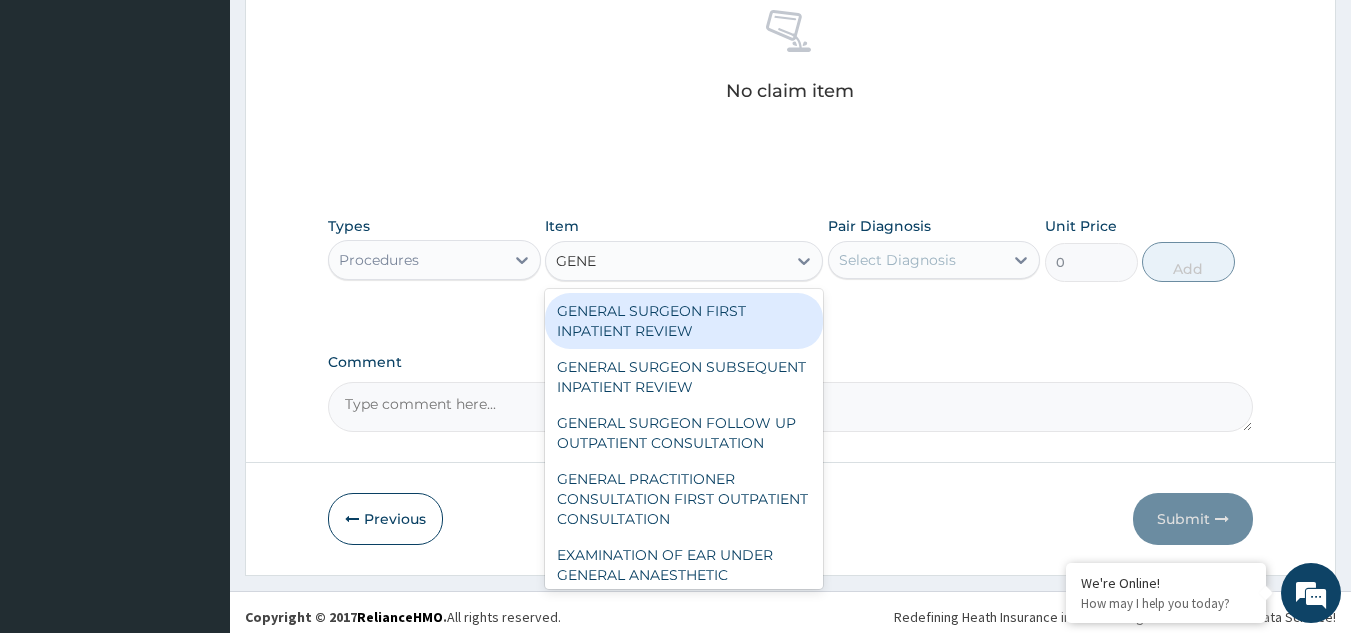 type on "GENER" 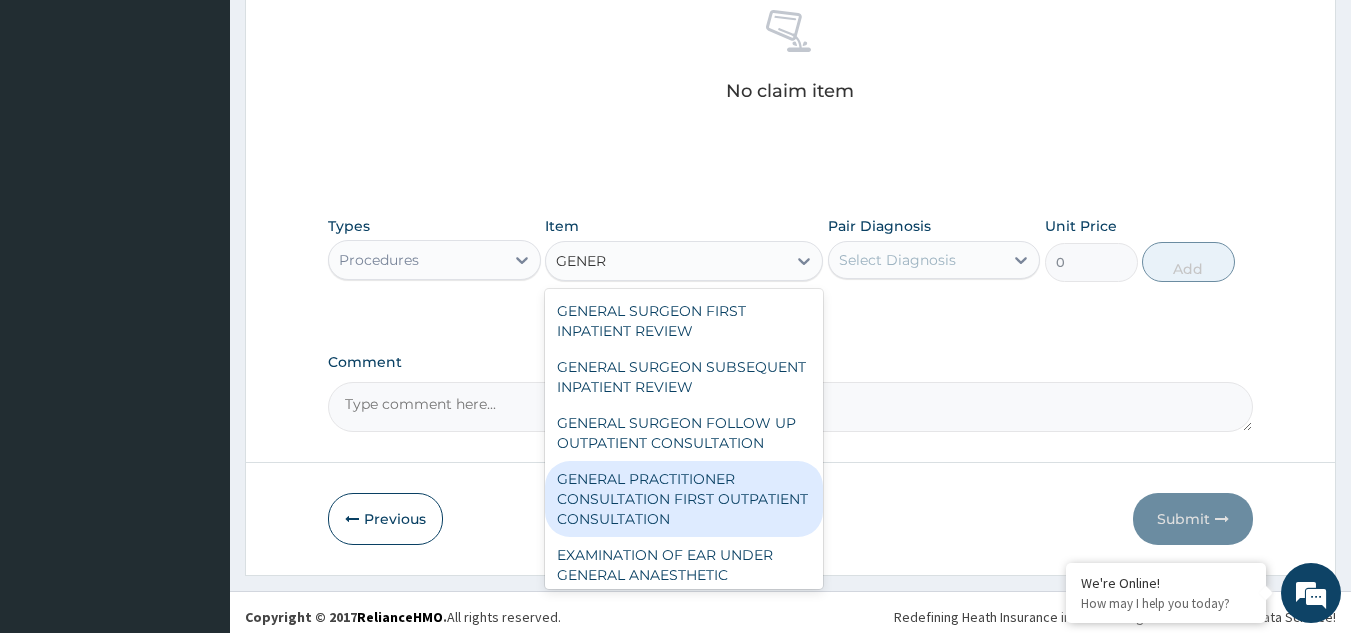 click on "GENERAL PRACTITIONER CONSULTATION FIRST OUTPATIENT CONSULTATION" at bounding box center [684, 499] 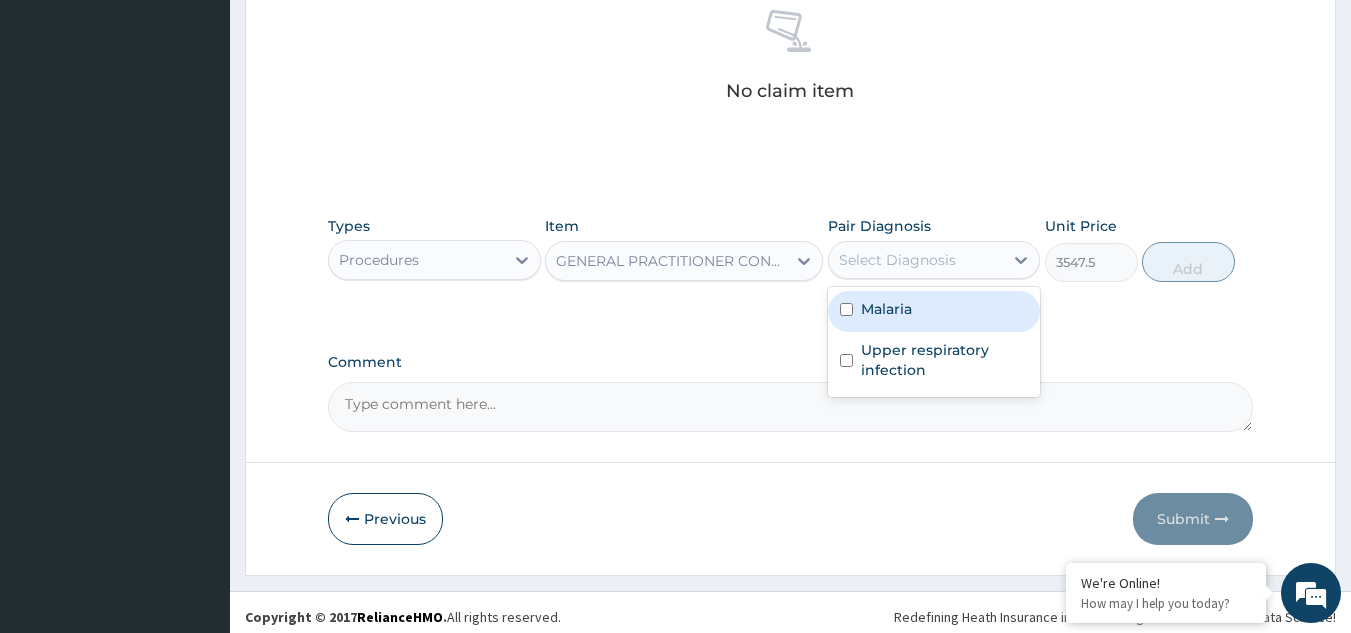 click on "Select Diagnosis" at bounding box center [897, 260] 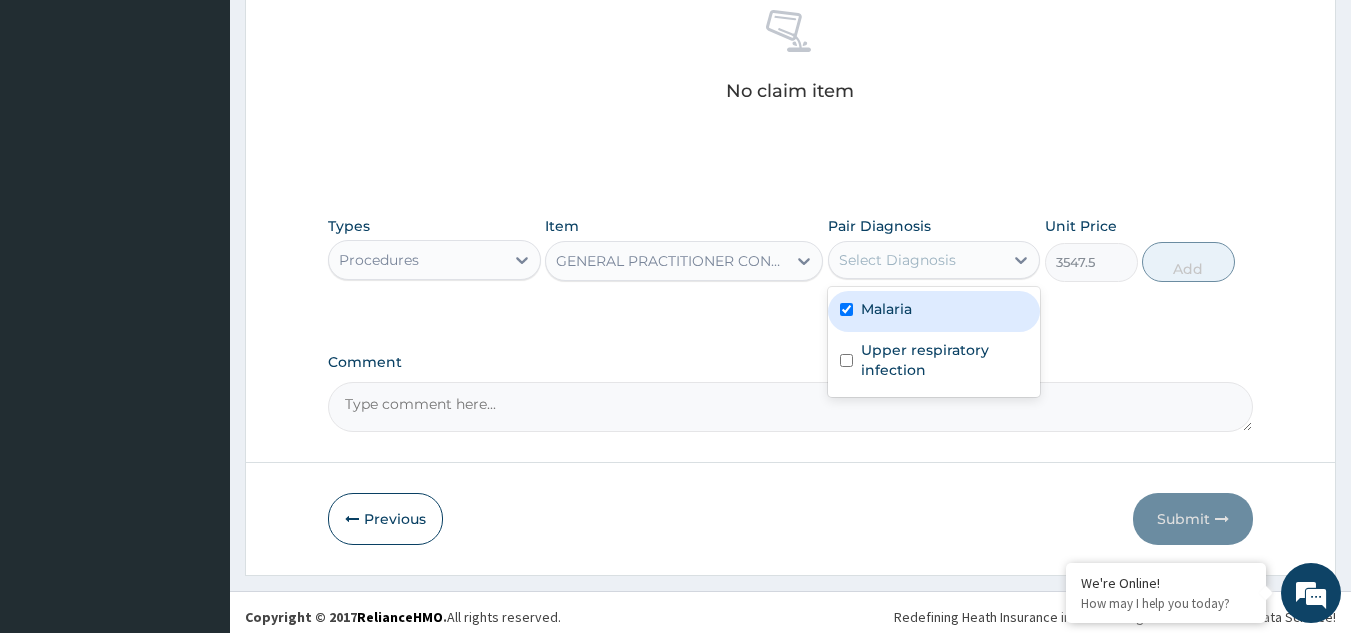 checkbox on "true" 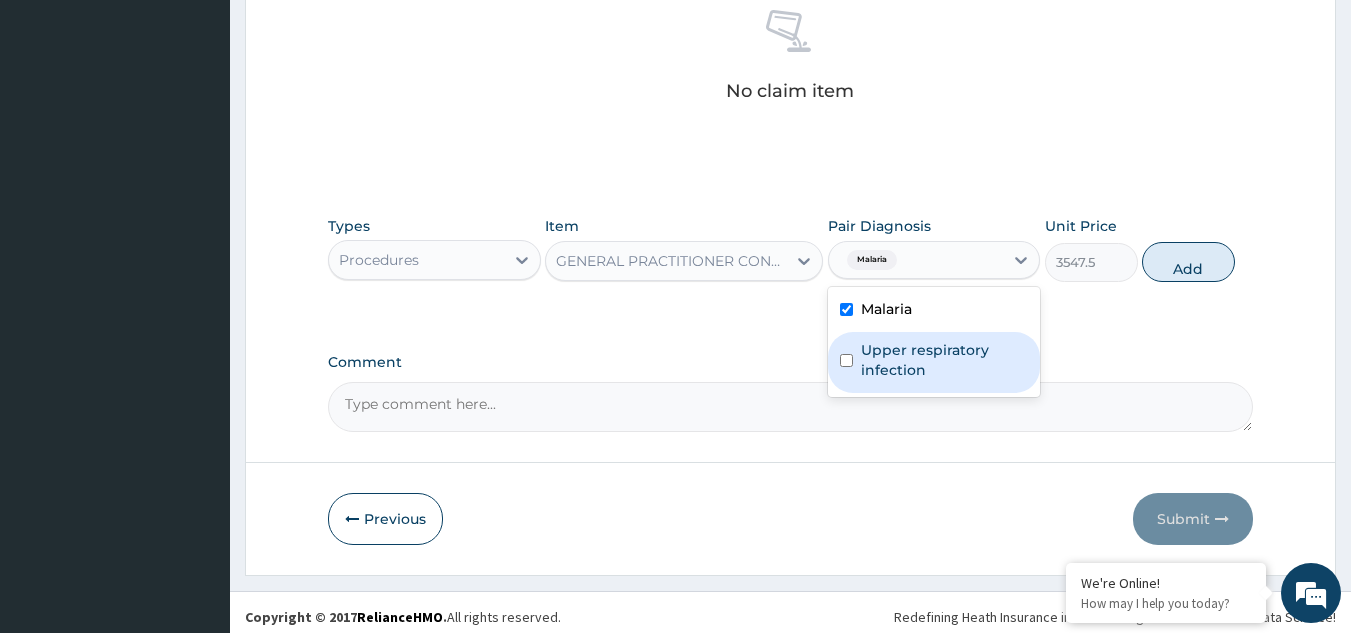 click on "Upper respiratory infection" at bounding box center (945, 360) 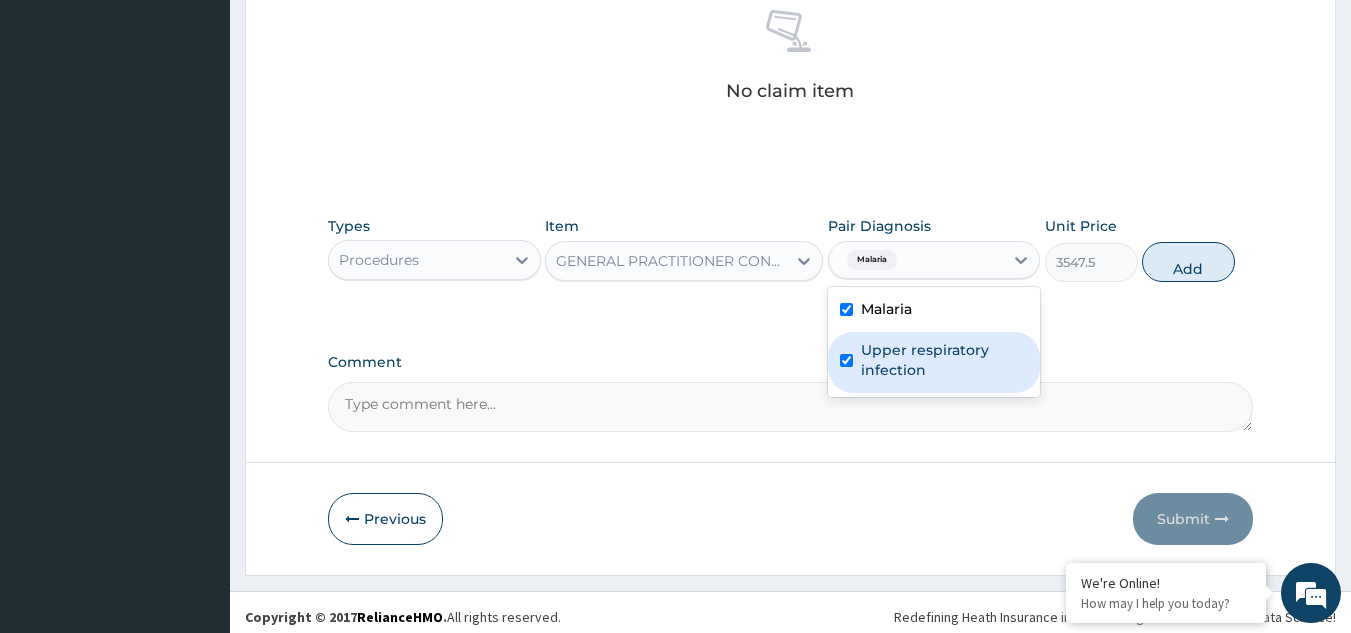 checkbox on "true" 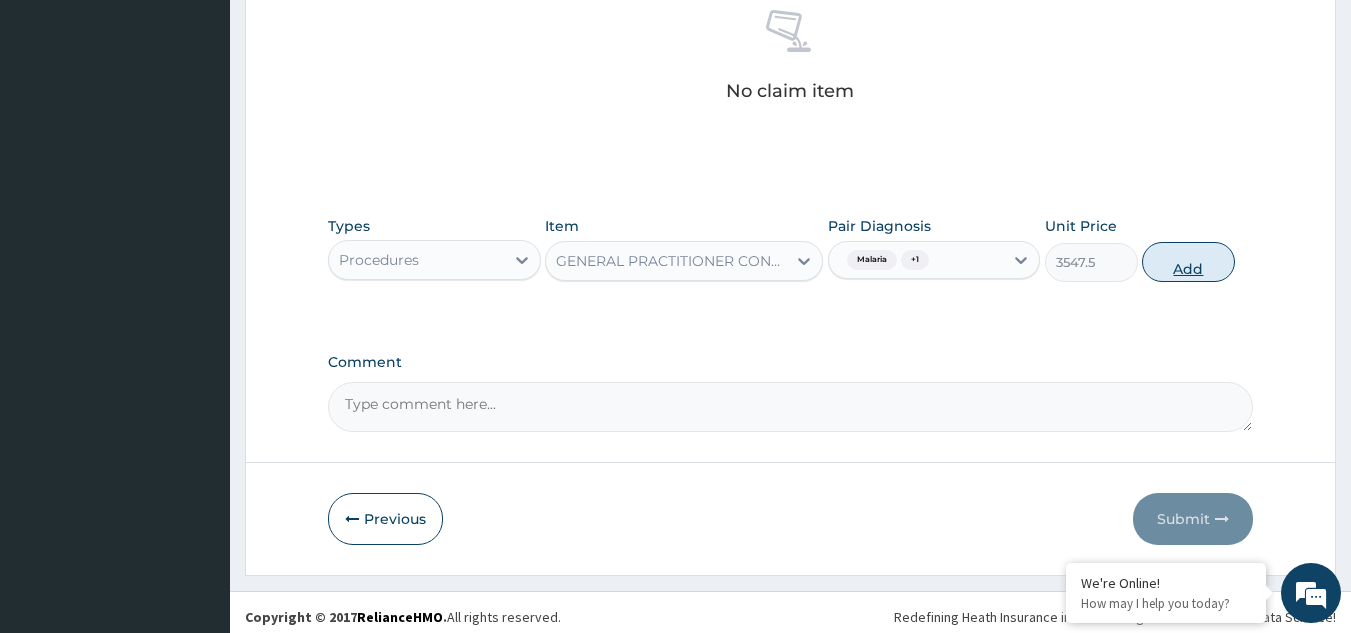 click on "Add" at bounding box center (1188, 262) 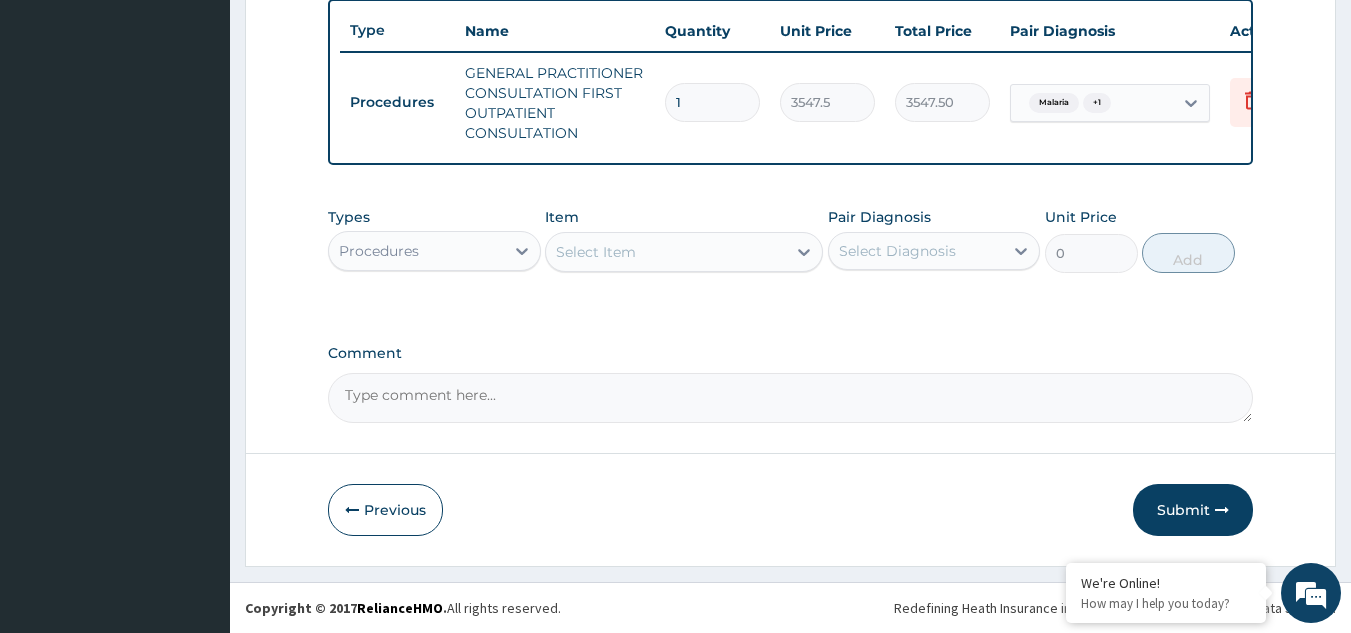 scroll, scrollTop: 760, scrollLeft: 0, axis: vertical 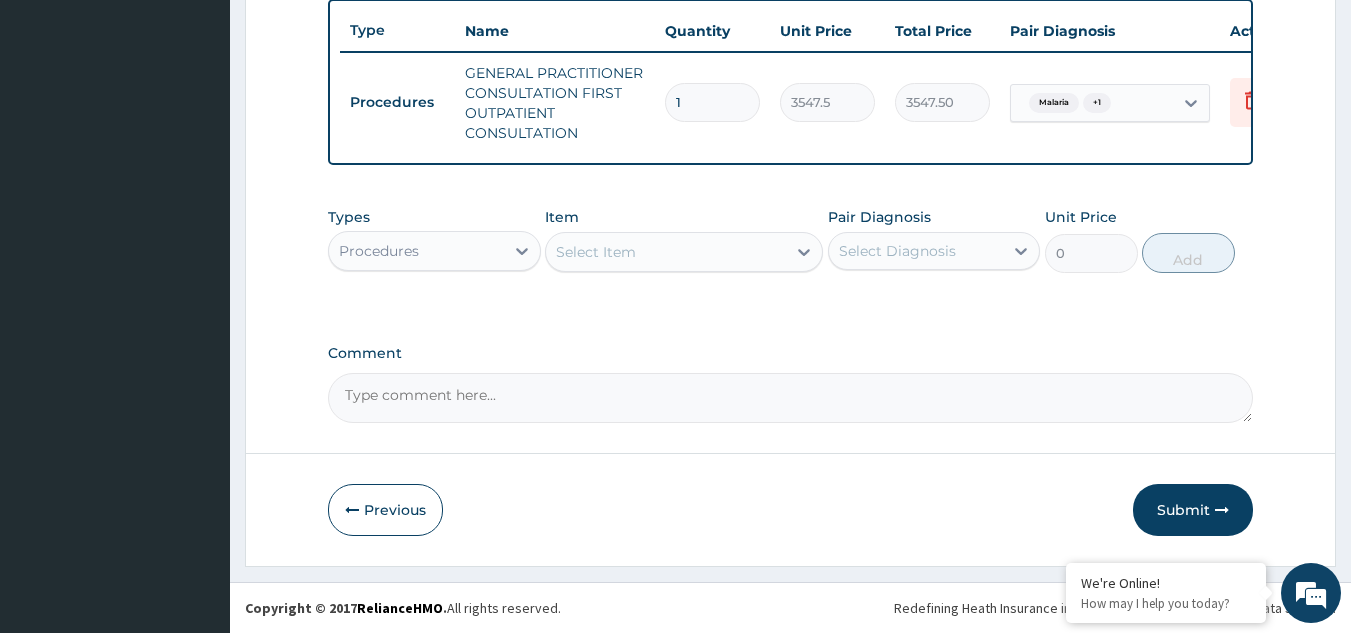 click on "Procedures" at bounding box center (379, 251) 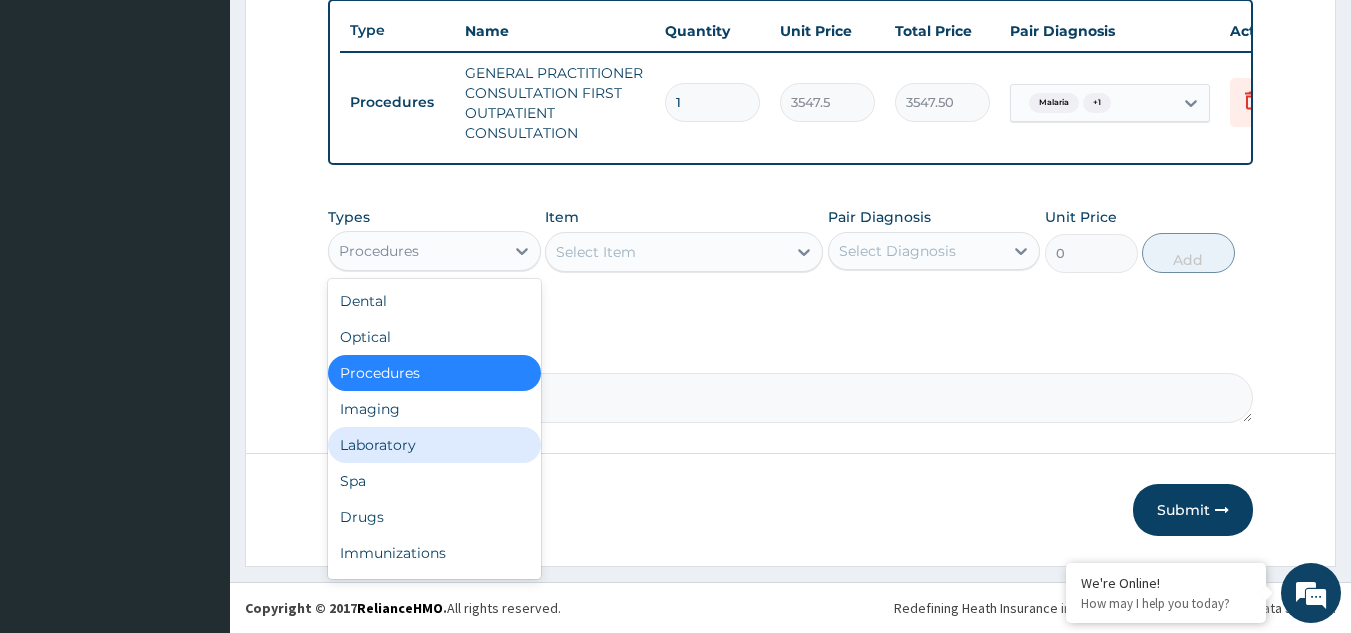 click on "Laboratory" at bounding box center (434, 445) 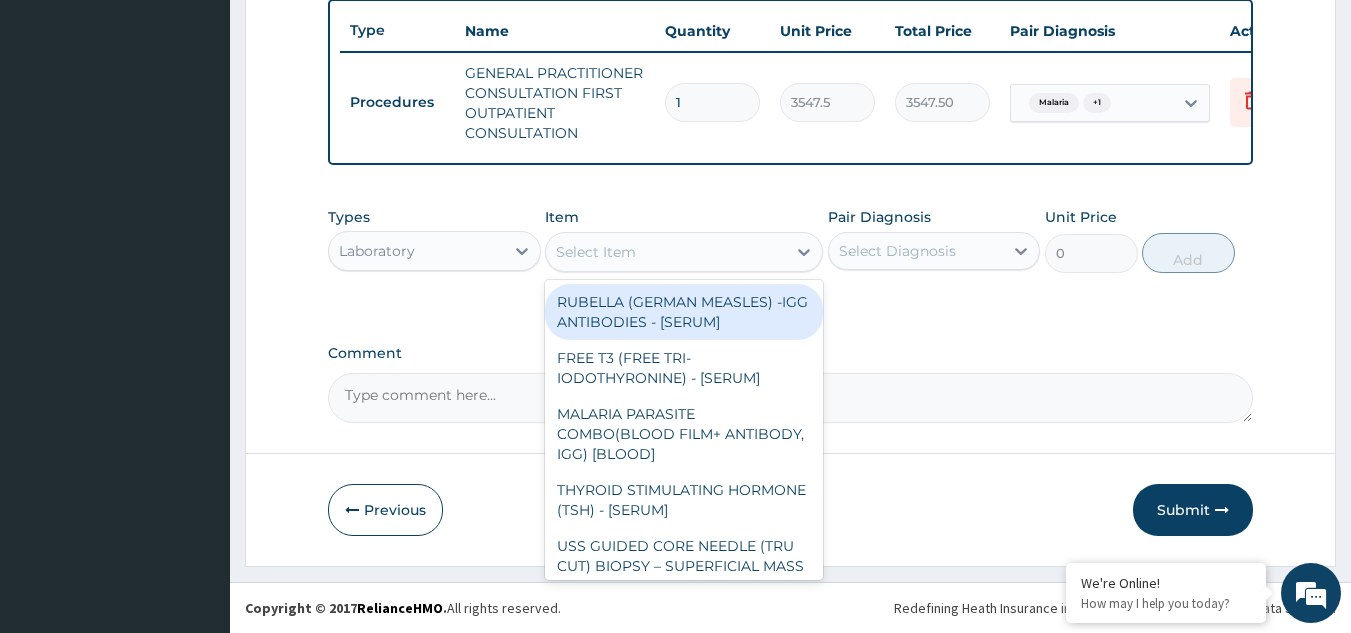 click on "Select Item" at bounding box center (684, 252) 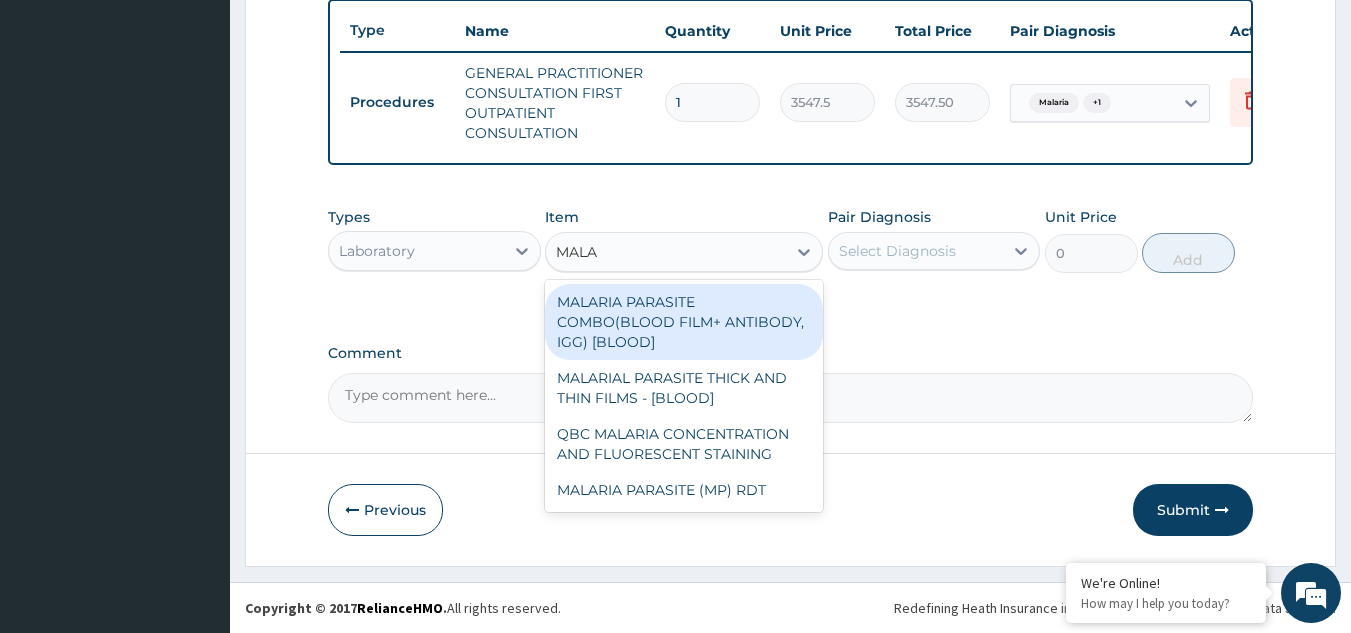 type on "MALAR" 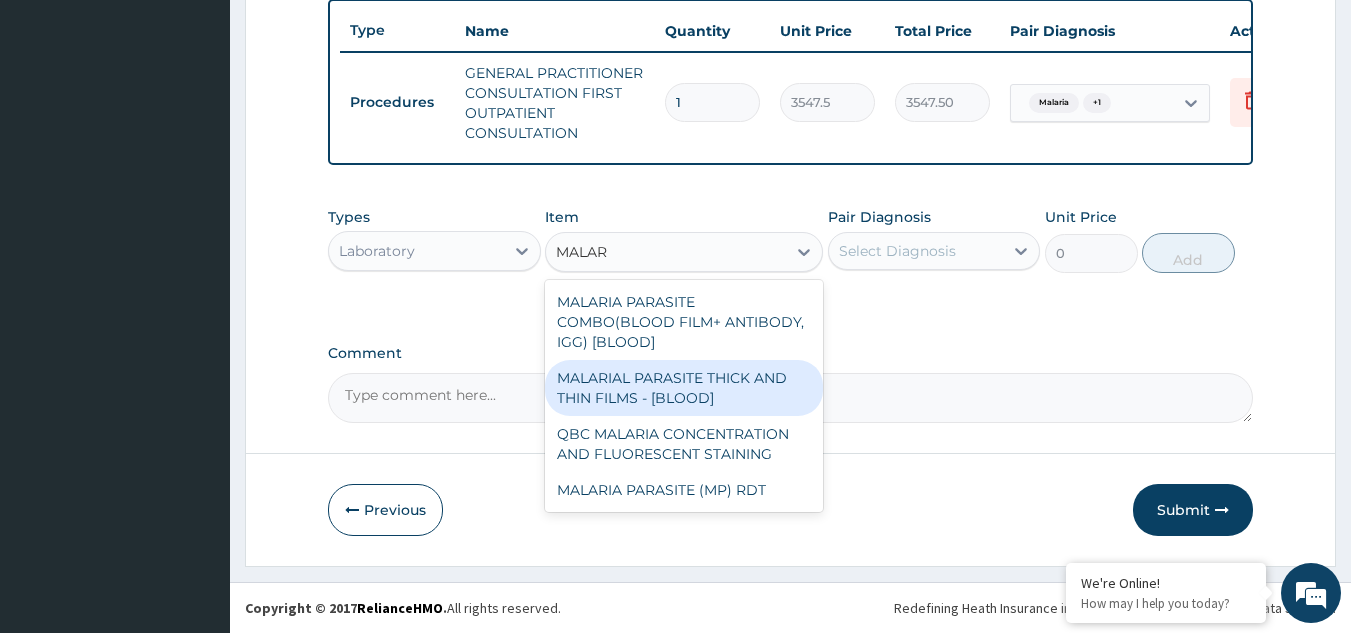 drag, startPoint x: 627, startPoint y: 386, endPoint x: 628, endPoint y: 349, distance: 37.01351 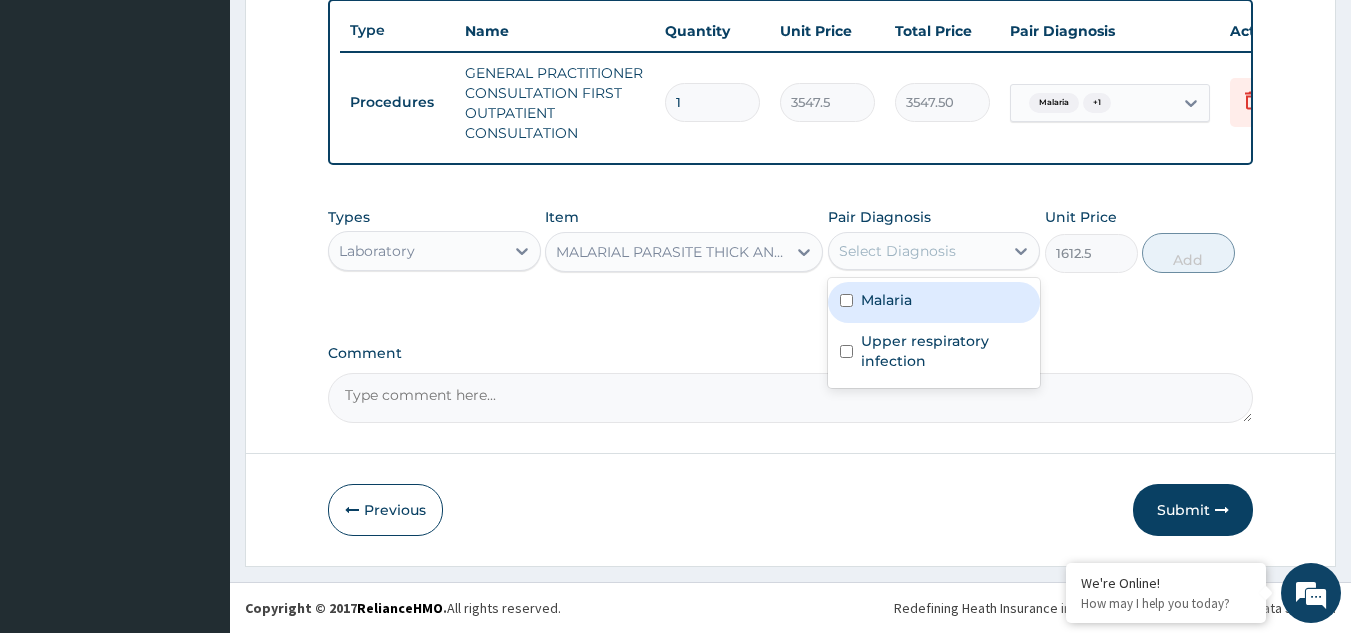 click on "Select Diagnosis" at bounding box center [916, 251] 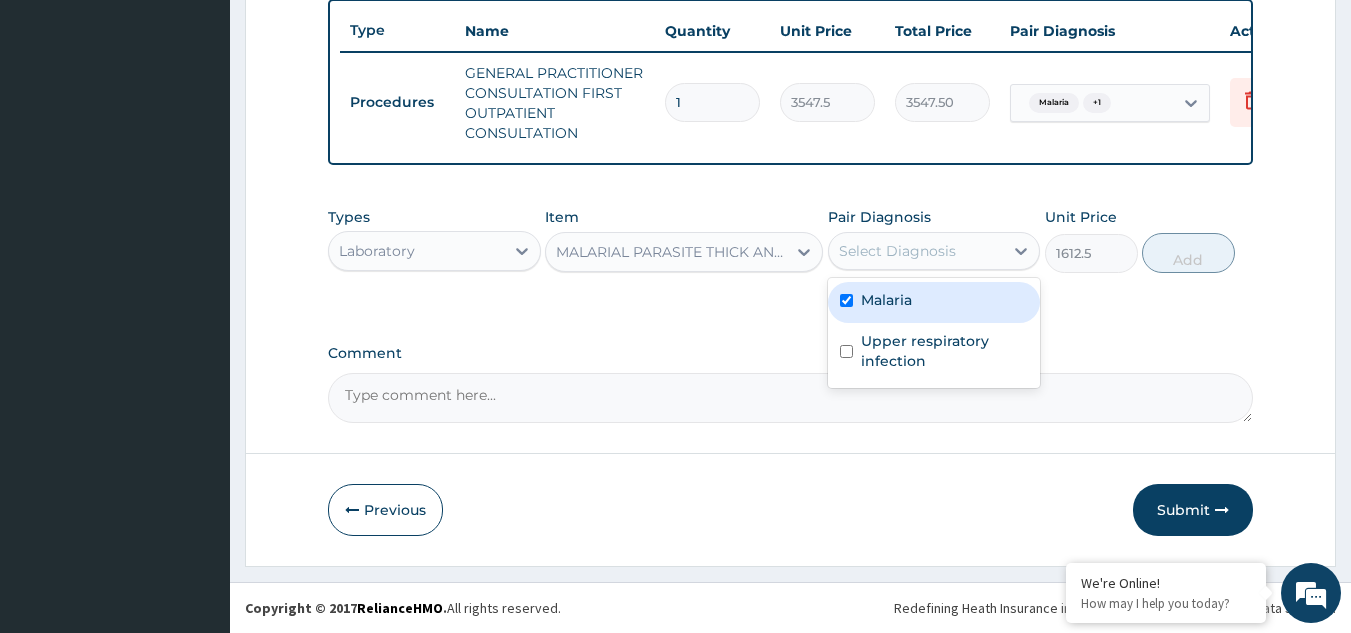 checkbox on "true" 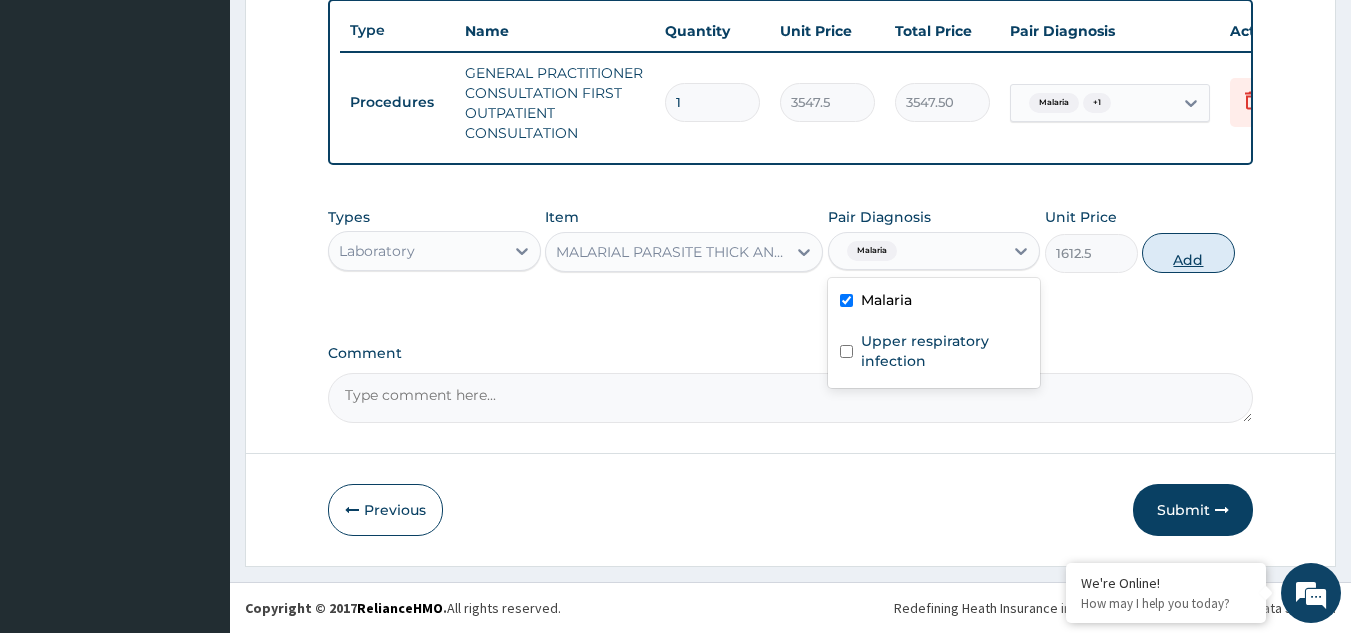 click on "Add" at bounding box center (1188, 253) 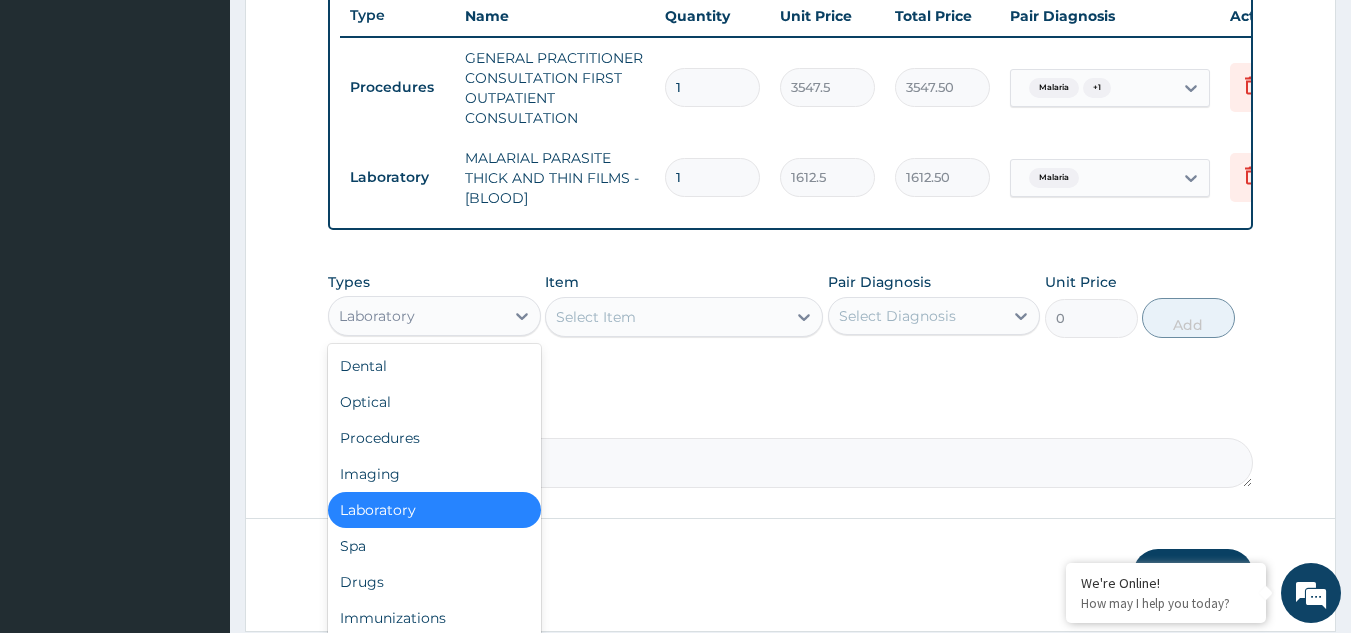 click on "Laboratory" at bounding box center [416, 316] 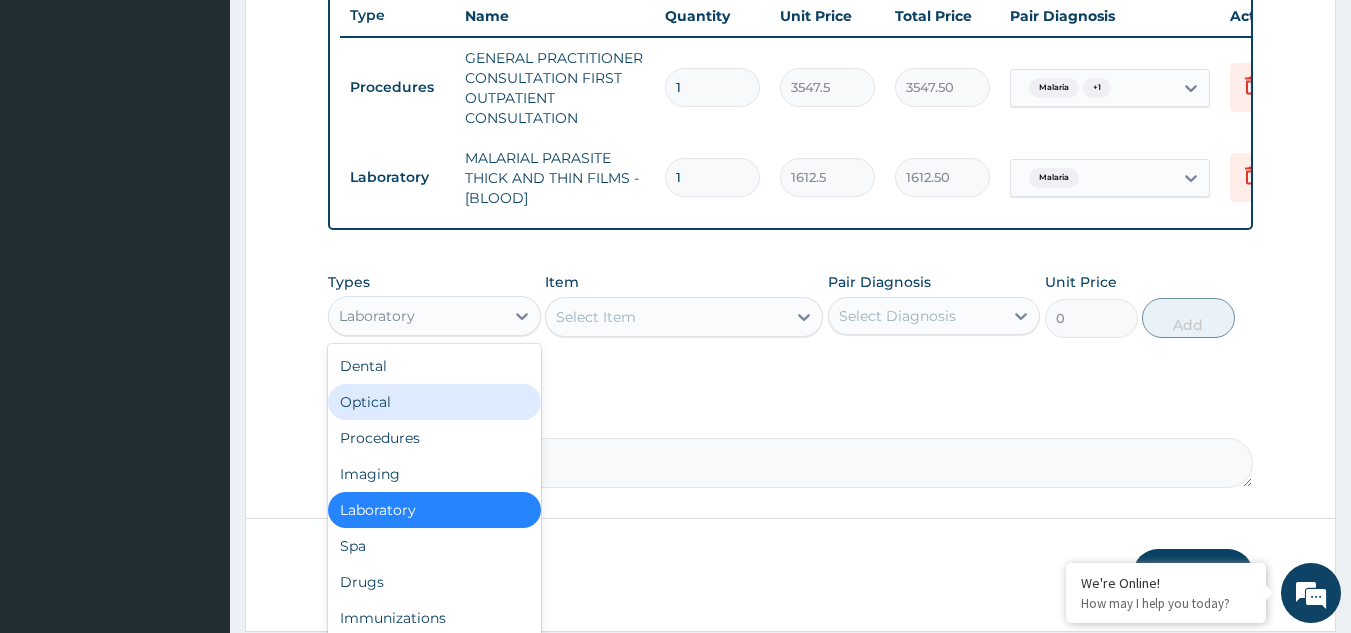 scroll, scrollTop: 68, scrollLeft: 0, axis: vertical 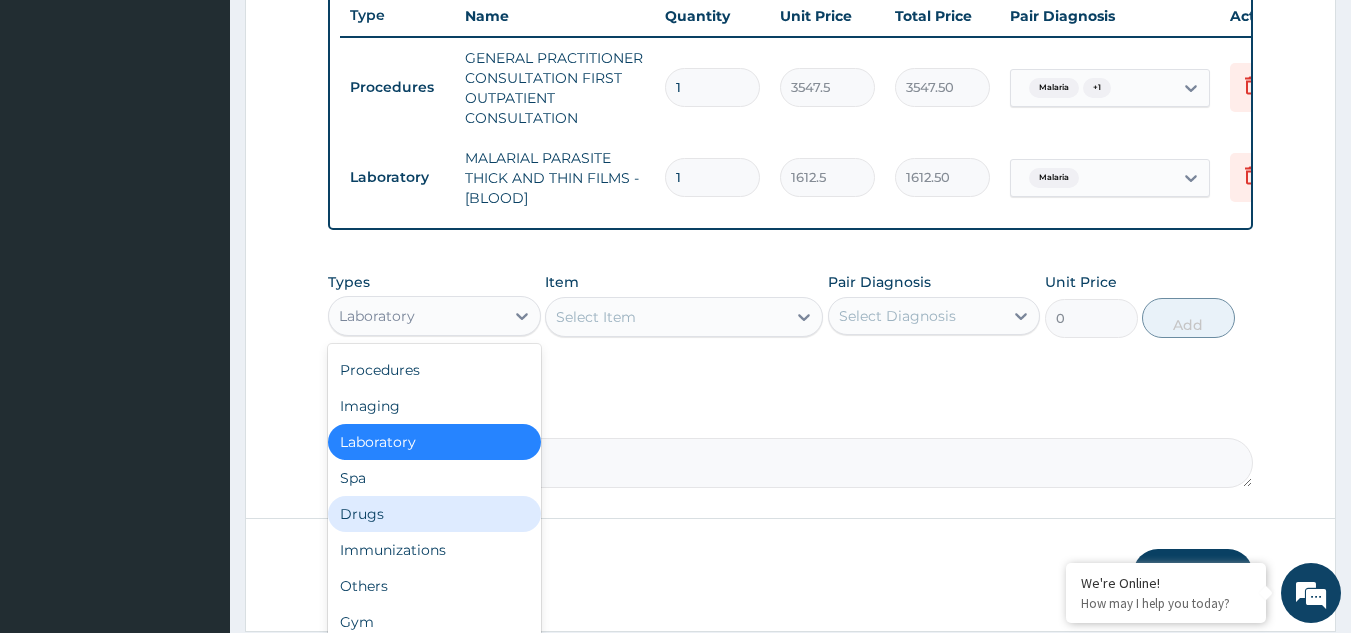 click on "Drugs" at bounding box center (434, 514) 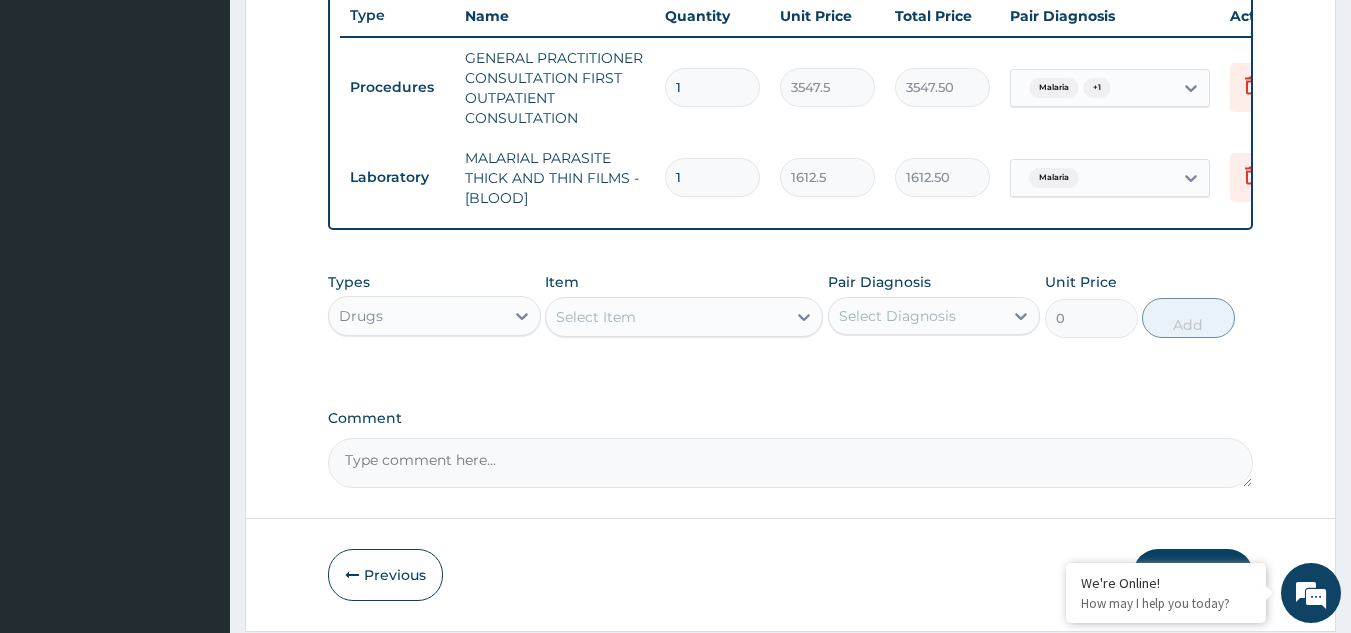 click on "Select Item" at bounding box center [596, 317] 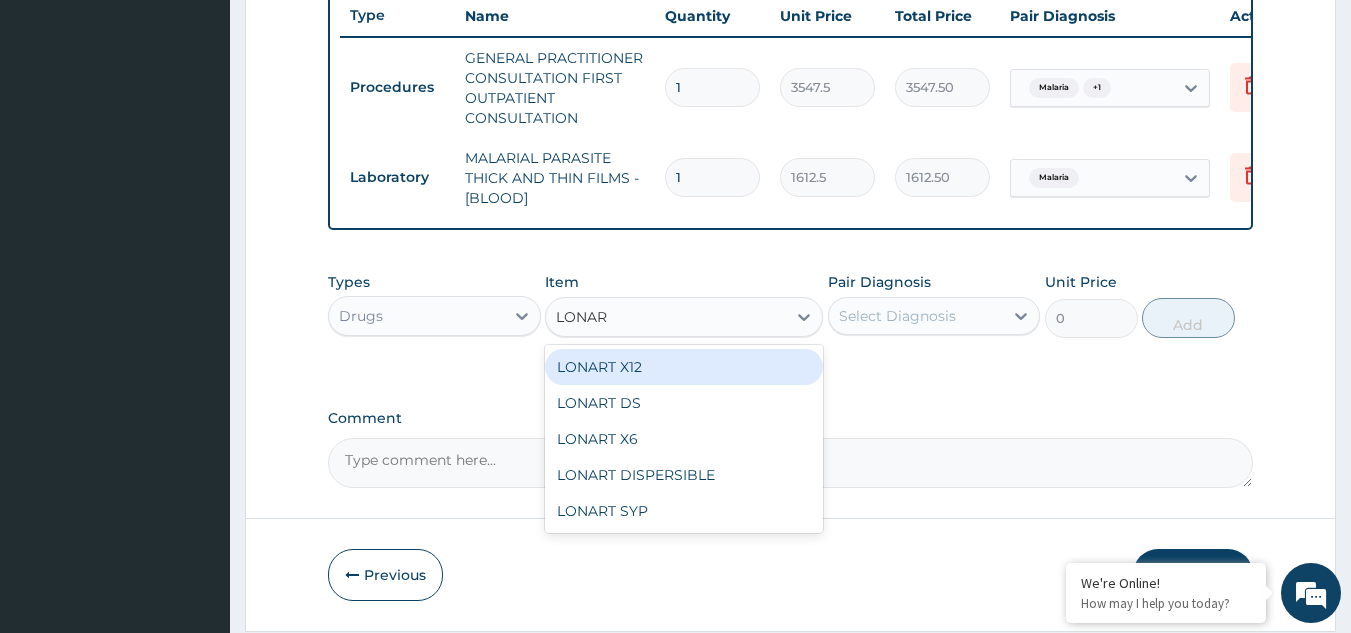 type on "LONART" 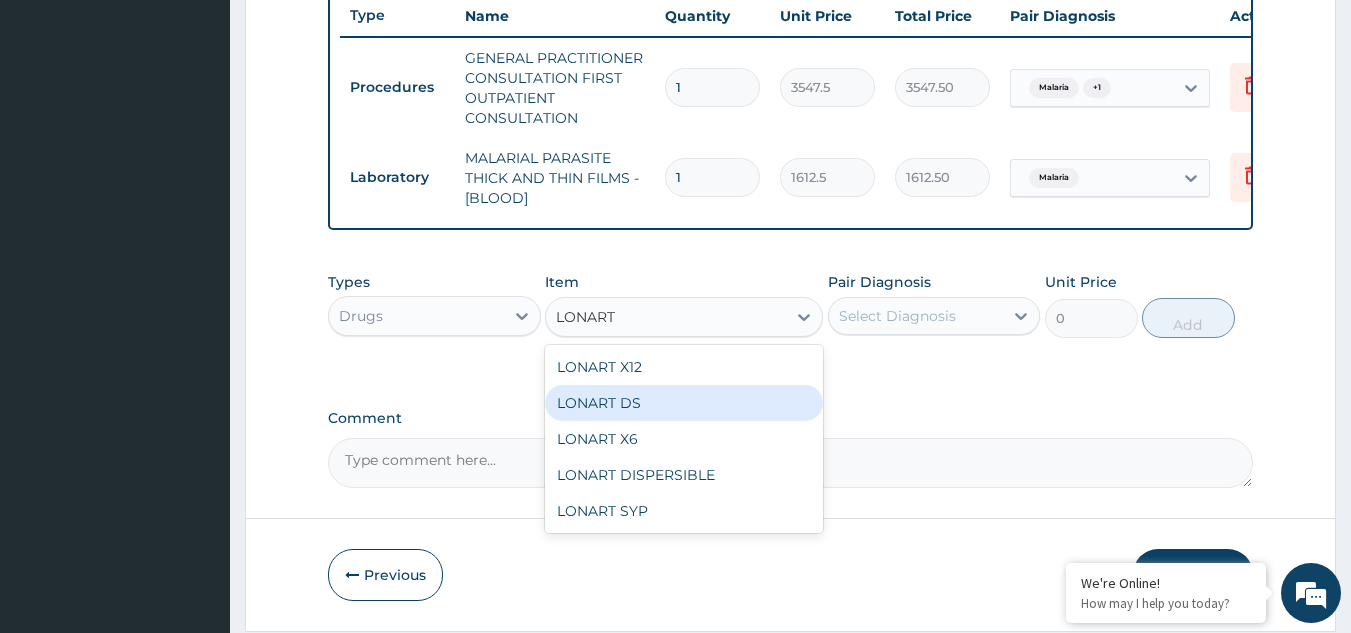 click on "LONART DS" at bounding box center [684, 403] 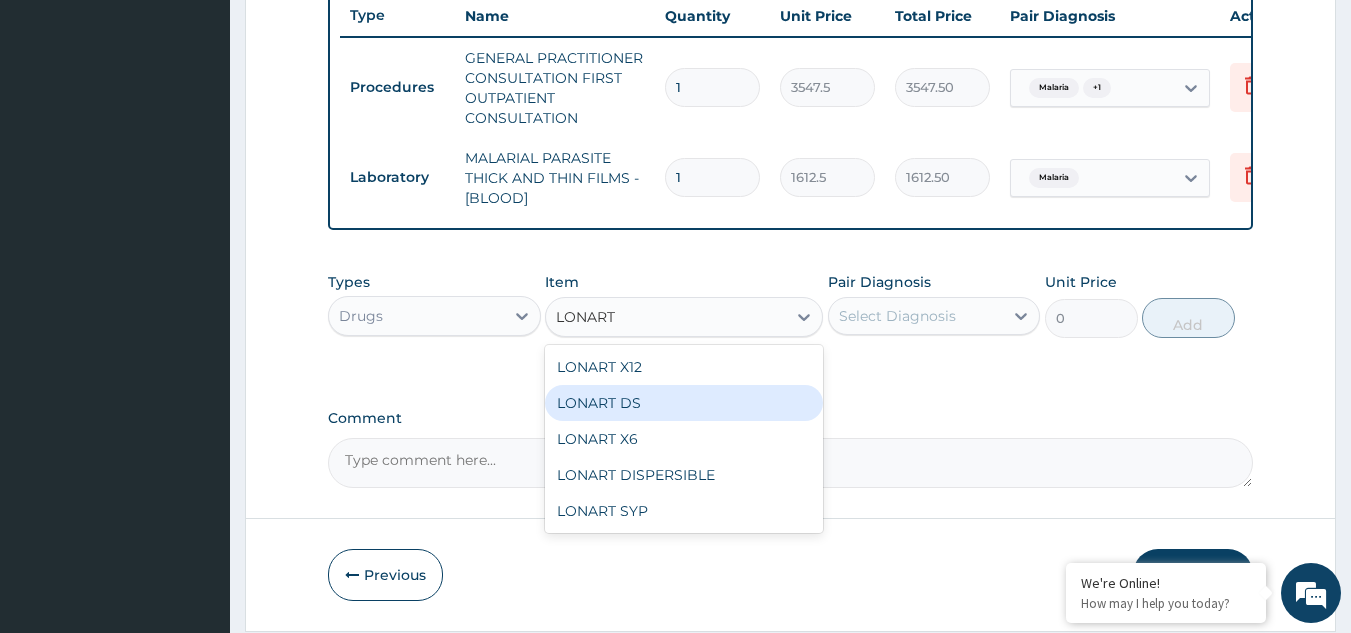 type 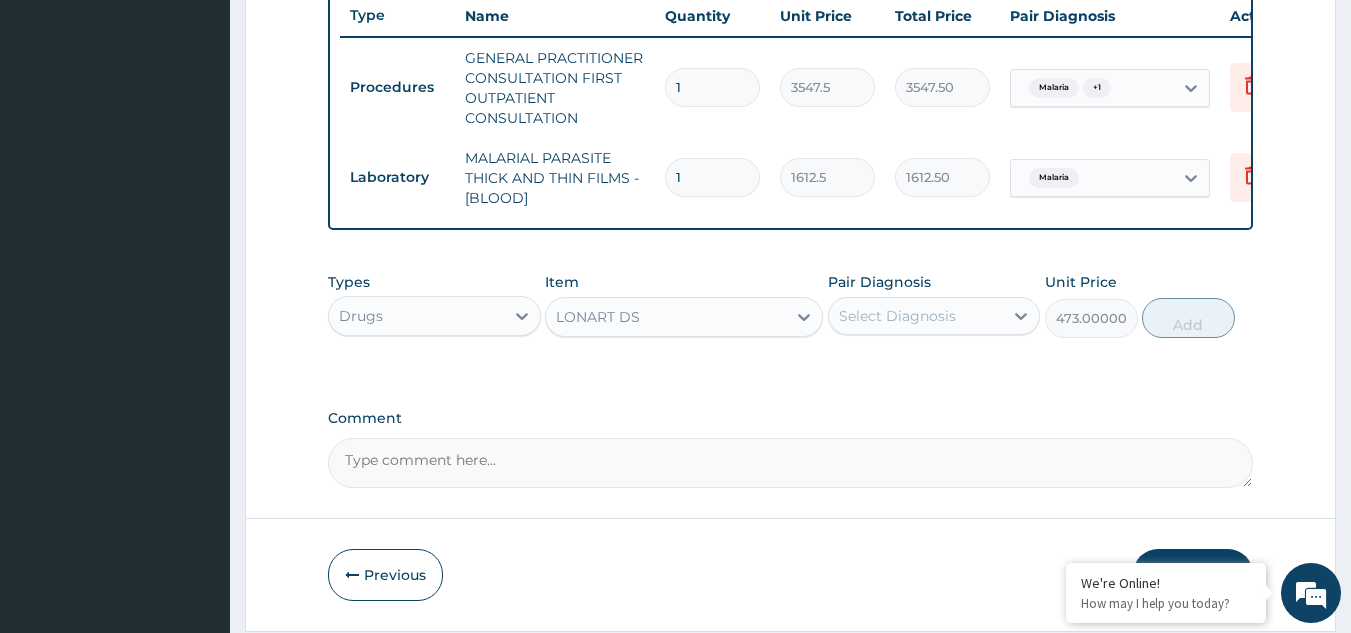 drag, startPoint x: 885, startPoint y: 339, endPoint x: 881, endPoint y: 353, distance: 14.56022 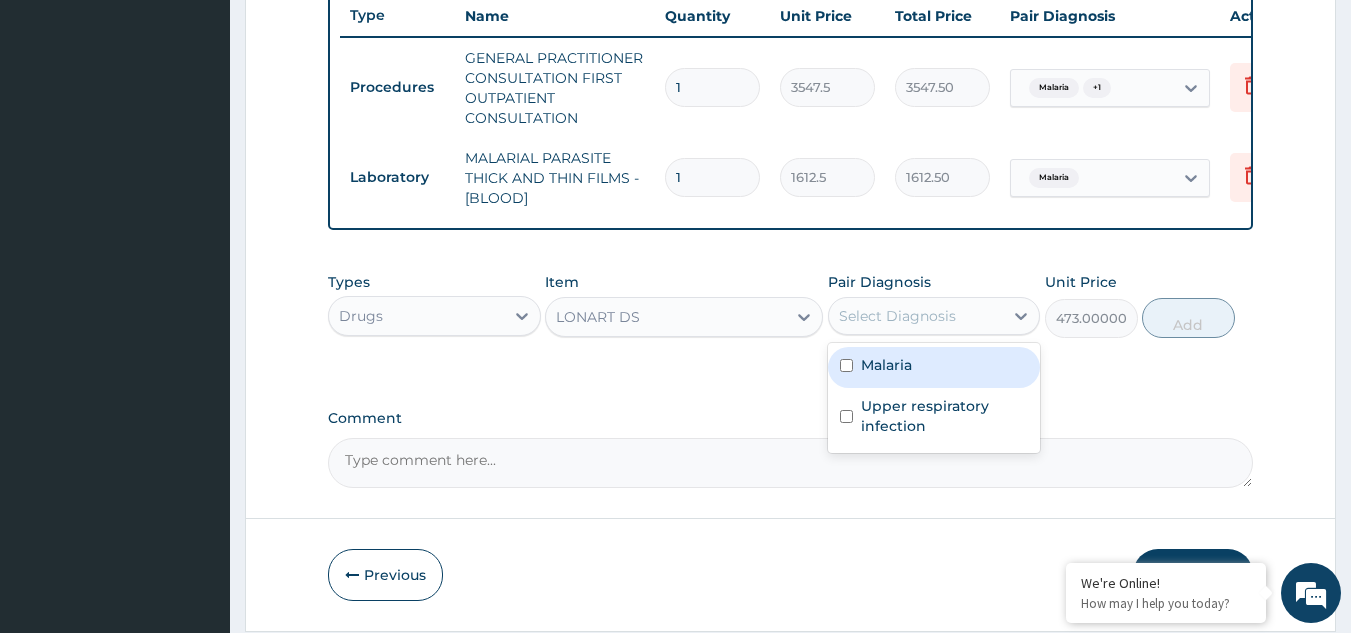 click on "Malaria" at bounding box center (886, 365) 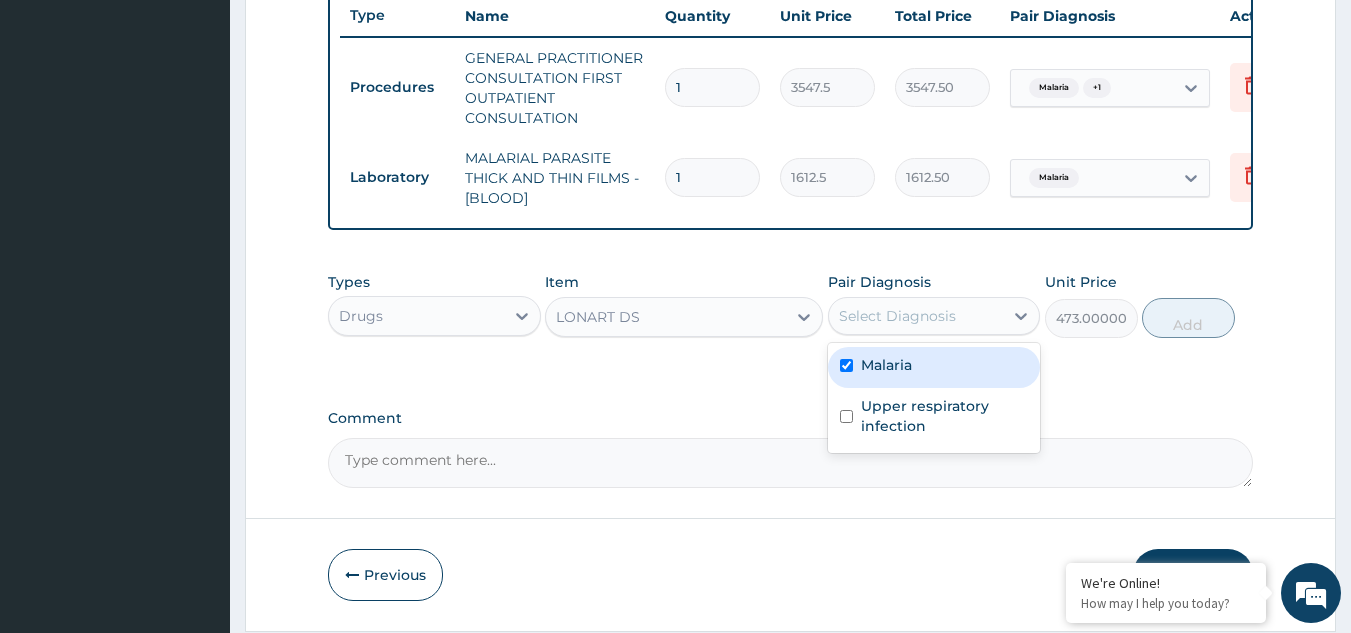 checkbox on "true" 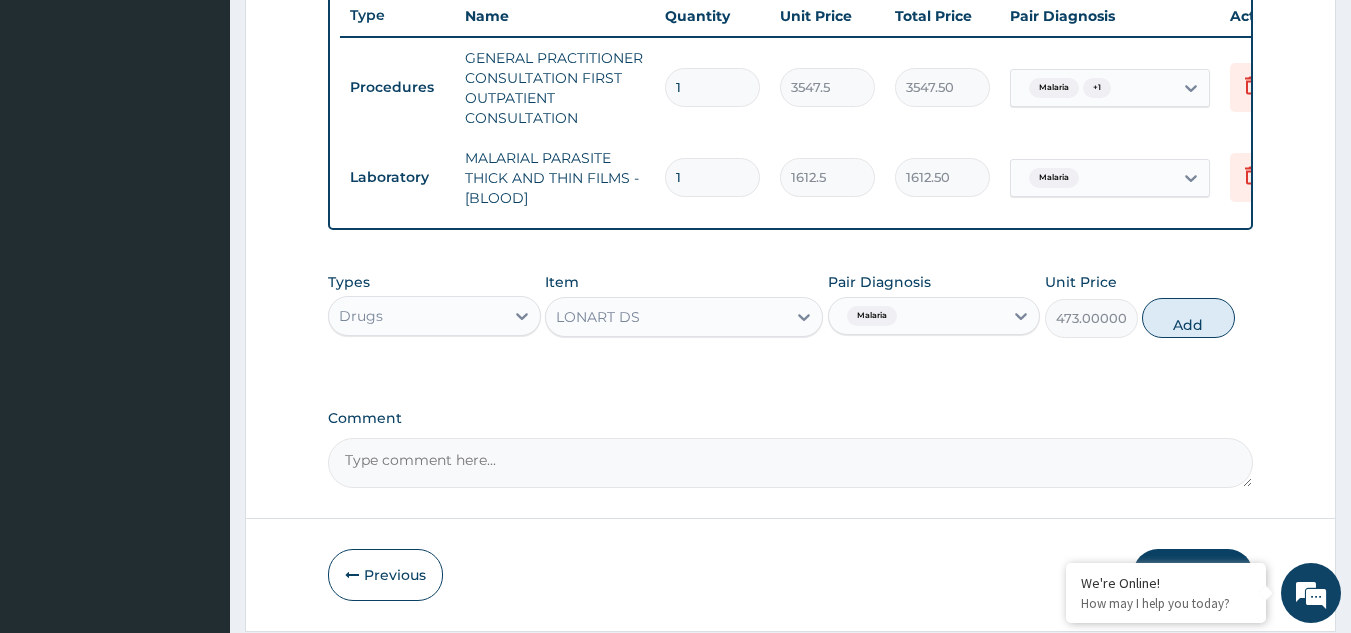drag, startPoint x: 1185, startPoint y: 343, endPoint x: 1039, endPoint y: 337, distance: 146.12323 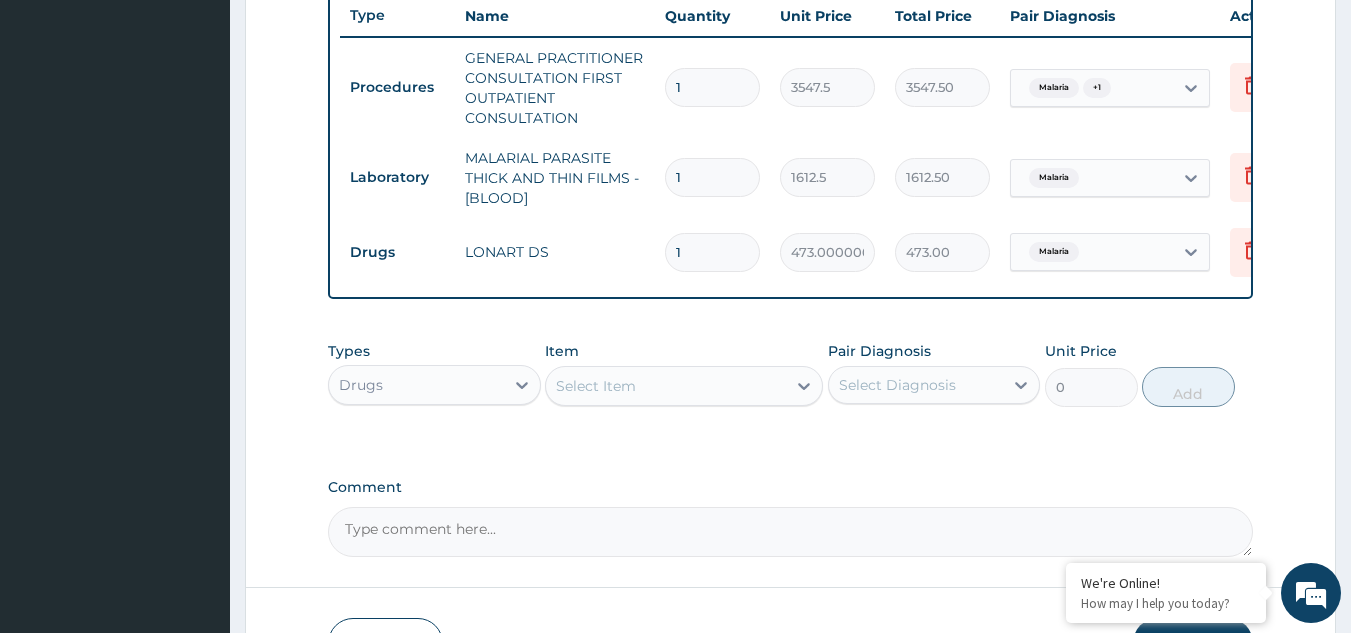 type 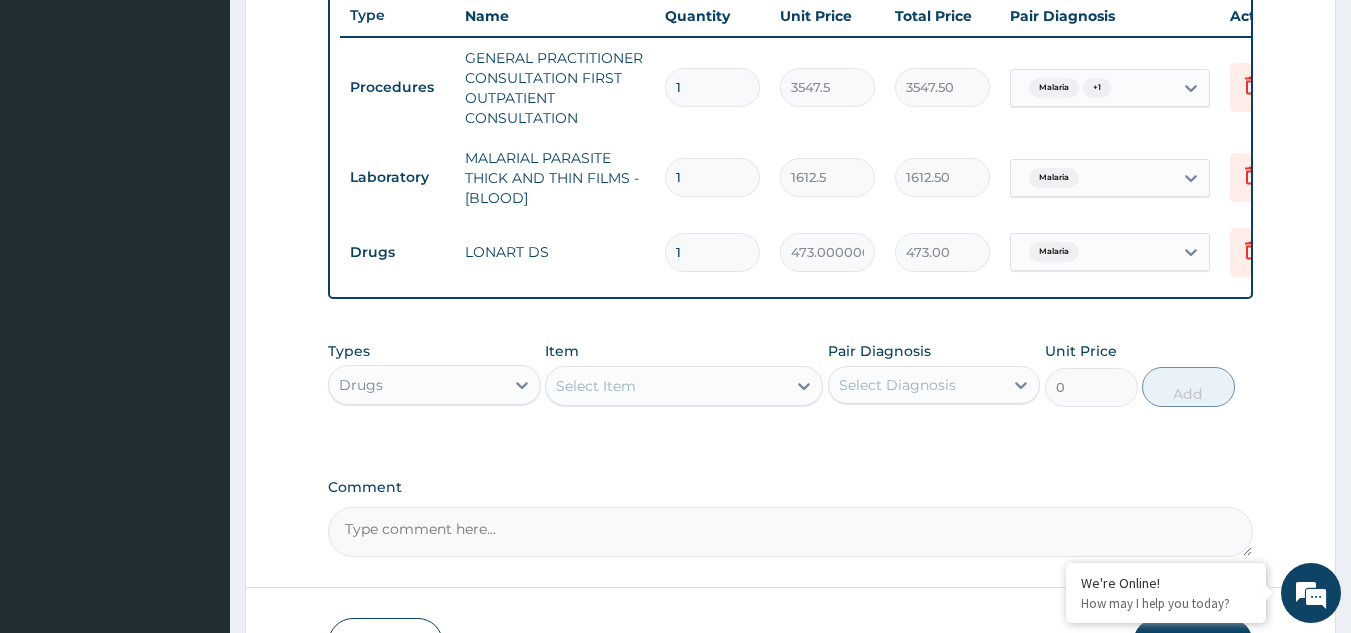 type on "0.00" 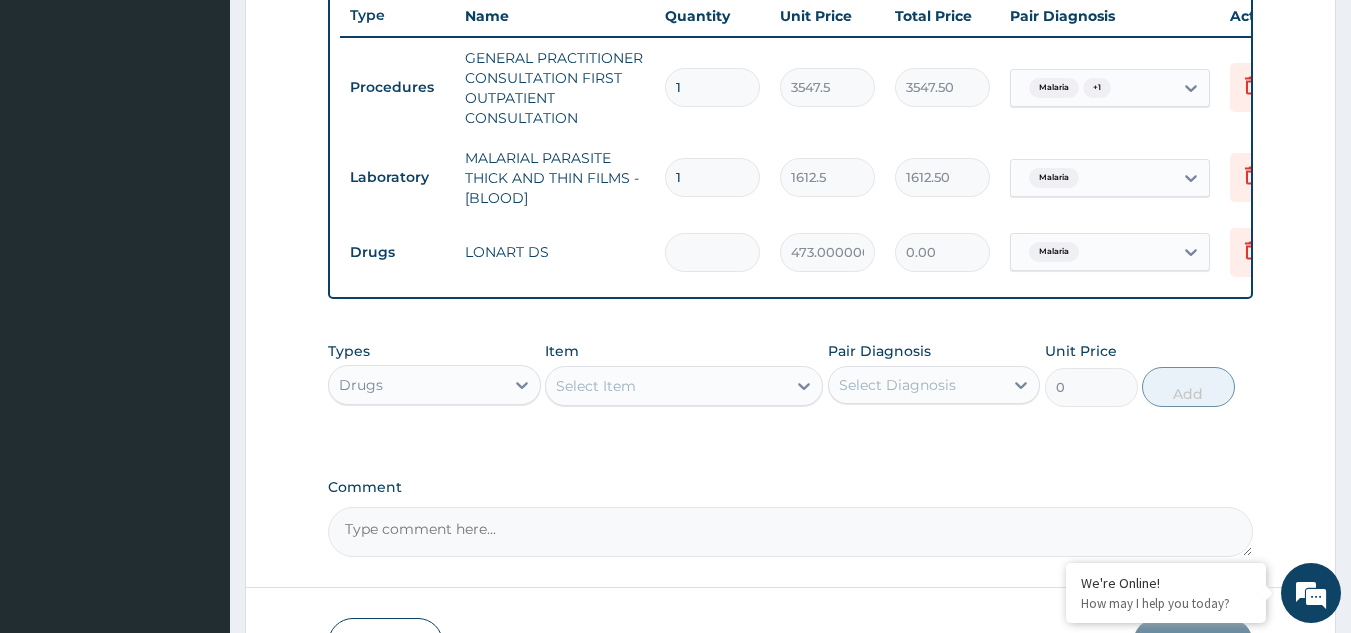 type on "6" 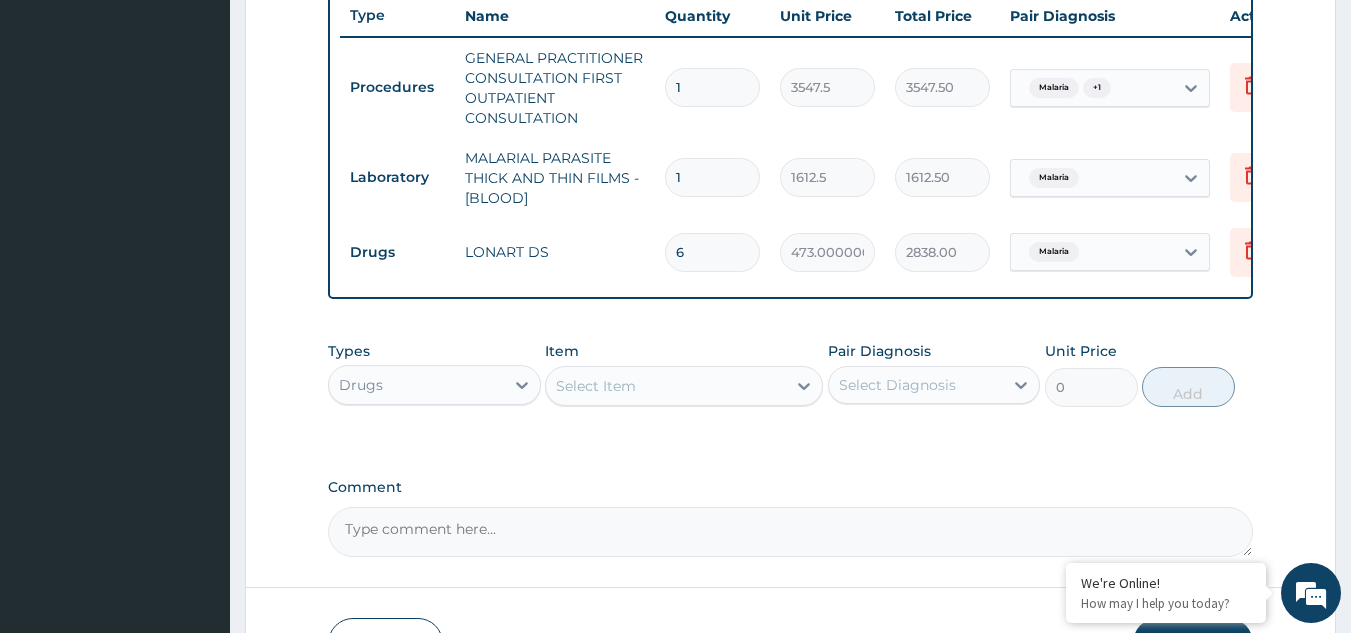 type on "6" 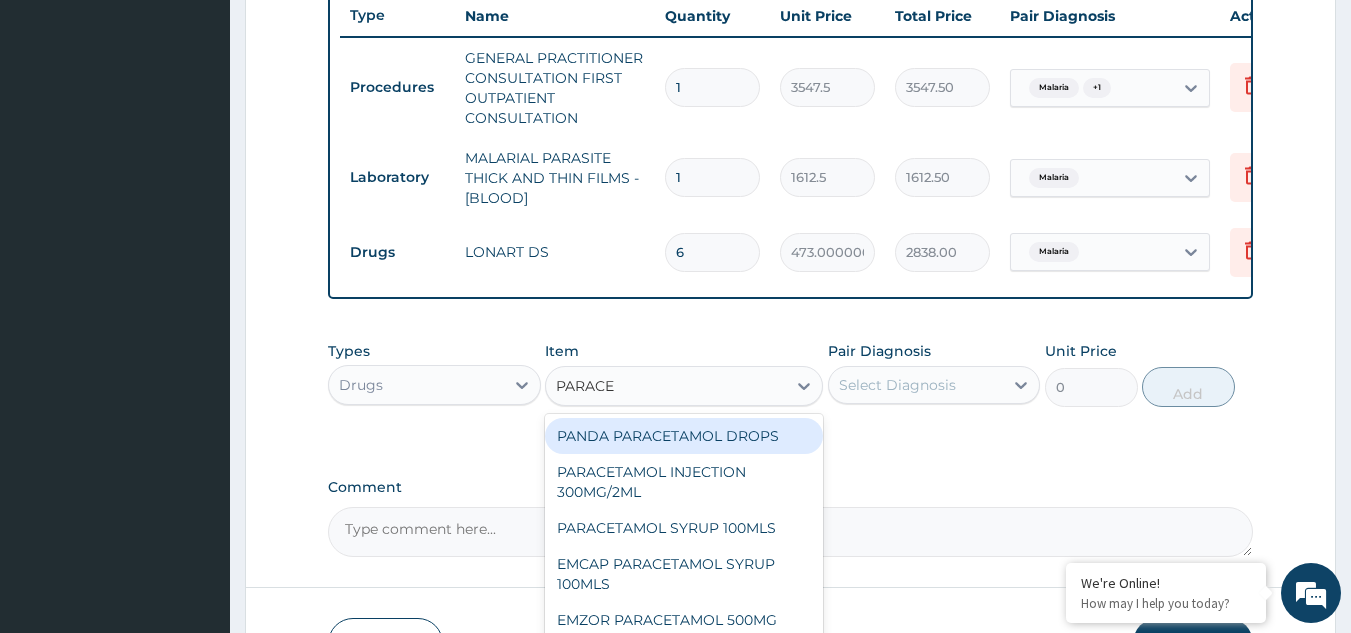 type on "PARACET" 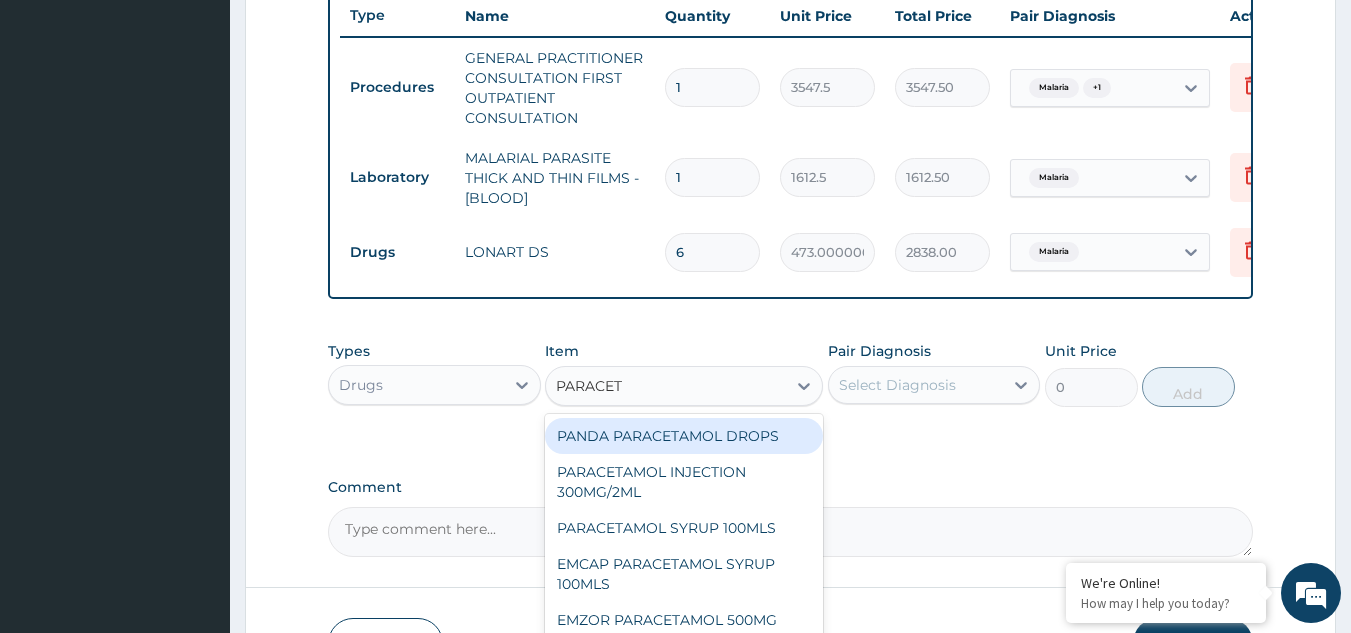 scroll, scrollTop: 860, scrollLeft: 0, axis: vertical 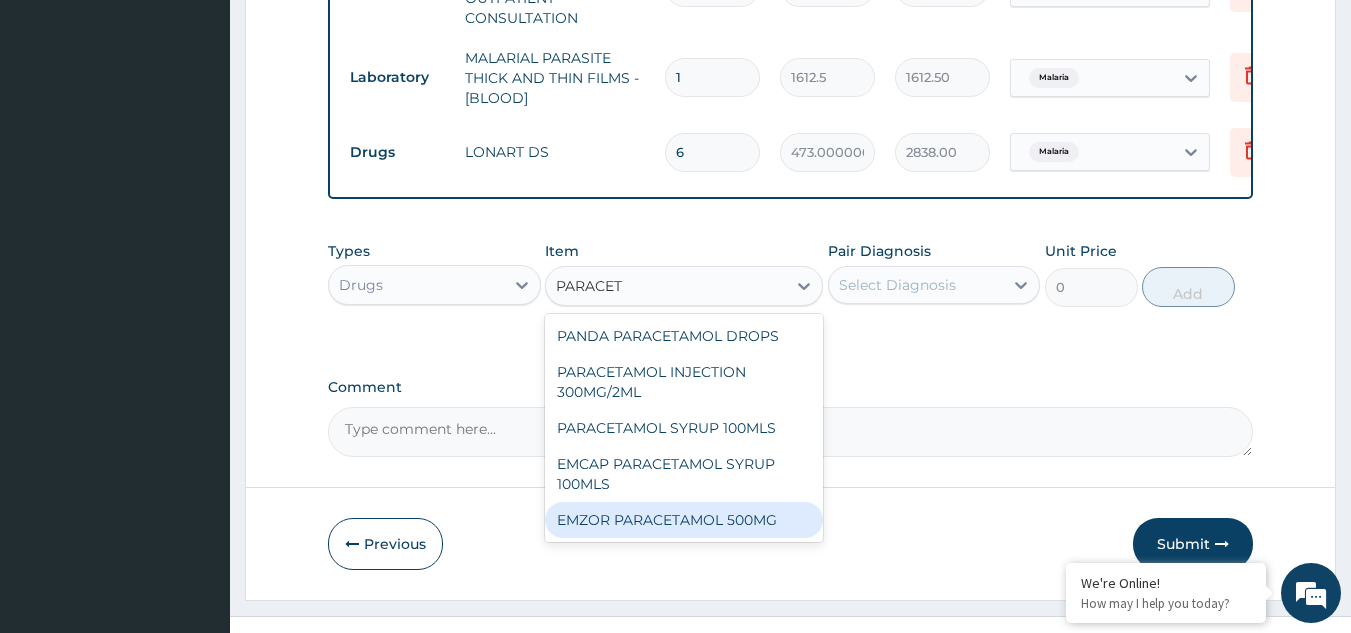 drag, startPoint x: 684, startPoint y: 525, endPoint x: 745, endPoint y: 424, distance: 117.99152 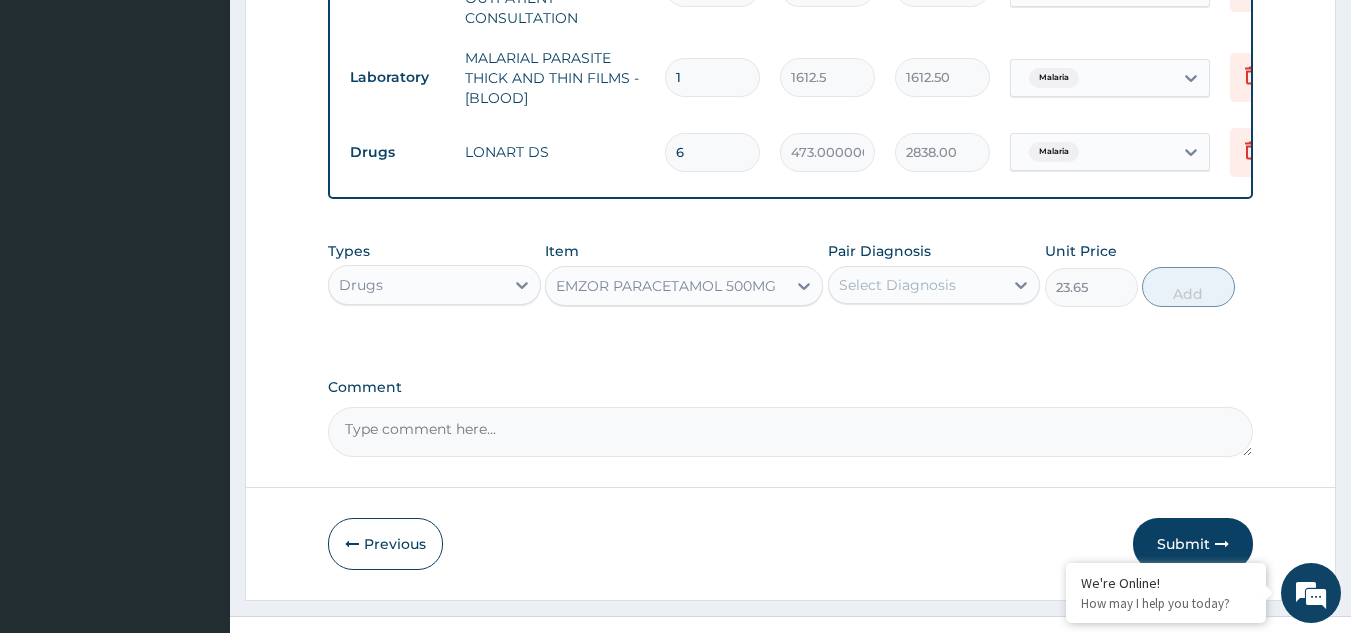 drag, startPoint x: 880, startPoint y: 293, endPoint x: 877, endPoint y: 304, distance: 11.401754 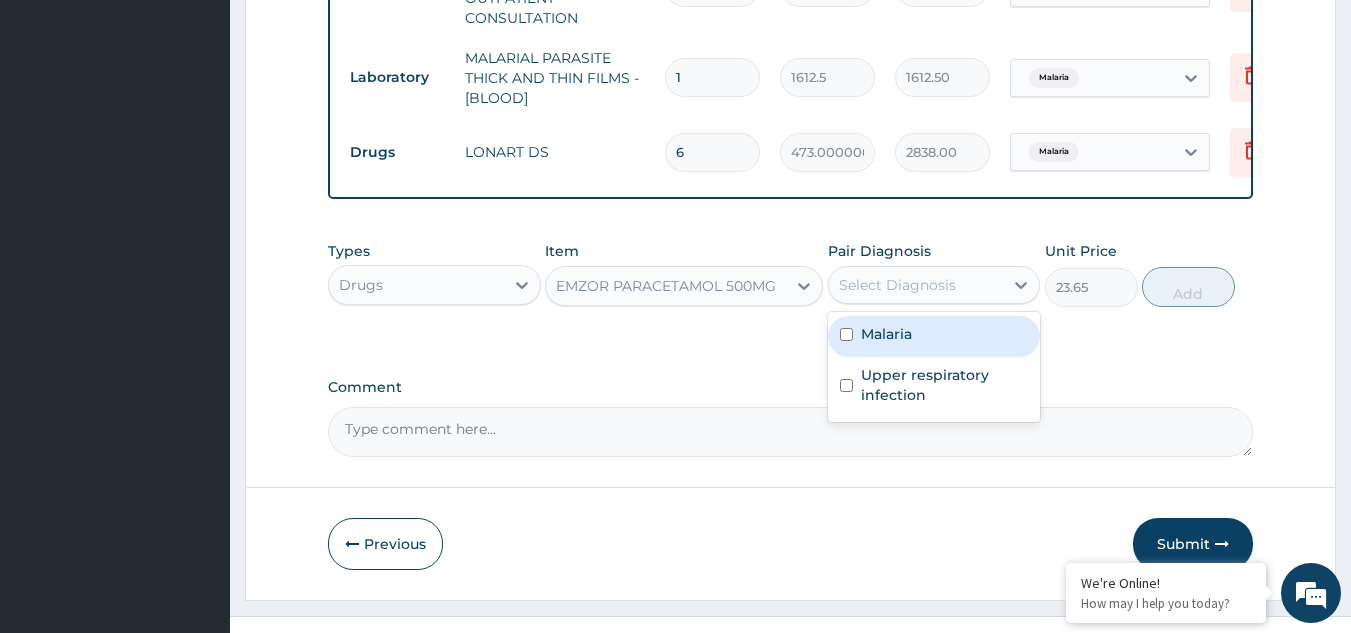 click on "Malaria" at bounding box center (886, 334) 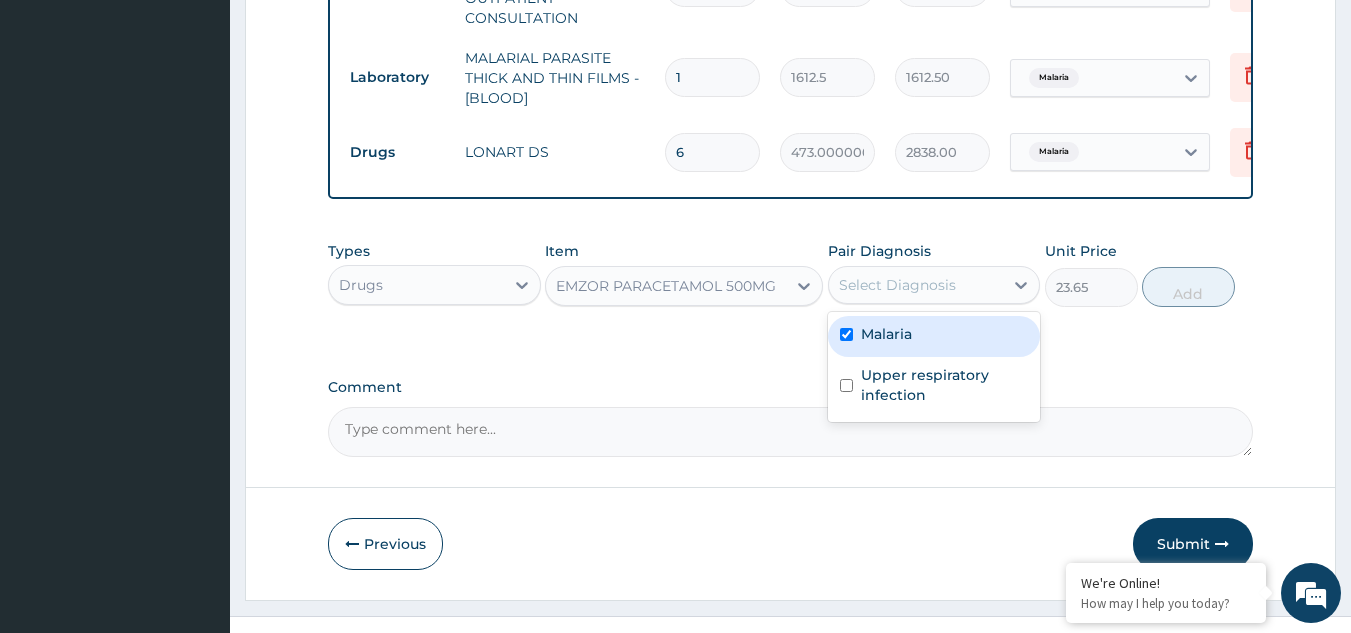 checkbox on "true" 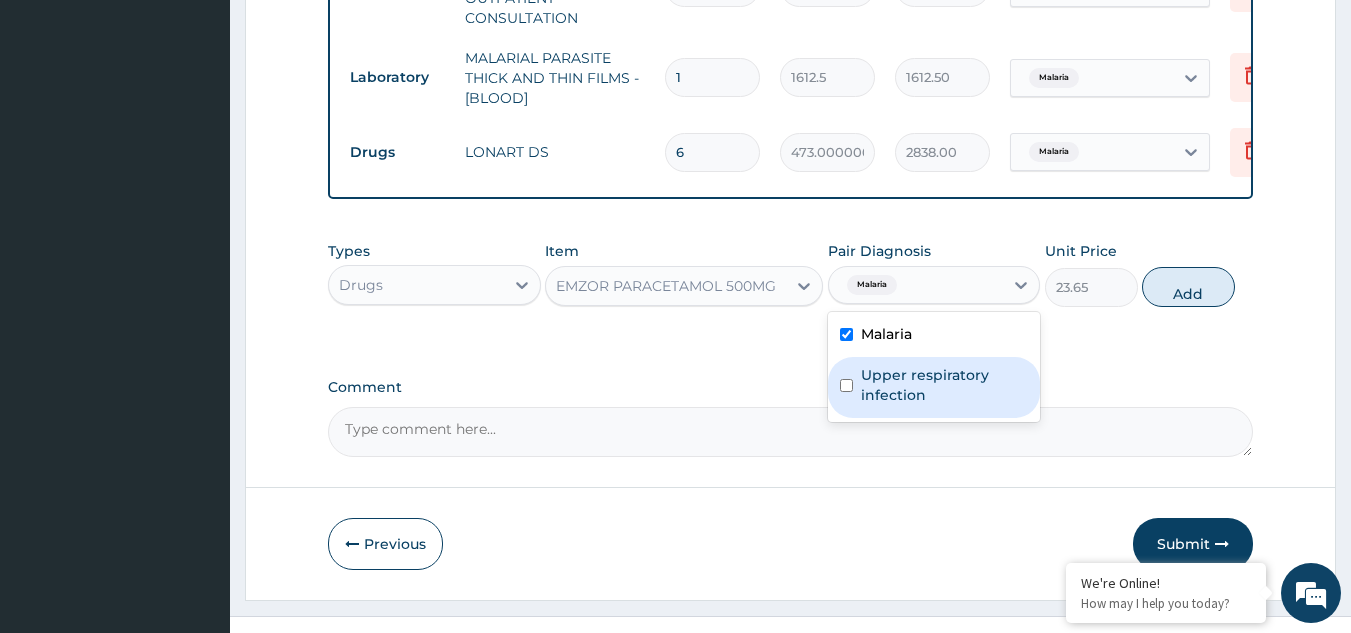 drag, startPoint x: 906, startPoint y: 390, endPoint x: 1197, endPoint y: 356, distance: 292.97952 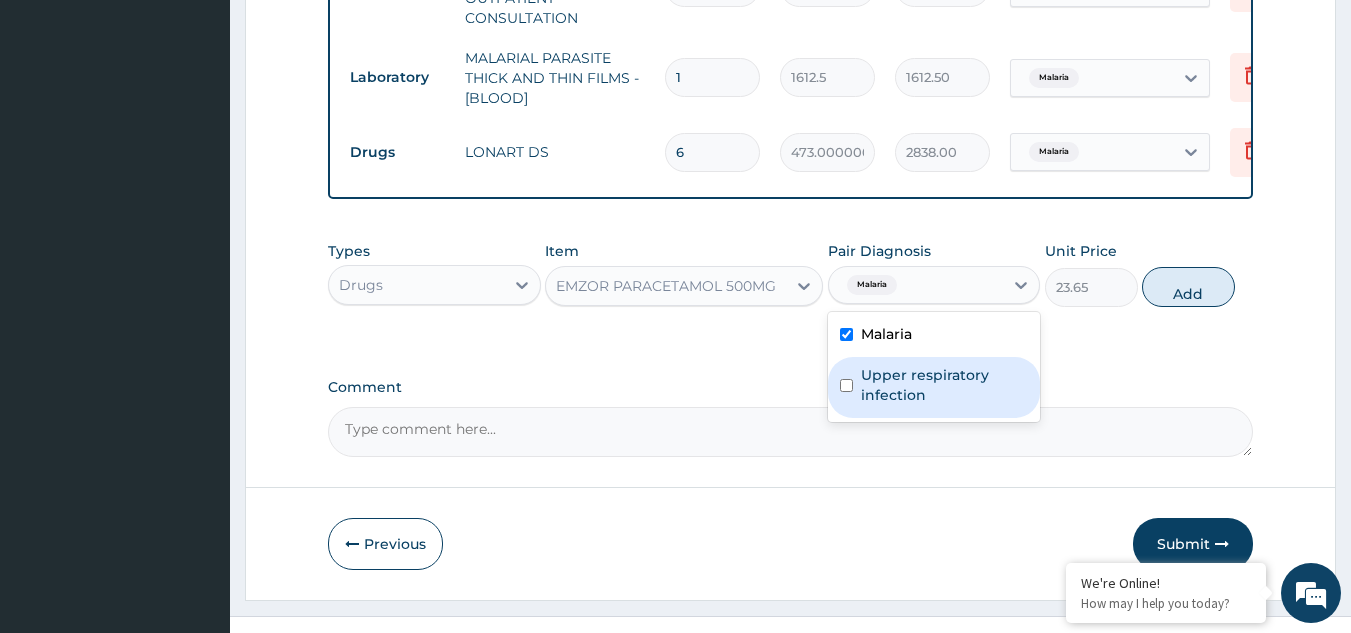 click on "Upper respiratory infection" at bounding box center (945, 385) 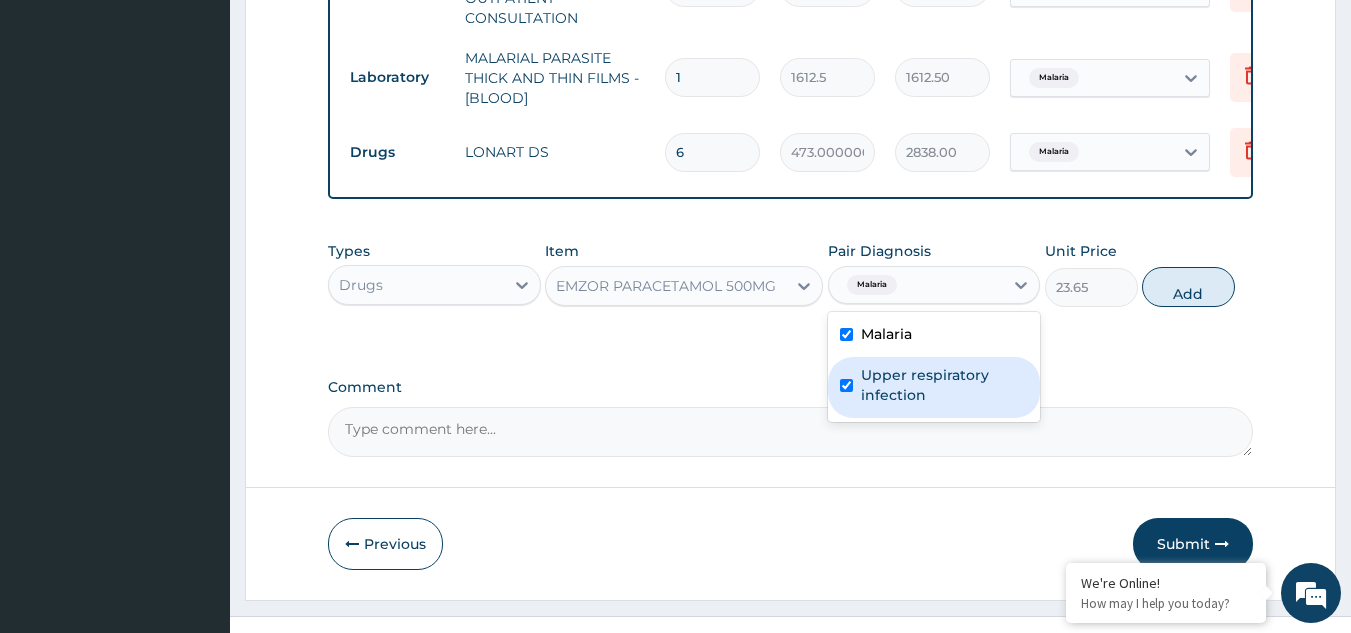 checkbox on "true" 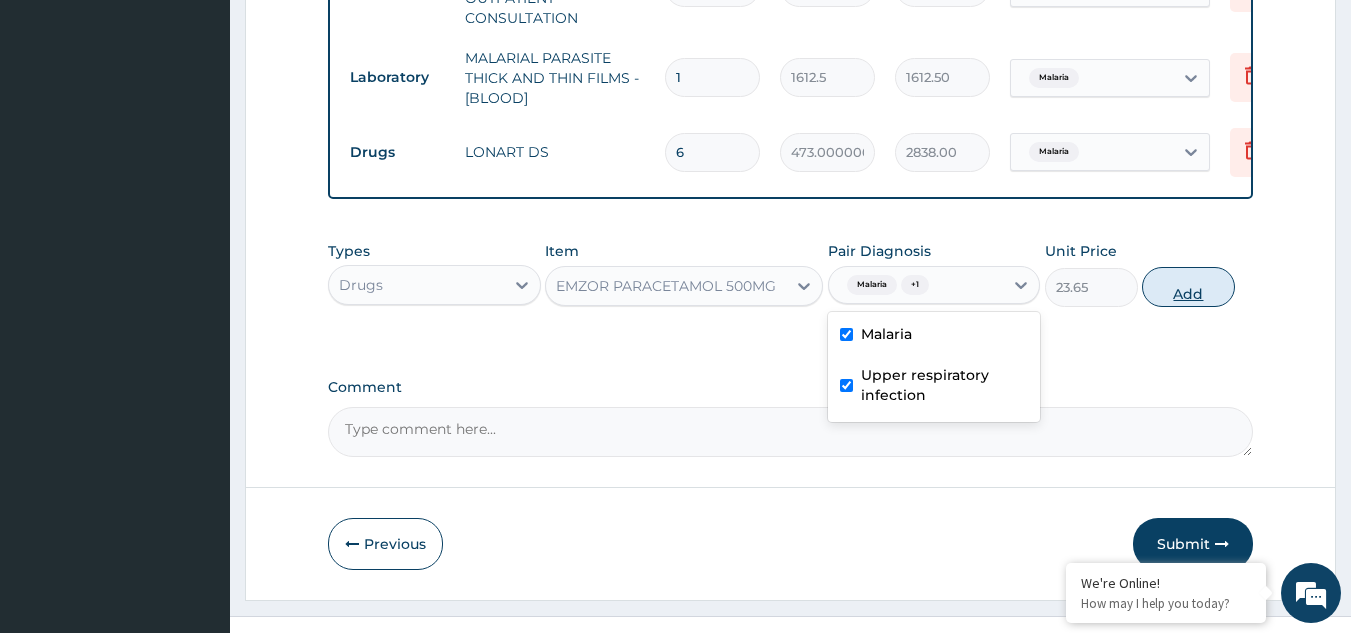 click on "Add" at bounding box center [1188, 287] 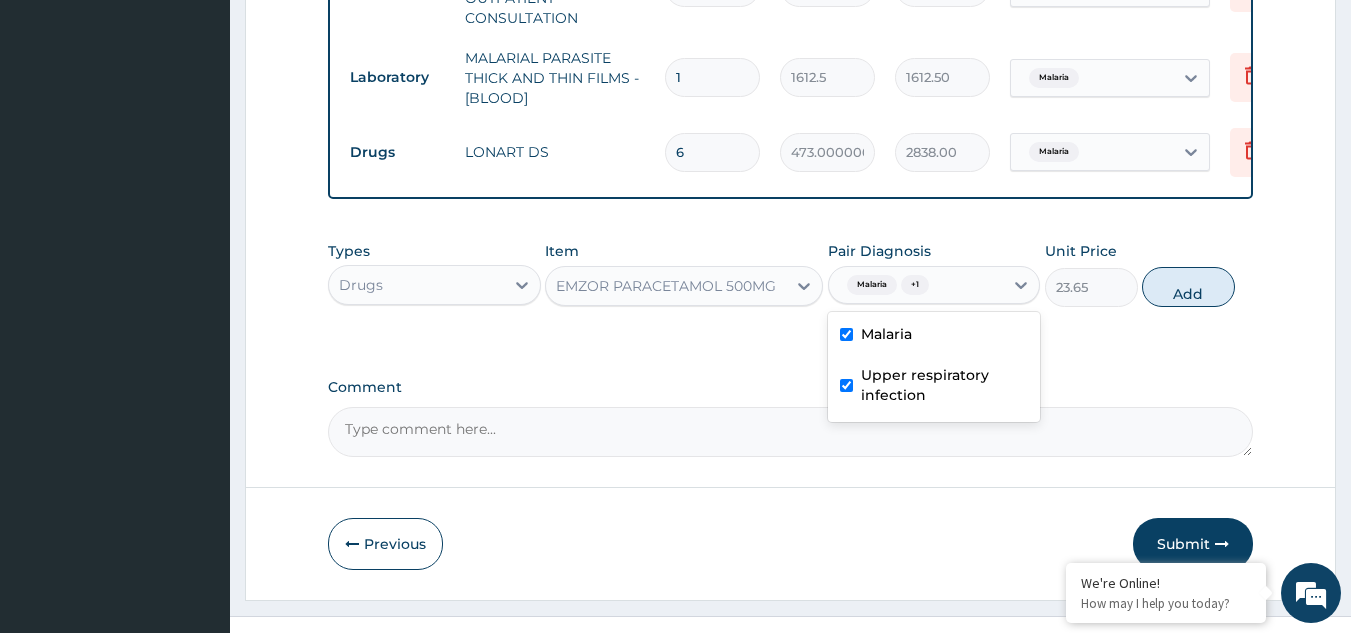 type on "0" 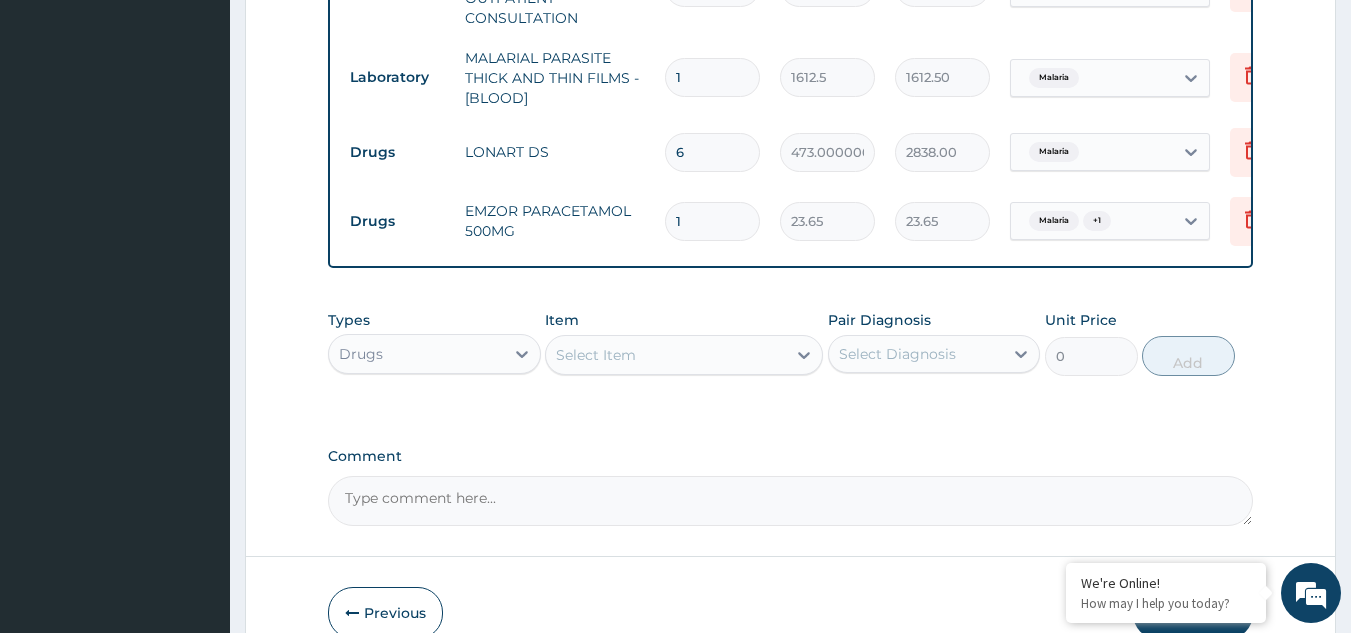 type on "18" 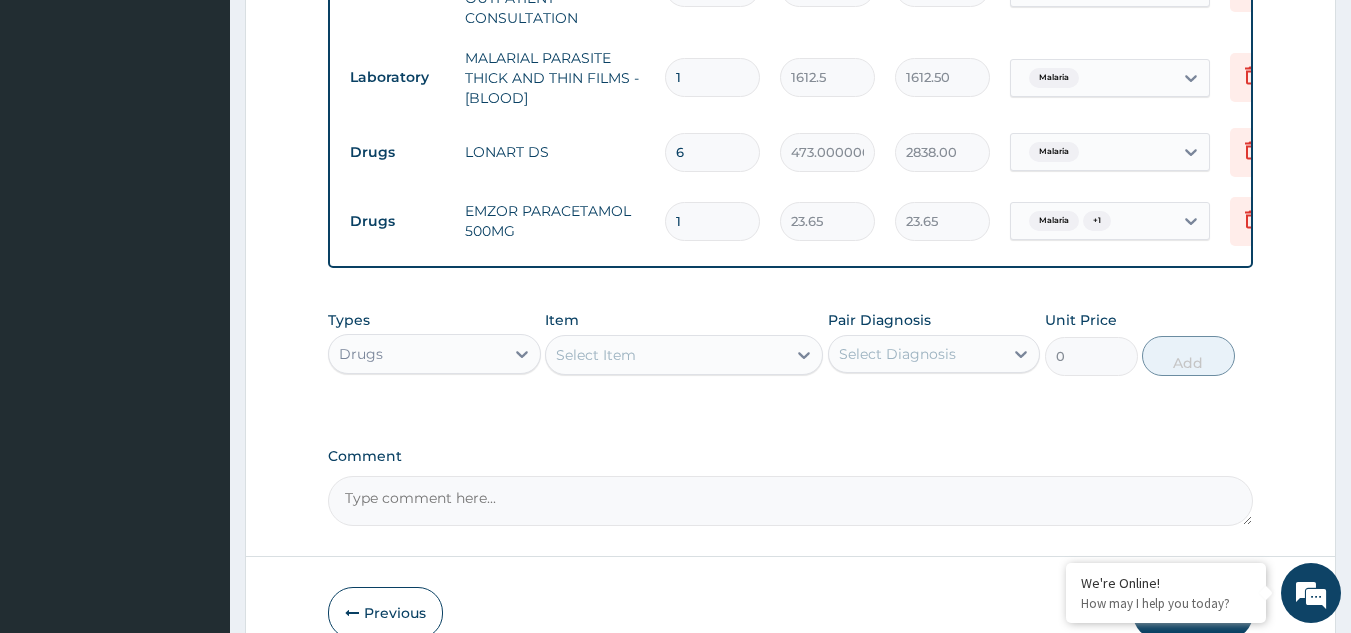 type on "425.70" 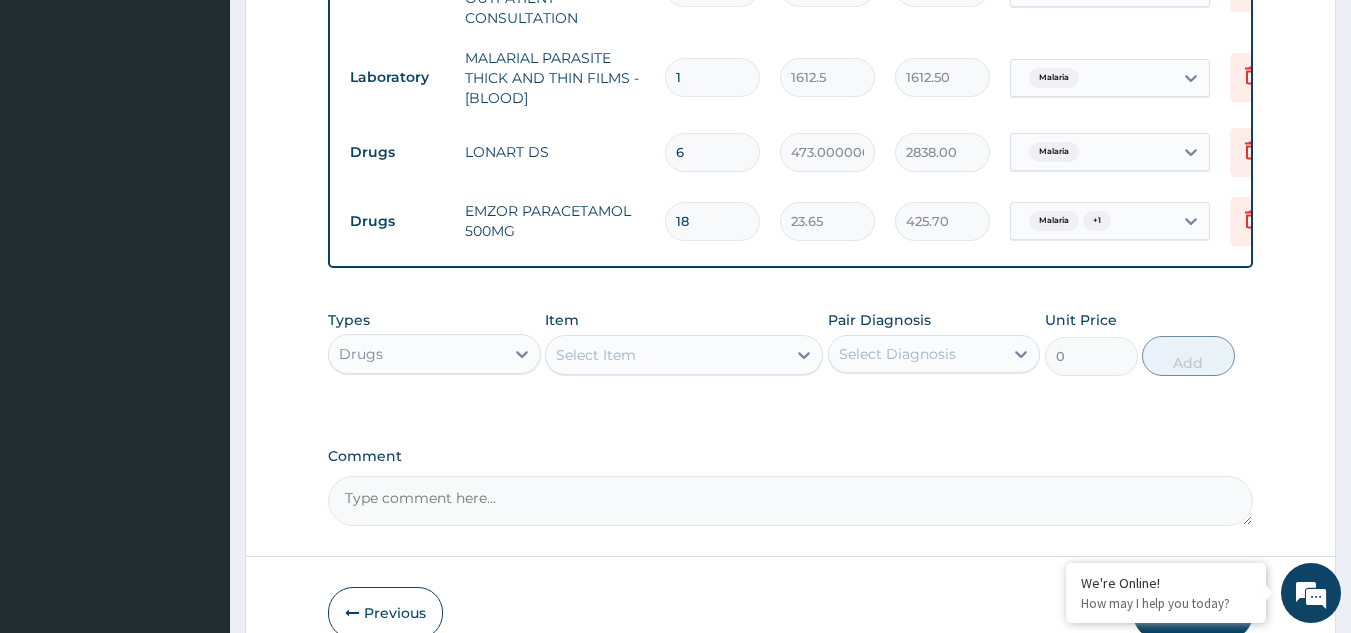 type on "18" 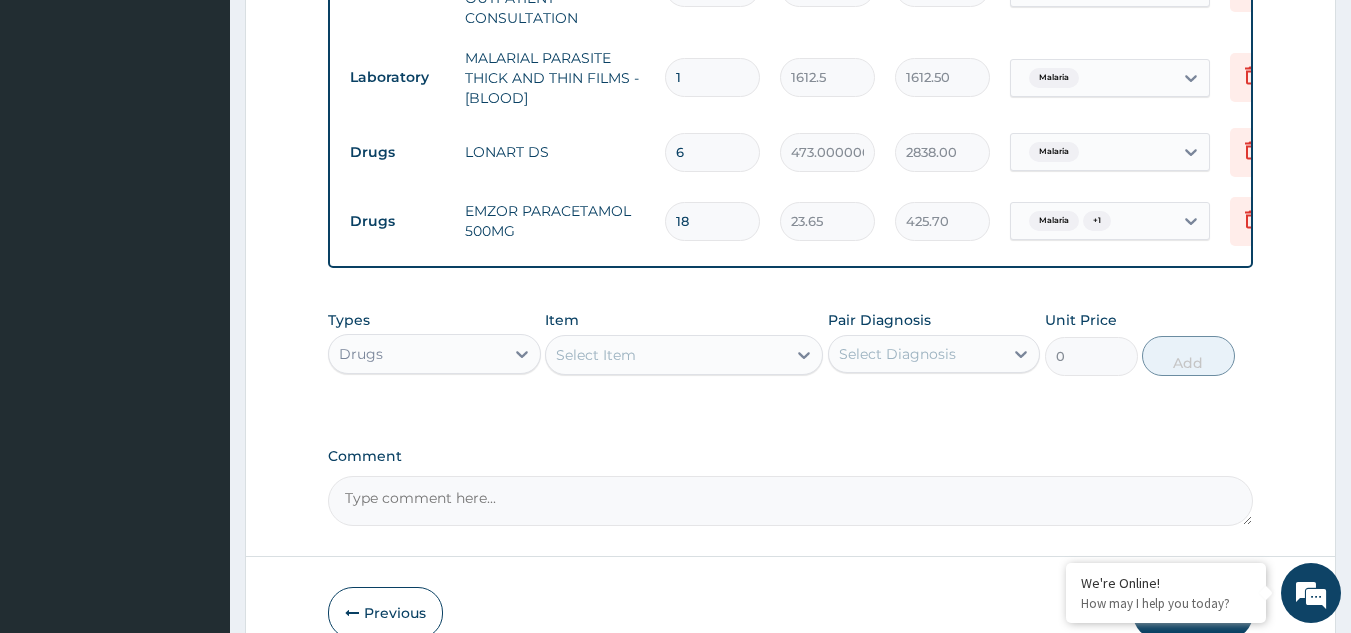 click on "Select Item" at bounding box center [596, 355] 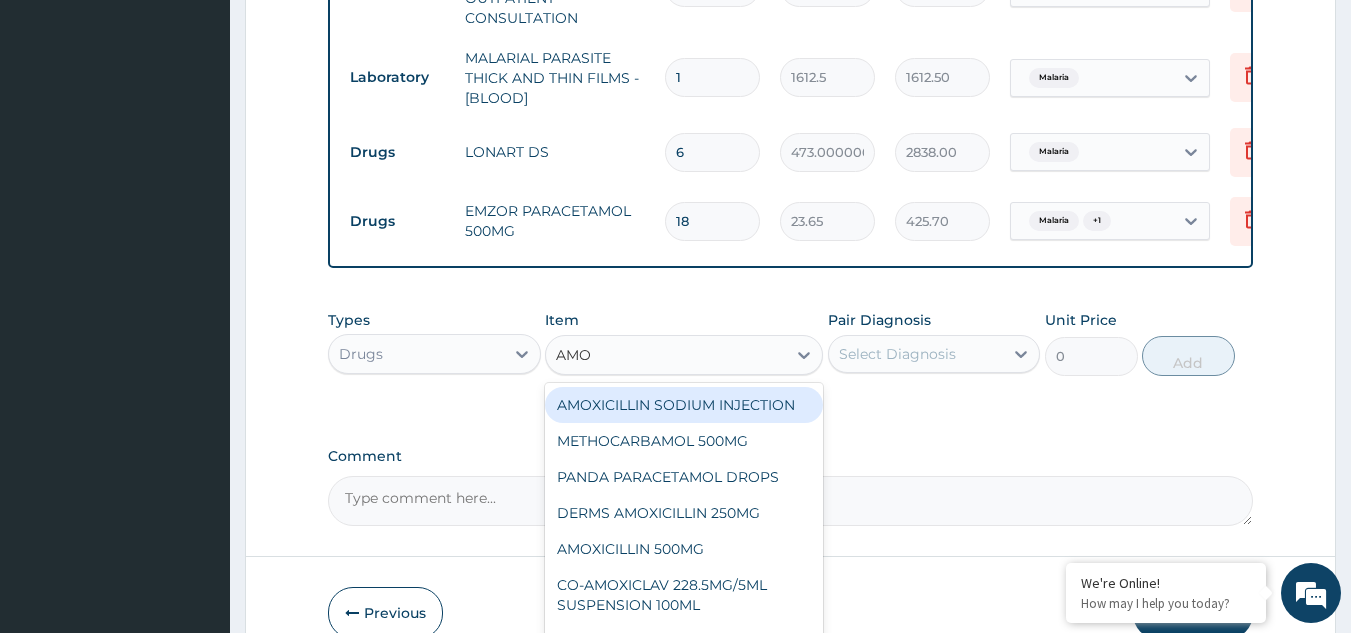 type on "AMOX" 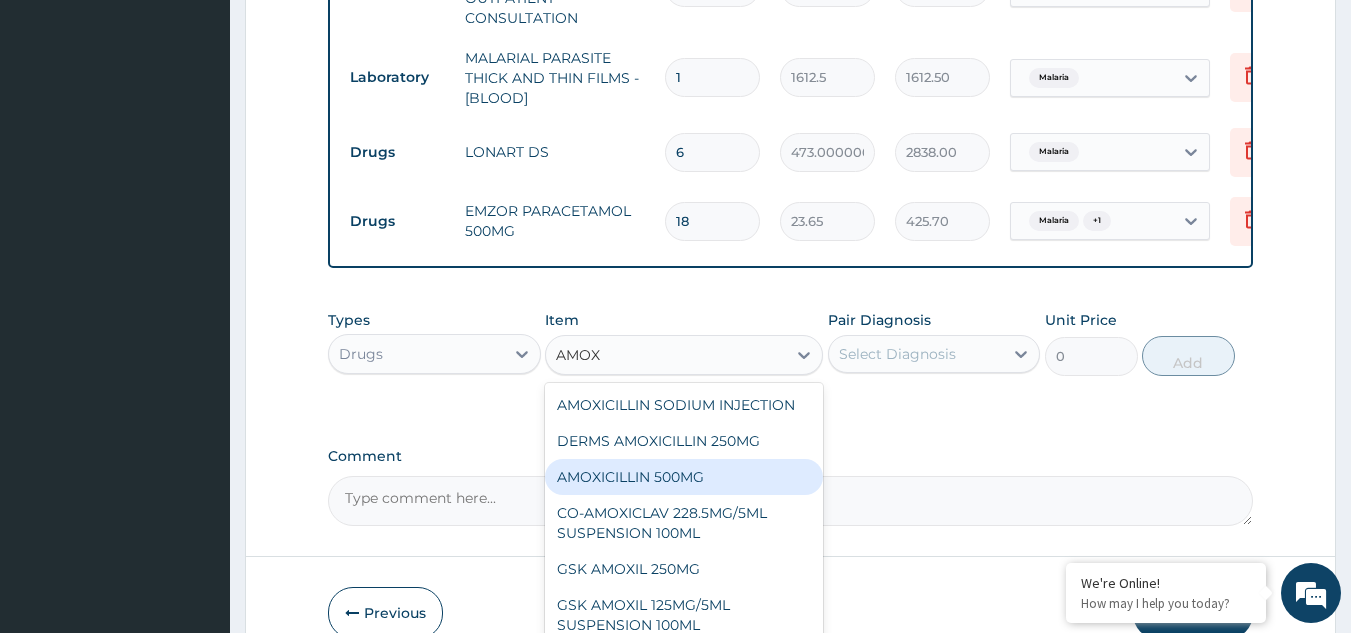click on "AMOXICILLIN 500MG" at bounding box center (684, 477) 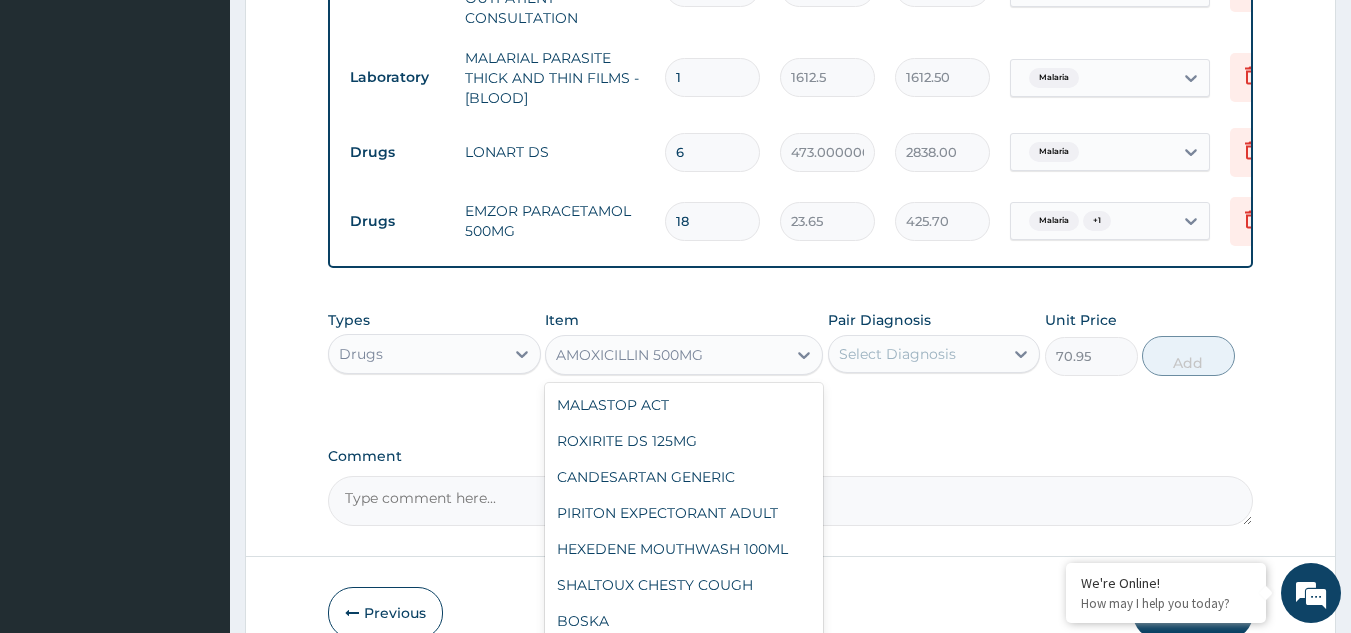 click on "AMOXICILLIN 500MG" at bounding box center [629, 355] 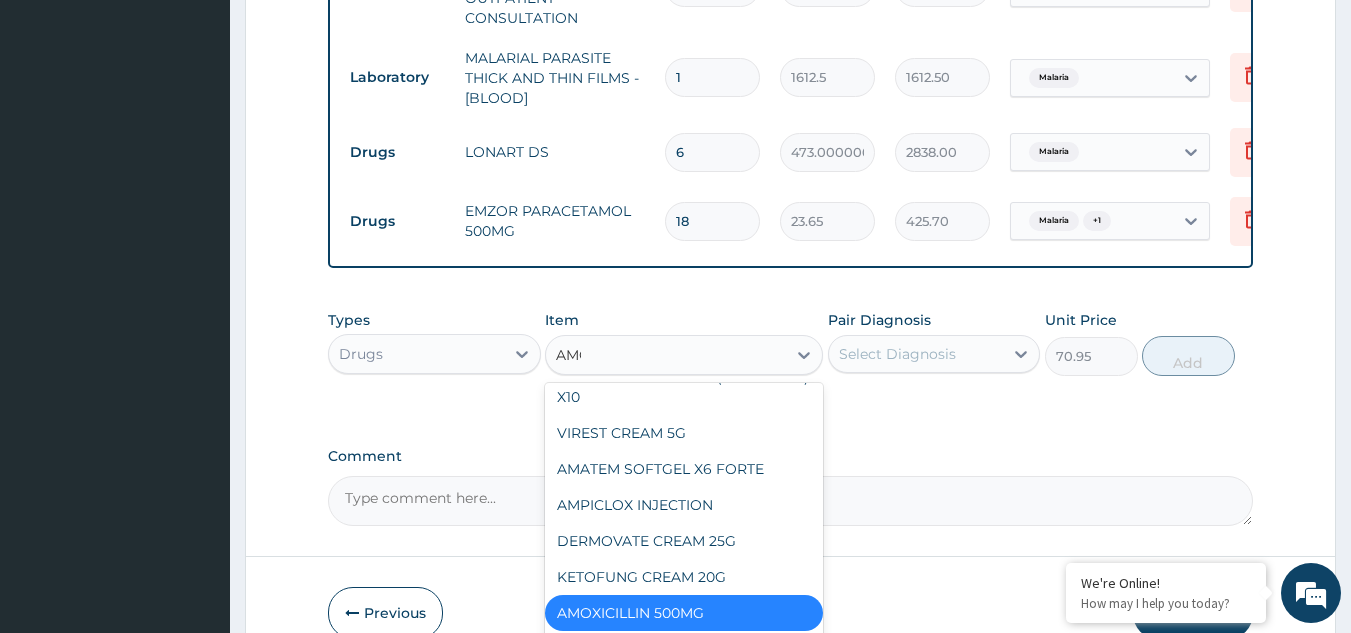 scroll, scrollTop: 0, scrollLeft: 0, axis: both 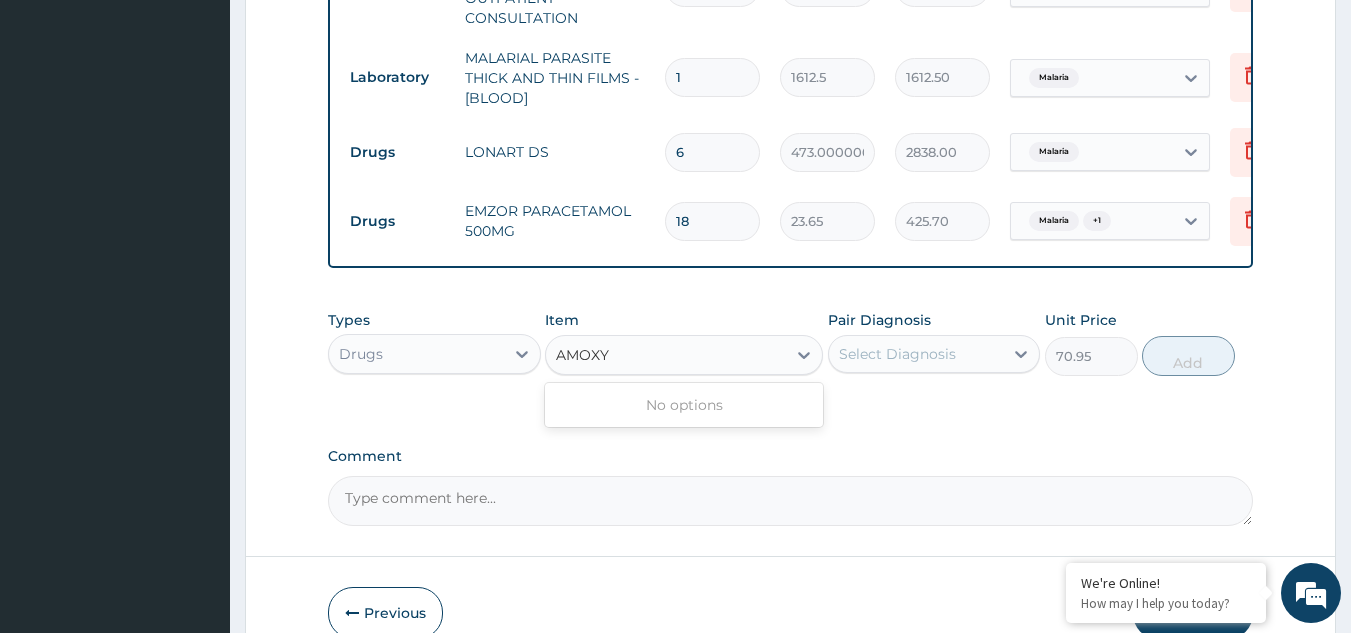 type on "AMOX" 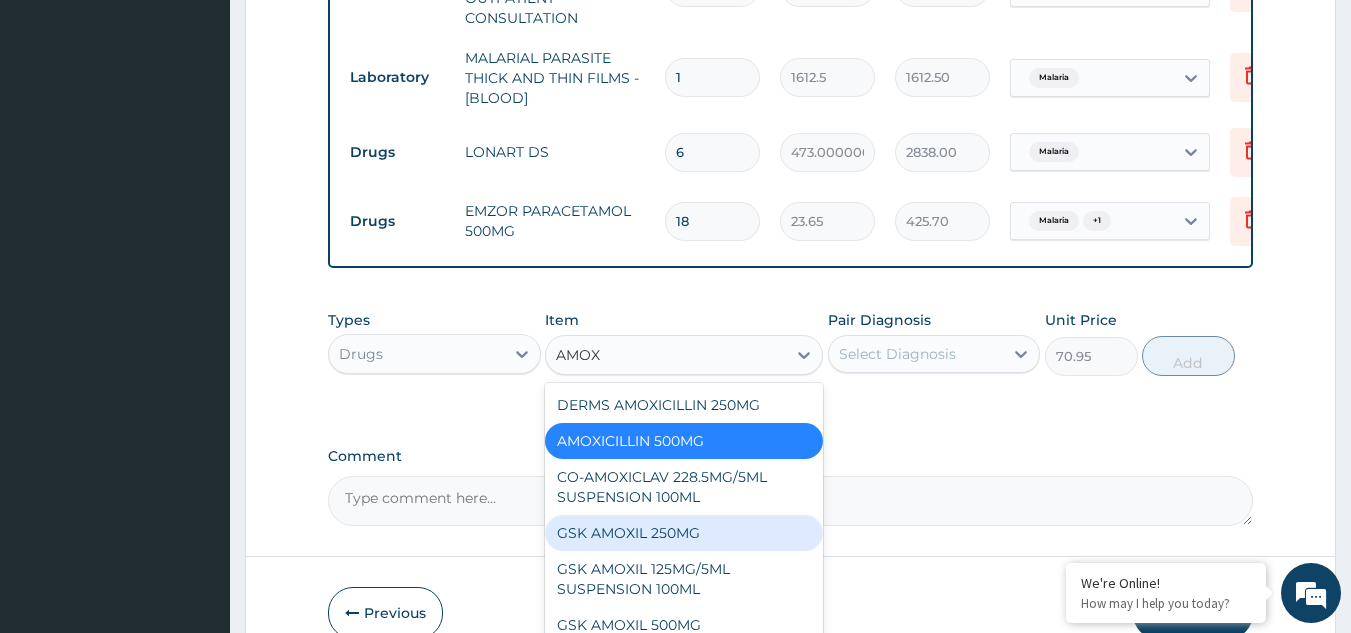 scroll, scrollTop: 0, scrollLeft: 0, axis: both 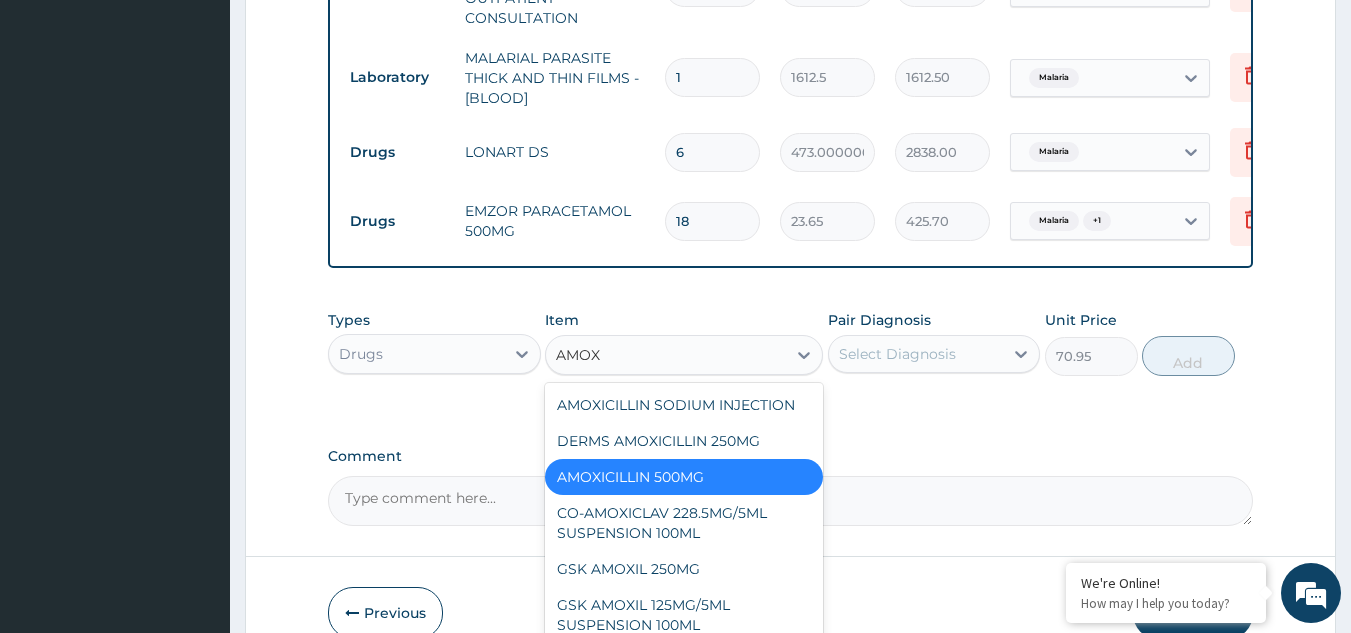 click on "AMOXICILLIN 500MG" at bounding box center [684, 477] 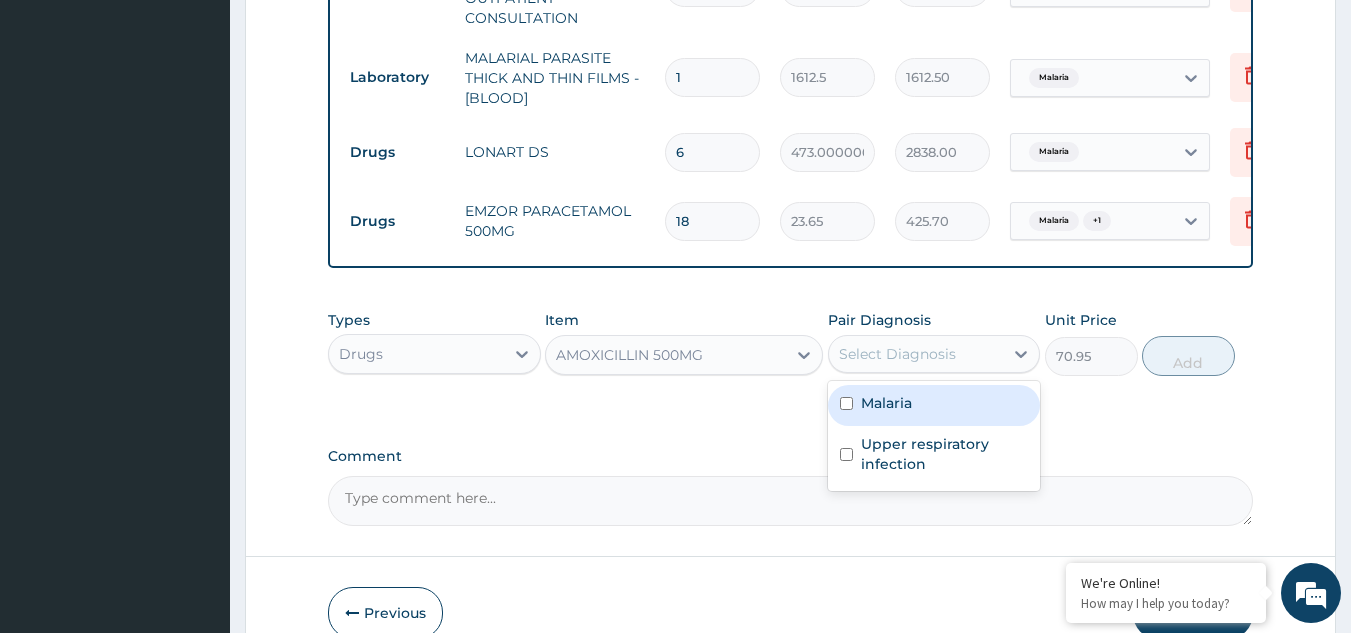 click on "Select Diagnosis" at bounding box center [897, 354] 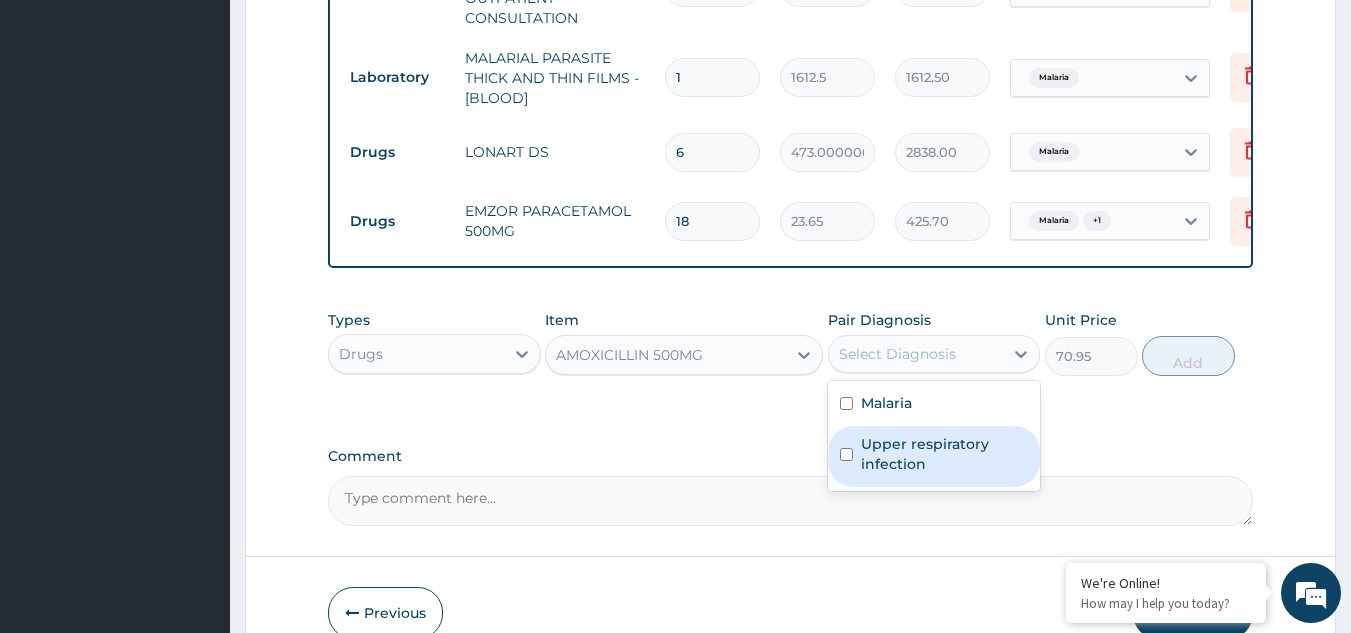 click on "Upper respiratory infection" at bounding box center [945, 454] 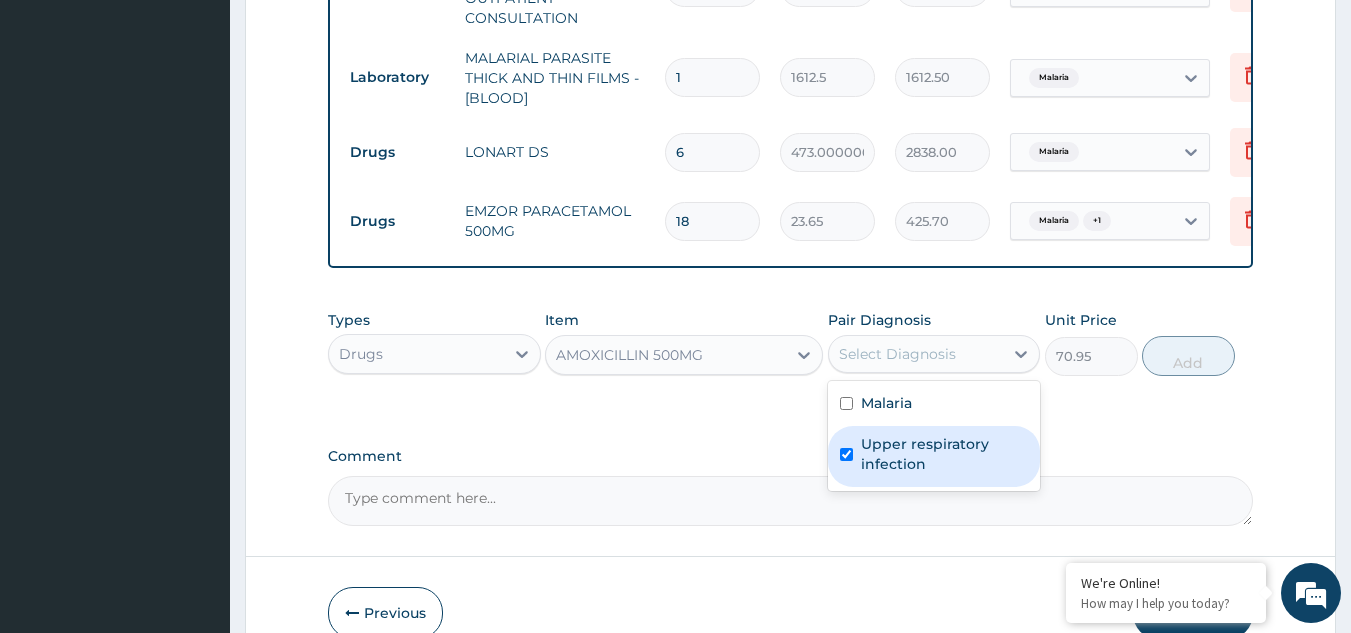 checkbox on "true" 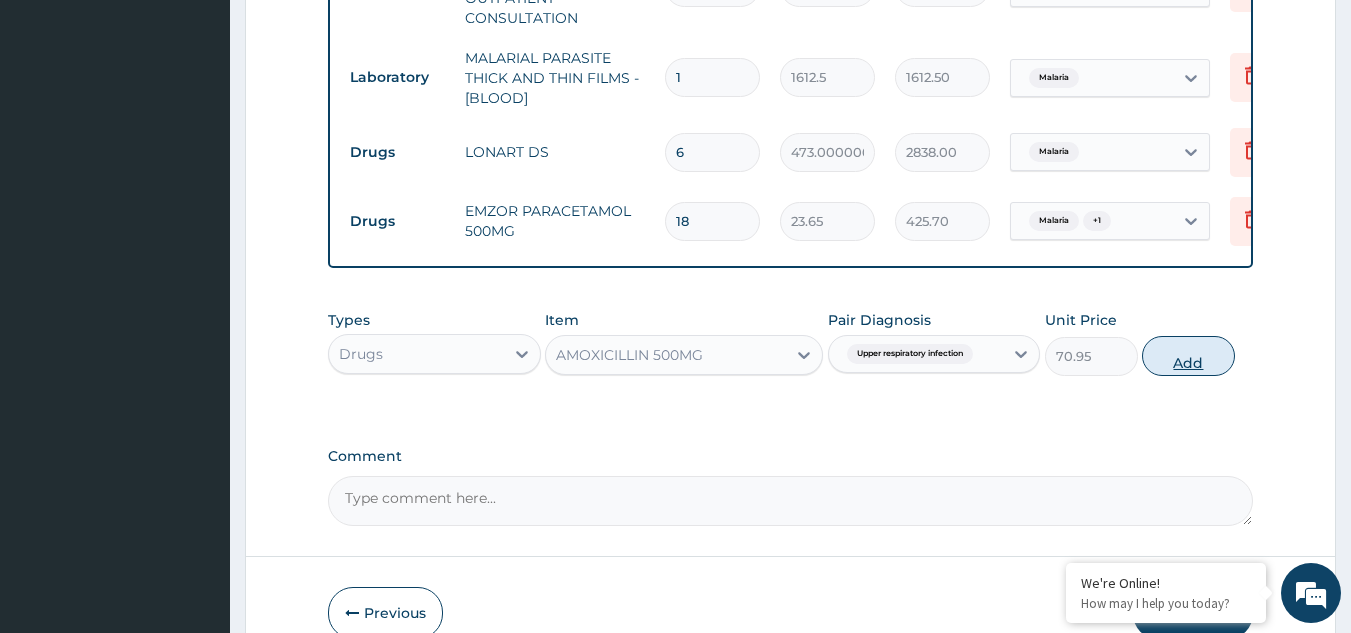 click on "Add" at bounding box center (1188, 356) 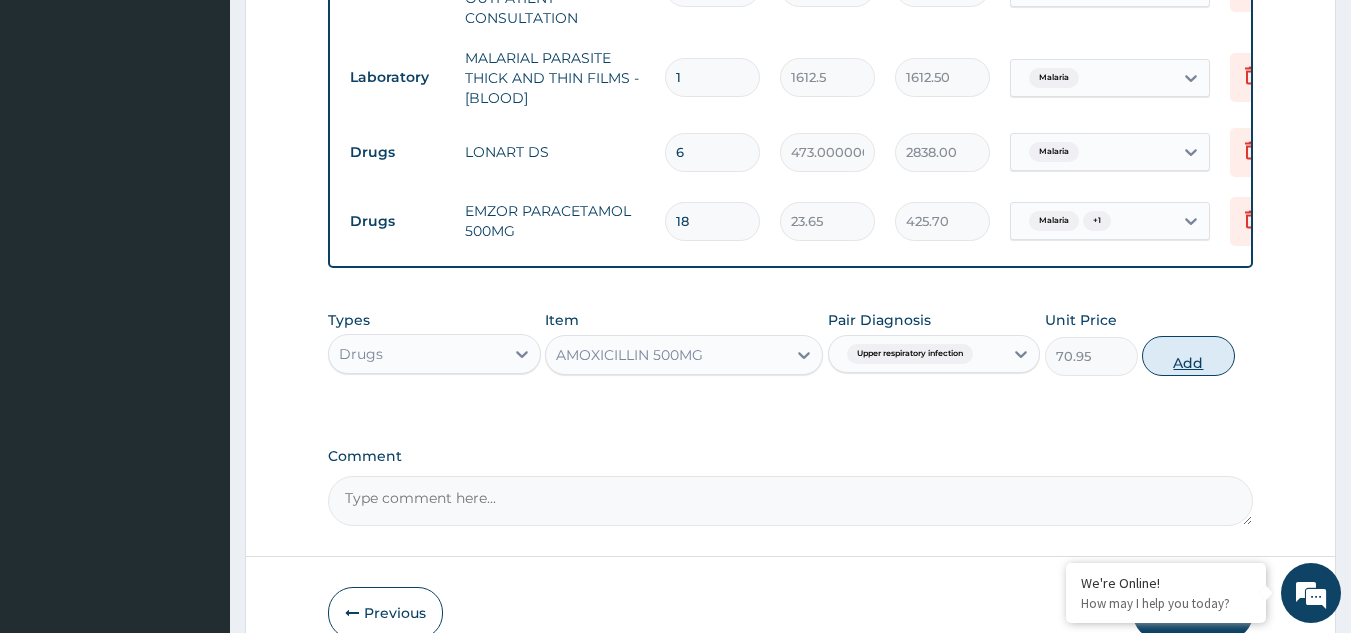type on "0" 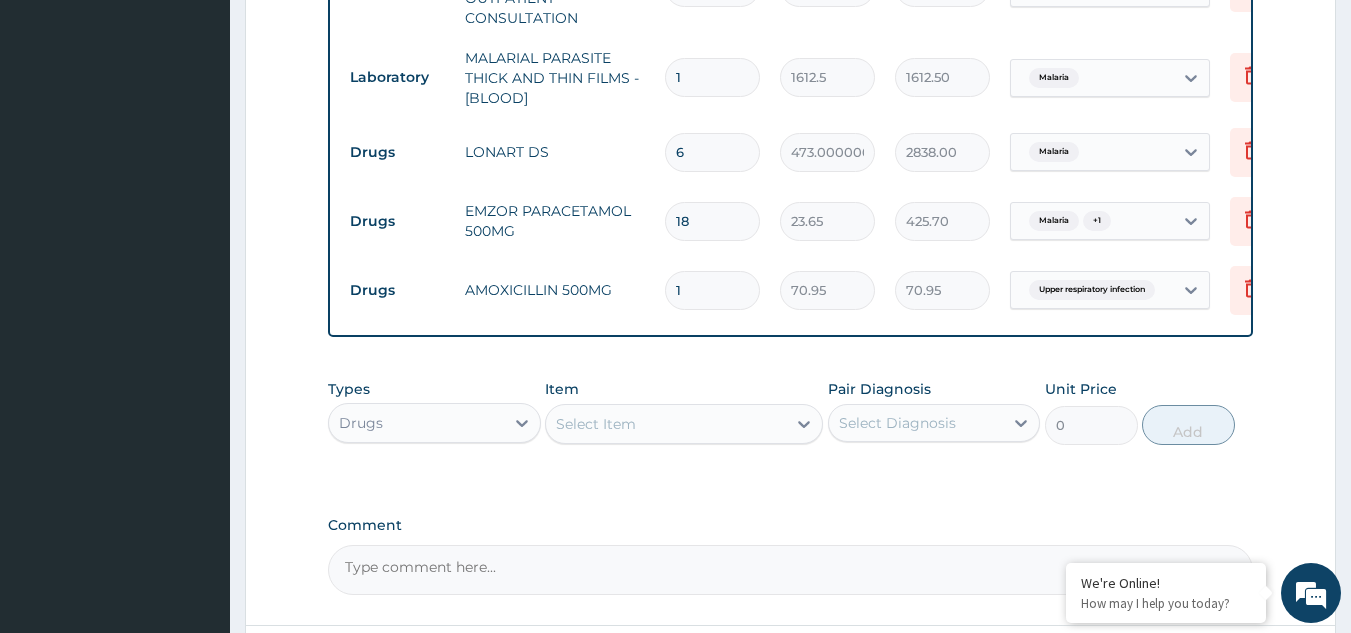 type on "15" 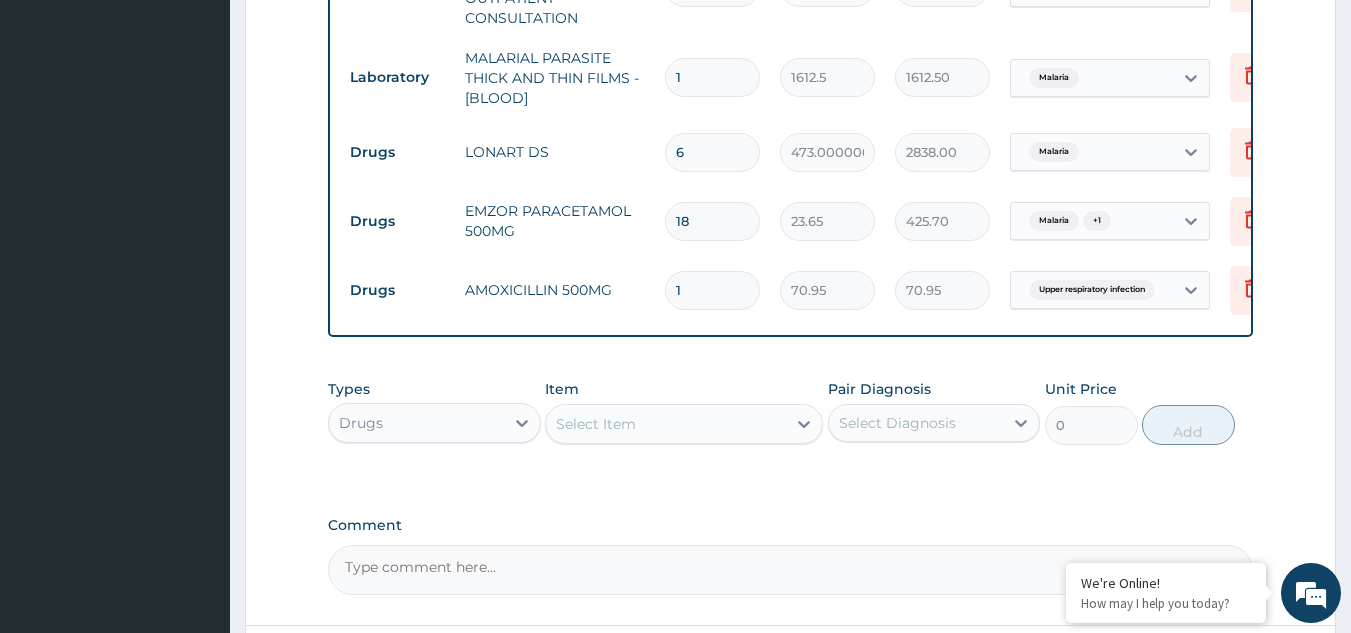 type on "1064.25" 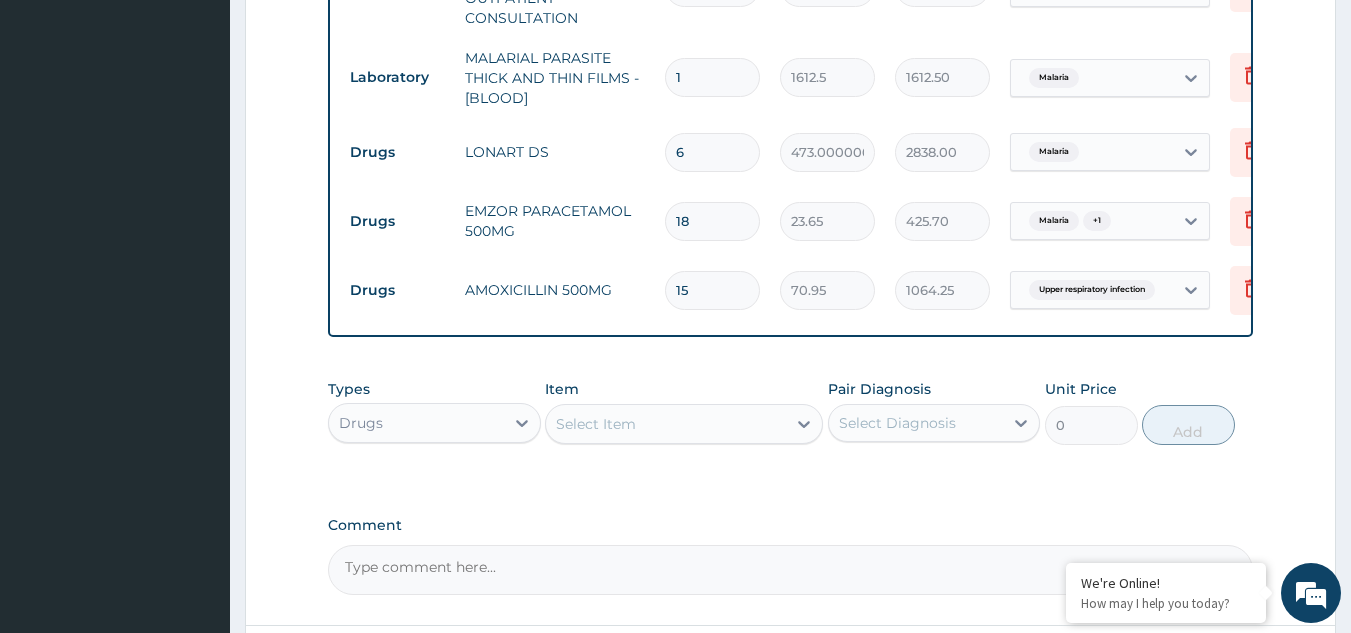 type on "15" 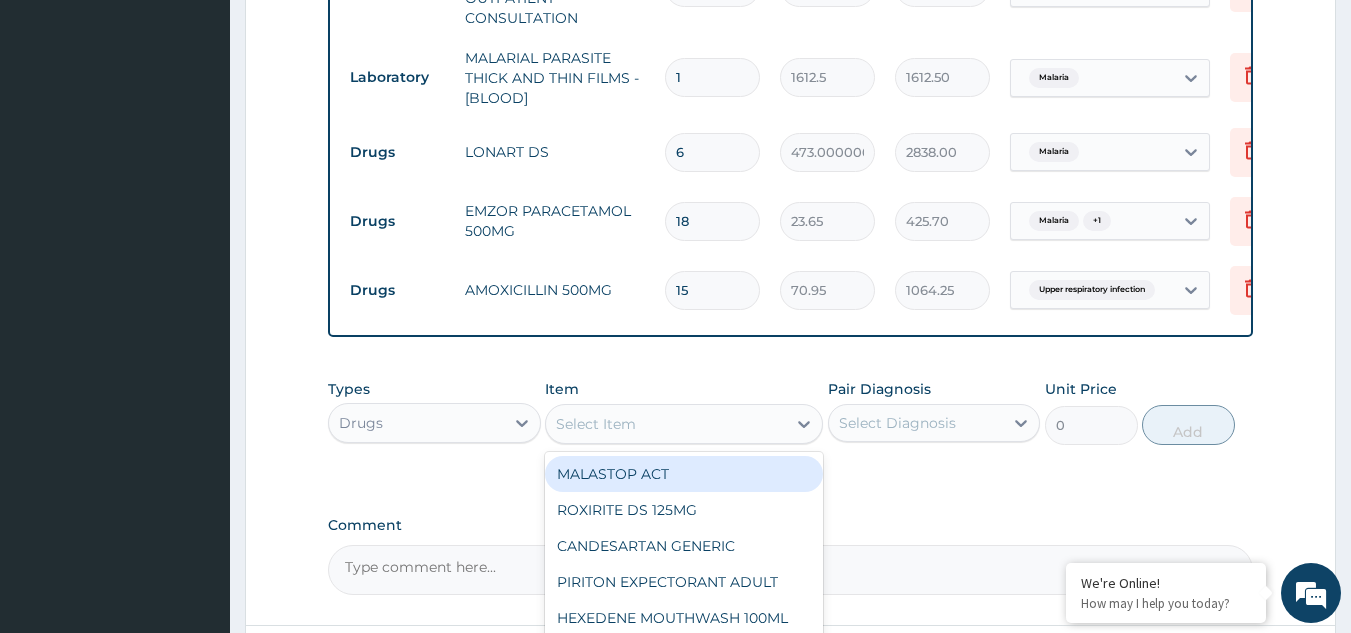 click on "Select Item" at bounding box center (596, 424) 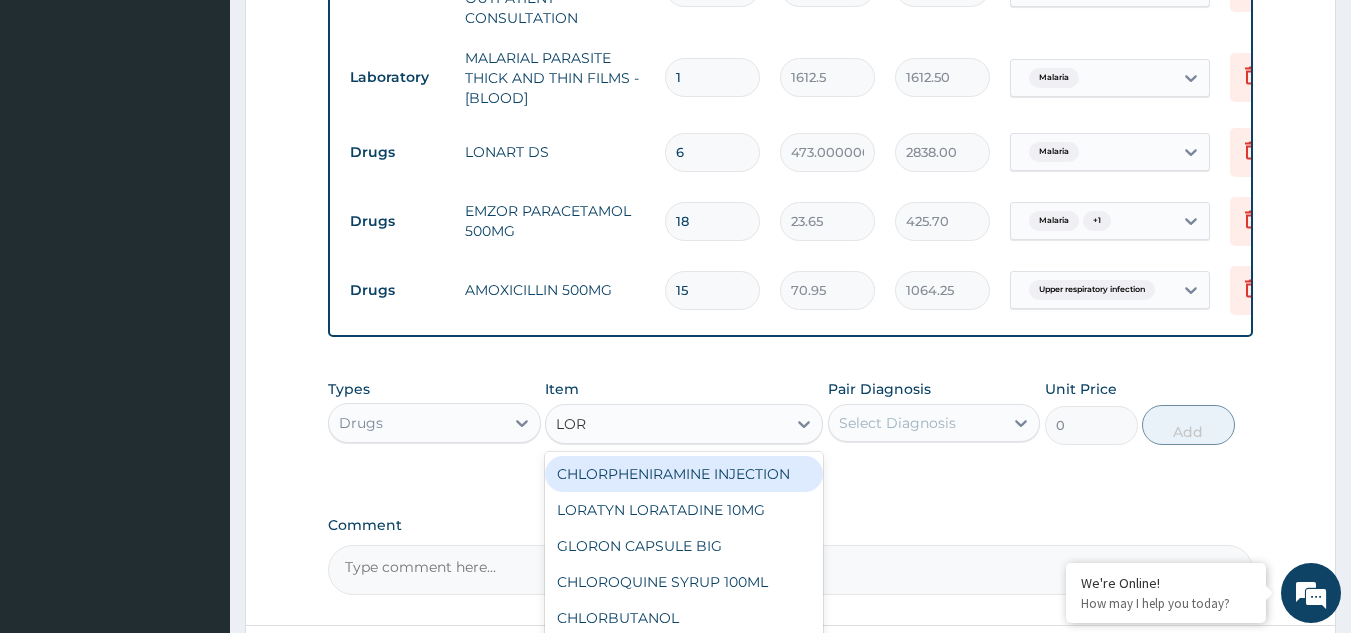 type on "LORA" 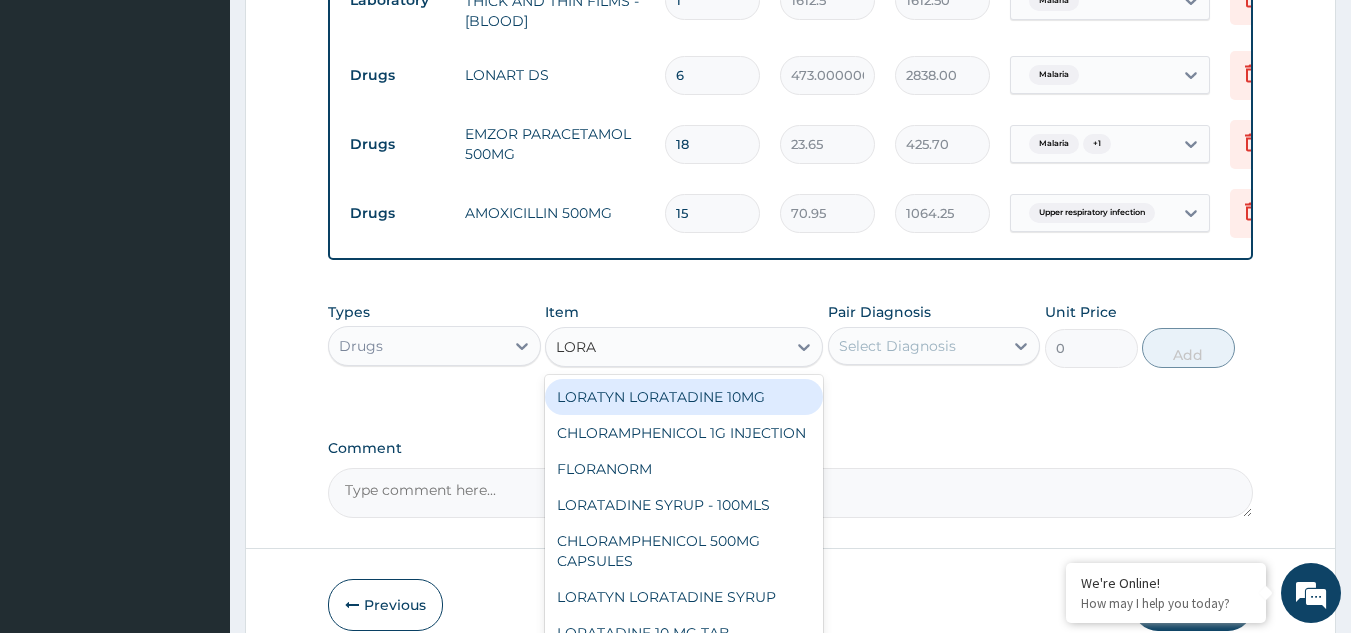 scroll, scrollTop: 960, scrollLeft: 0, axis: vertical 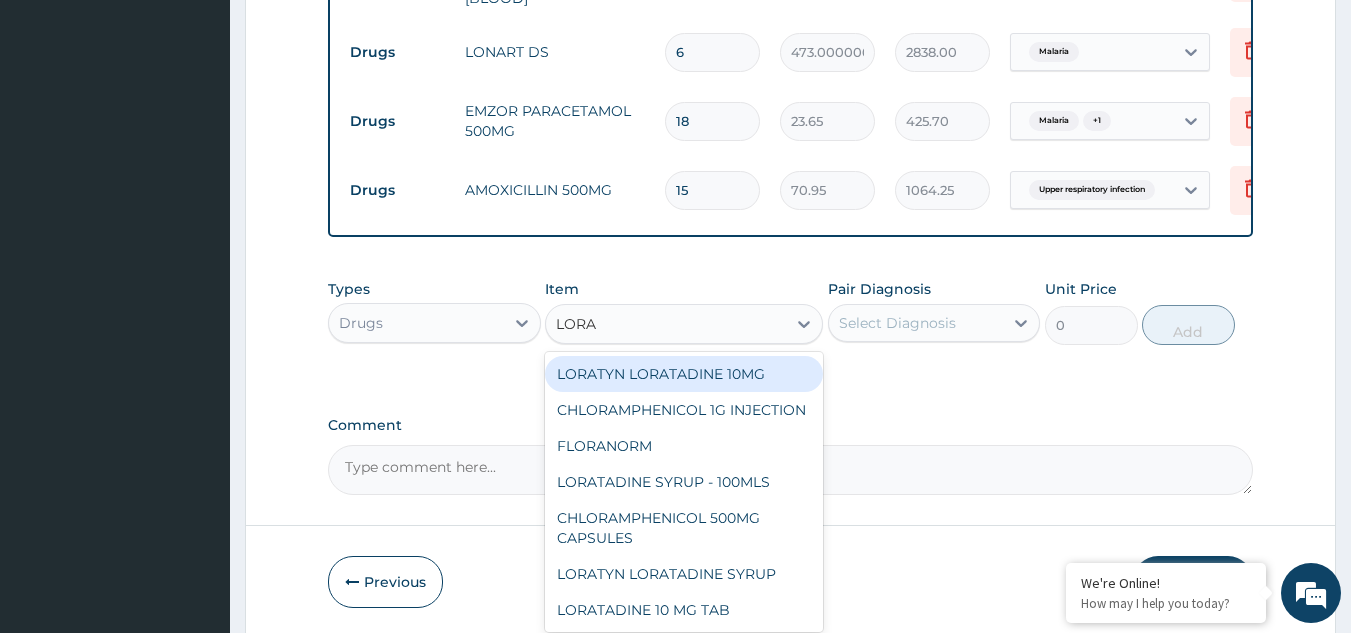 click on "LORATYN LORATADINE 10MG" at bounding box center (684, 374) 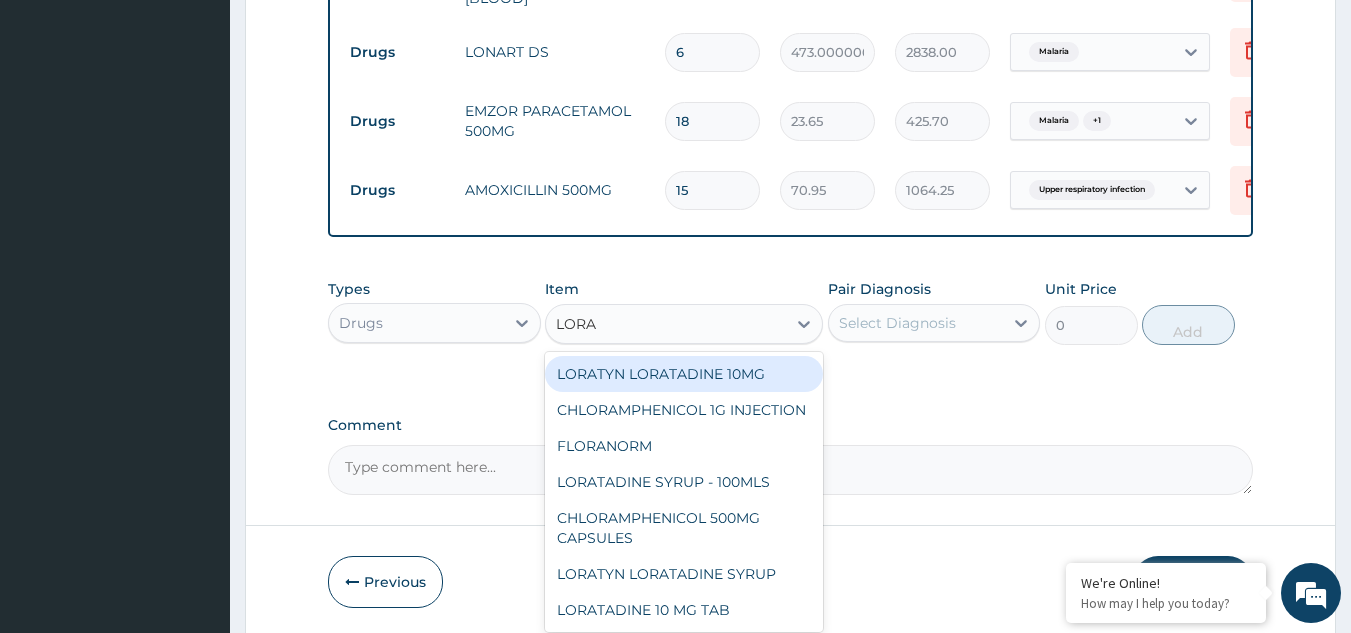 type 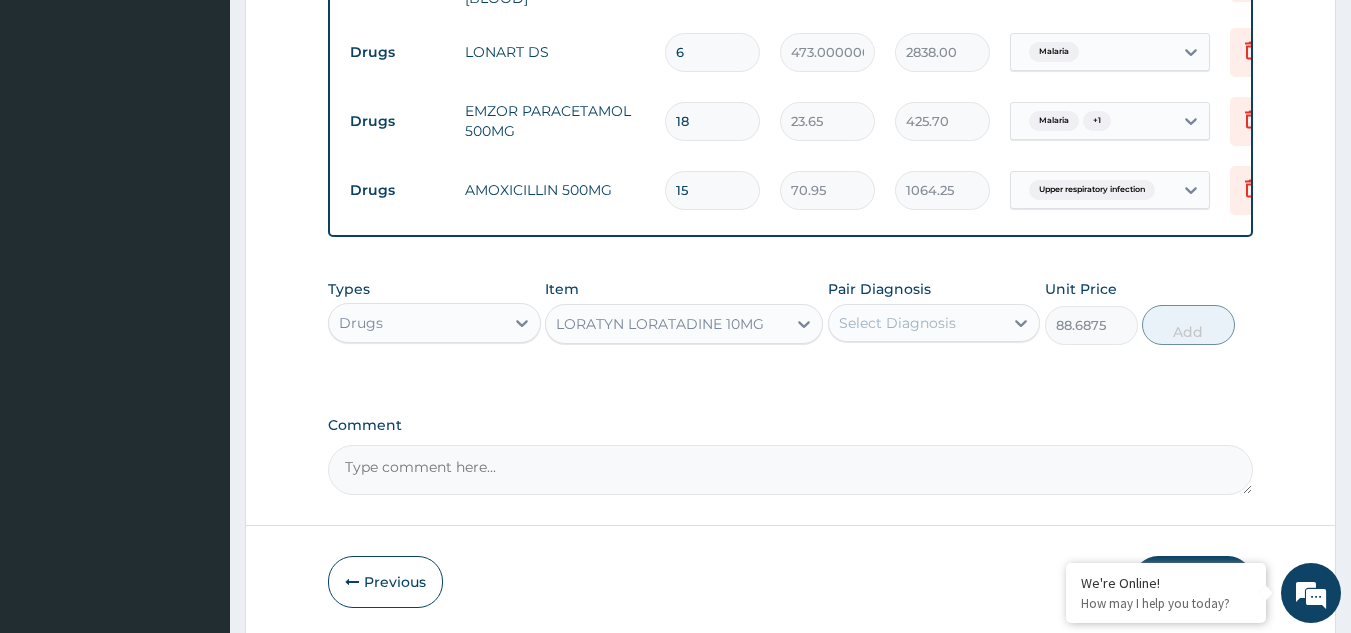 click on "Select Diagnosis" at bounding box center [897, 323] 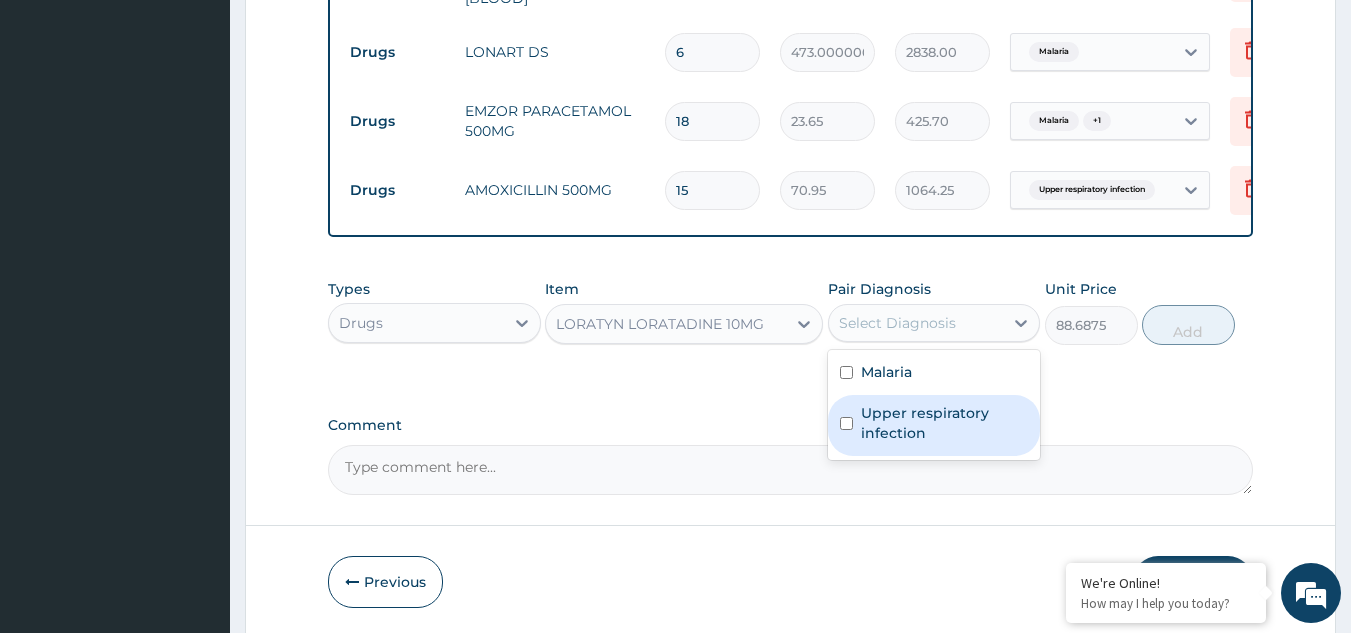 drag, startPoint x: 884, startPoint y: 427, endPoint x: 922, endPoint y: 401, distance: 46.043457 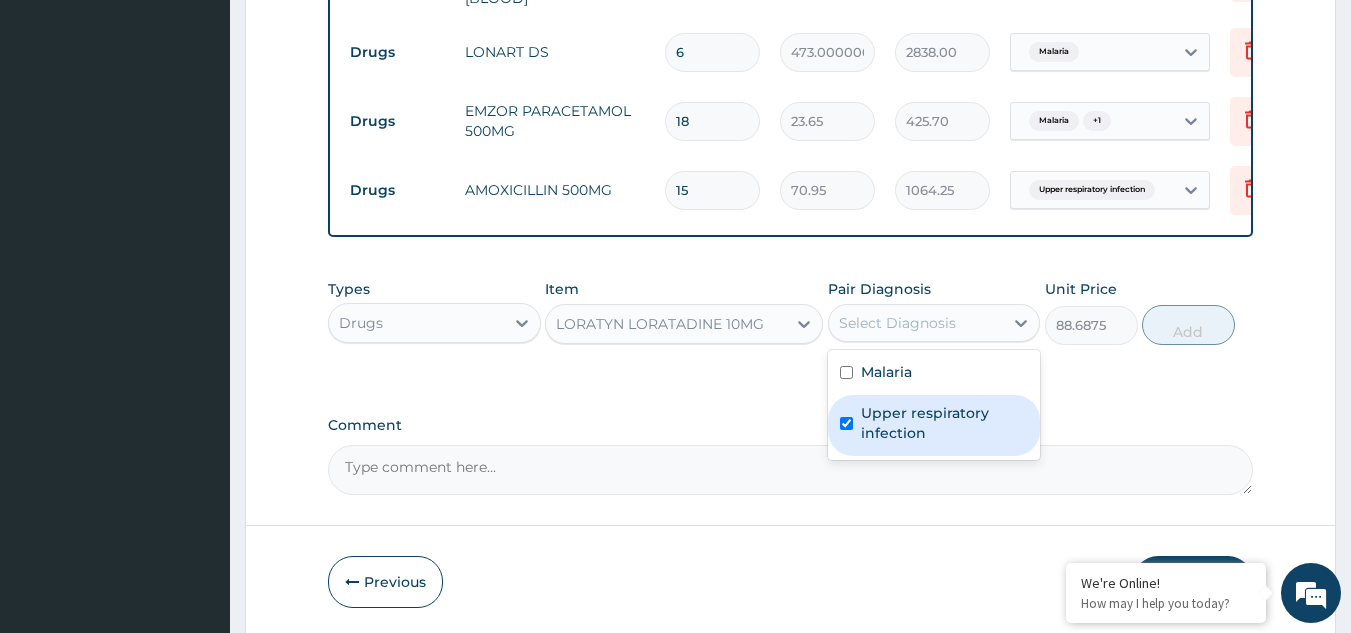checkbox on "true" 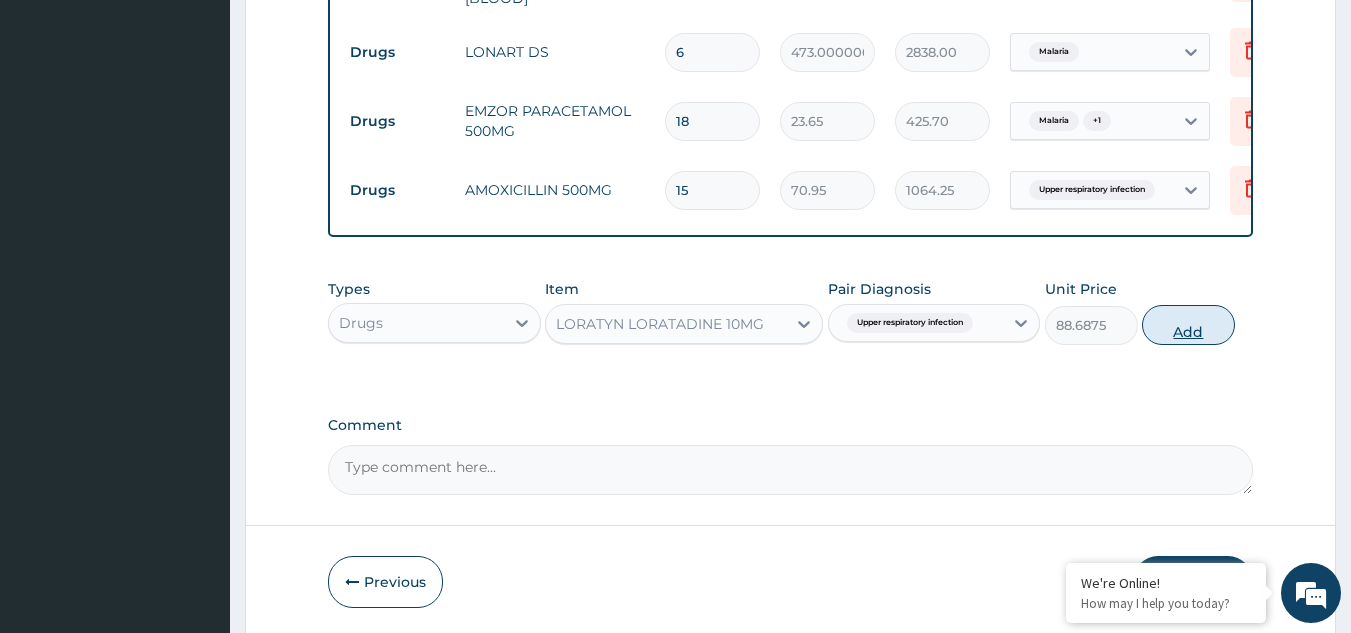 click on "Add" at bounding box center (1188, 325) 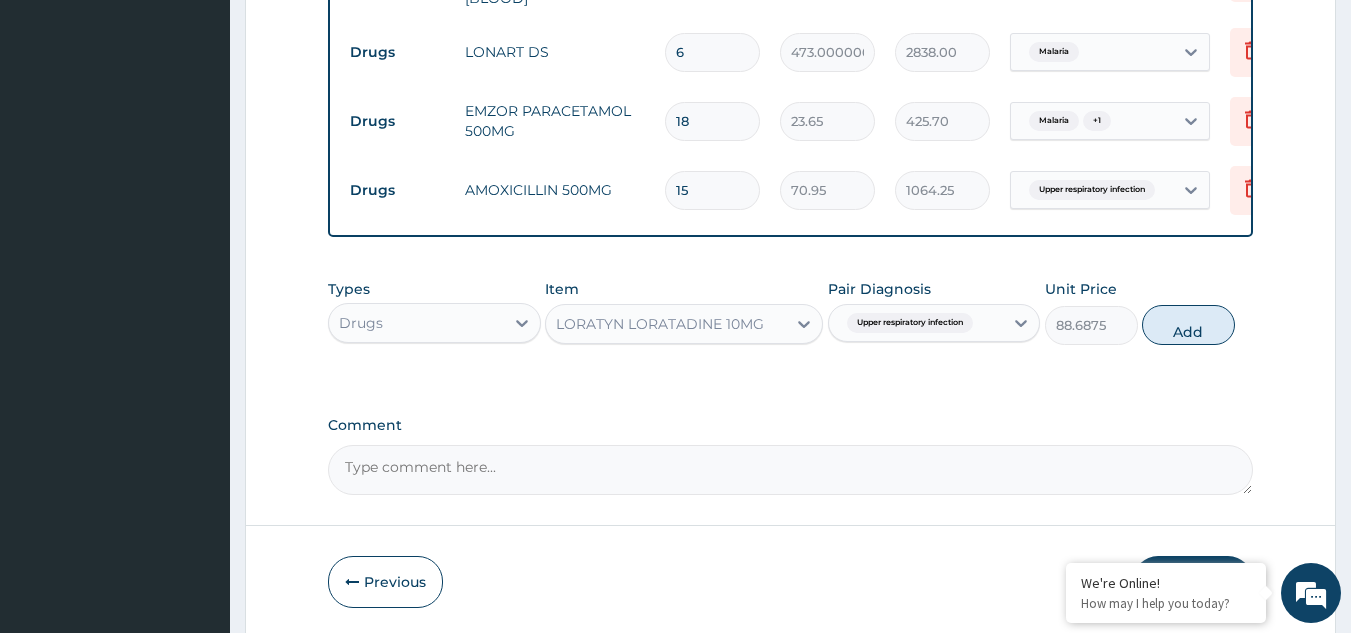 type on "0" 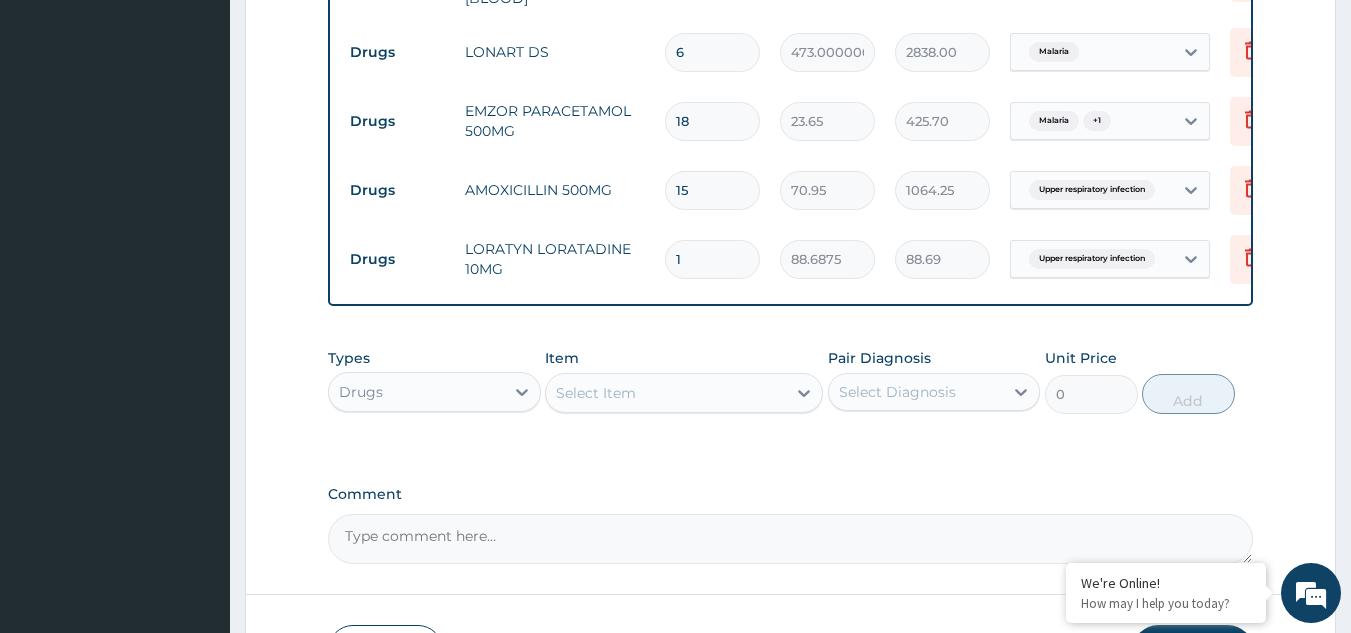 type 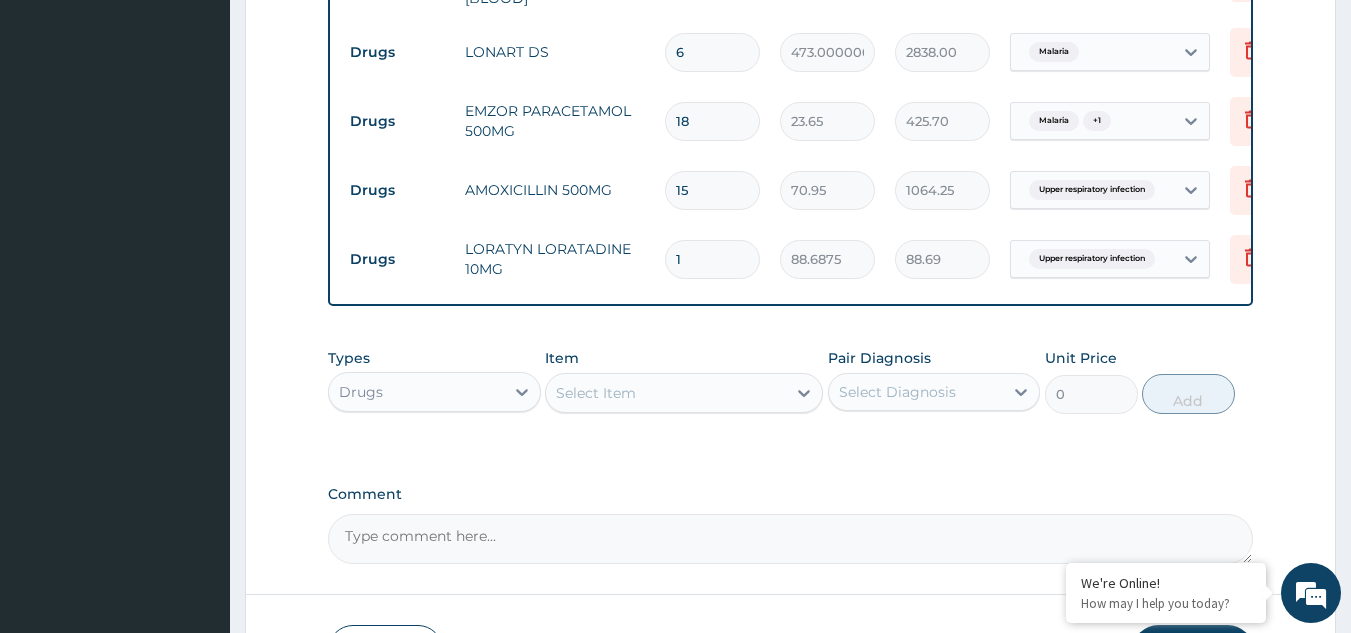 type on "0.00" 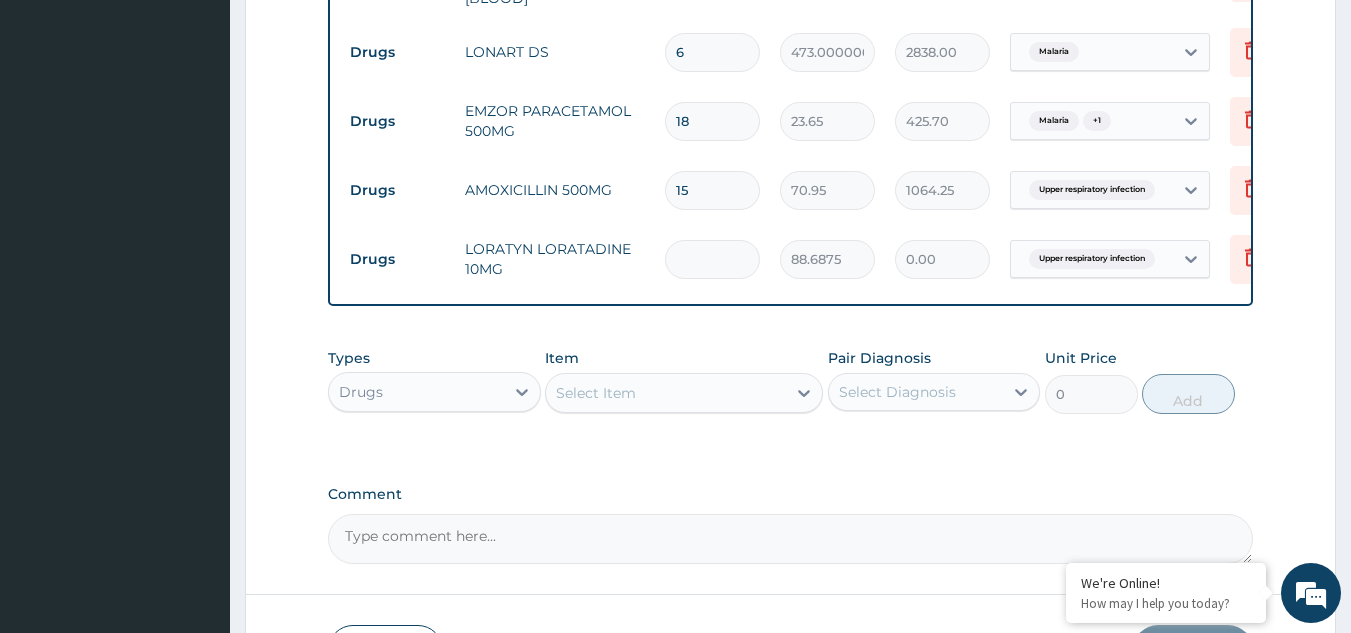 type on "5" 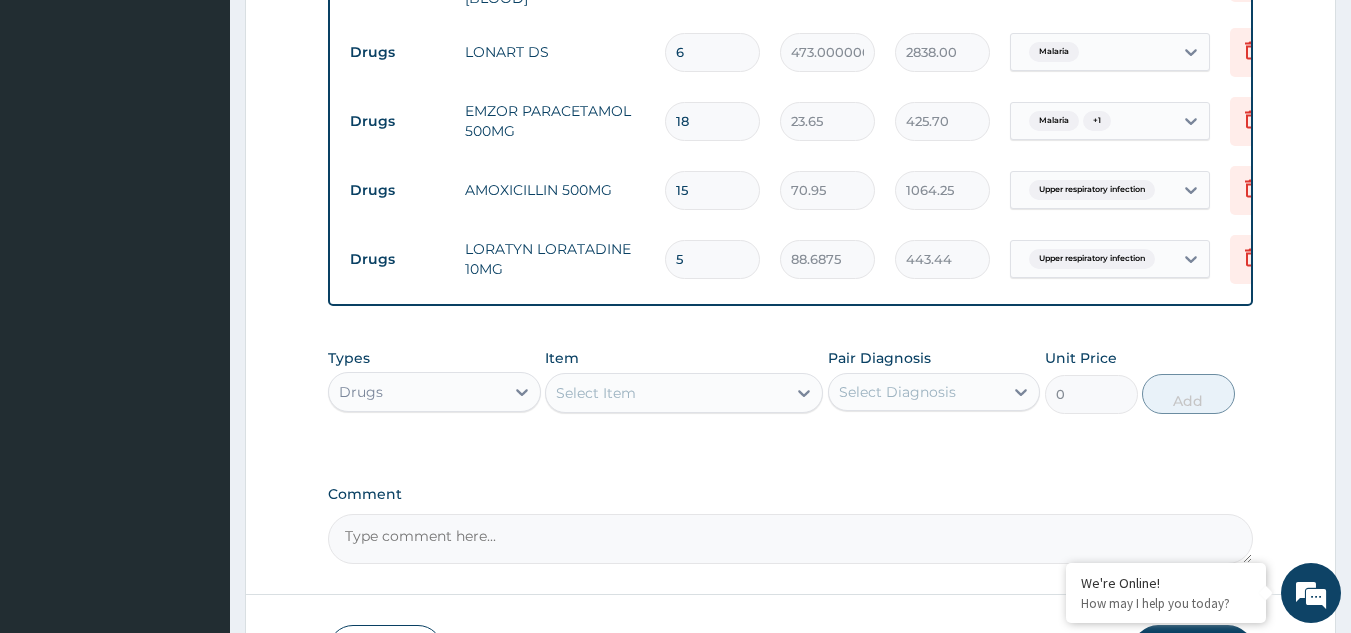 type on "5" 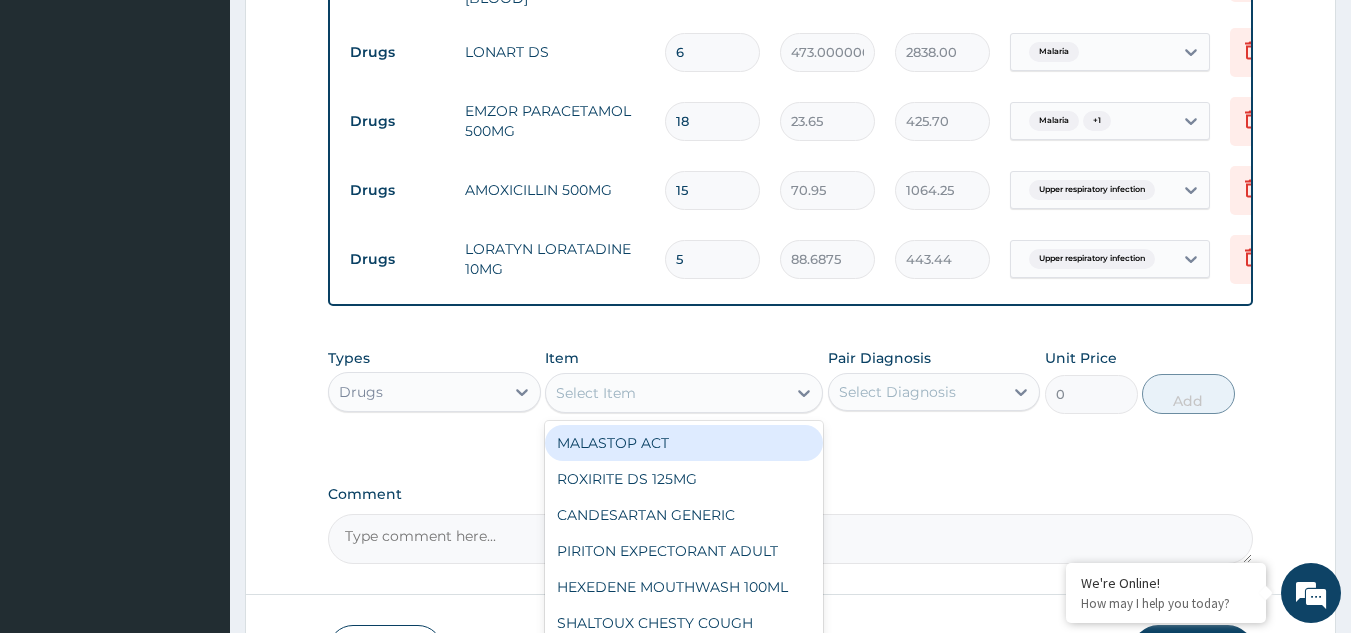 click on "Select Item" at bounding box center (596, 393) 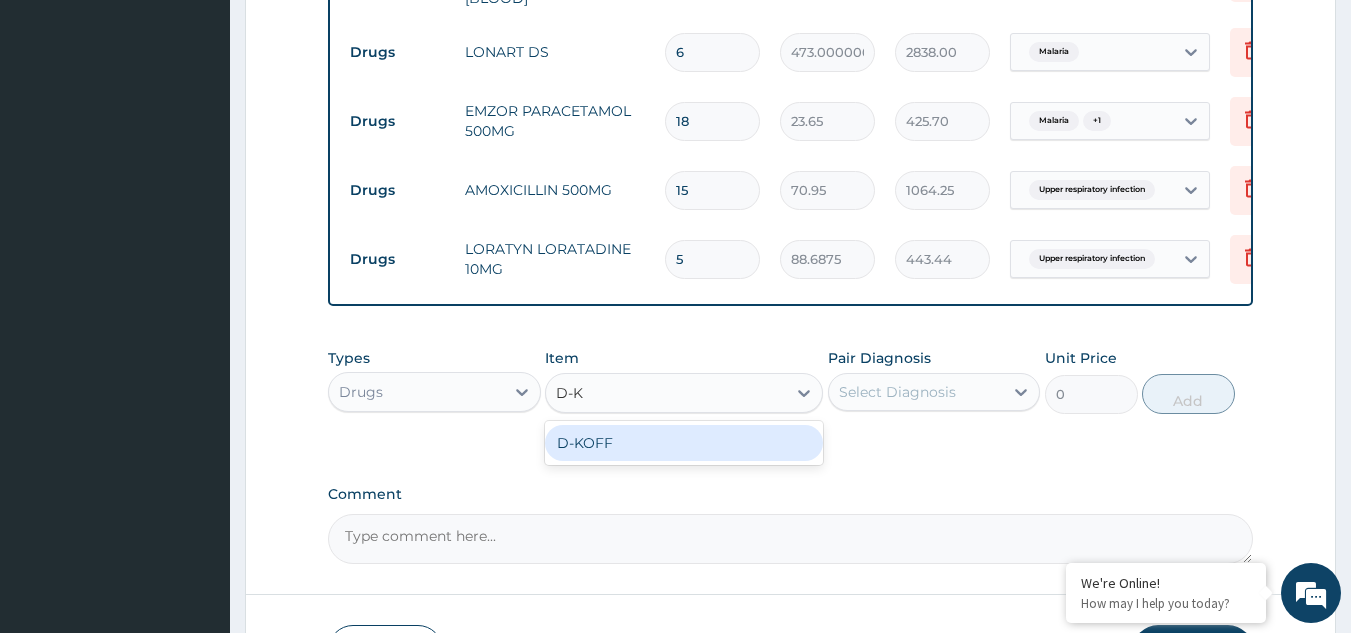 type on "D-KO" 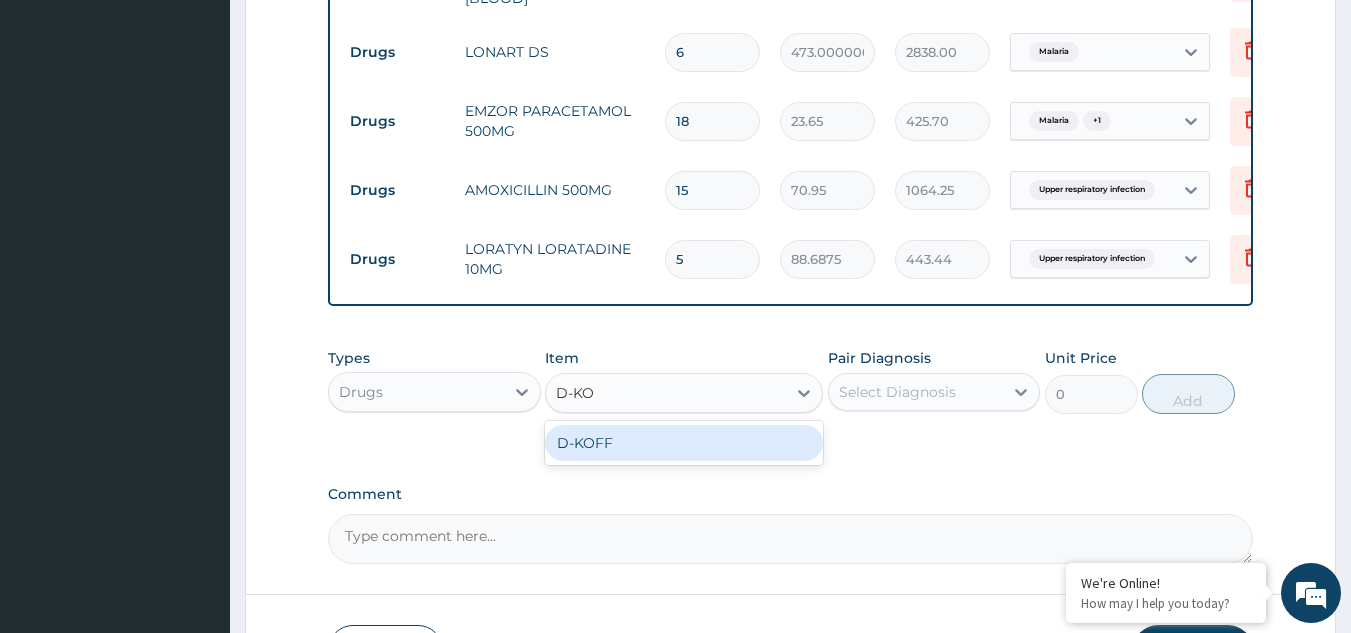 click on "D-KOFF" at bounding box center [684, 443] 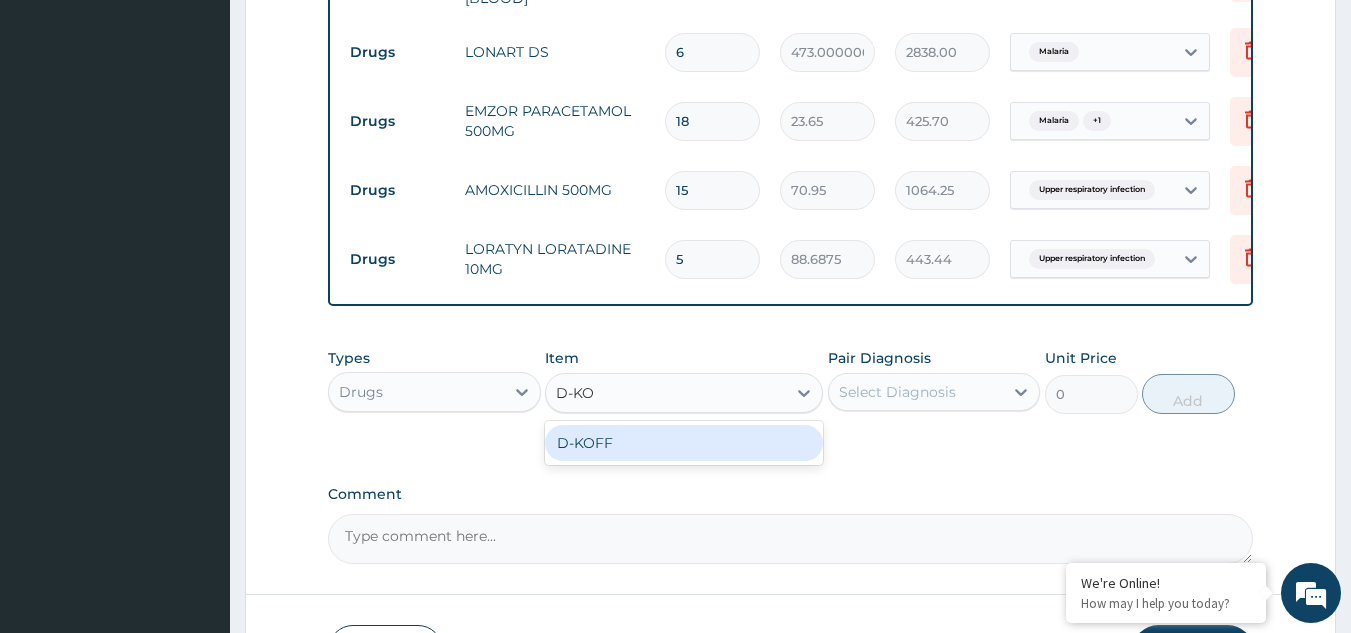type 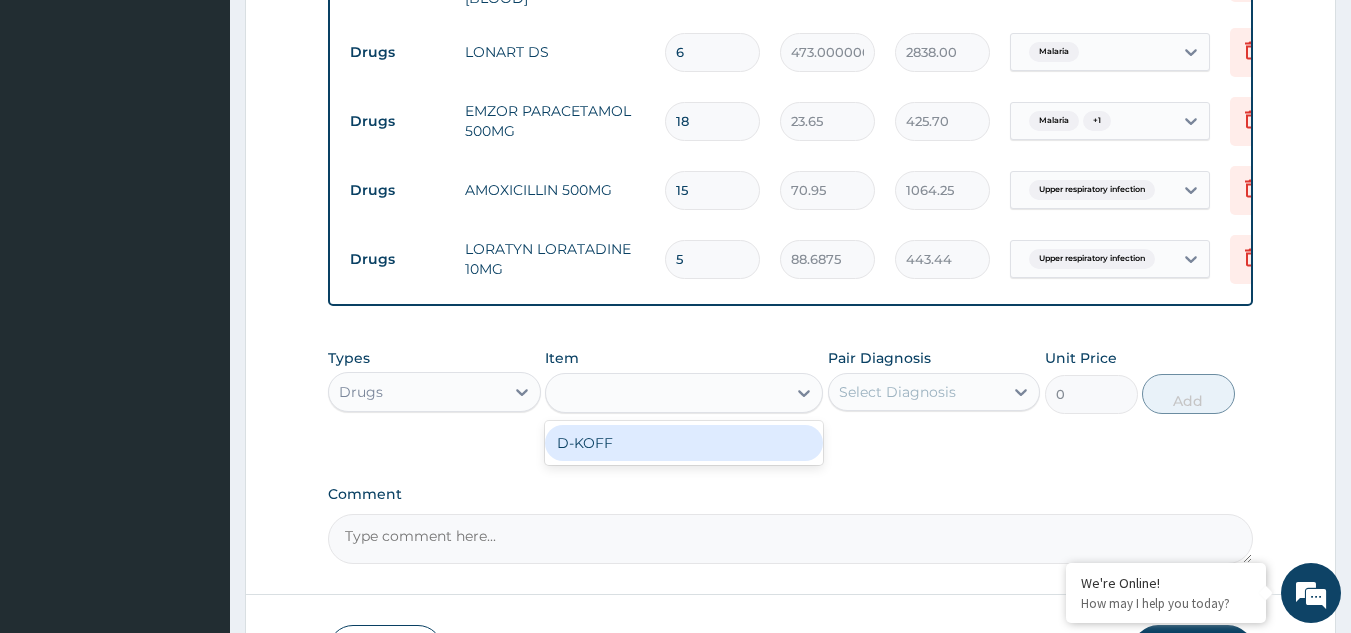 type on "1182.5" 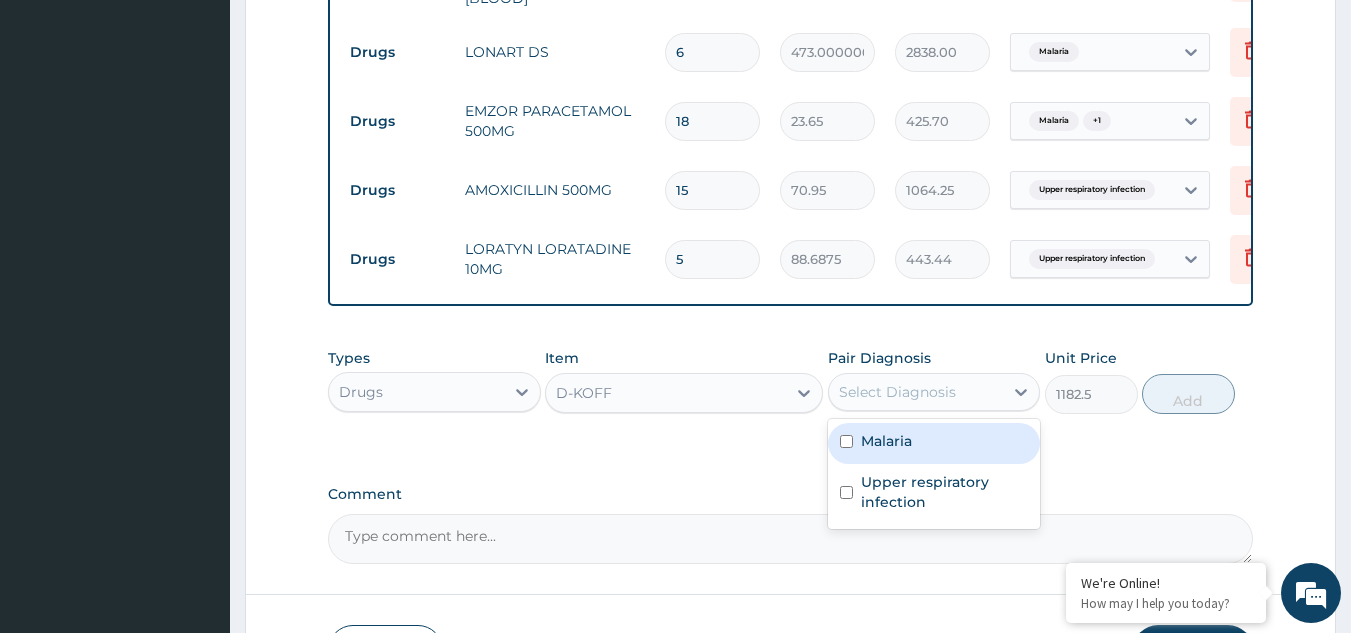 click on "Select Diagnosis" at bounding box center (897, 392) 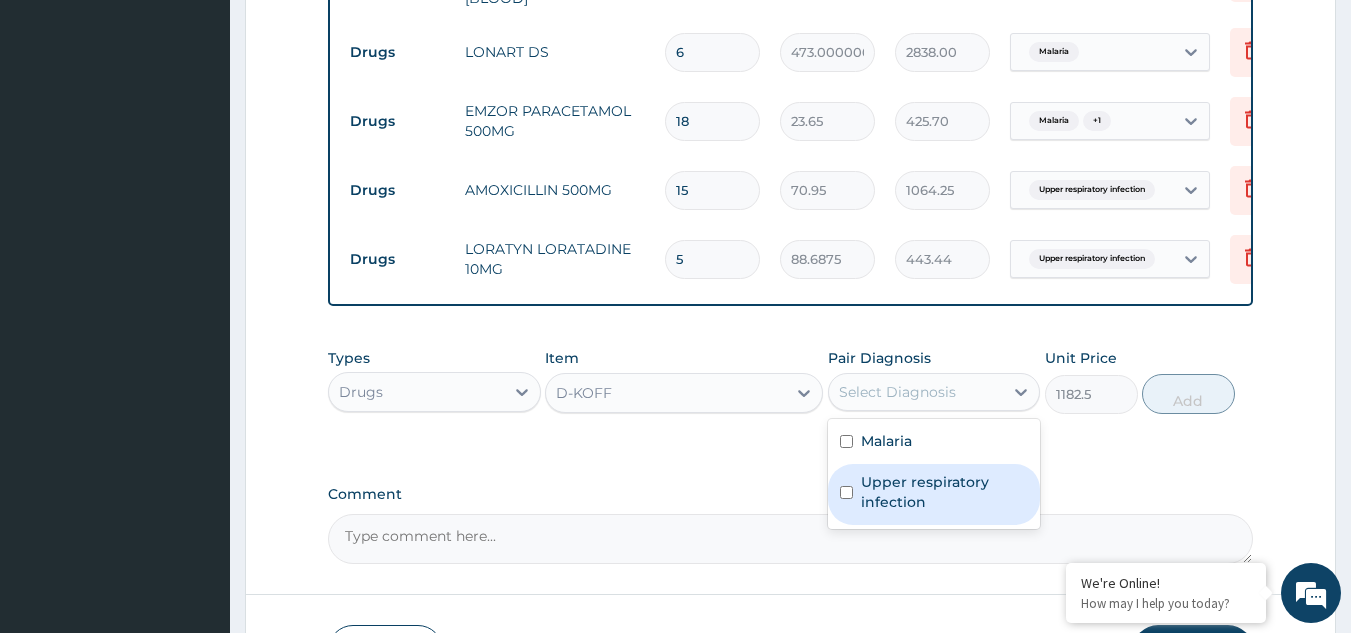 drag, startPoint x: 877, startPoint y: 502, endPoint x: 1074, endPoint y: 450, distance: 203.74739 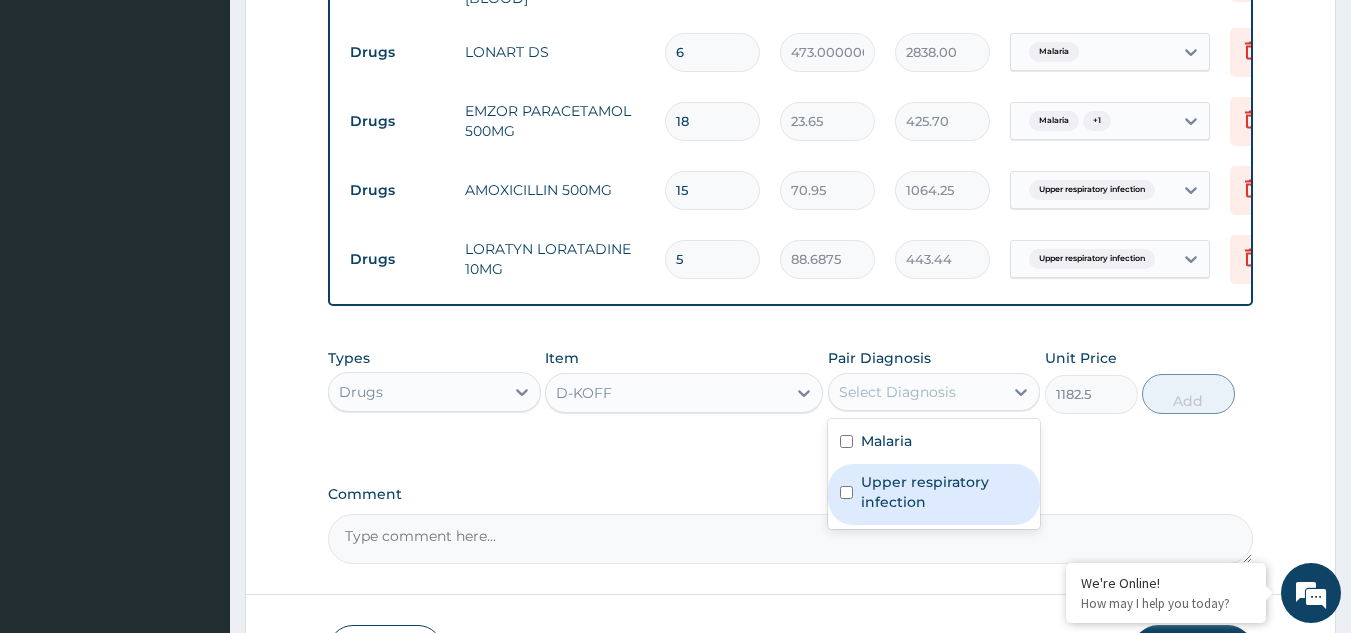 click on "Upper respiratory infection" at bounding box center (945, 492) 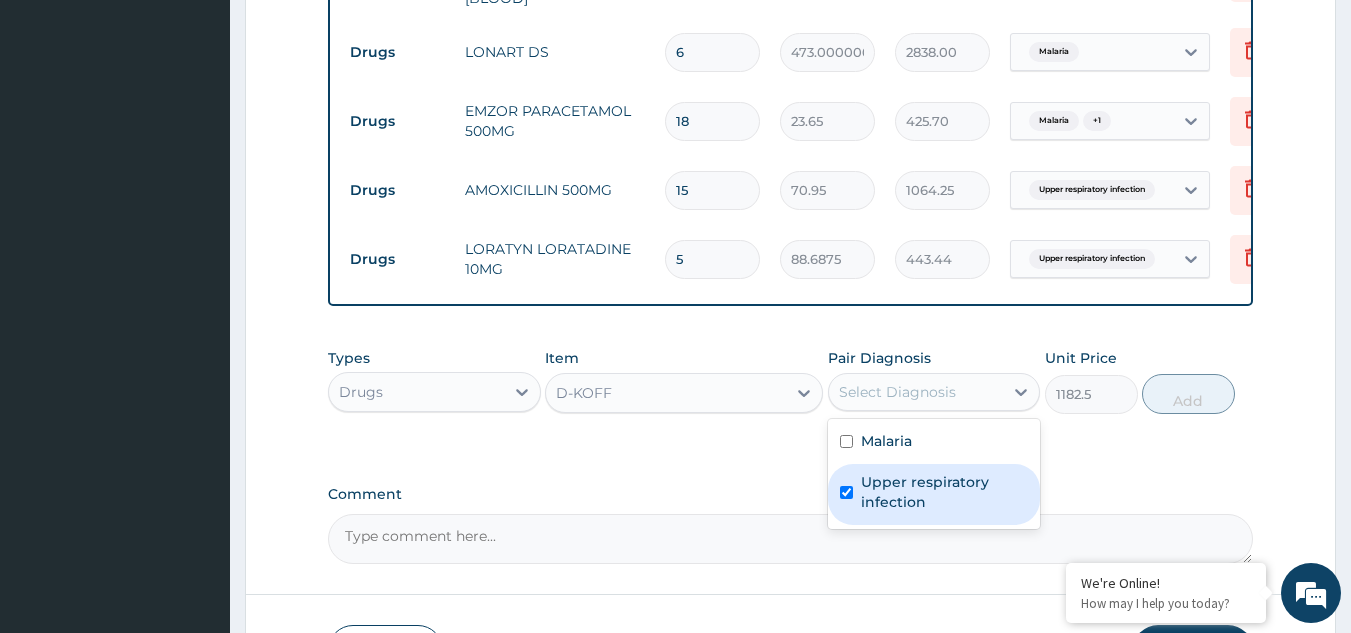 checkbox on "true" 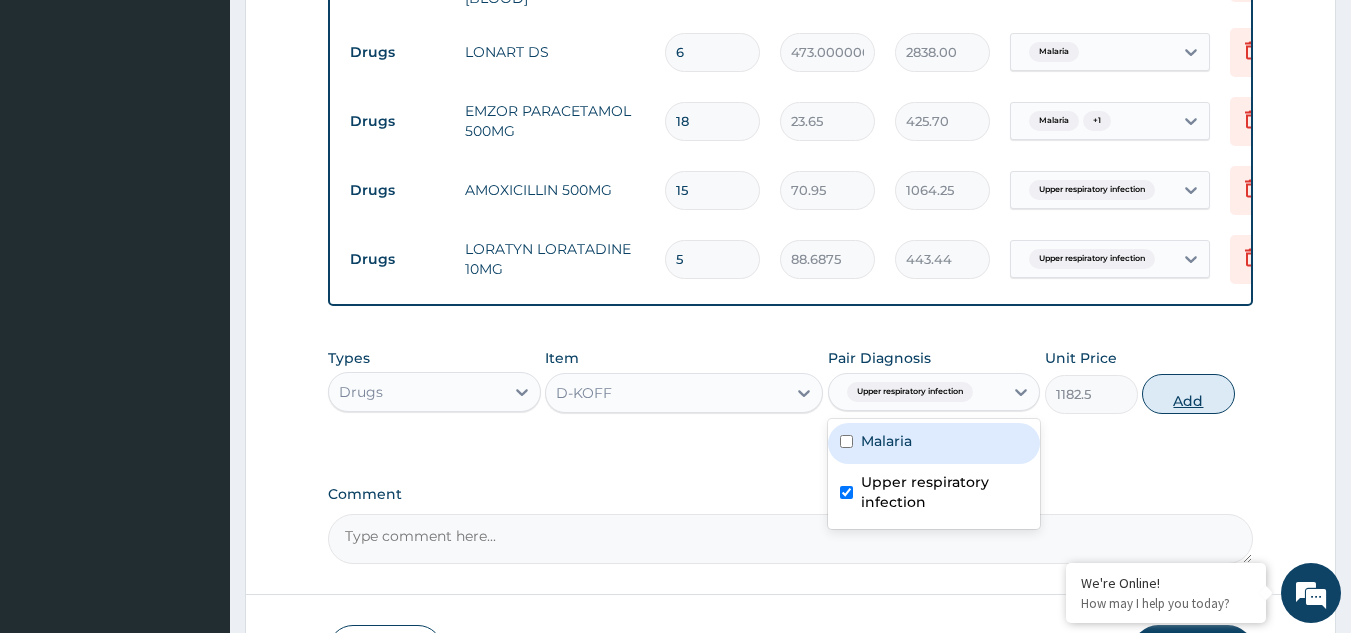click on "Add" at bounding box center (1188, 394) 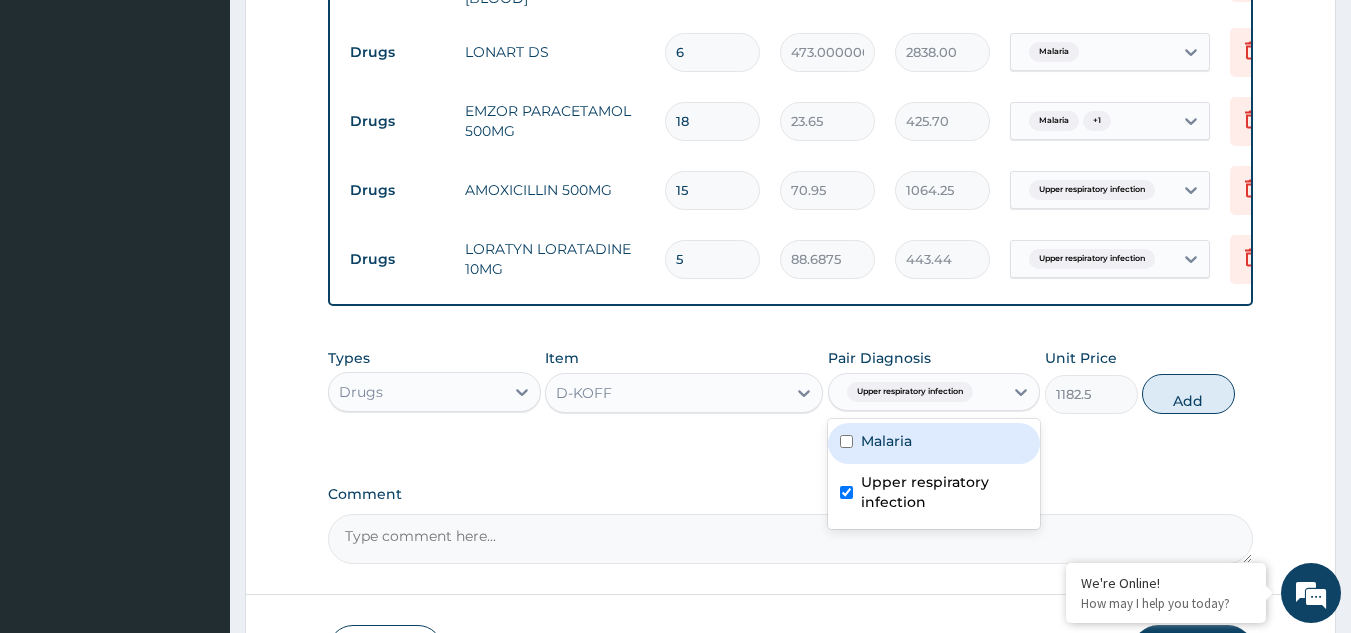 type on "0" 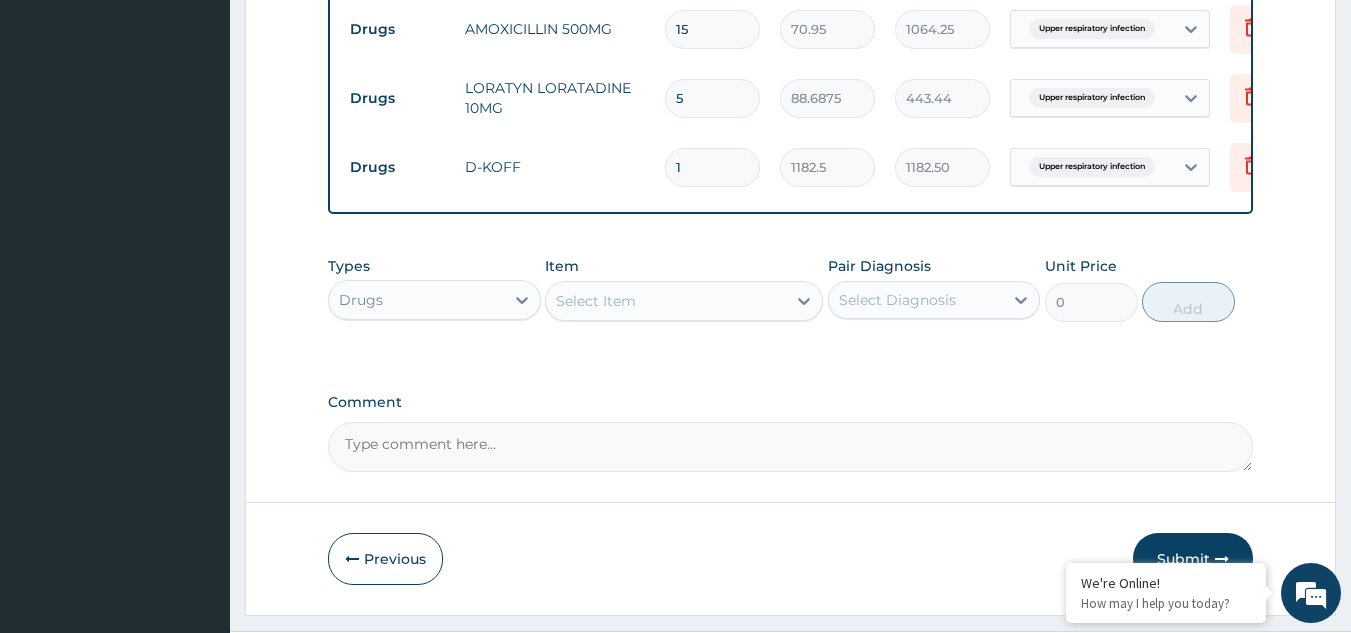 scroll, scrollTop: 1185, scrollLeft: 0, axis: vertical 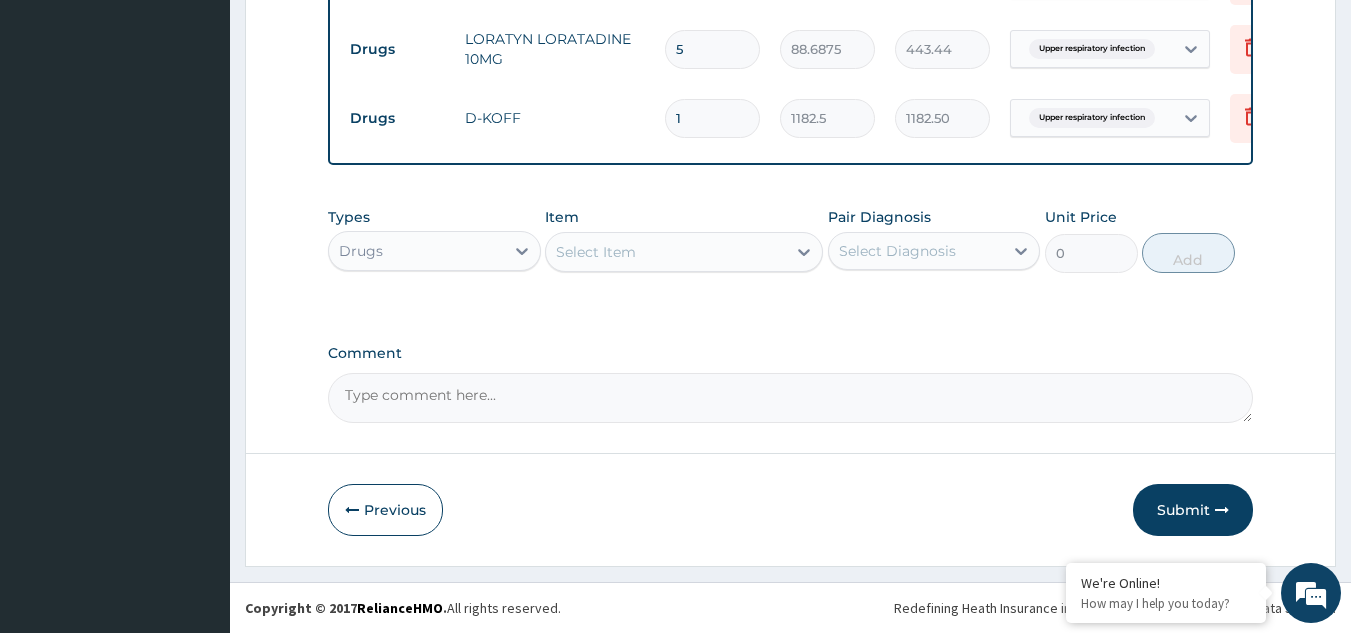 click on "Submit" at bounding box center [1193, 510] 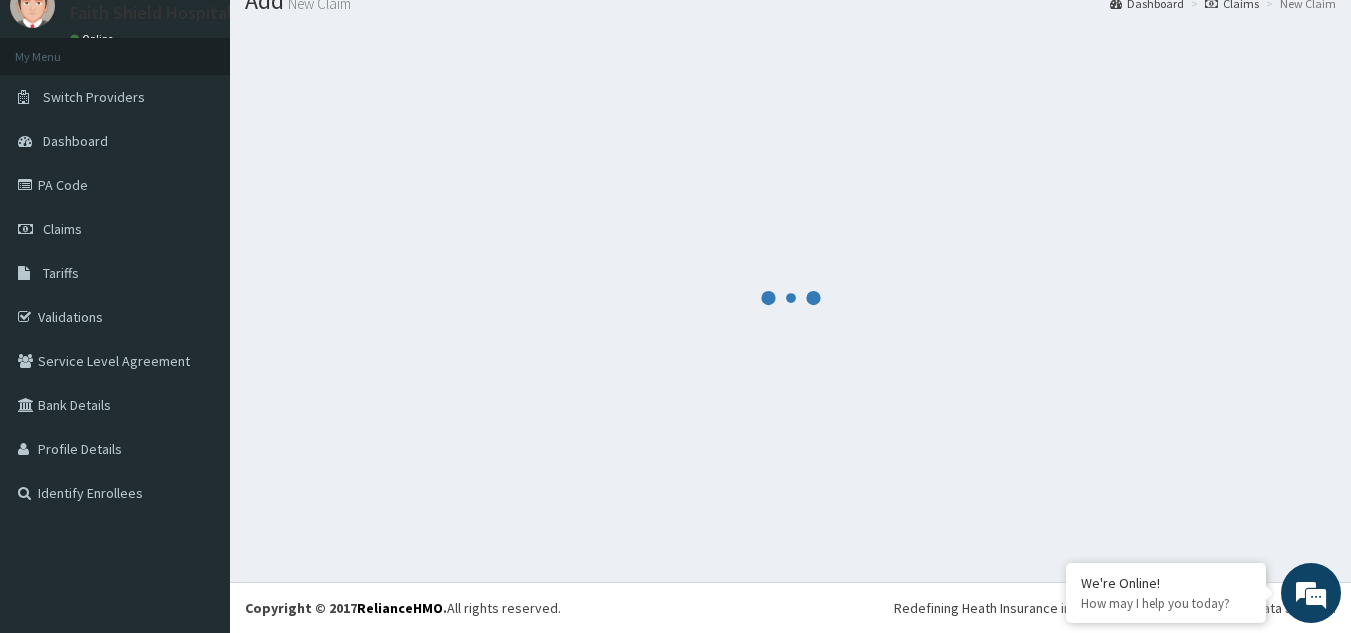 scroll, scrollTop: 1185, scrollLeft: 0, axis: vertical 